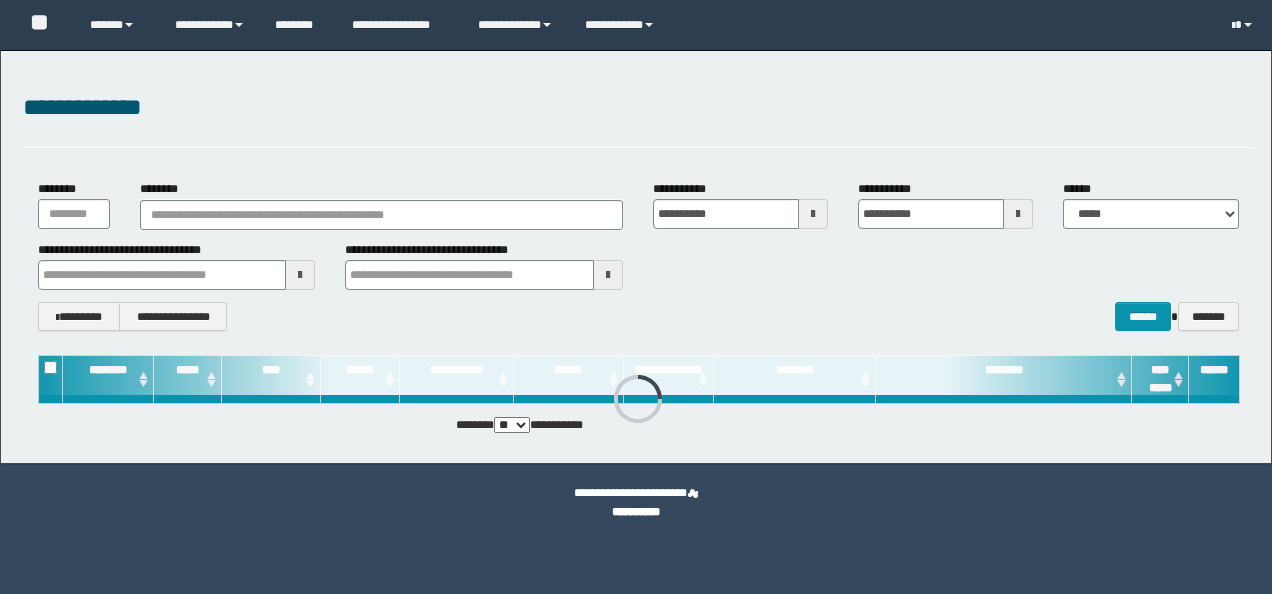 scroll, scrollTop: 0, scrollLeft: 0, axis: both 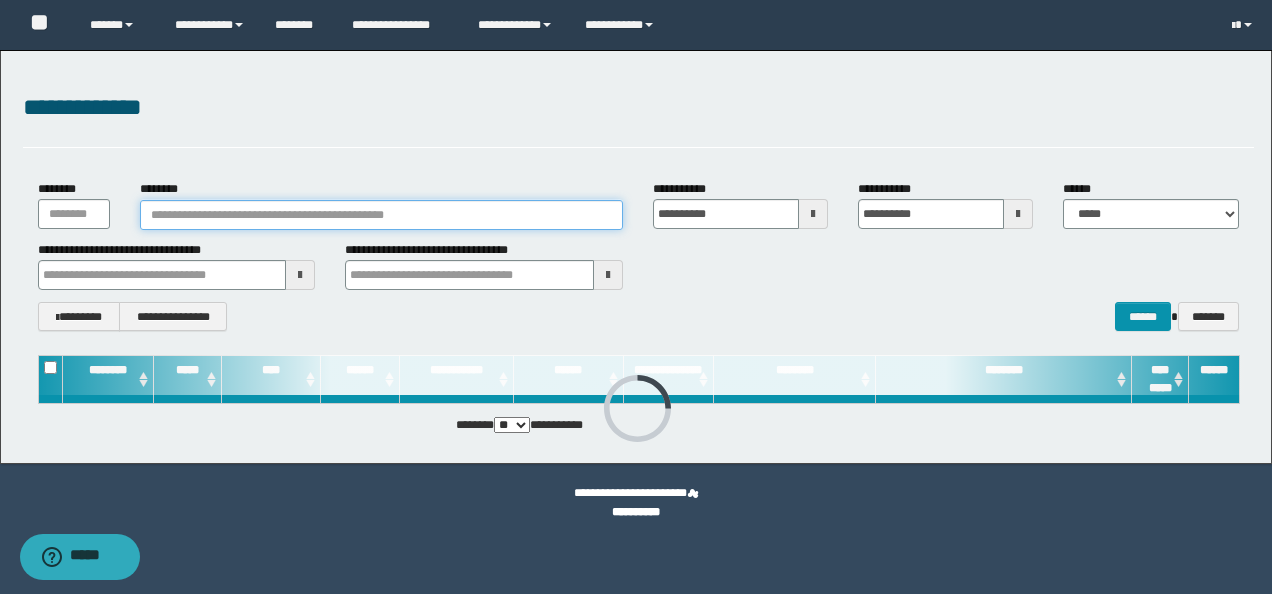 click on "********" at bounding box center [381, 215] 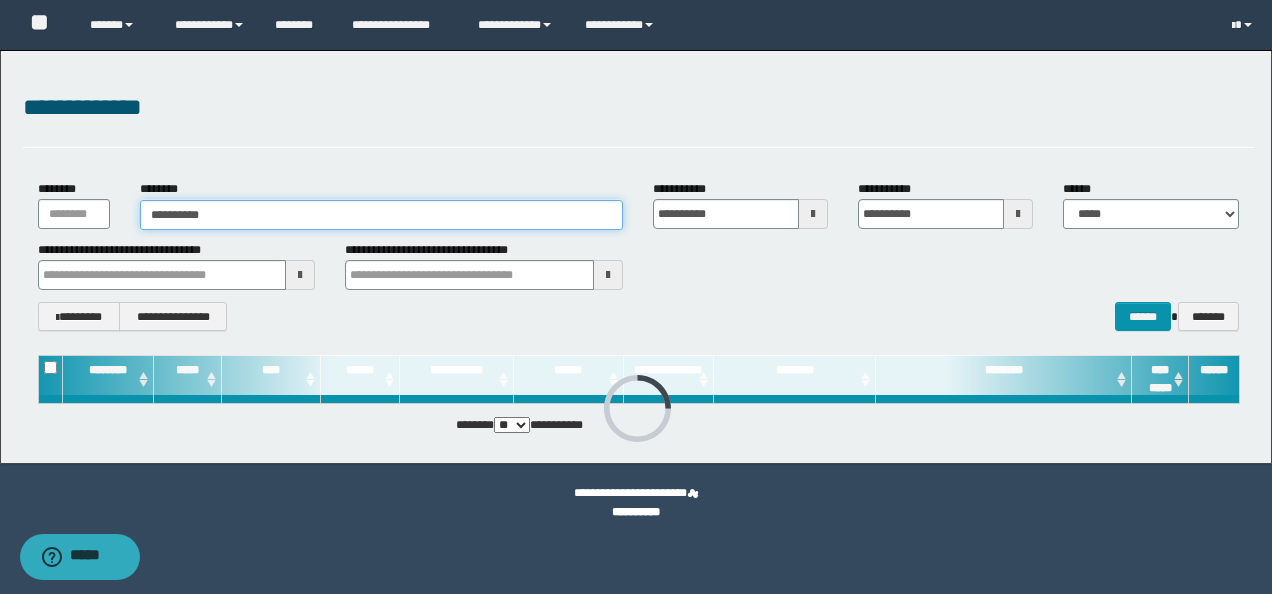 type on "**********" 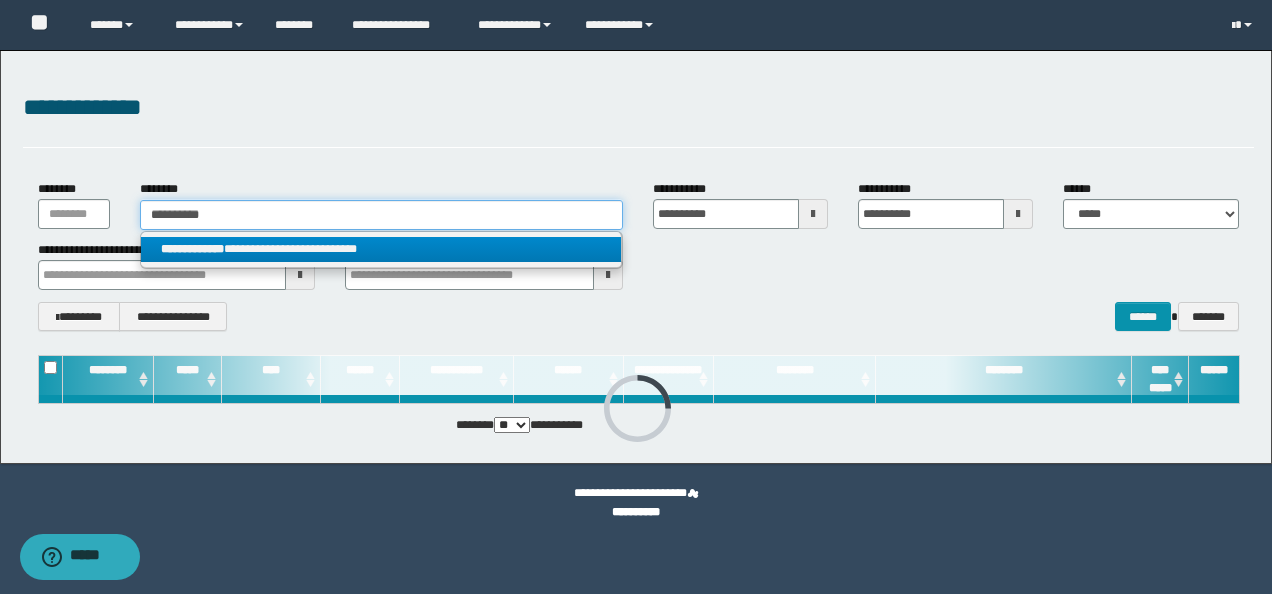 type on "**********" 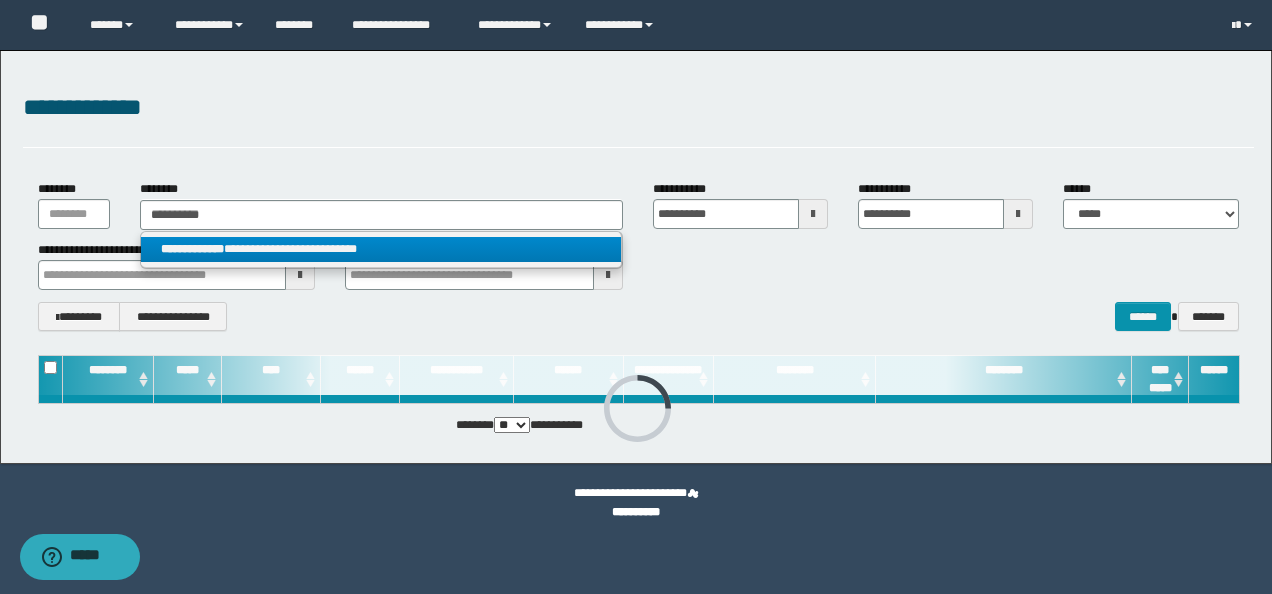 click on "**********" at bounding box center (381, 249) 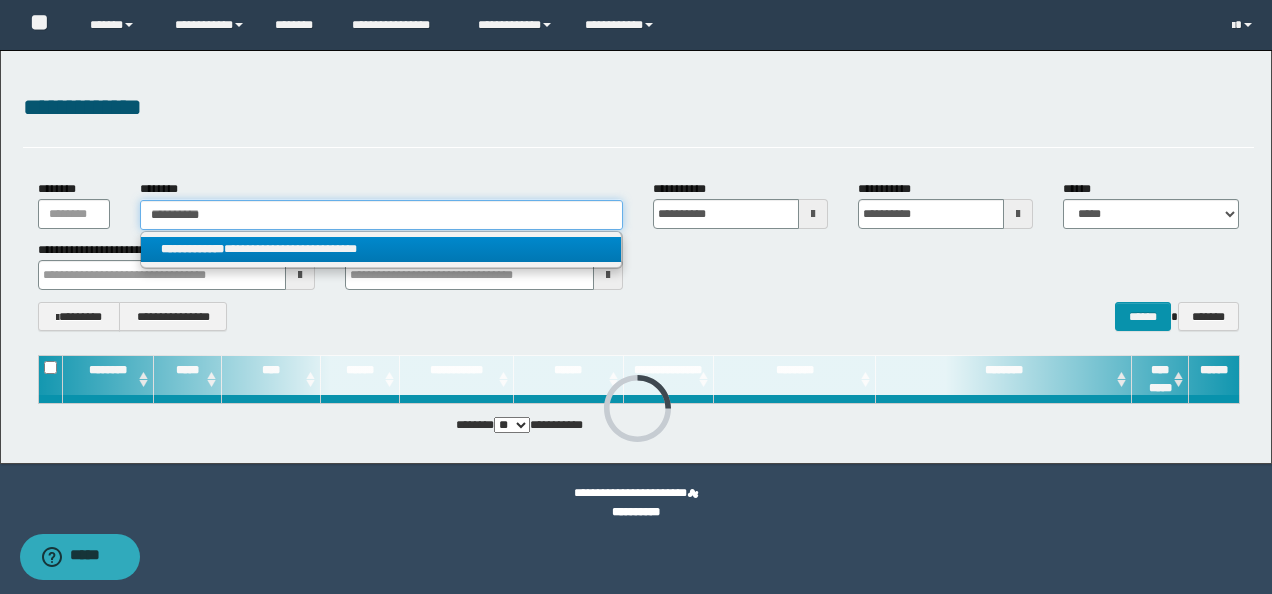 type 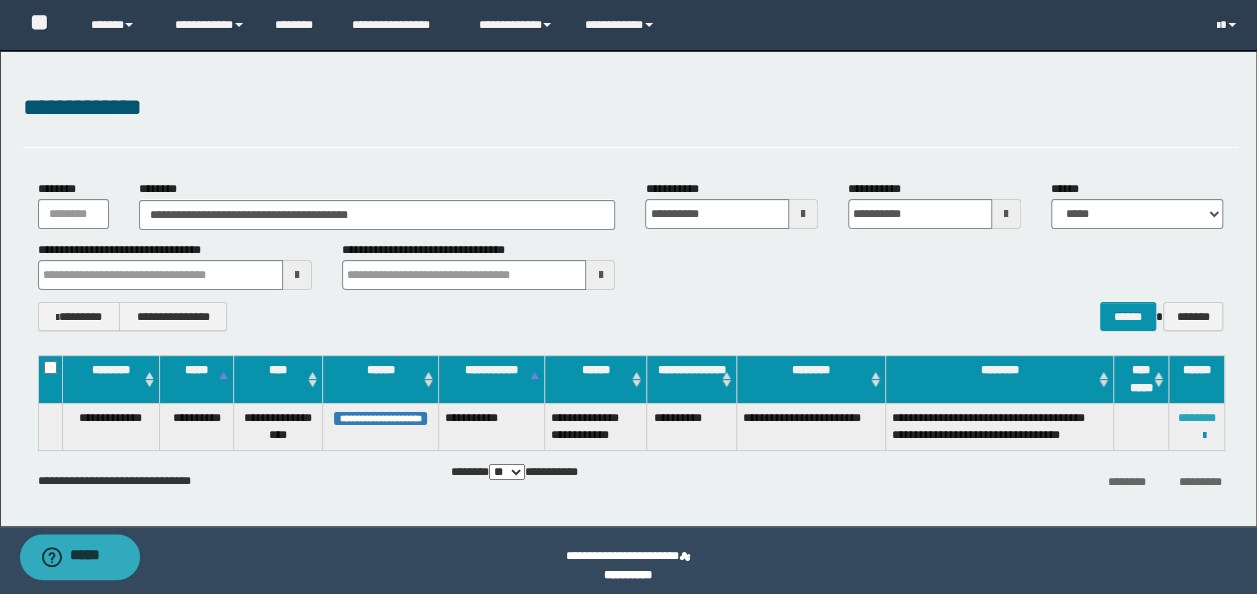 click on "********" at bounding box center (1197, 418) 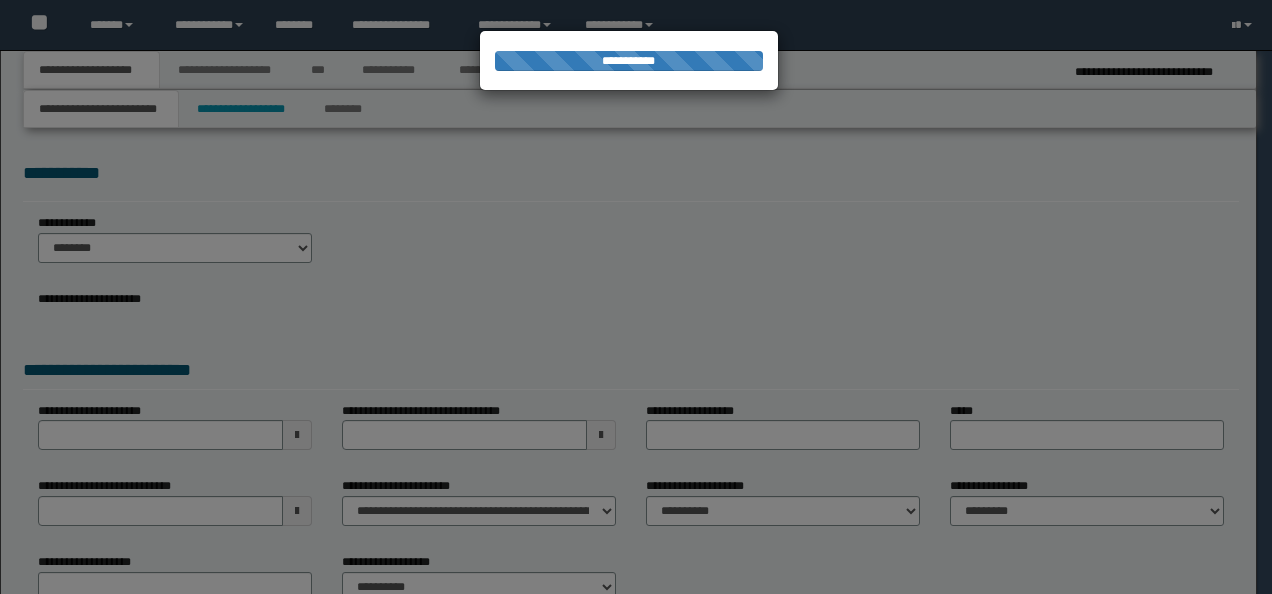 scroll, scrollTop: 0, scrollLeft: 0, axis: both 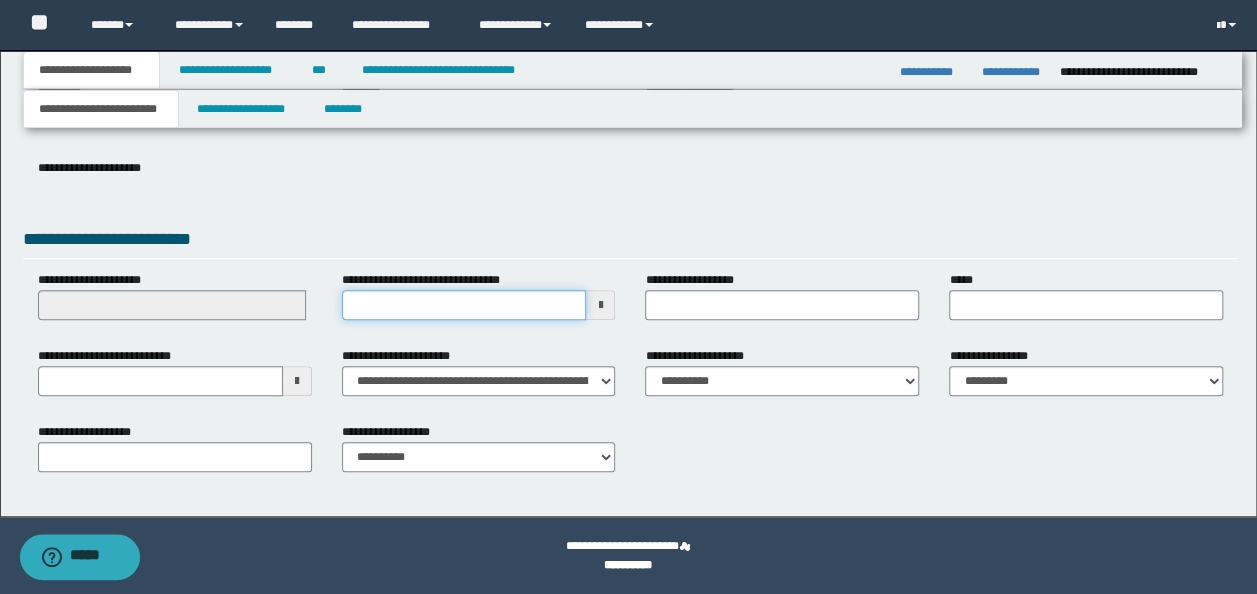 click on "**********" at bounding box center [464, 305] 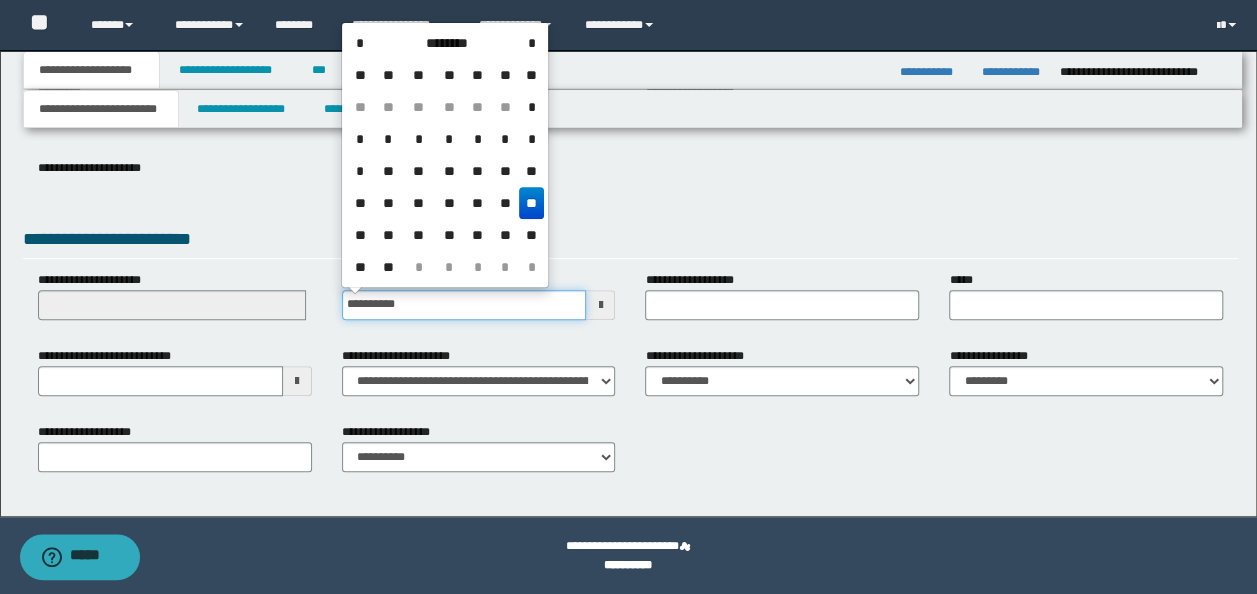 type on "**********" 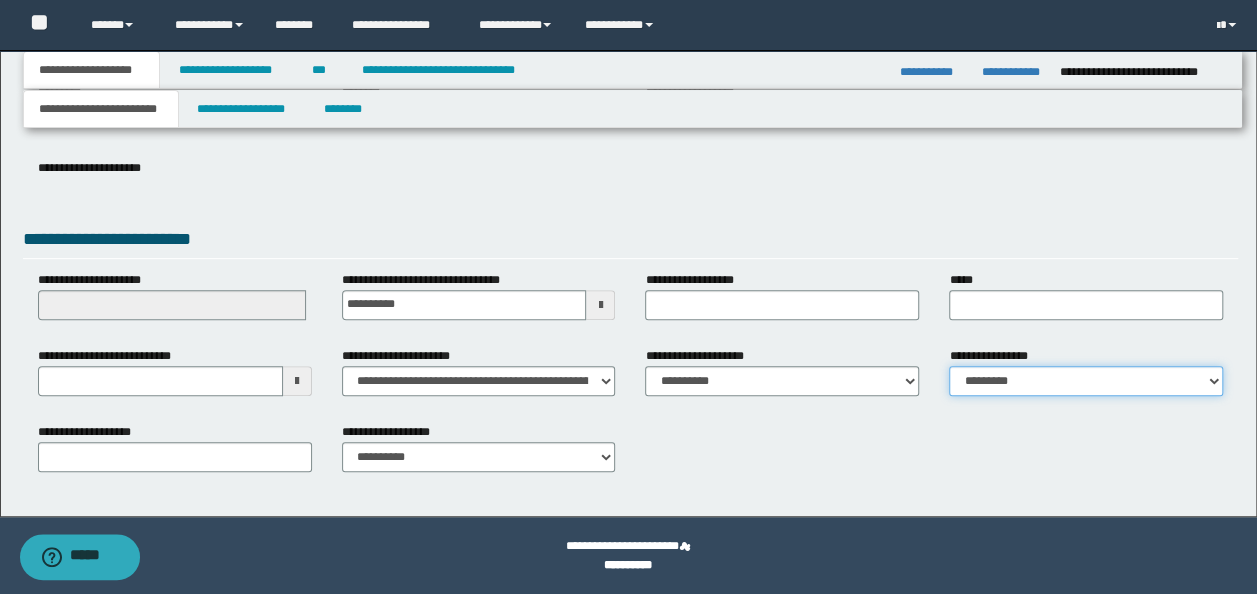 click on "**********" at bounding box center (1086, 381) 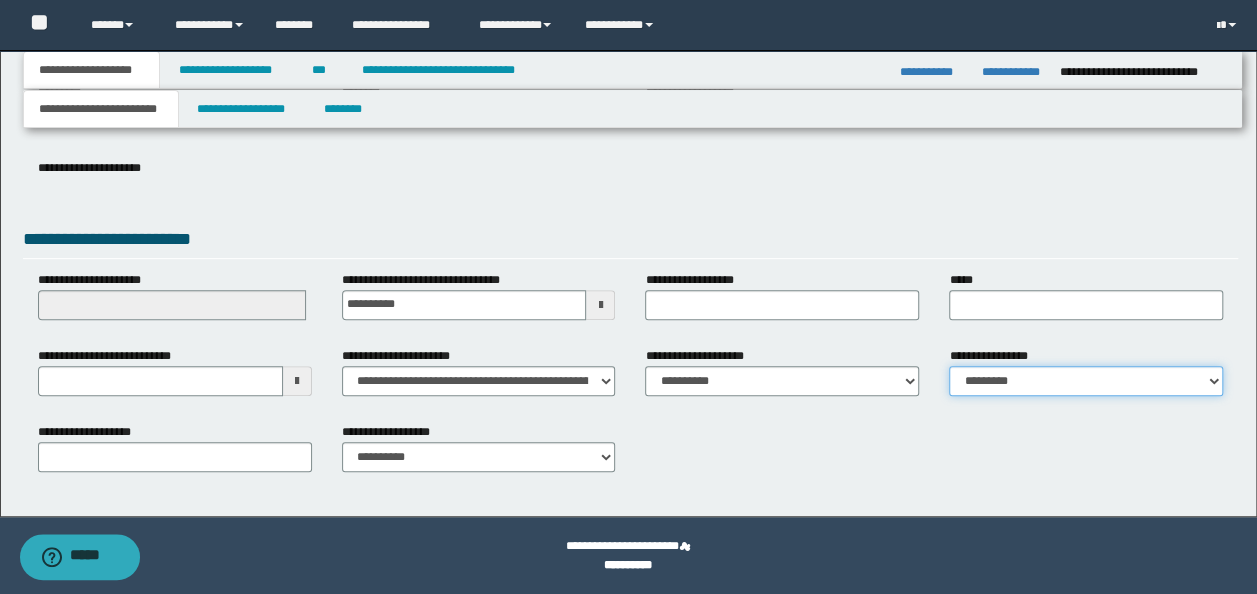 select on "*" 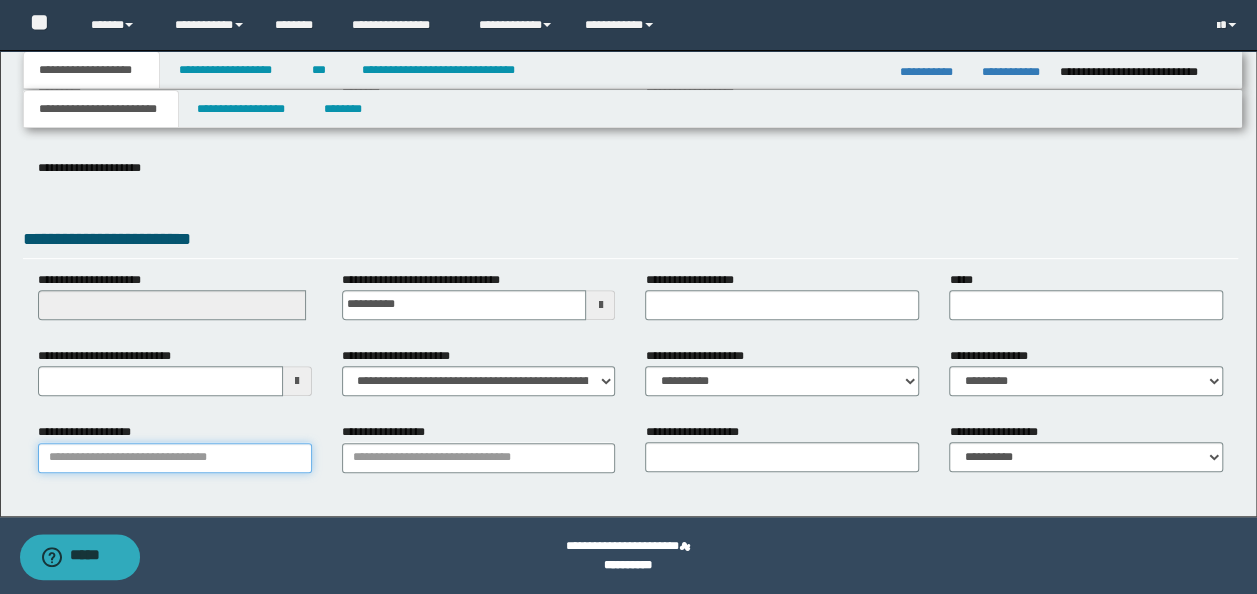 click on "**********" at bounding box center (175, 458) 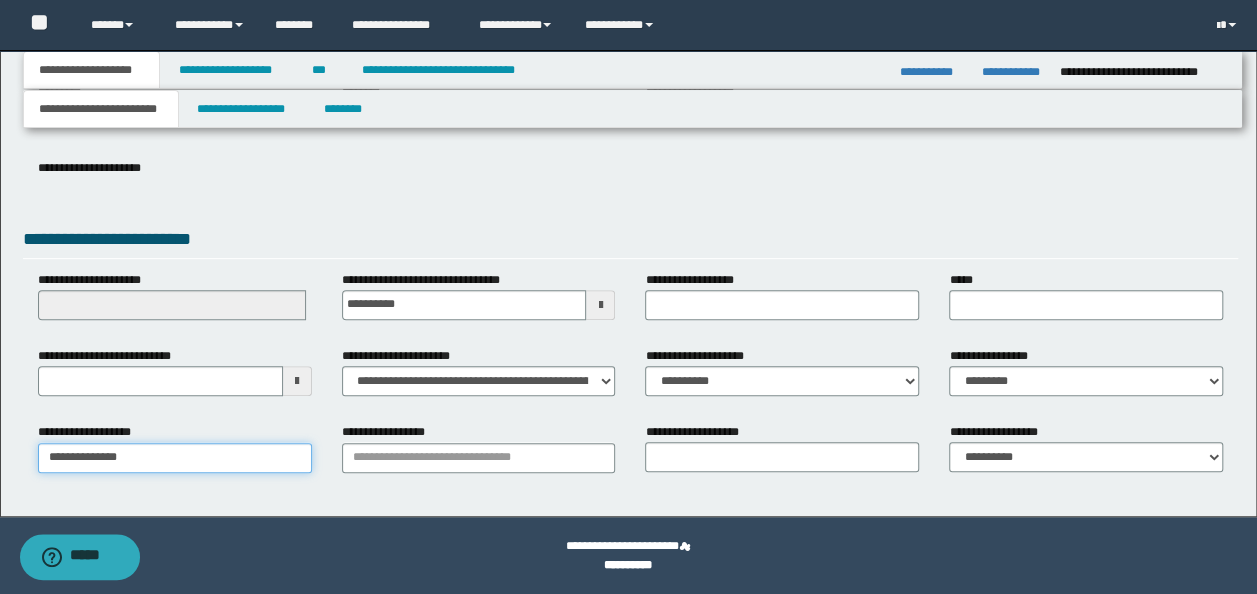 type on "**********" 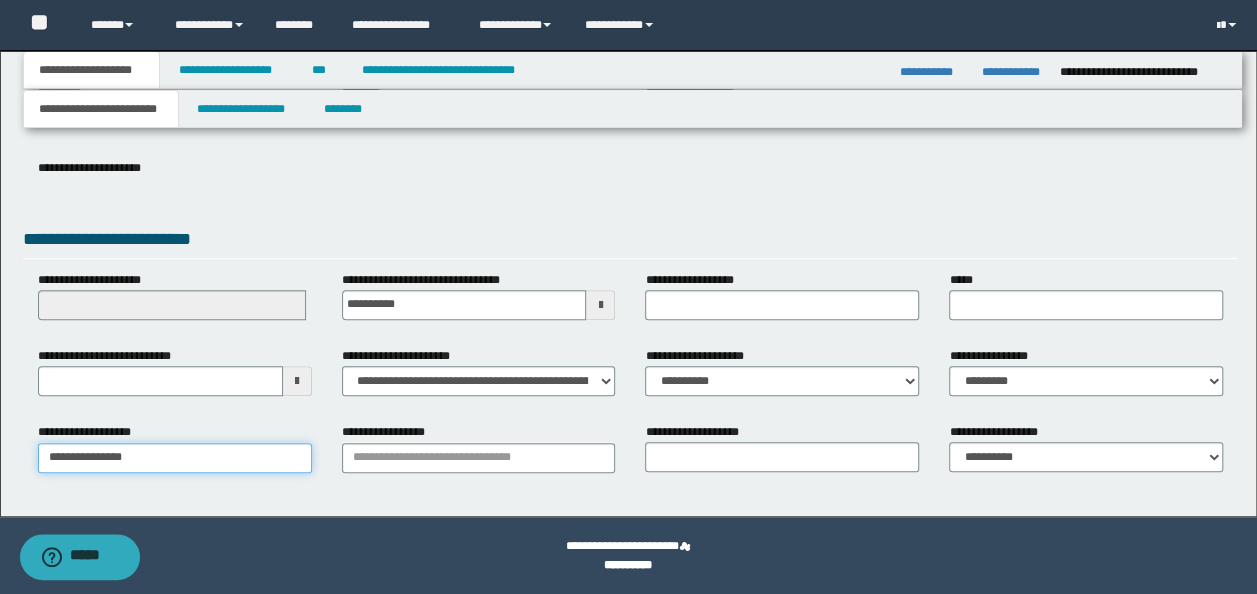 type on "**********" 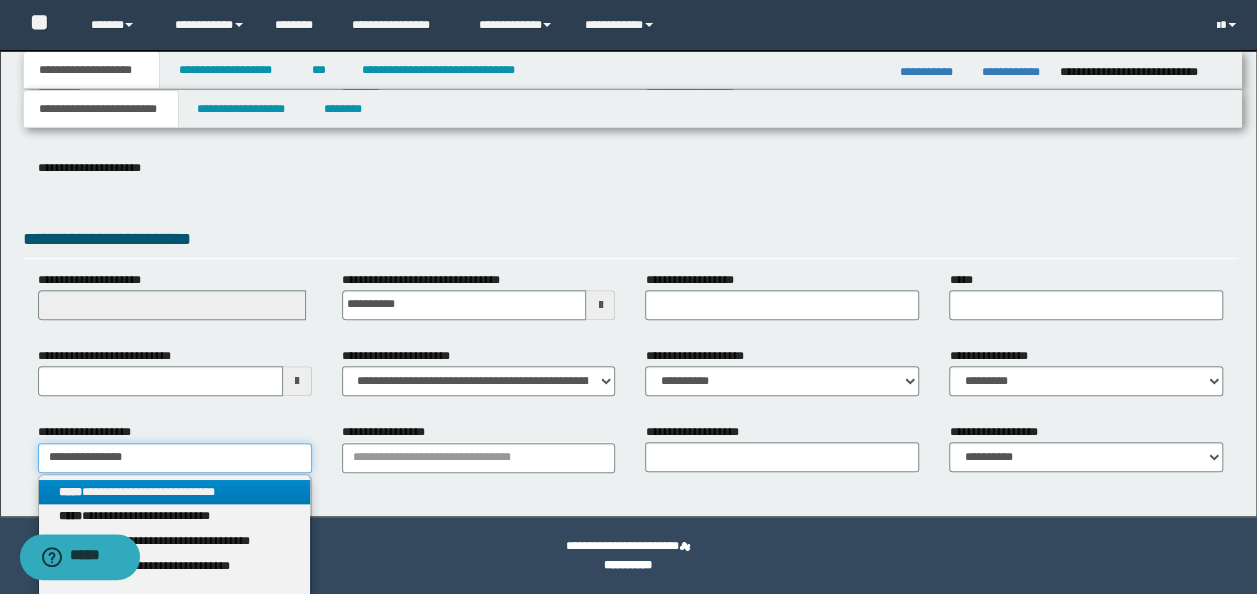 type on "**********" 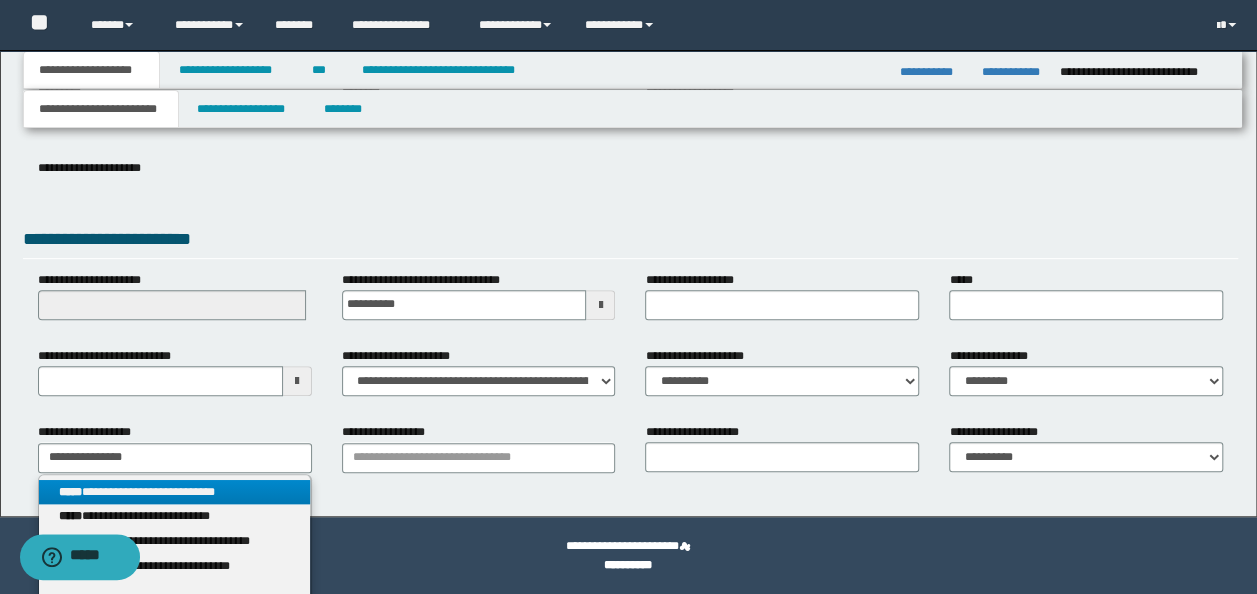 click on "**********" at bounding box center [174, 492] 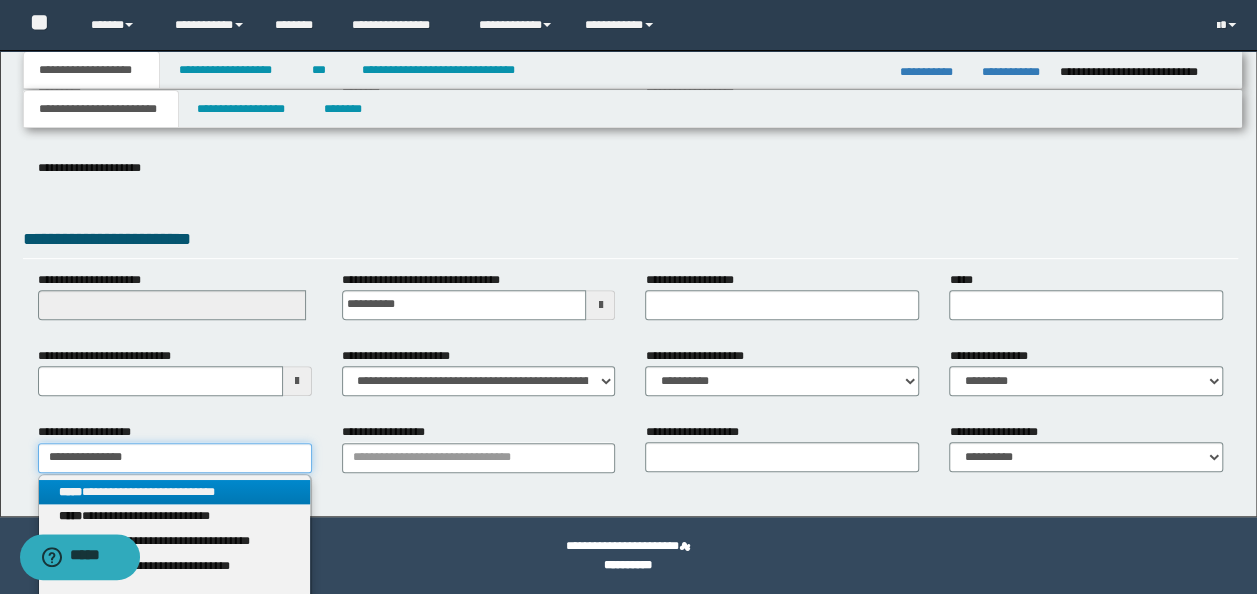 type 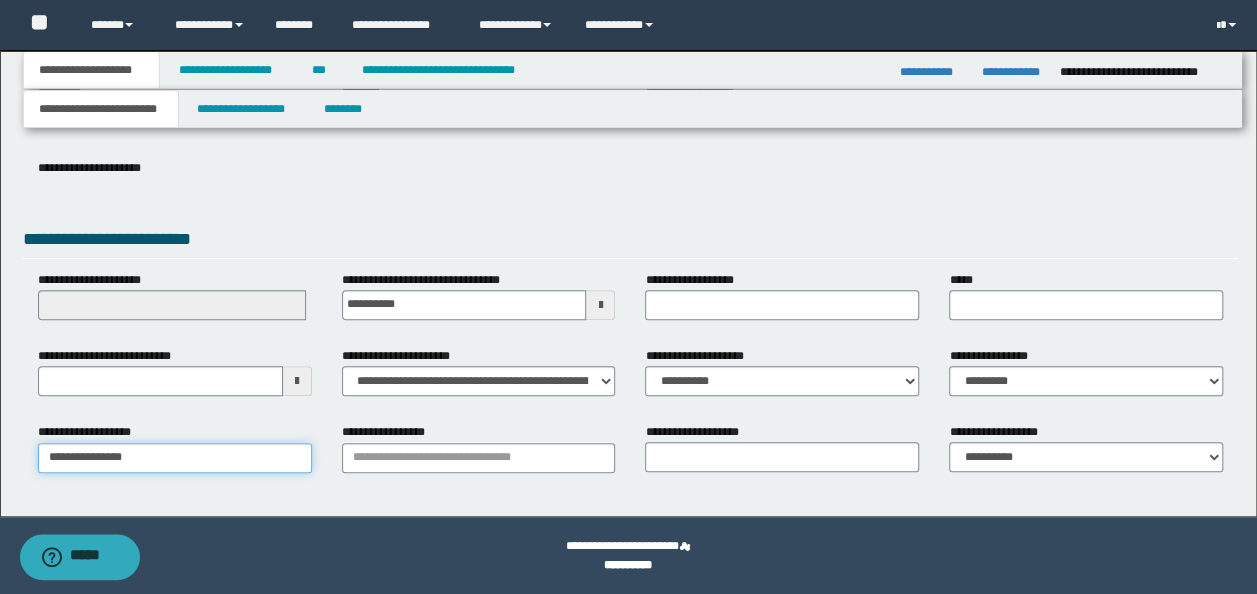 type on "**********" 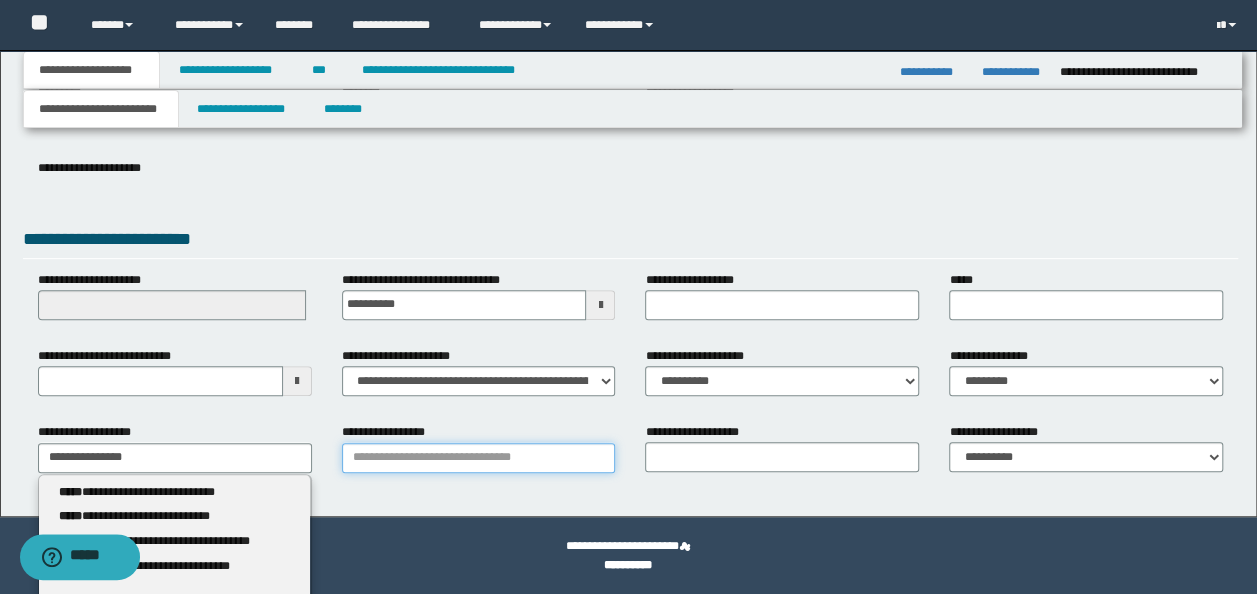 type 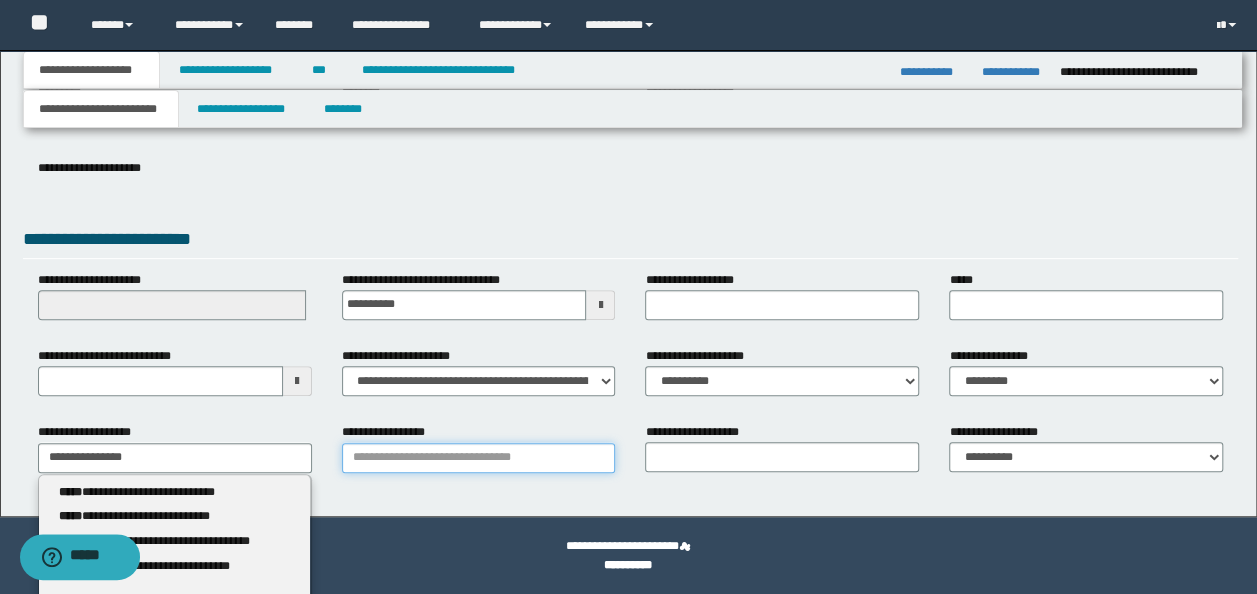 click on "**********" at bounding box center [479, 458] 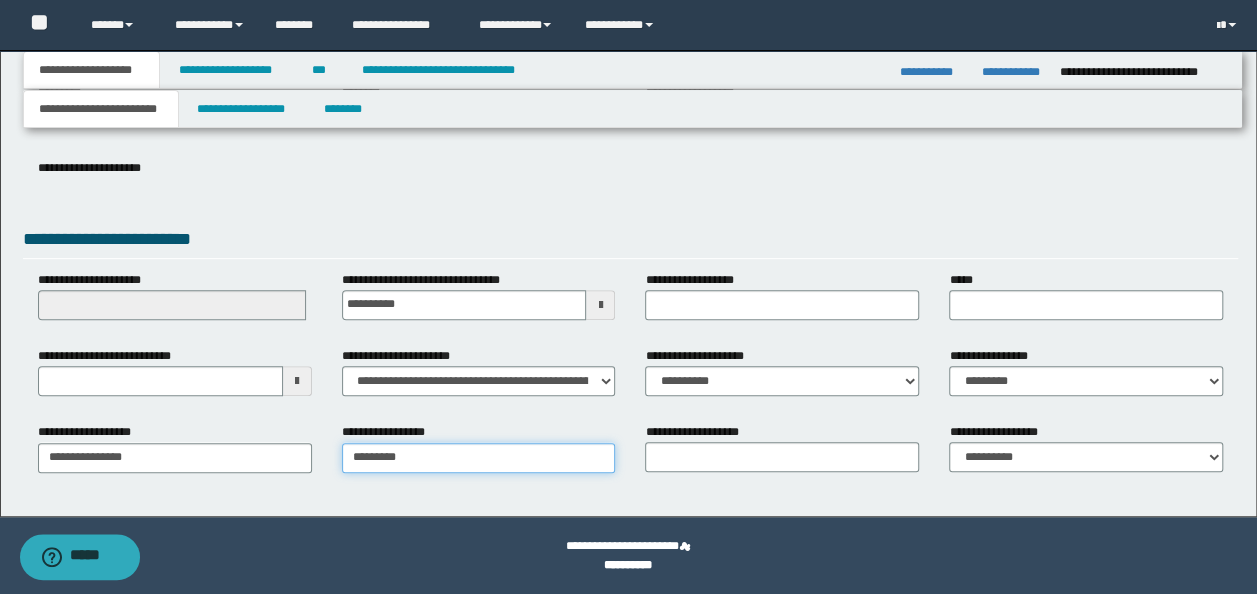 type on "**********" 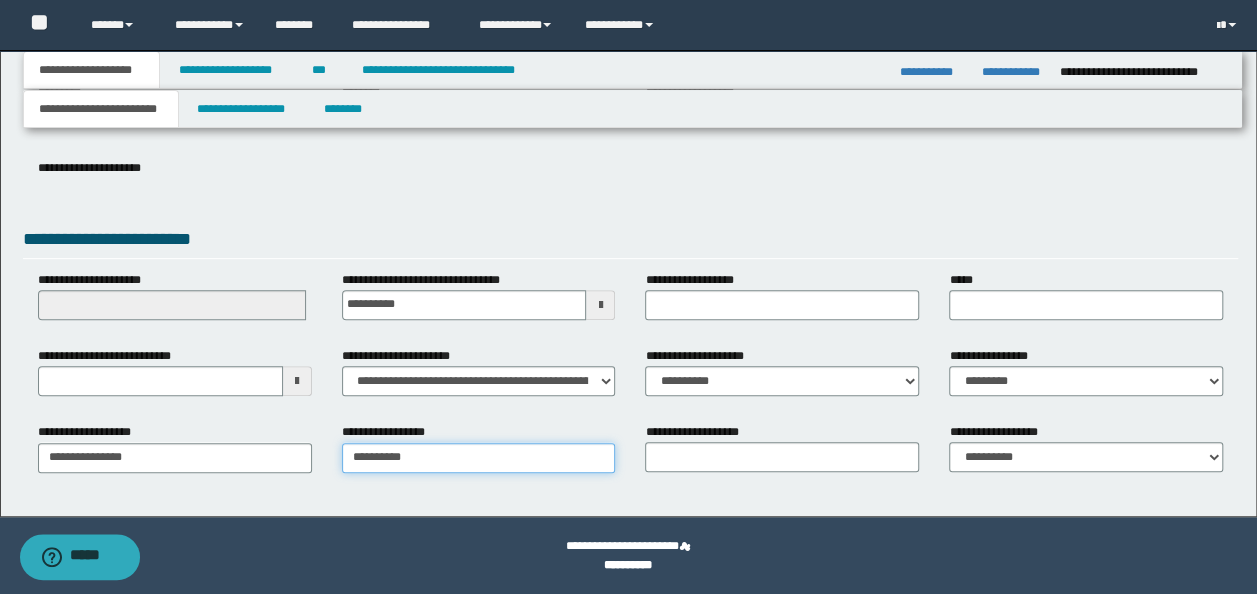 type on "**********" 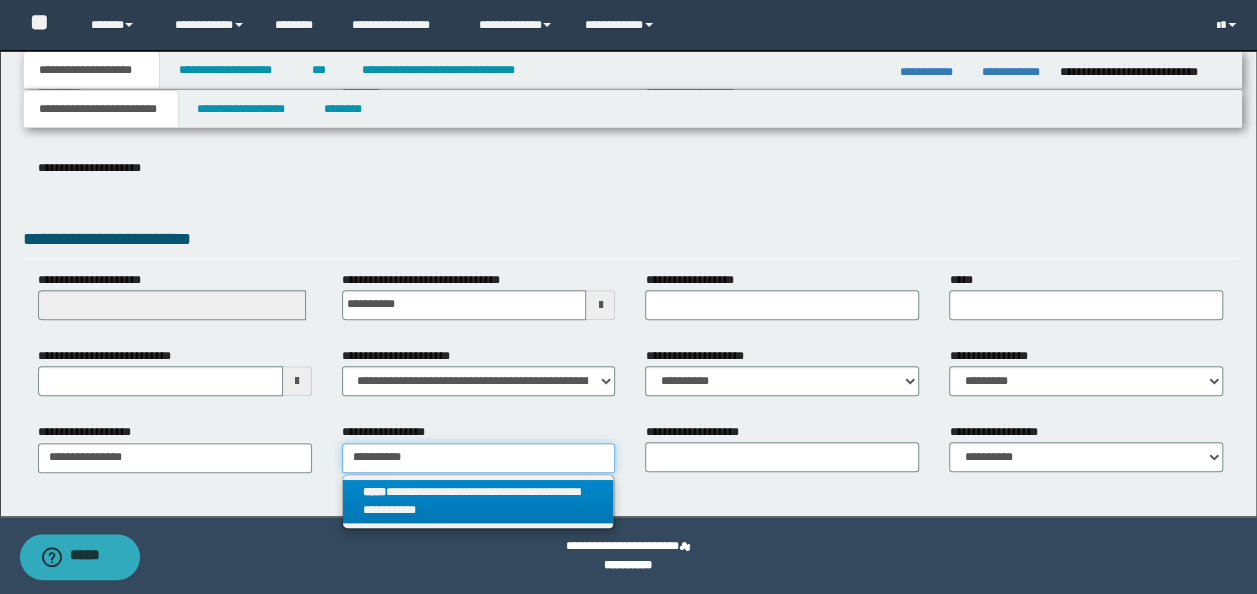 type on "**********" 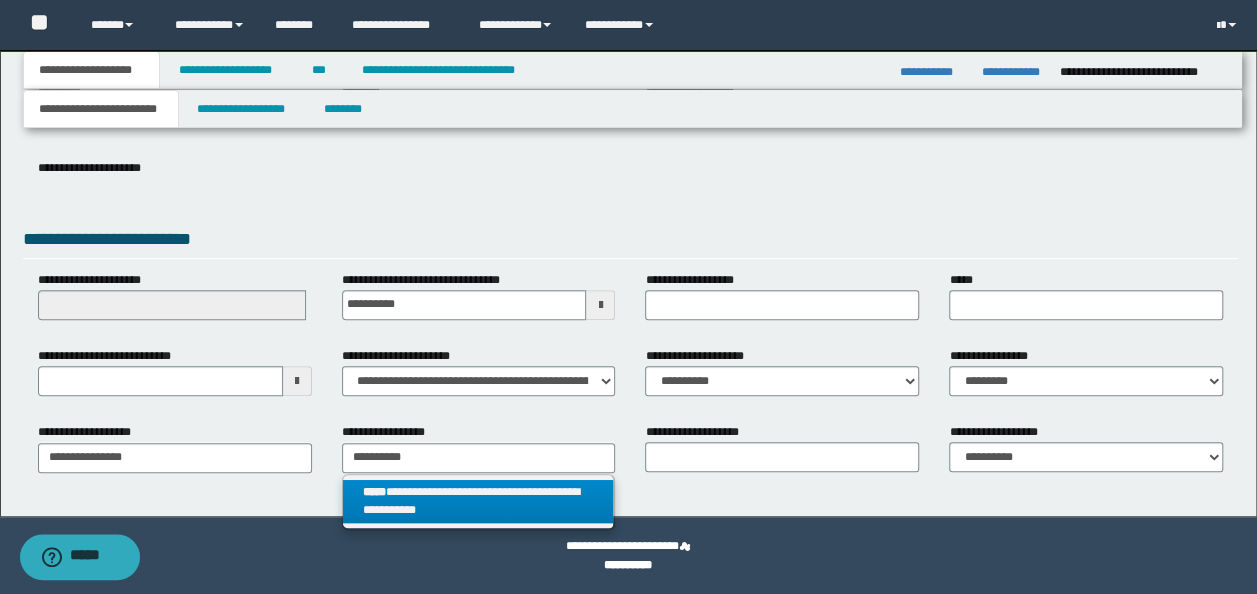 click on "**********" at bounding box center (478, 502) 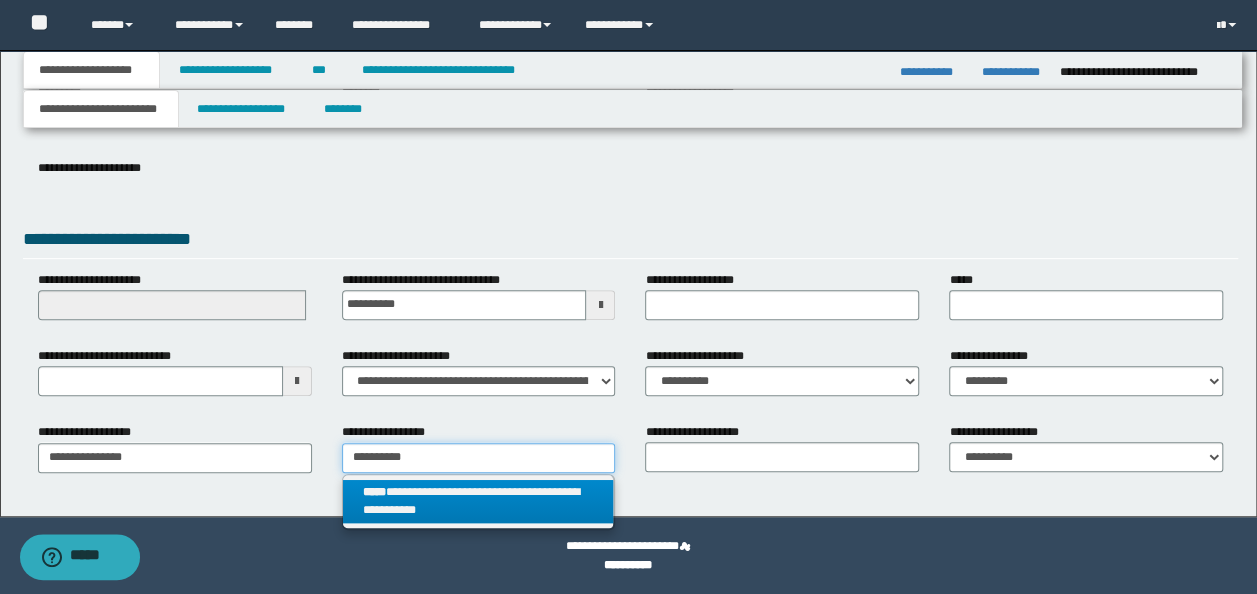 type 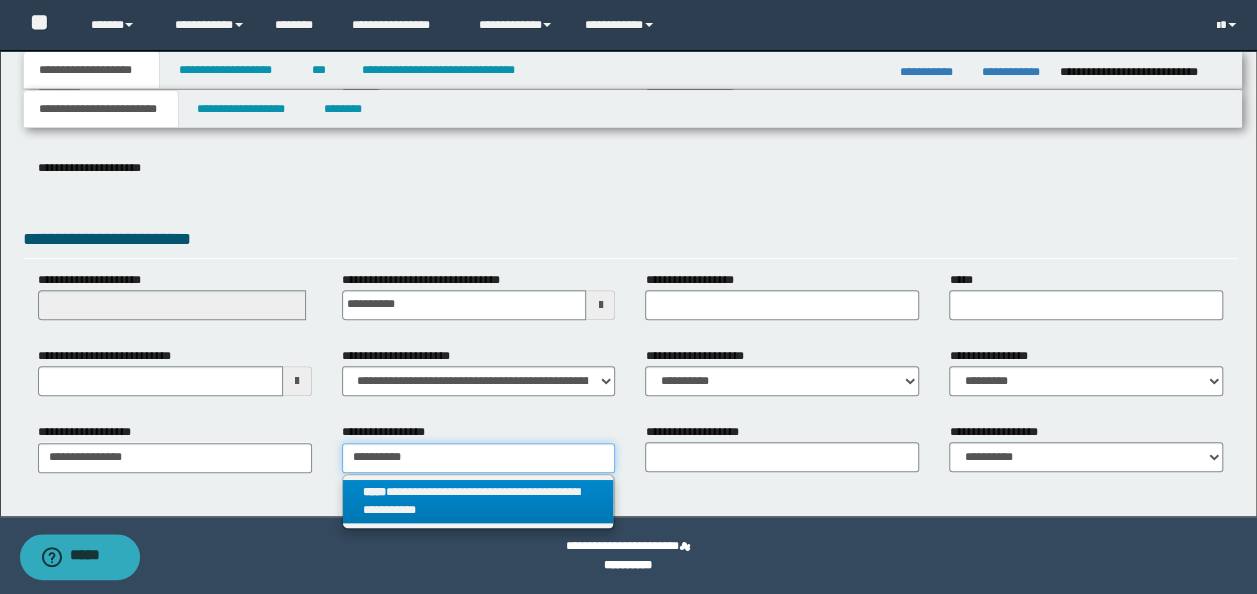 type on "**********" 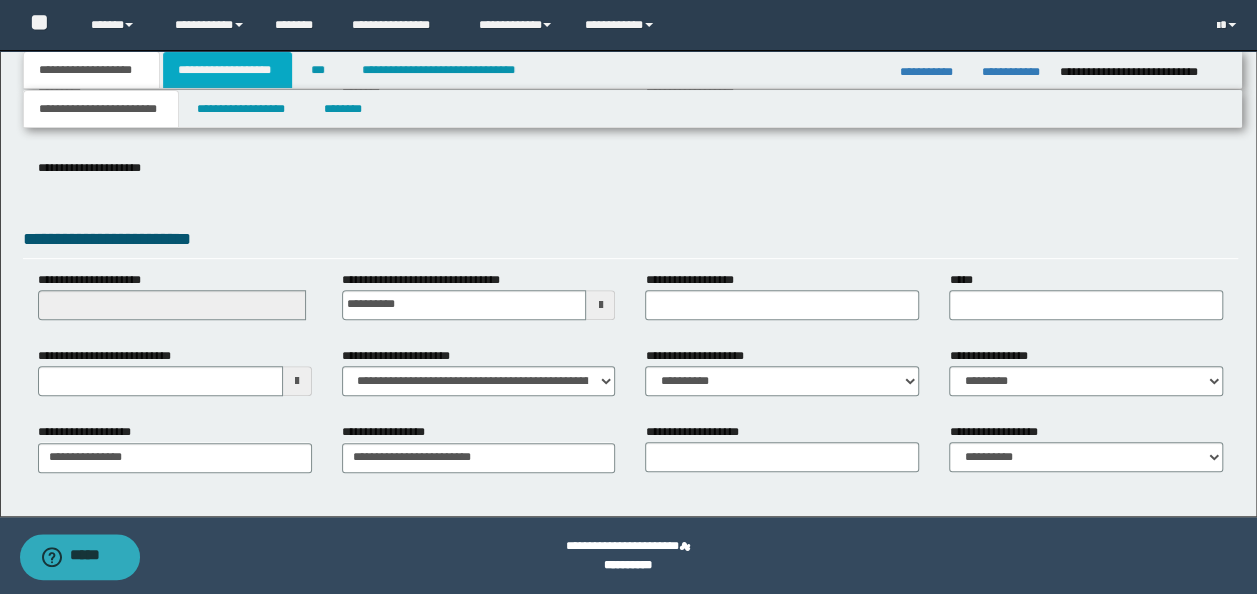 click on "**********" at bounding box center (227, 70) 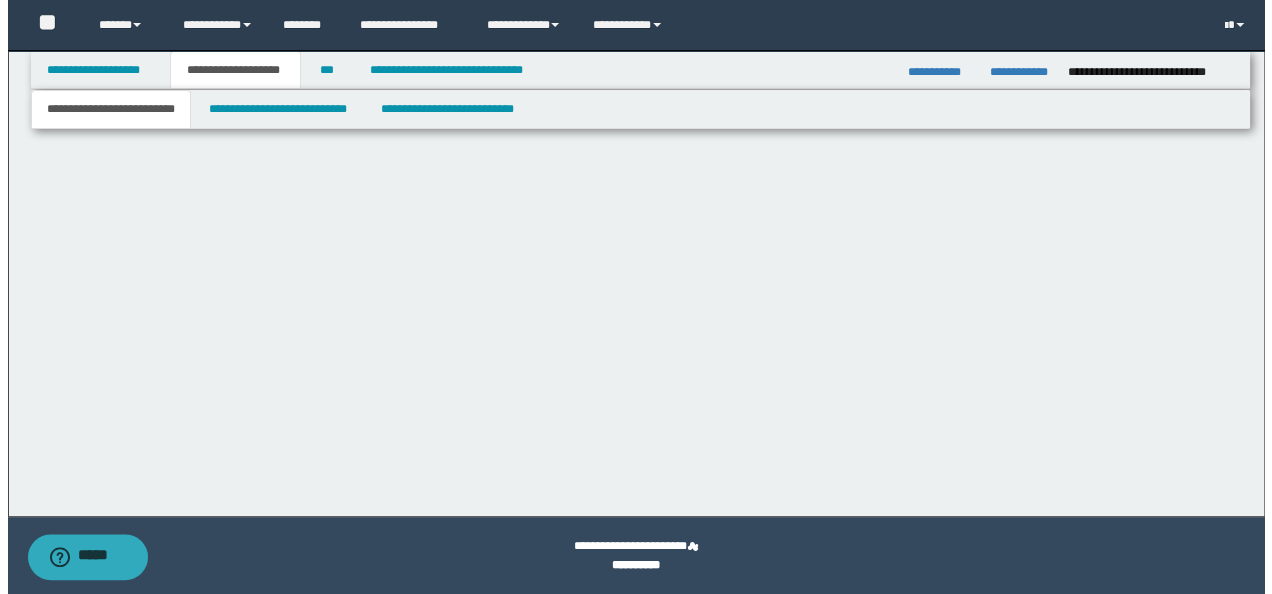 scroll, scrollTop: 0, scrollLeft: 0, axis: both 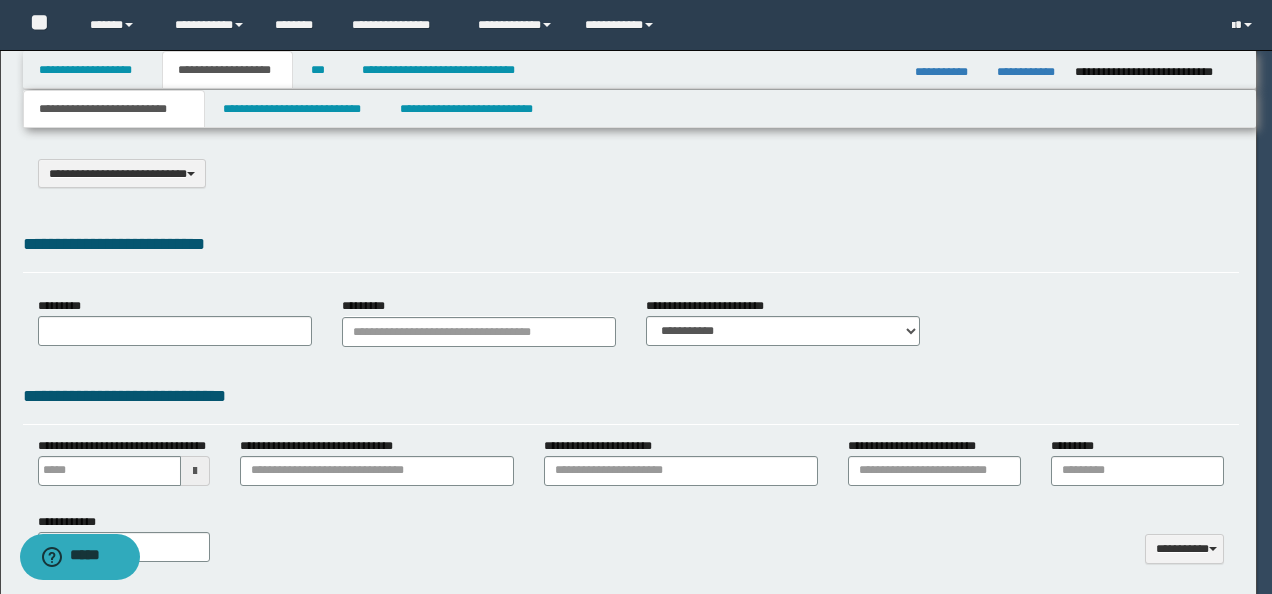 select on "*" 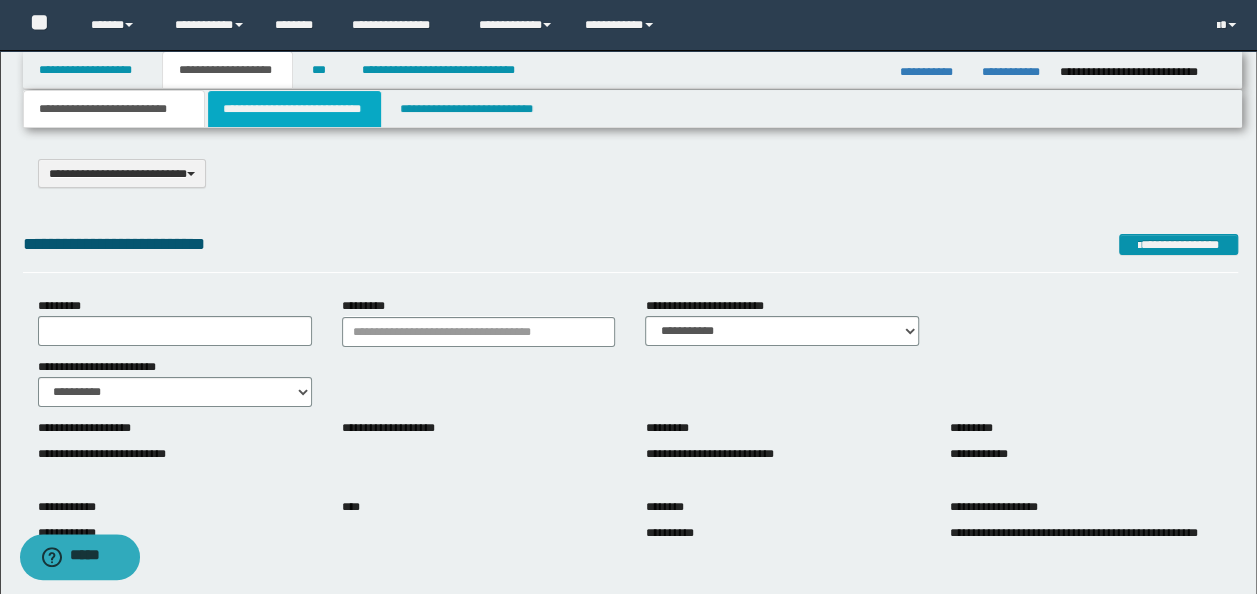 click on "**********" at bounding box center [294, 109] 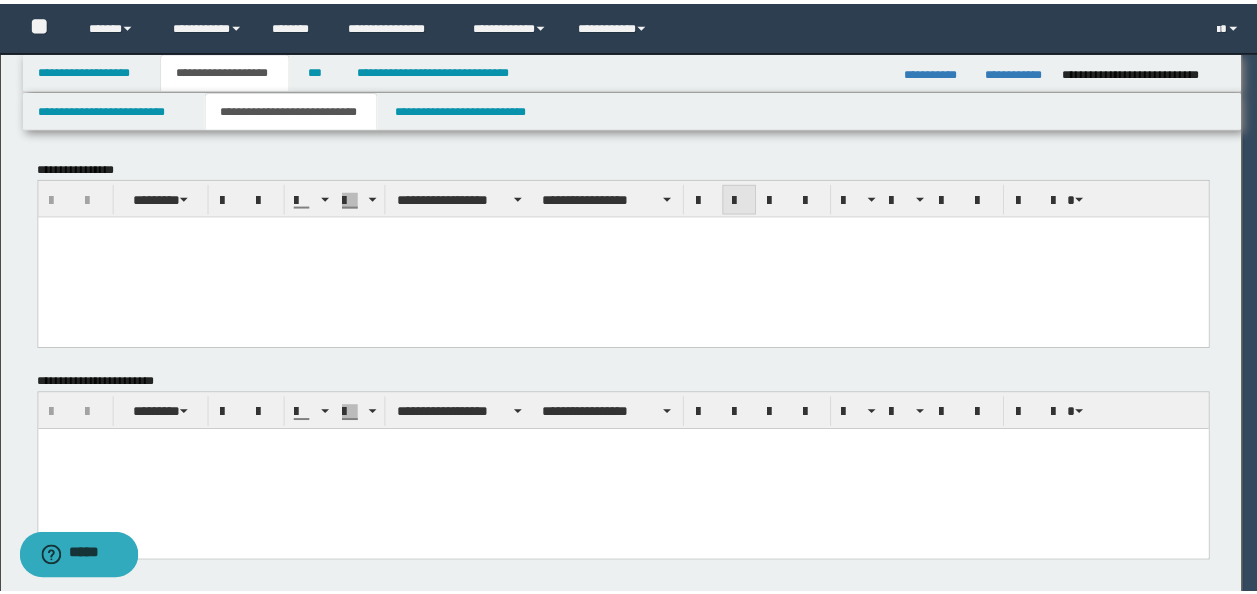 scroll, scrollTop: 0, scrollLeft: 0, axis: both 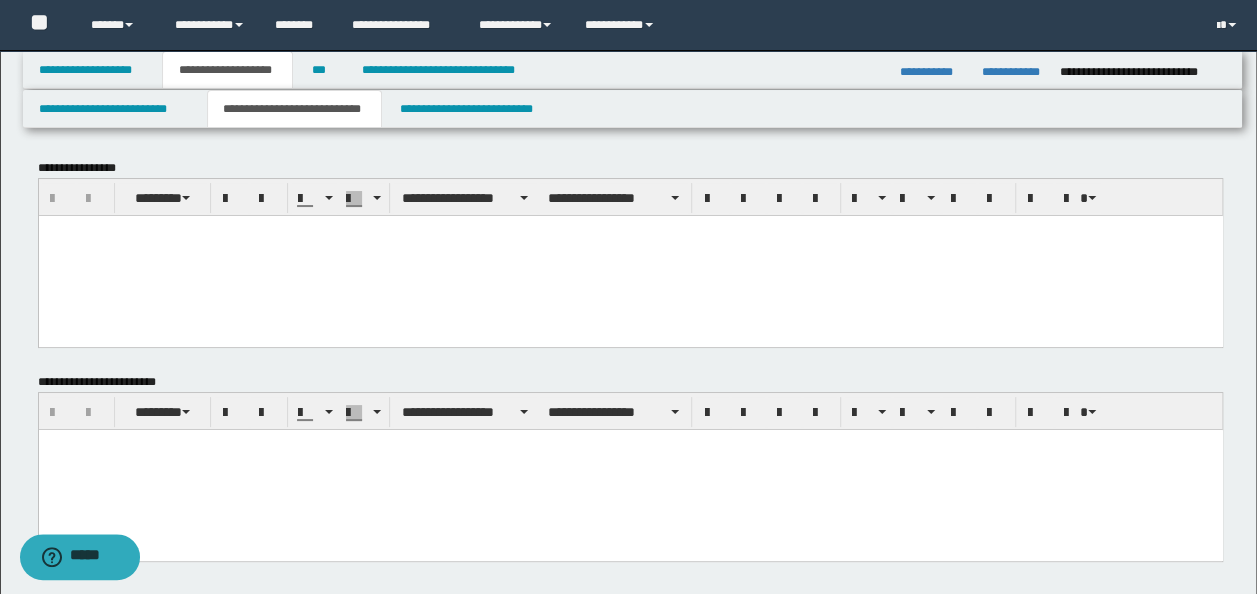 click at bounding box center [630, 255] 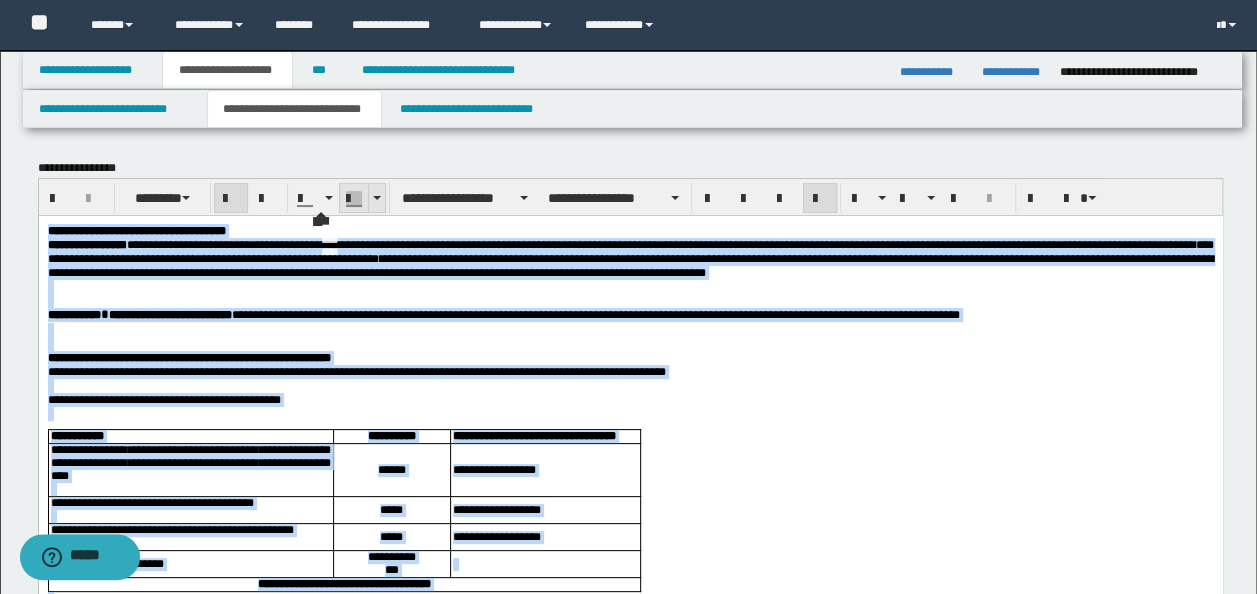 click at bounding box center (376, 198) 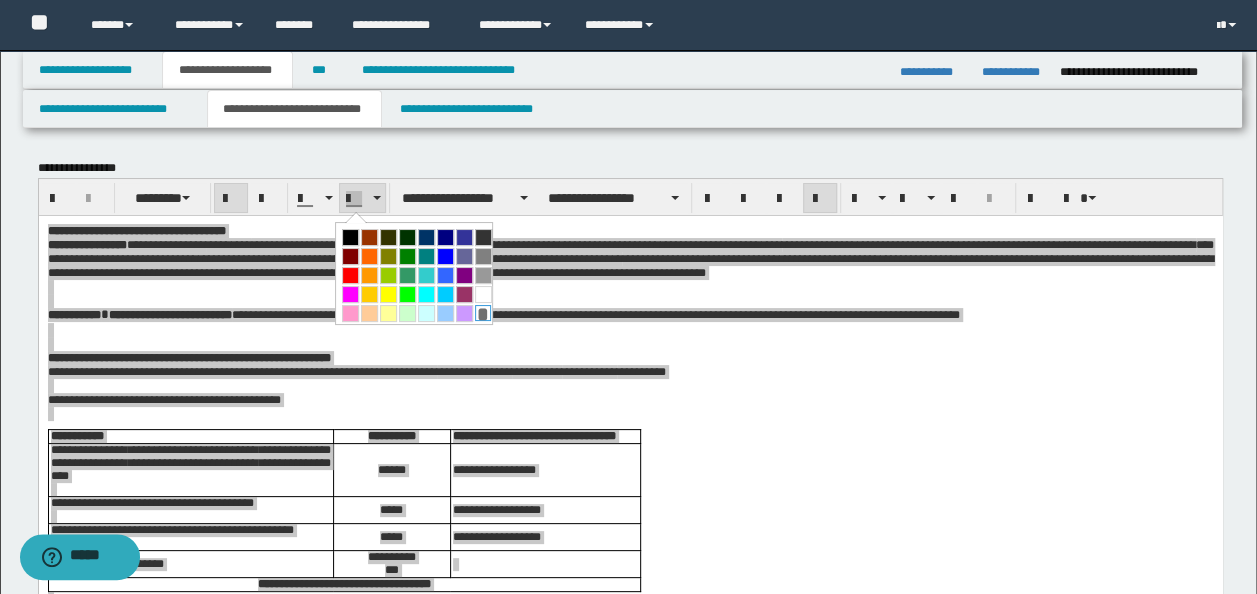 click on "*" at bounding box center (483, 313) 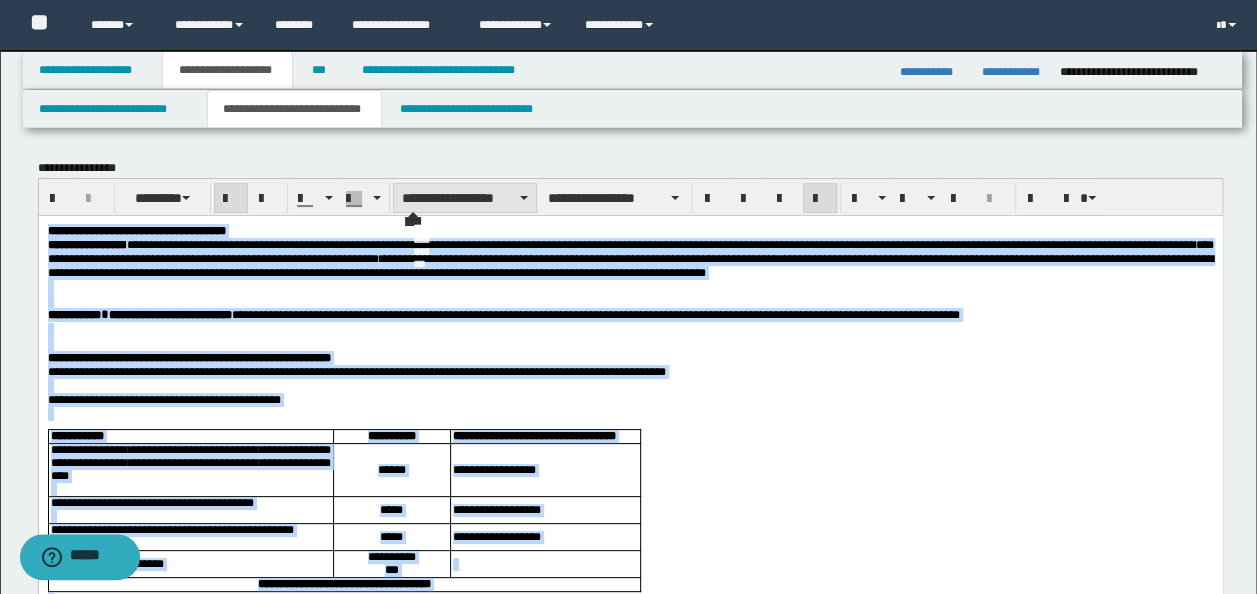 click on "**********" at bounding box center (465, 198) 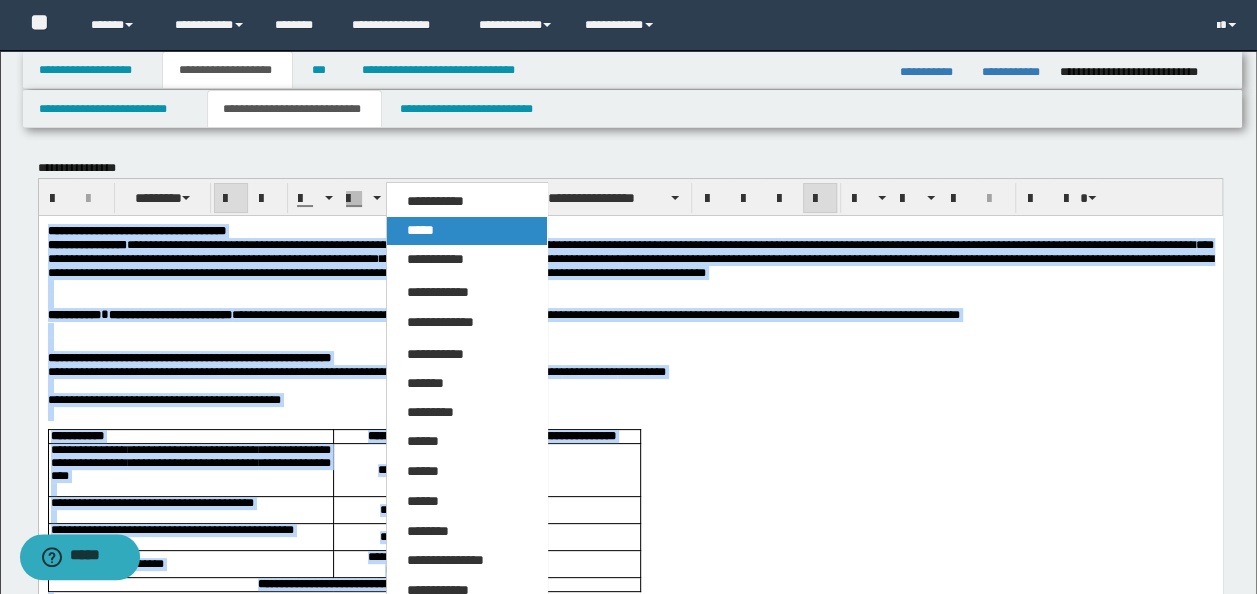 click on "*****" at bounding box center (466, 231) 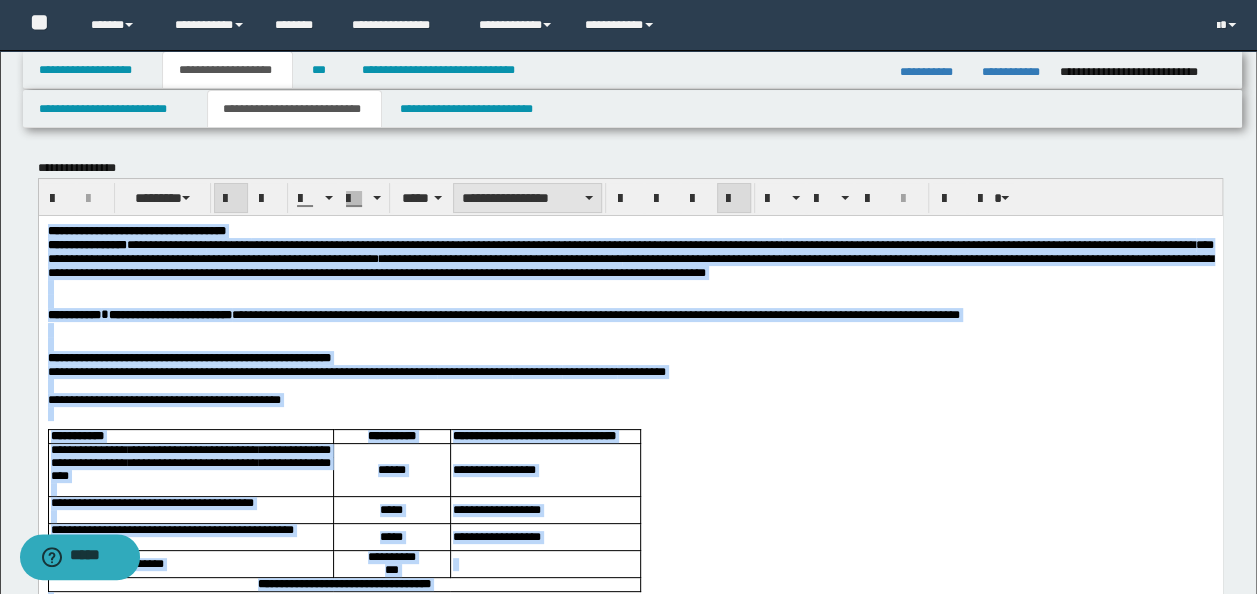 click on "**********" at bounding box center (527, 198) 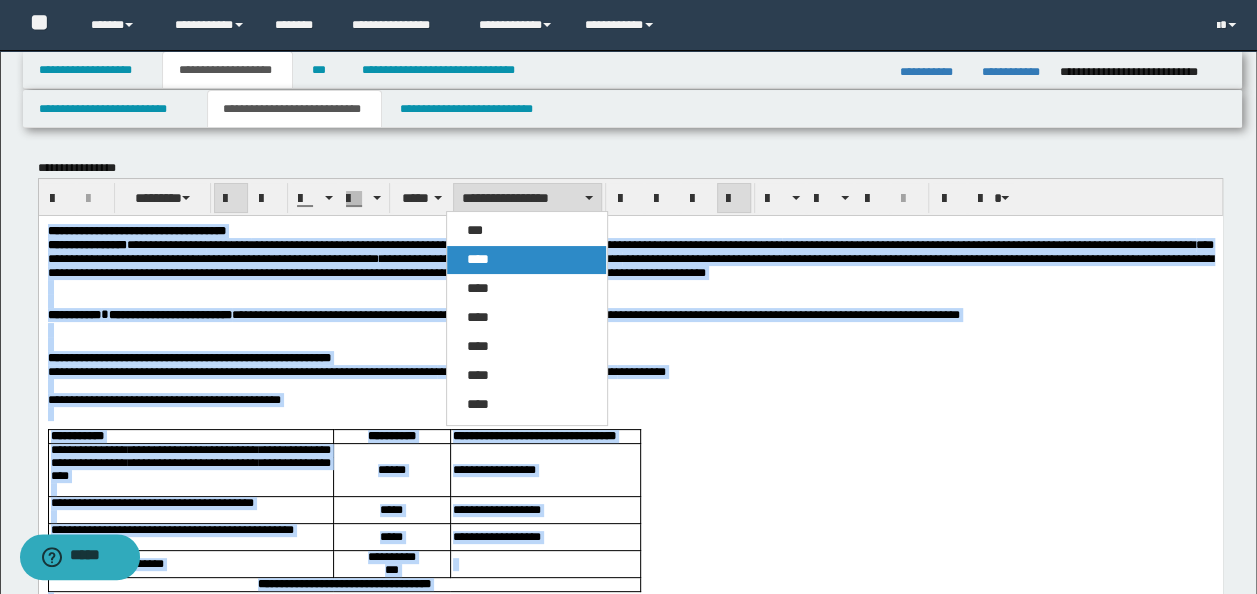click on "****" at bounding box center (526, 260) 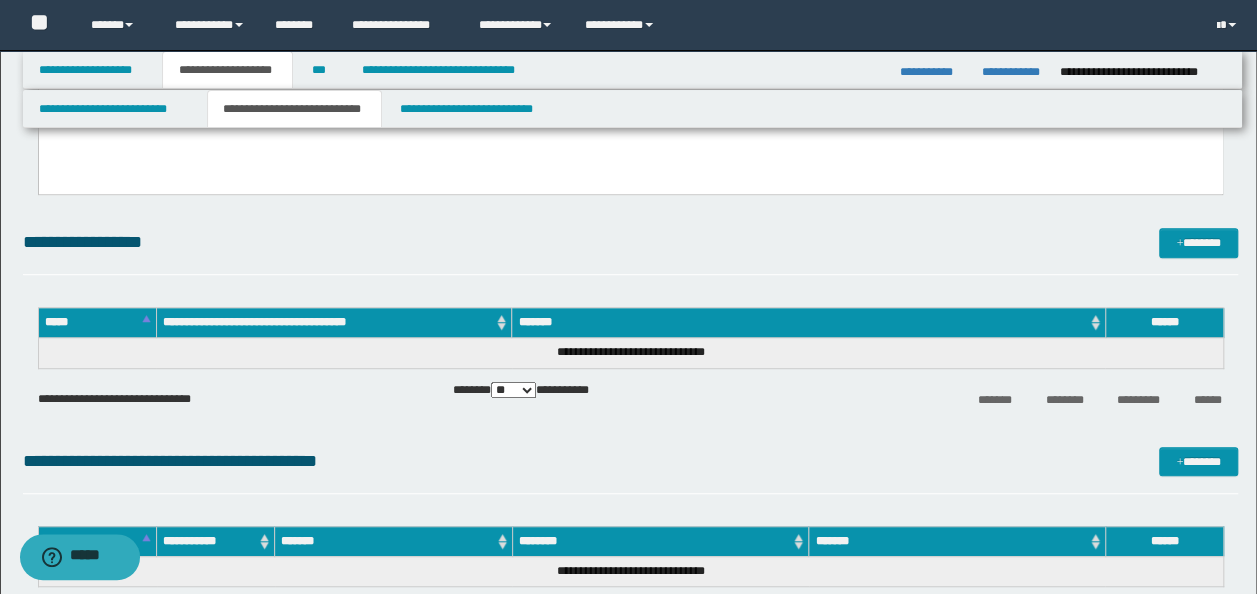 scroll, scrollTop: 4000, scrollLeft: 0, axis: vertical 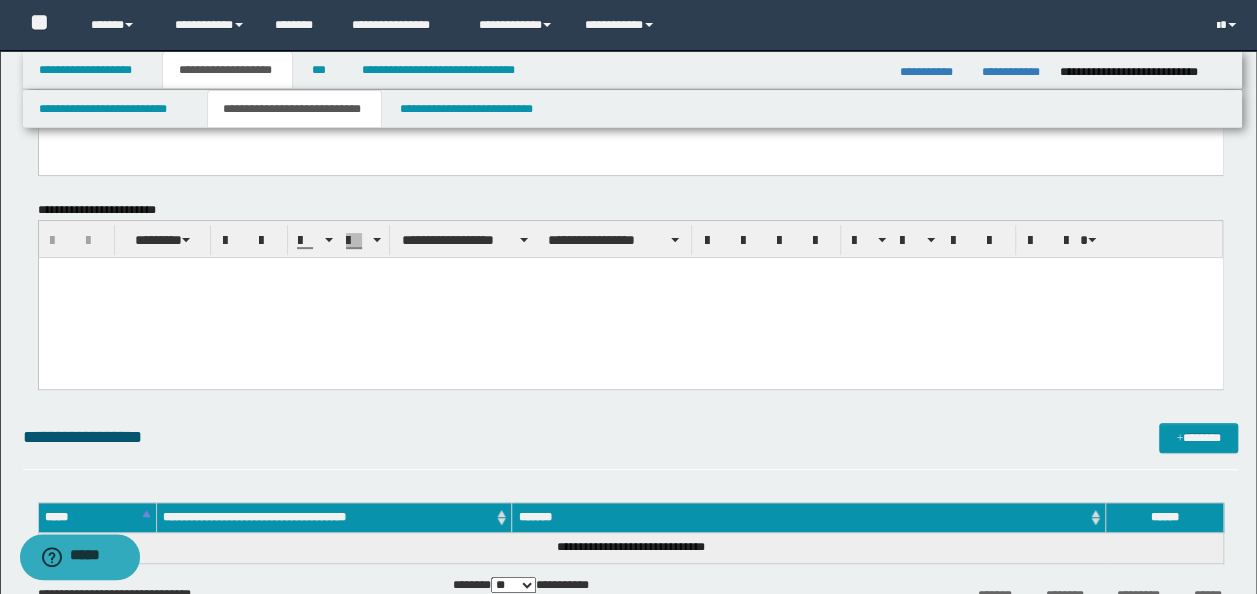 click at bounding box center [630, 298] 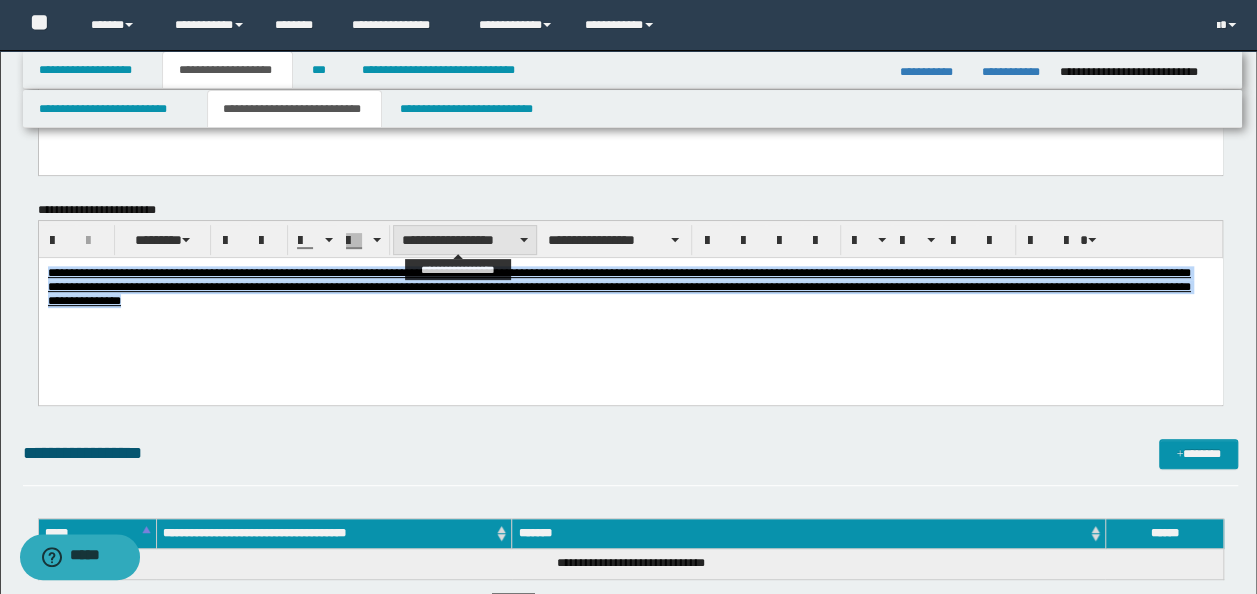click on "**********" at bounding box center (465, 240) 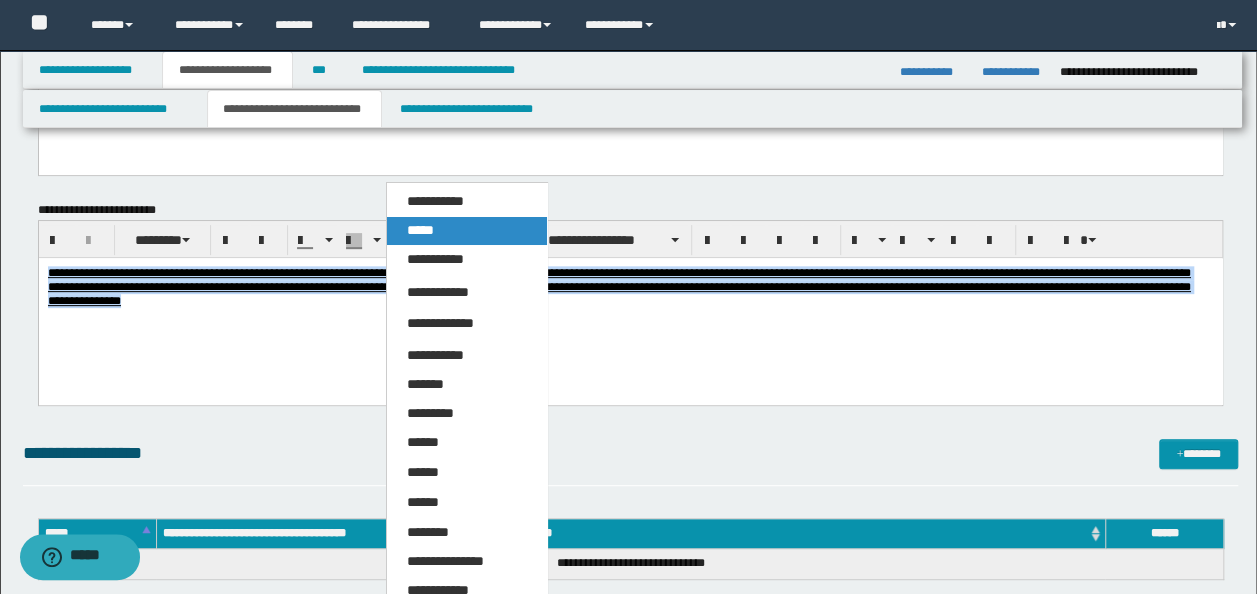 click on "*****" at bounding box center [466, 231] 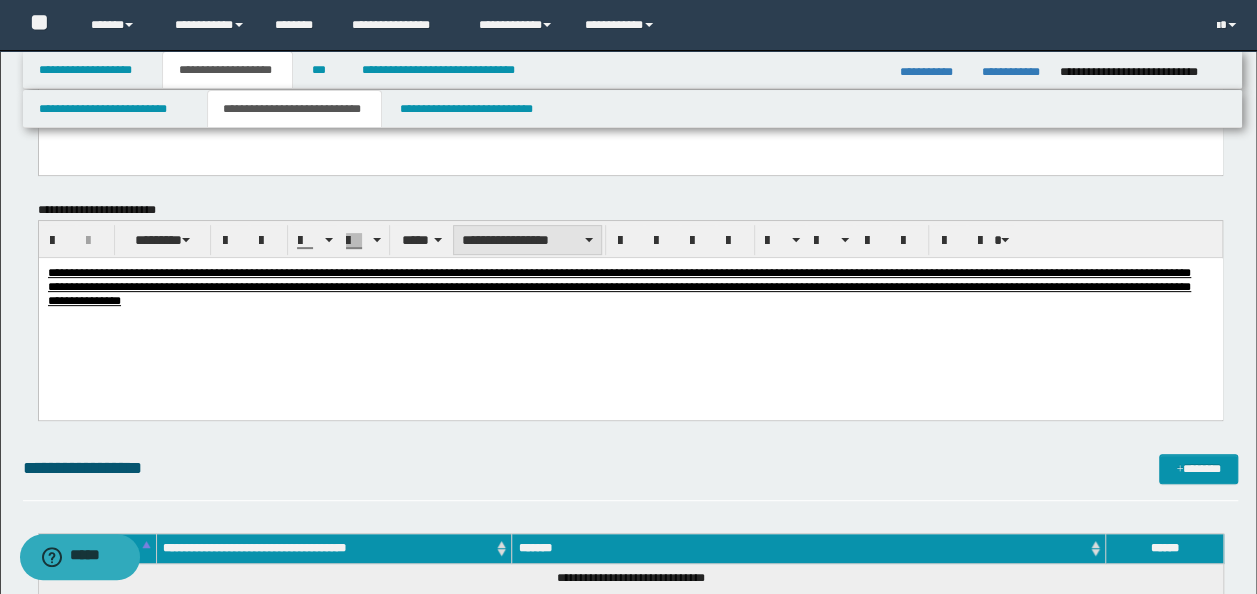 click on "**********" at bounding box center (527, 240) 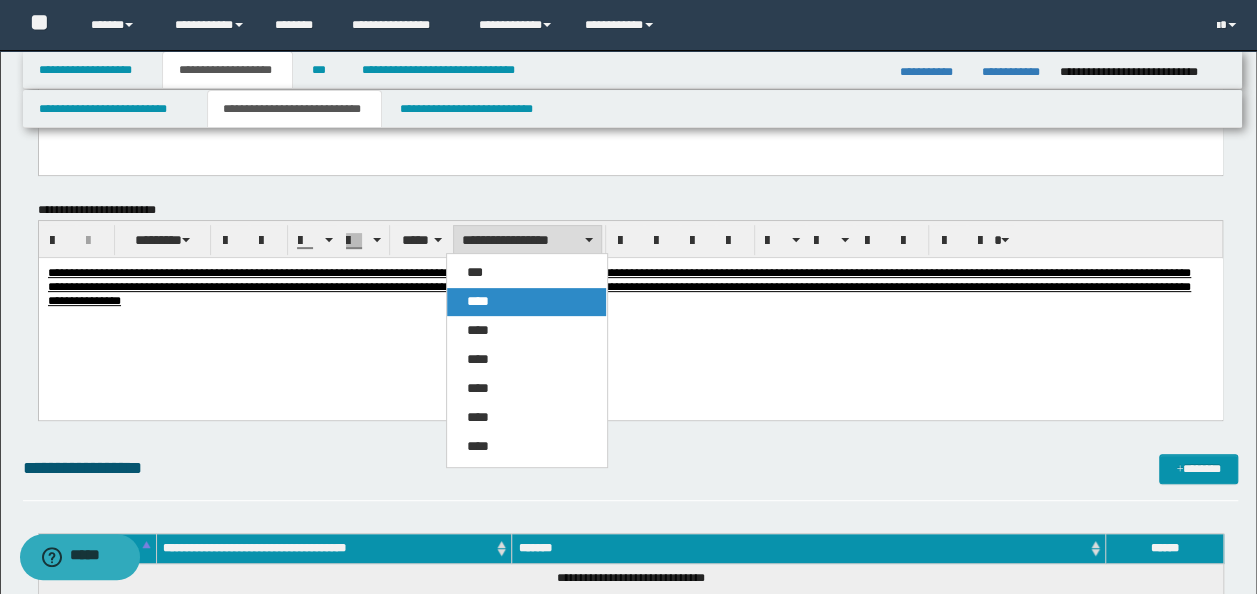 click on "****" at bounding box center [526, 302] 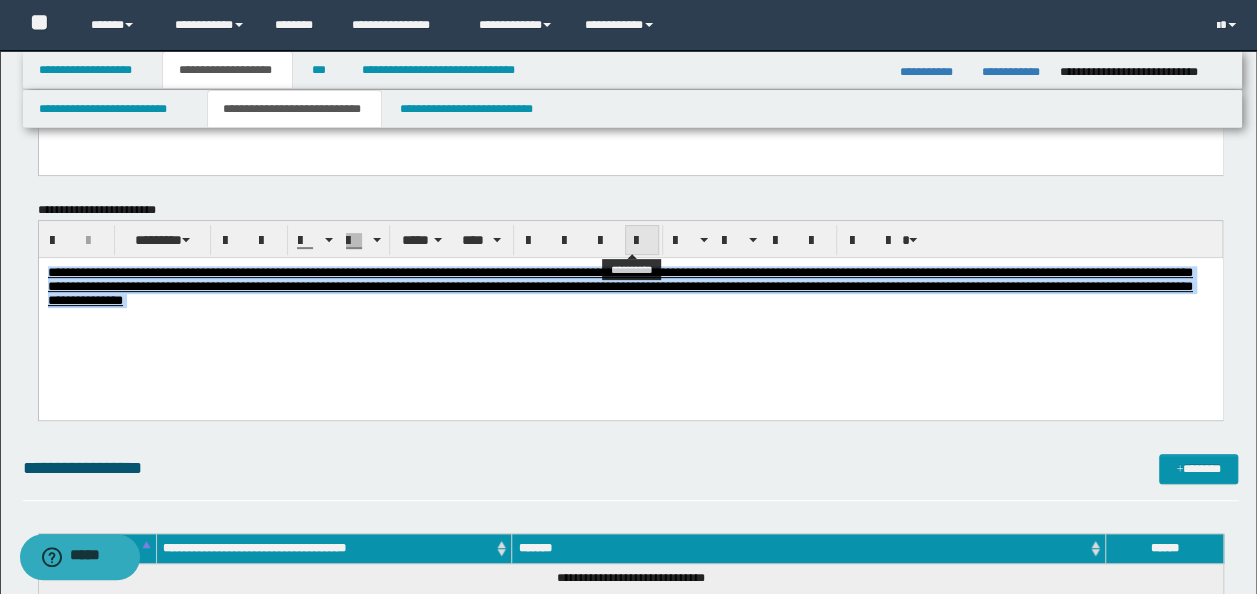 click at bounding box center [642, 240] 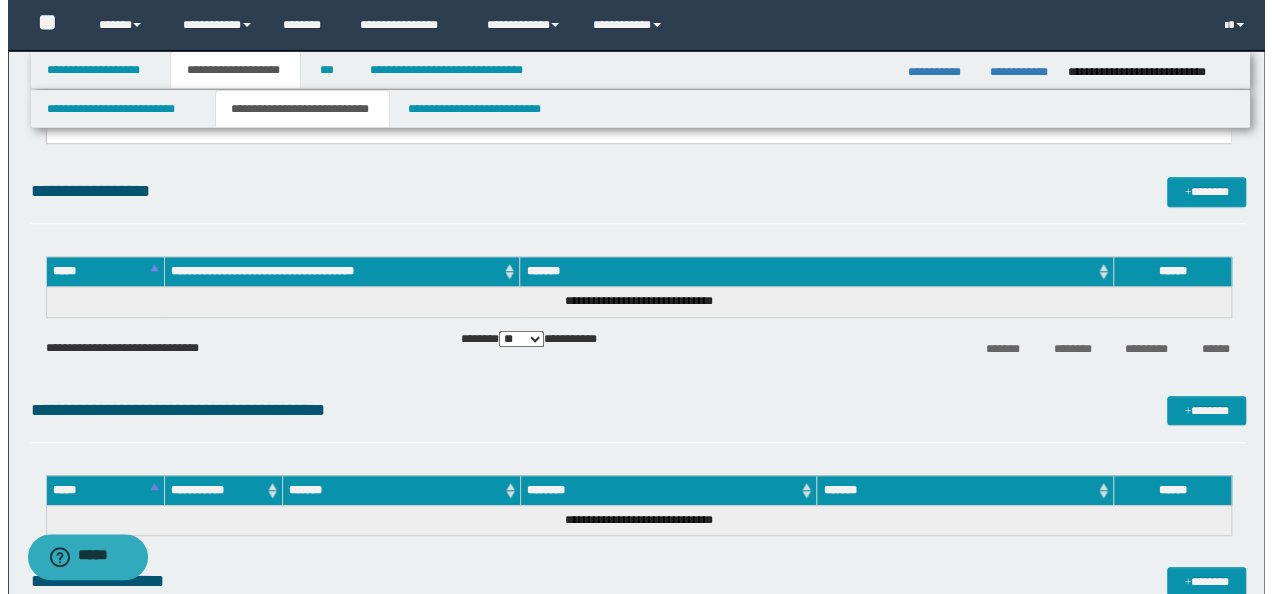 scroll, scrollTop: 4300, scrollLeft: 0, axis: vertical 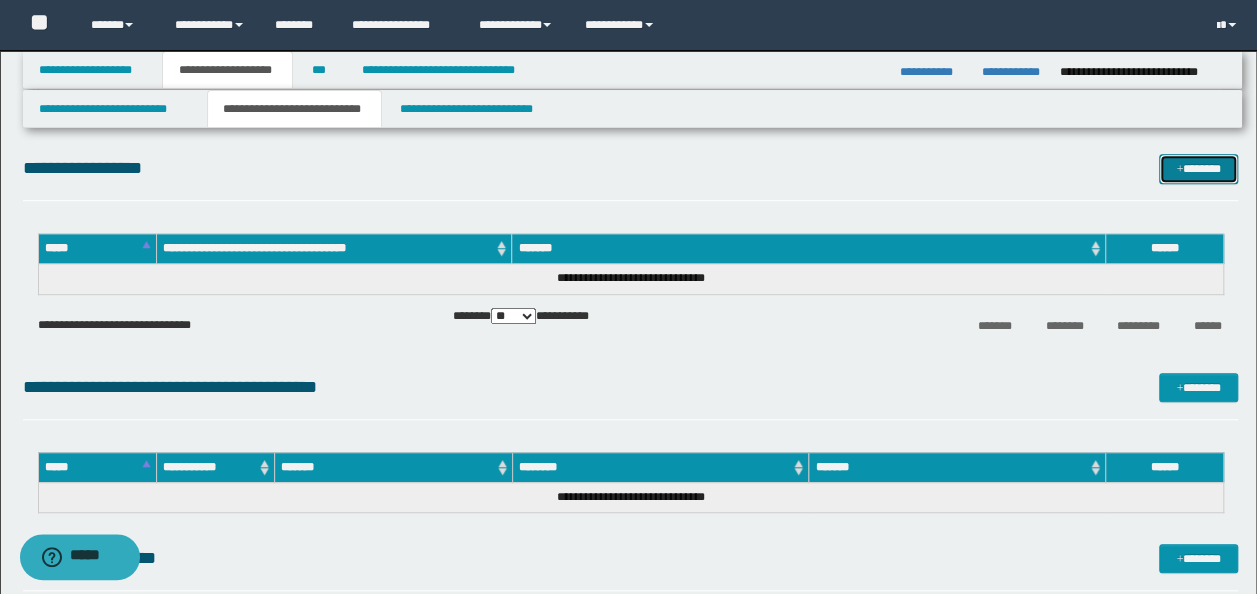 click on "*******" at bounding box center (1198, 168) 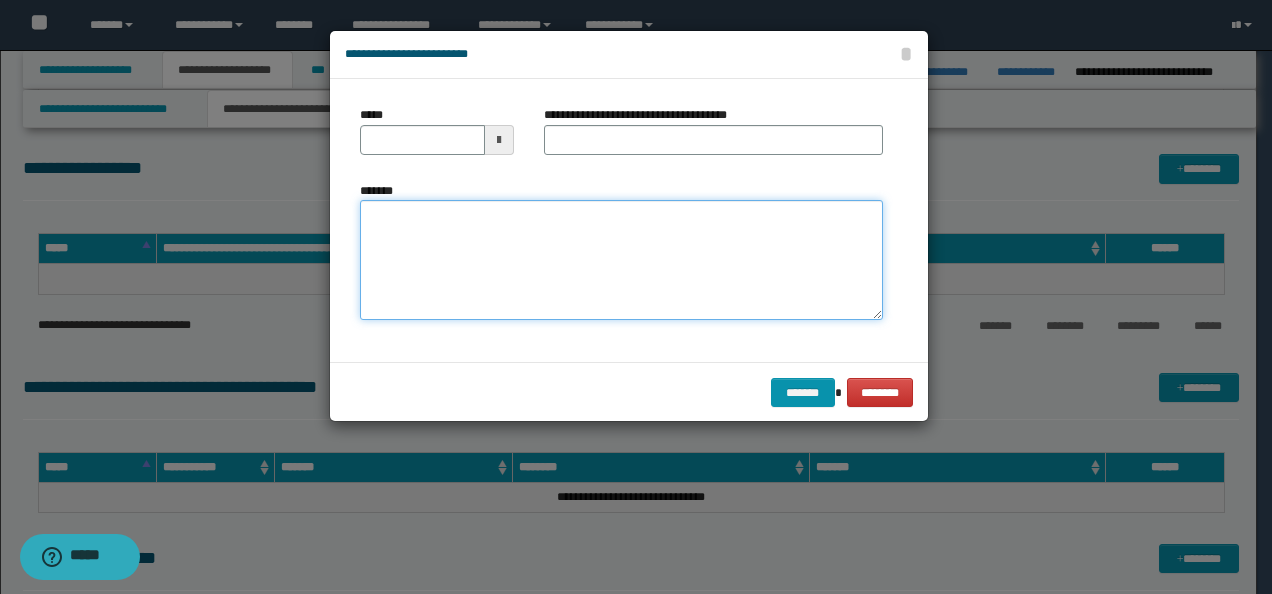 click on "*******" at bounding box center (621, 260) 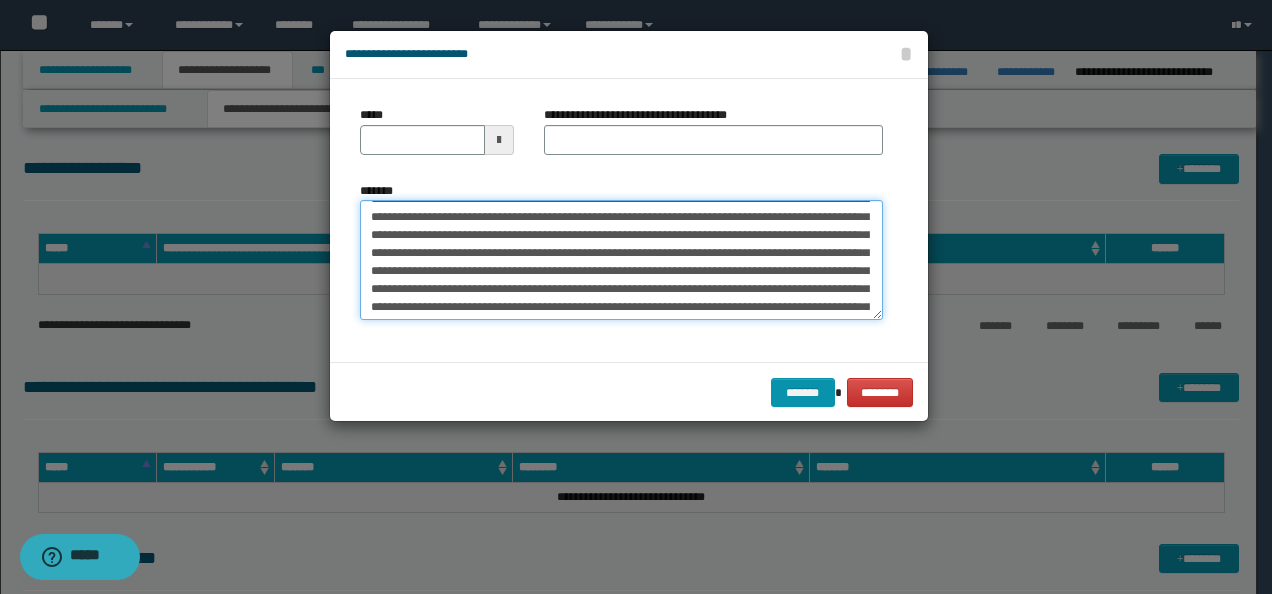 scroll, scrollTop: 0, scrollLeft: 0, axis: both 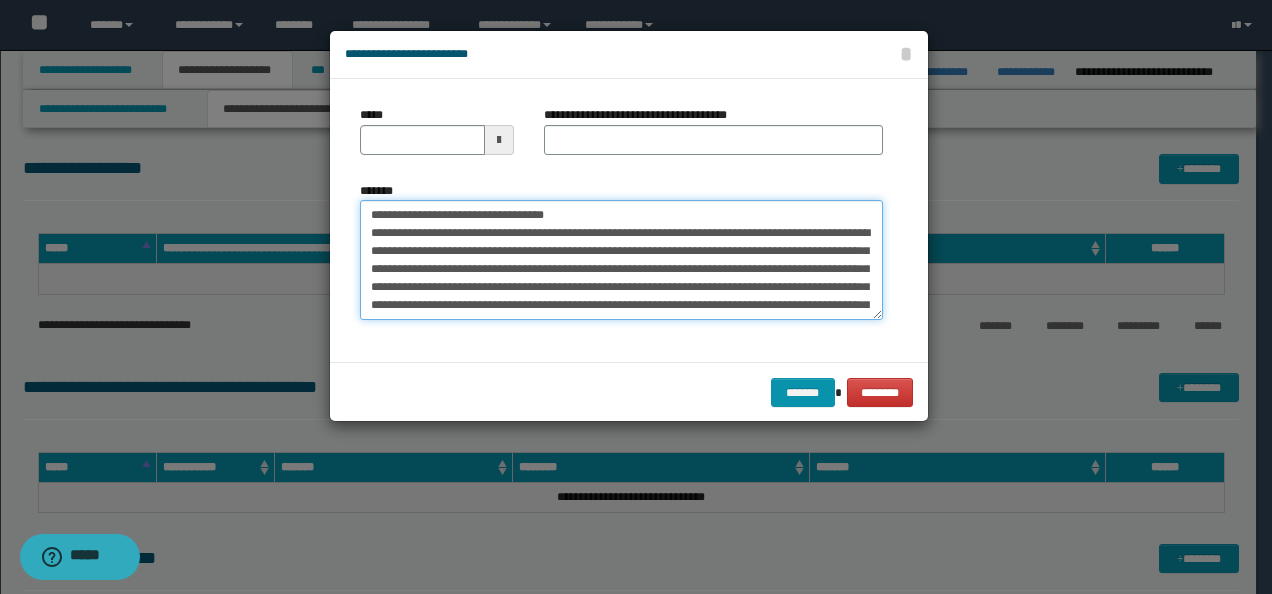 drag, startPoint x: 288, startPoint y: 201, endPoint x: 198, endPoint y: 190, distance: 90.66973 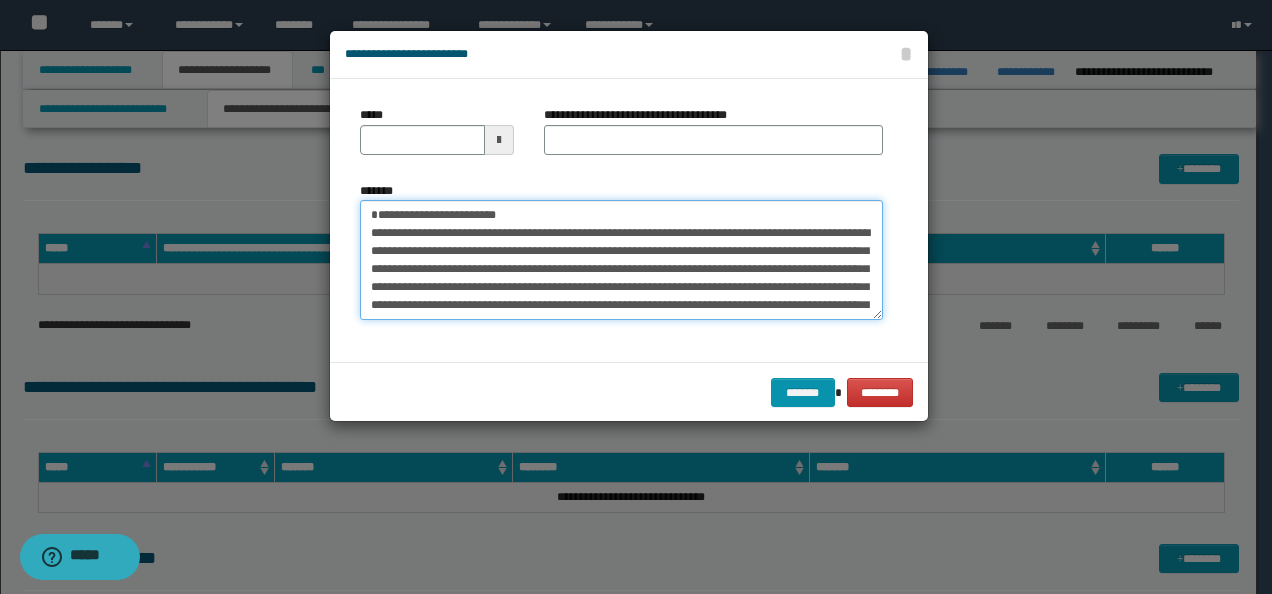 type 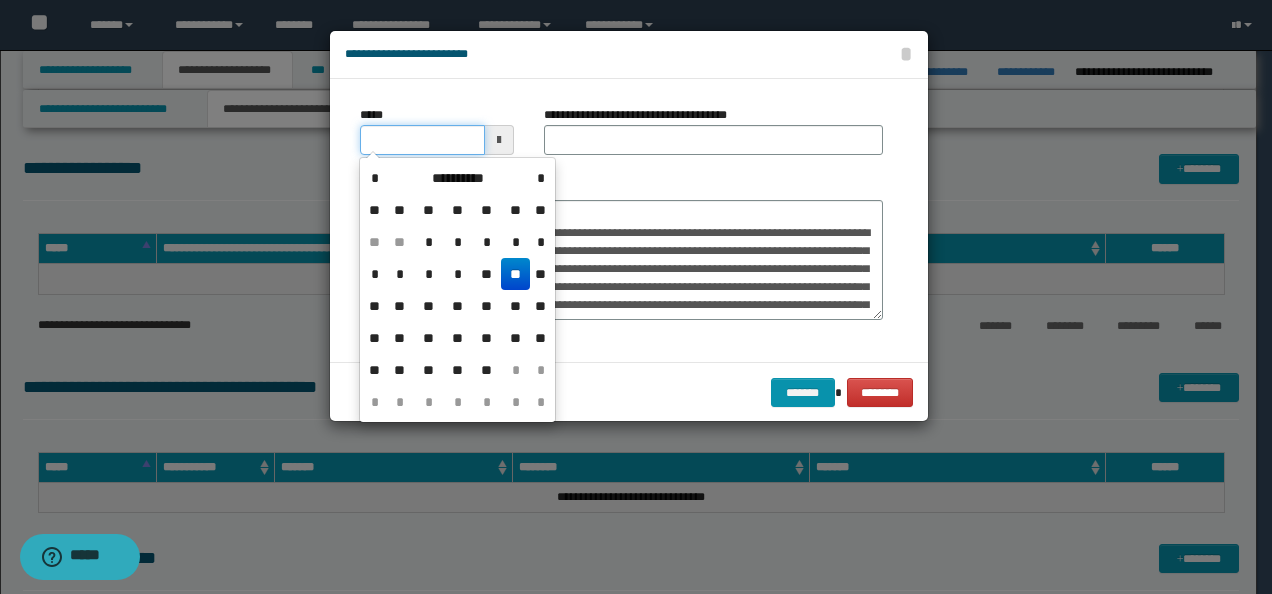 click on "*****" at bounding box center (422, 140) 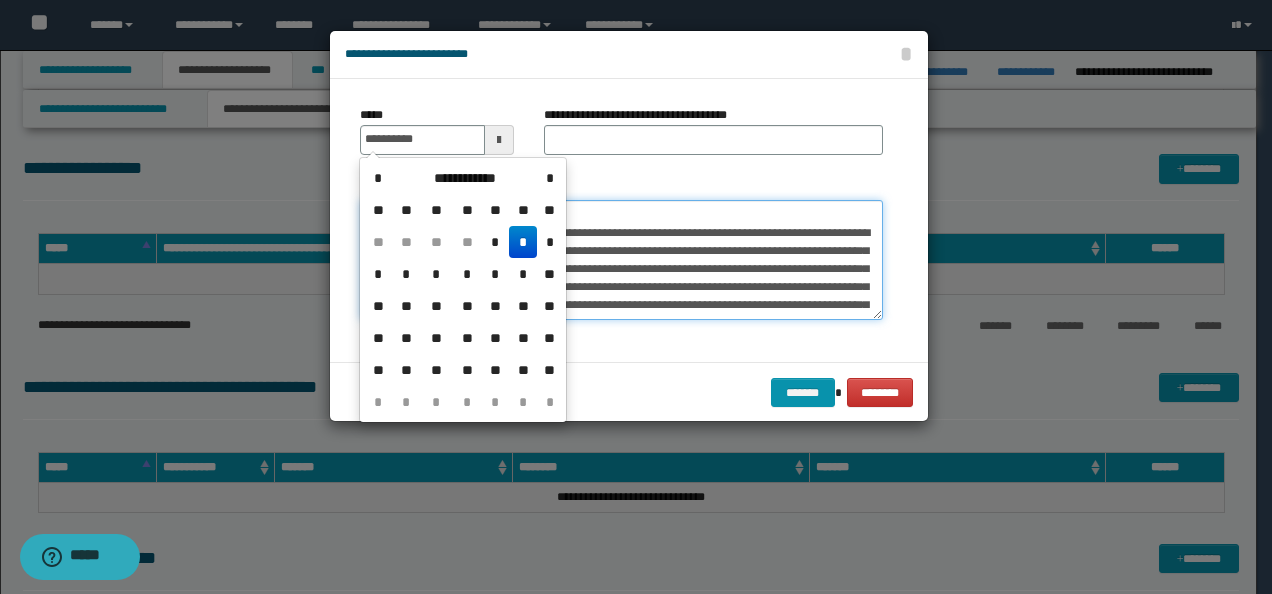 type on "**********" 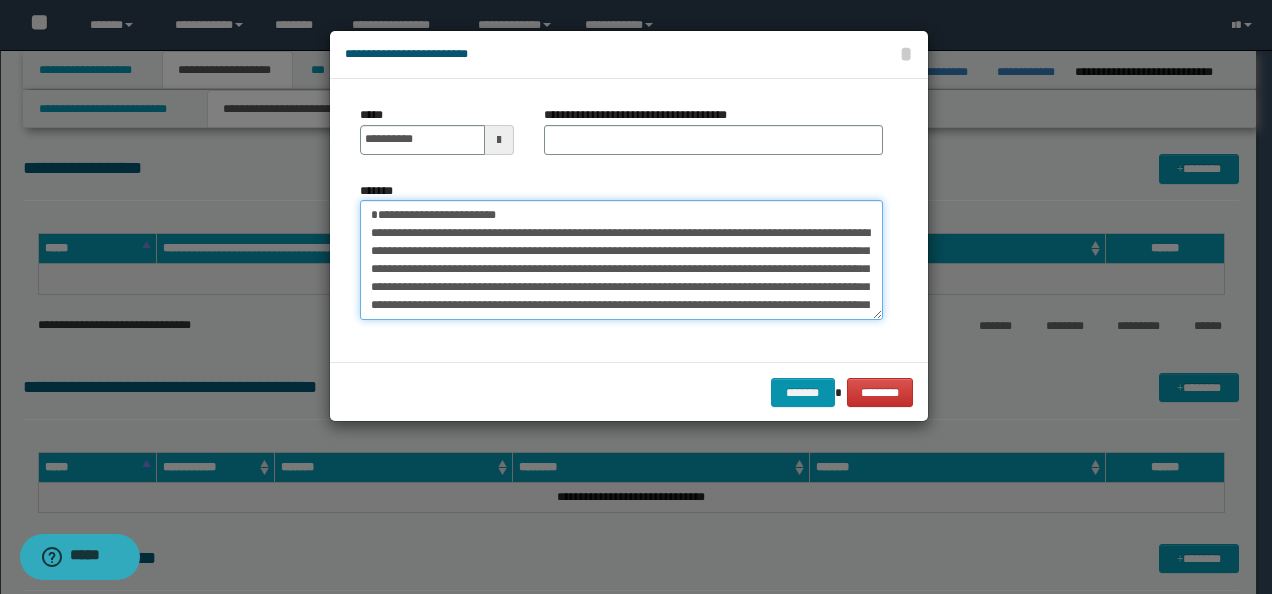 drag, startPoint x: 598, startPoint y: 214, endPoint x: 518, endPoint y: 154, distance: 100 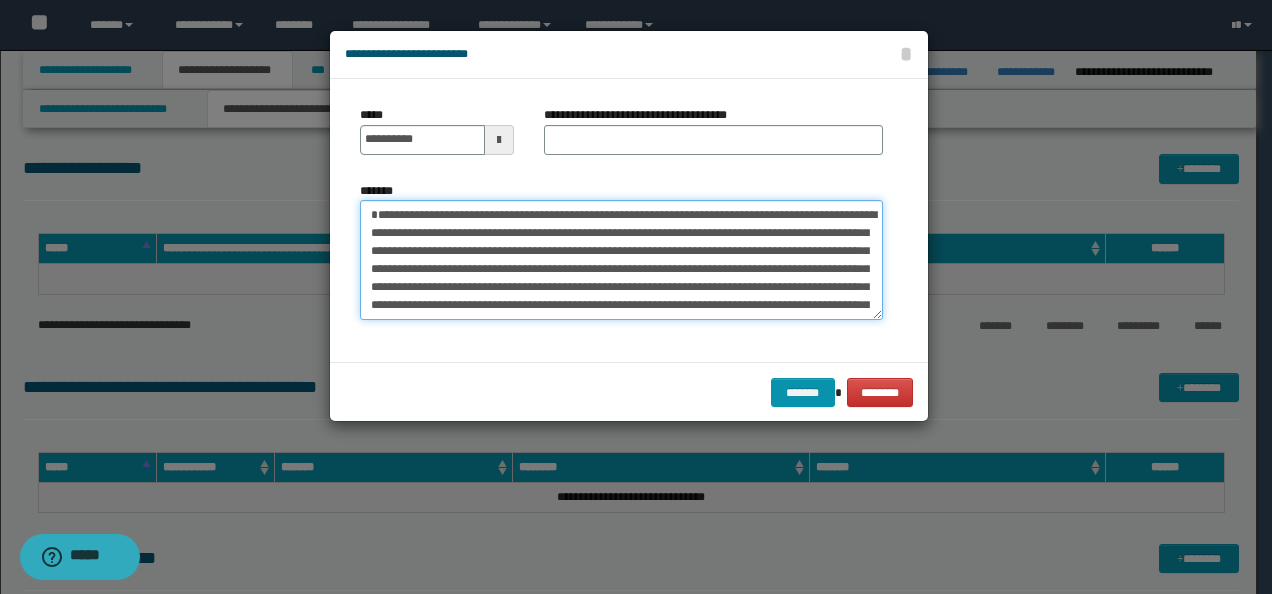 type on "**********" 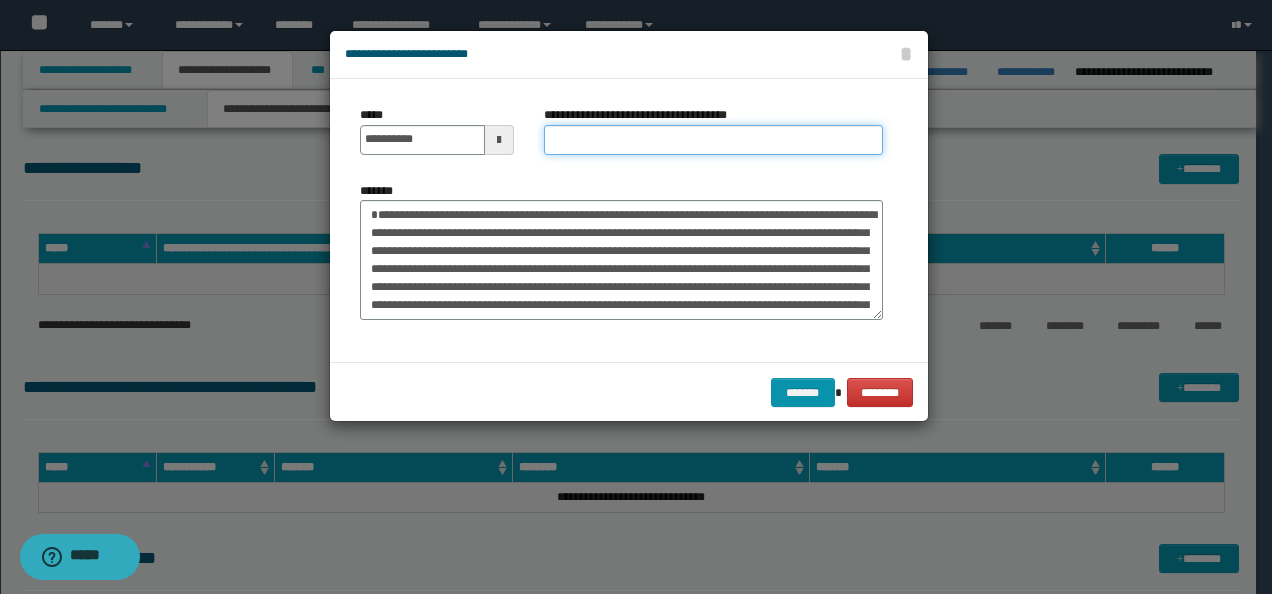 click on "**********" at bounding box center [713, 140] 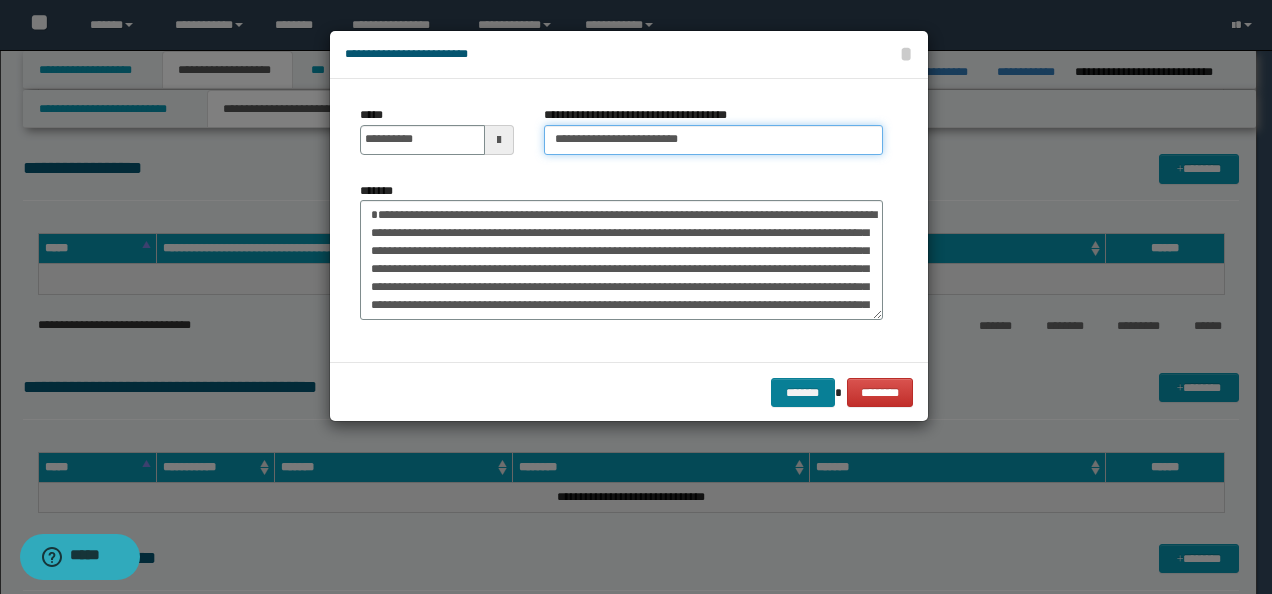type on "**********" 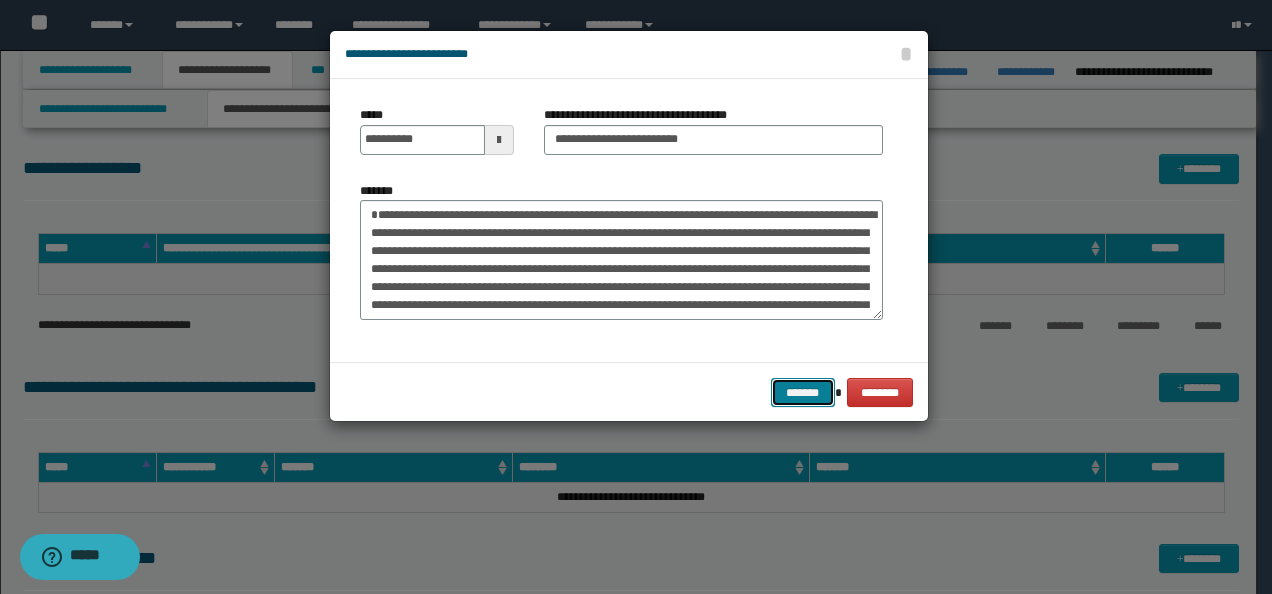 click on "*******" at bounding box center (803, 392) 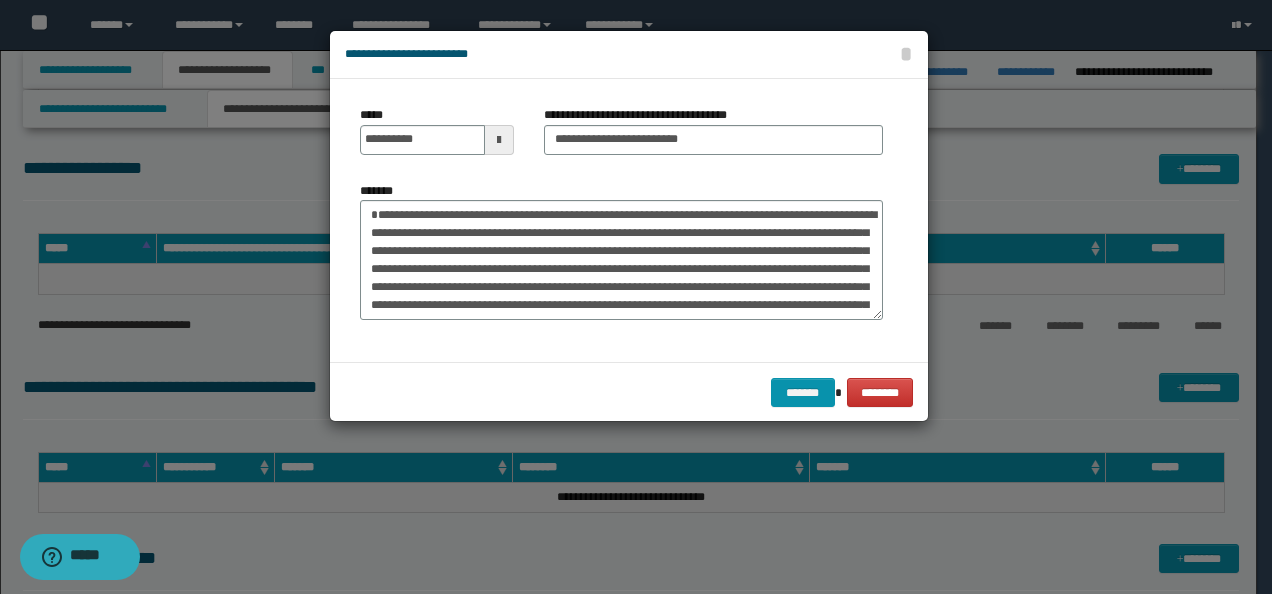 click on "*******
********" at bounding box center (629, 392) 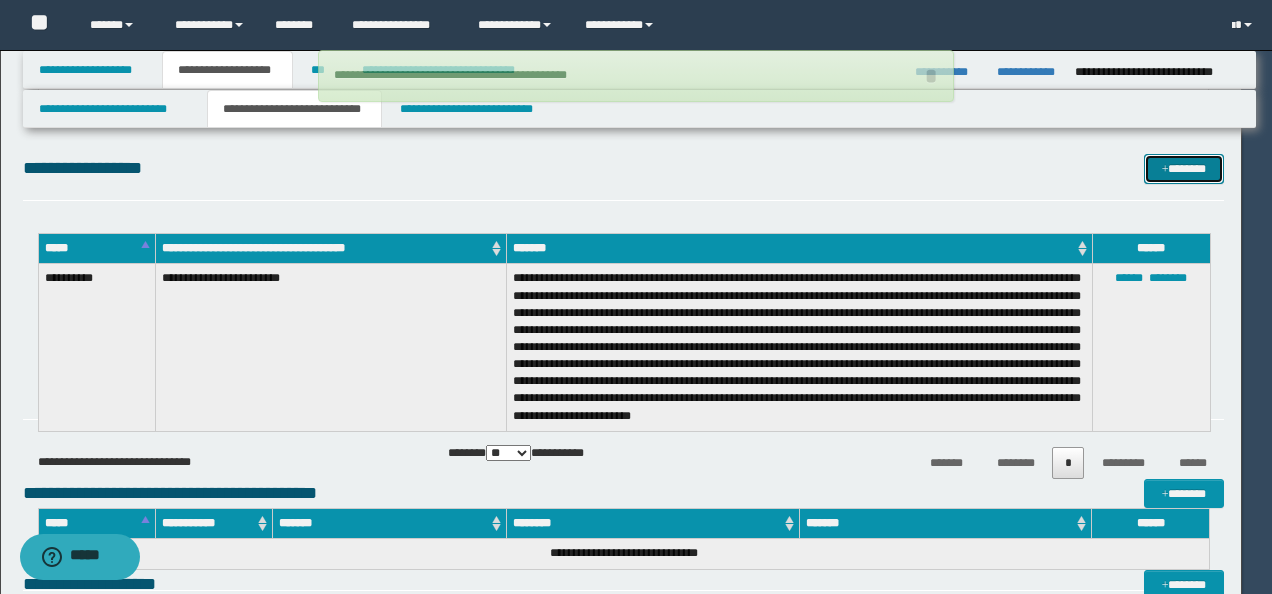 type 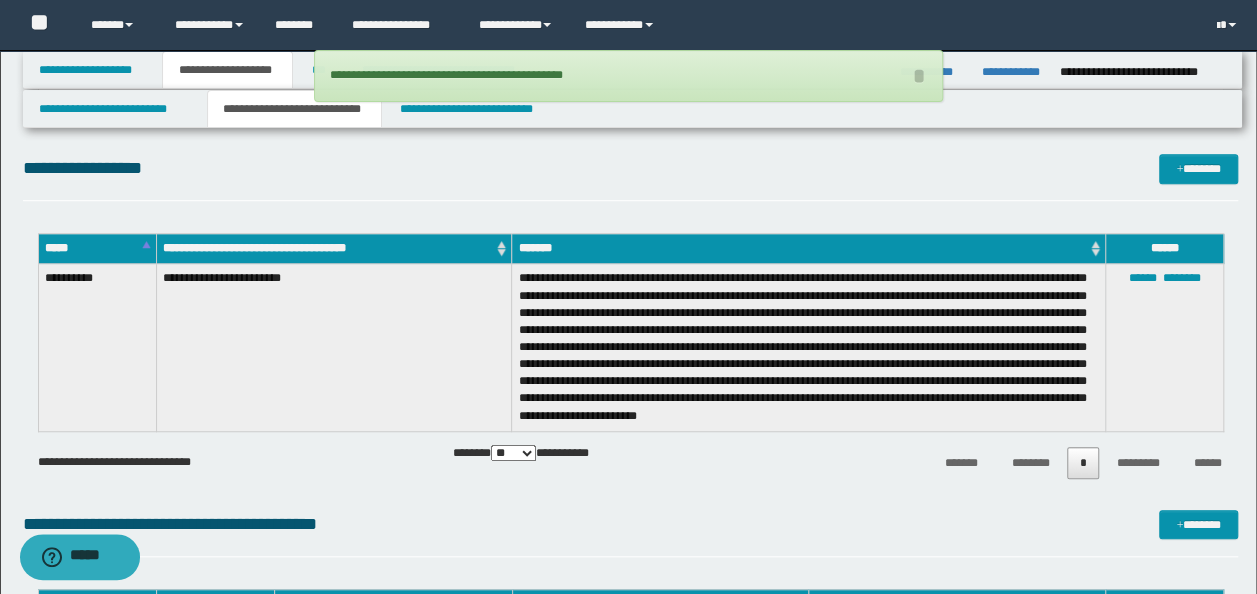 click on "**********" at bounding box center (631, -1444) 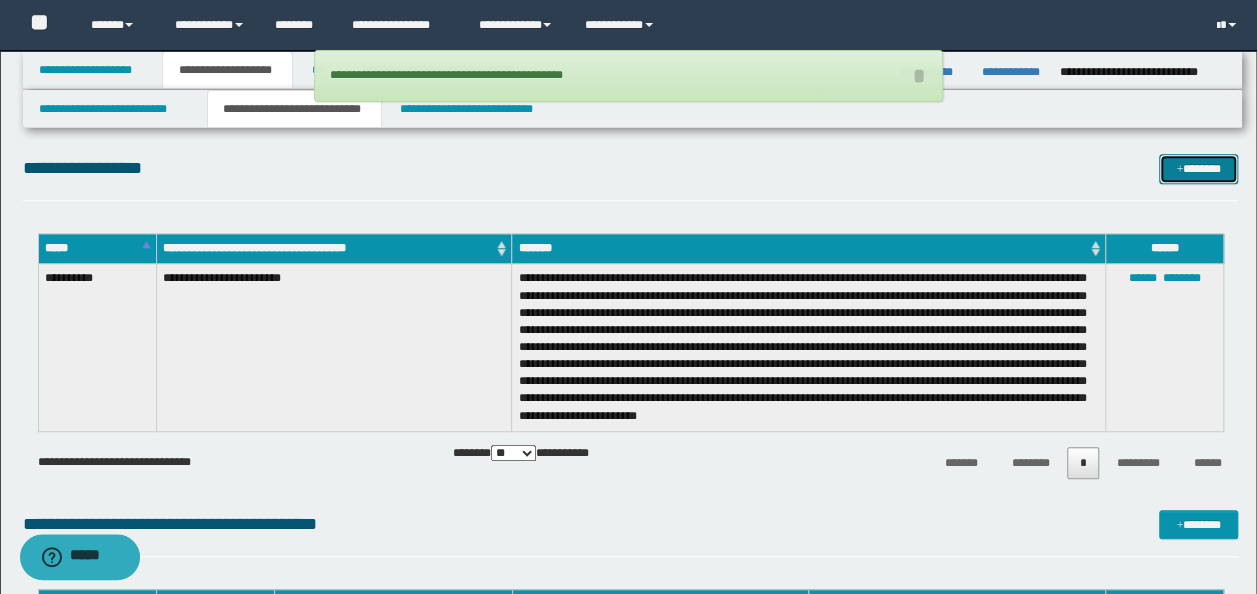 click on "*******" at bounding box center [1198, 168] 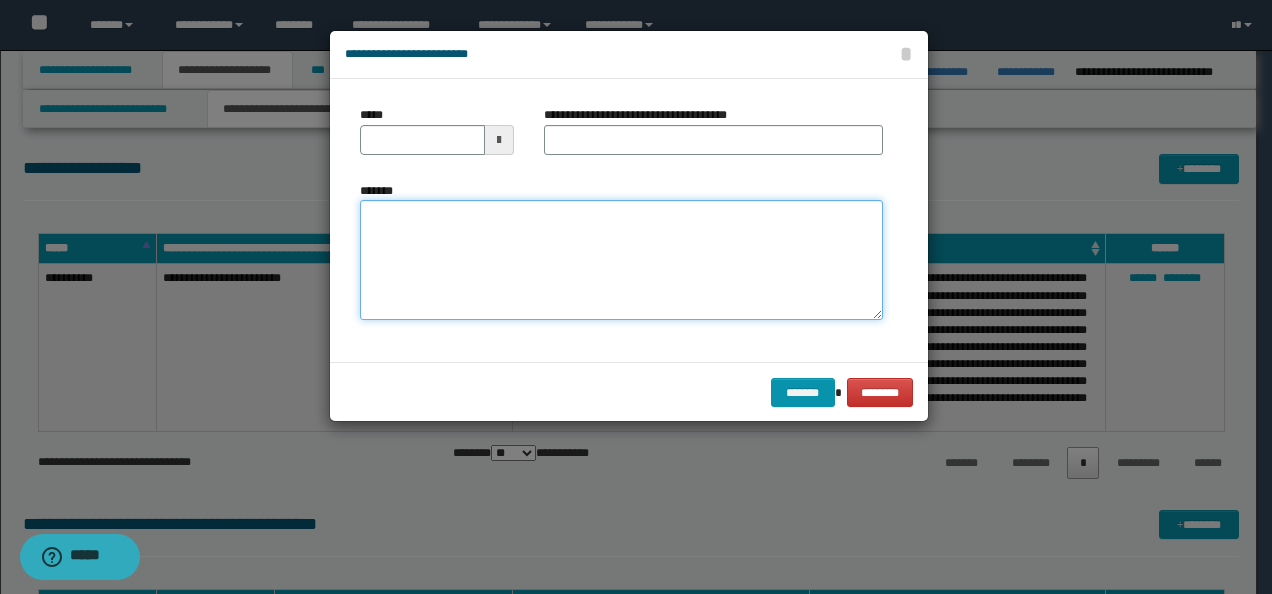 click on "*******" at bounding box center [621, 259] 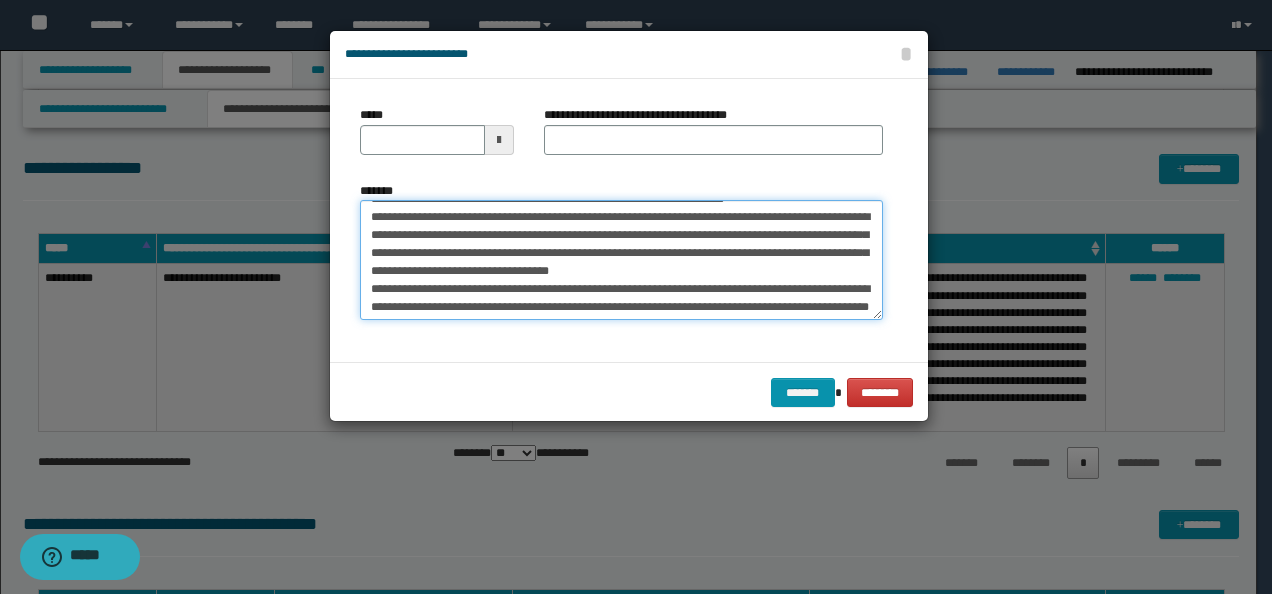 scroll, scrollTop: 0, scrollLeft: 0, axis: both 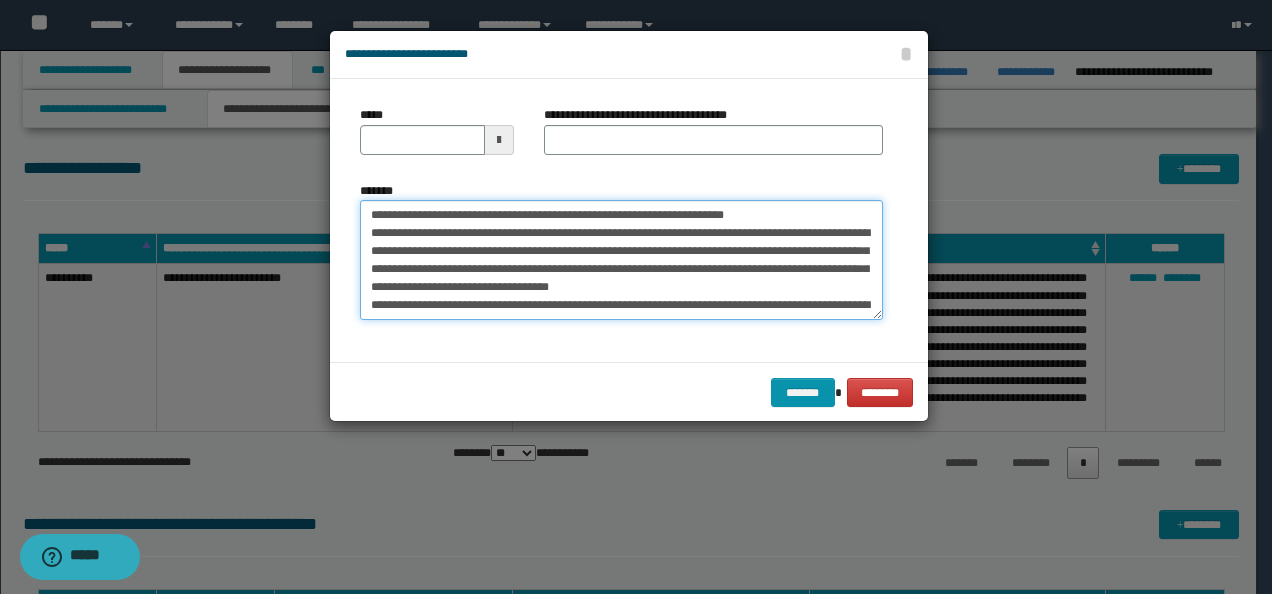 drag, startPoint x: 434, startPoint y: 214, endPoint x: 381, endPoint y: 196, distance: 55.97321 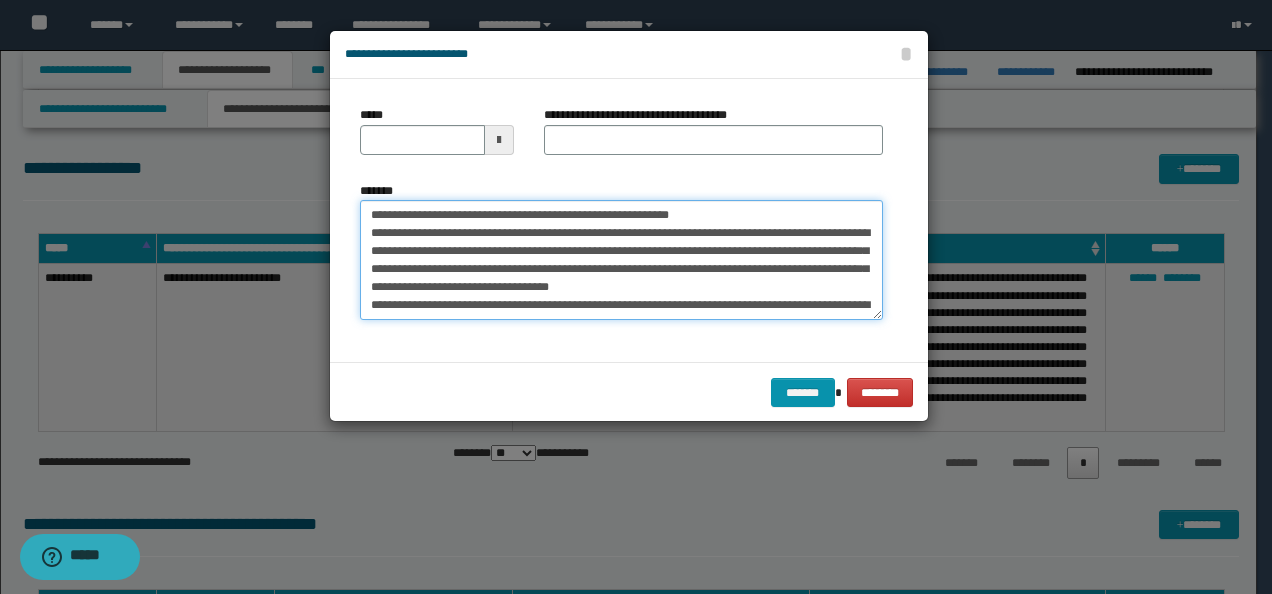 type 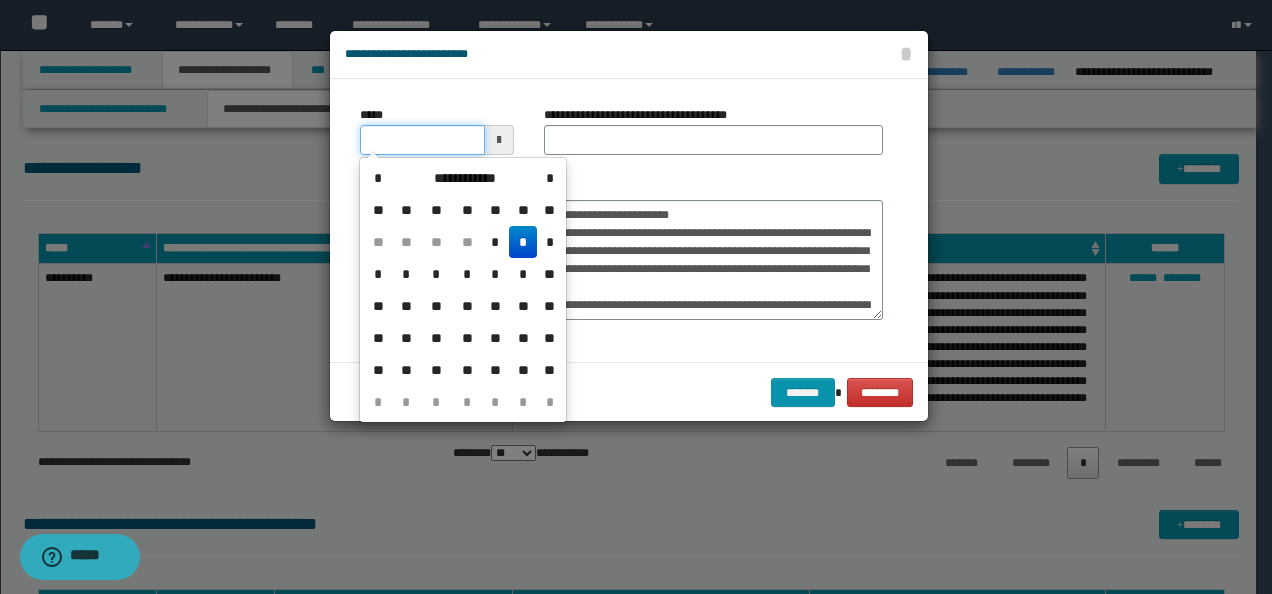 click on "*****" at bounding box center [422, 140] 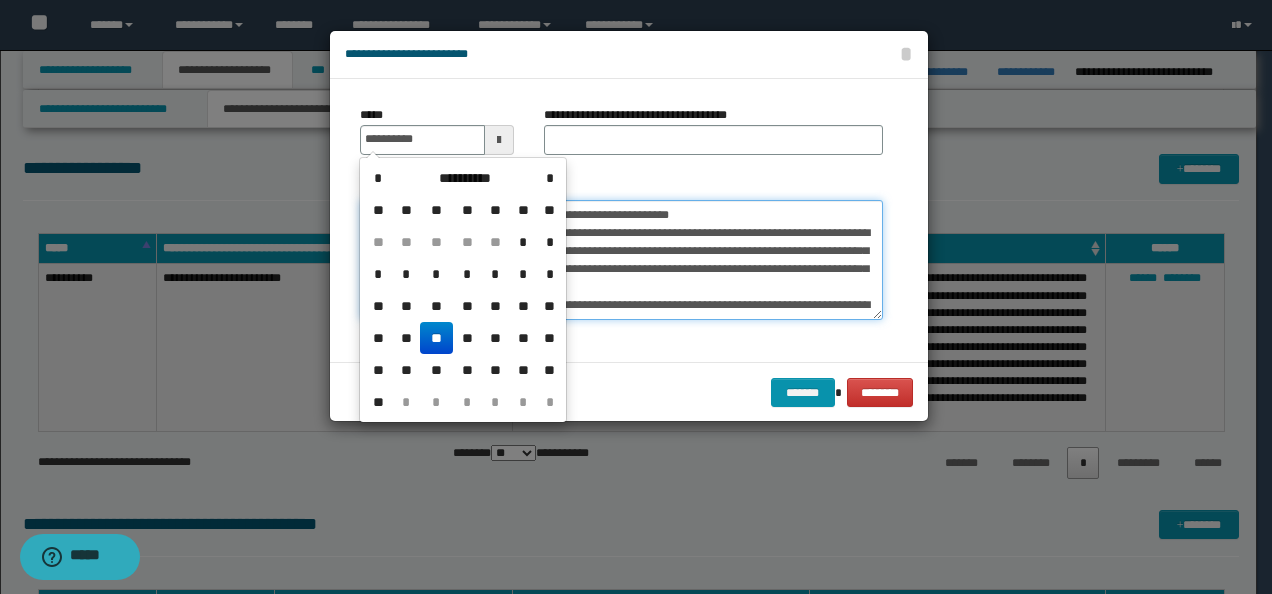 type on "**********" 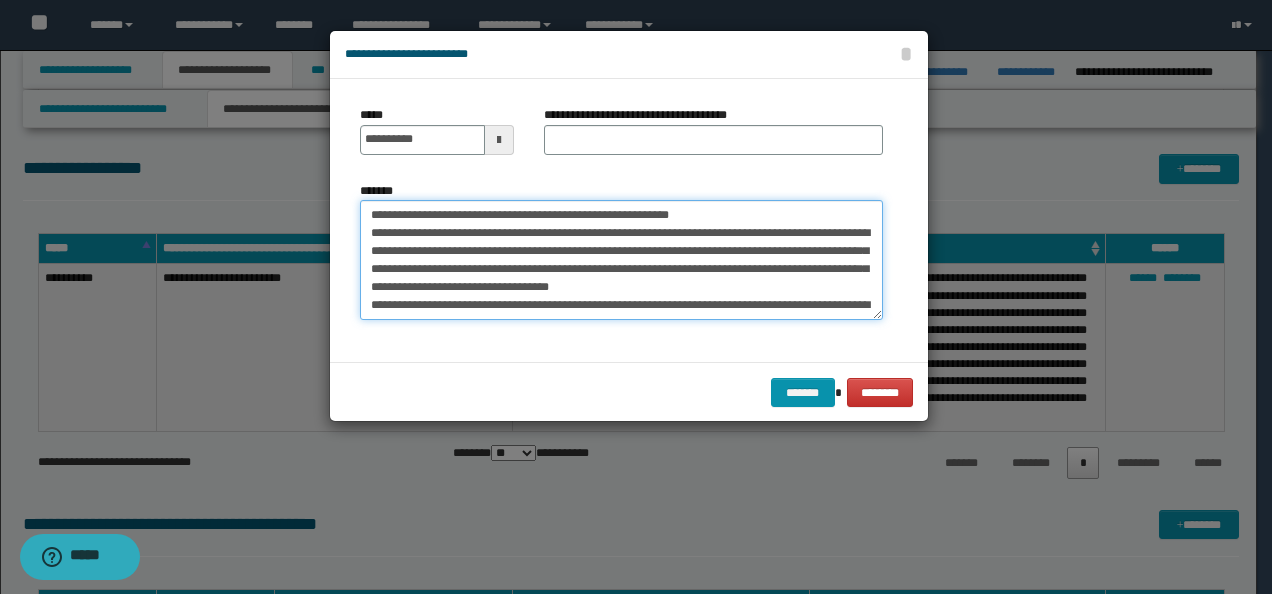drag, startPoint x: 750, startPoint y: 212, endPoint x: 380, endPoint y: 156, distance: 374.21384 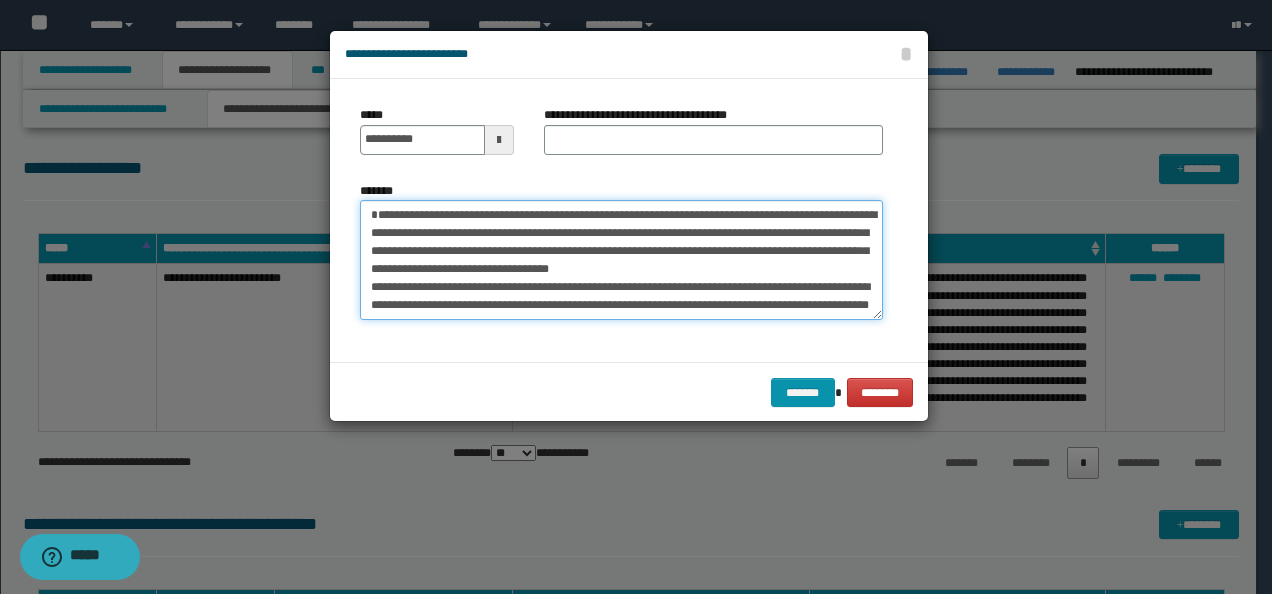 type on "**********" 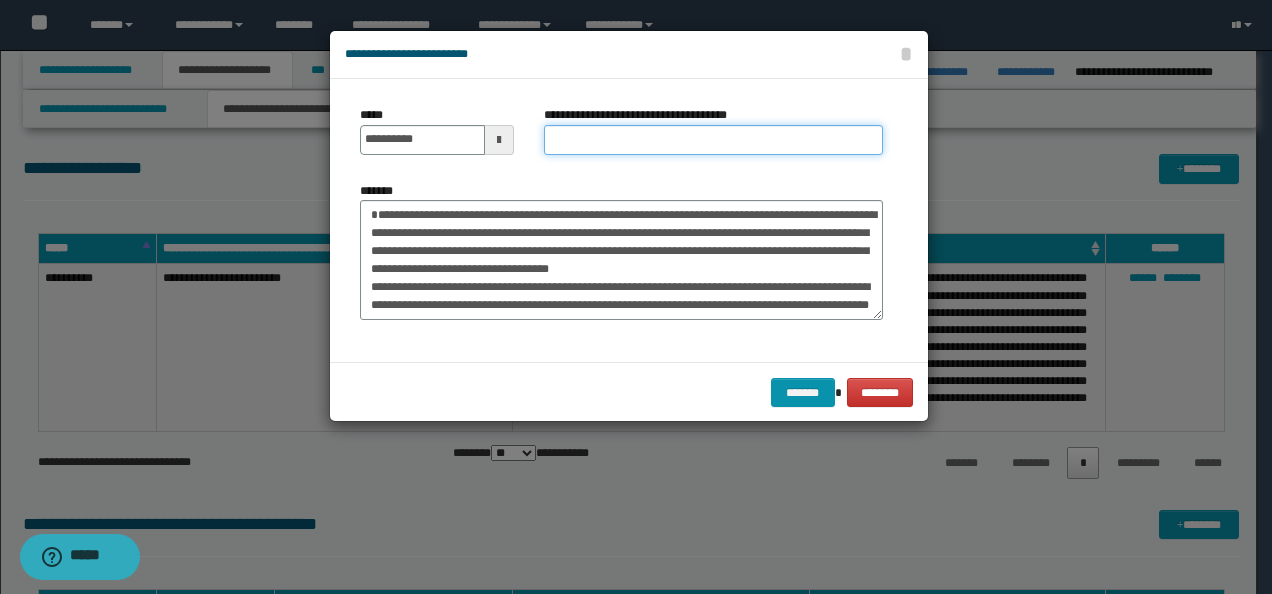click on "**********" at bounding box center (713, 140) 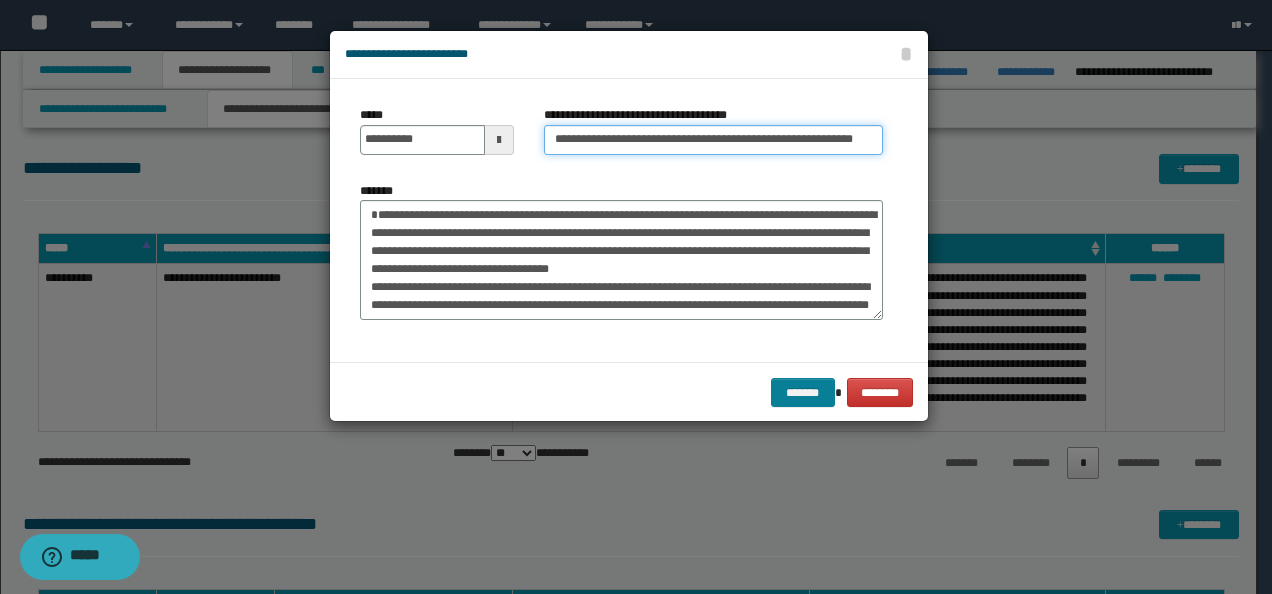 type on "**********" 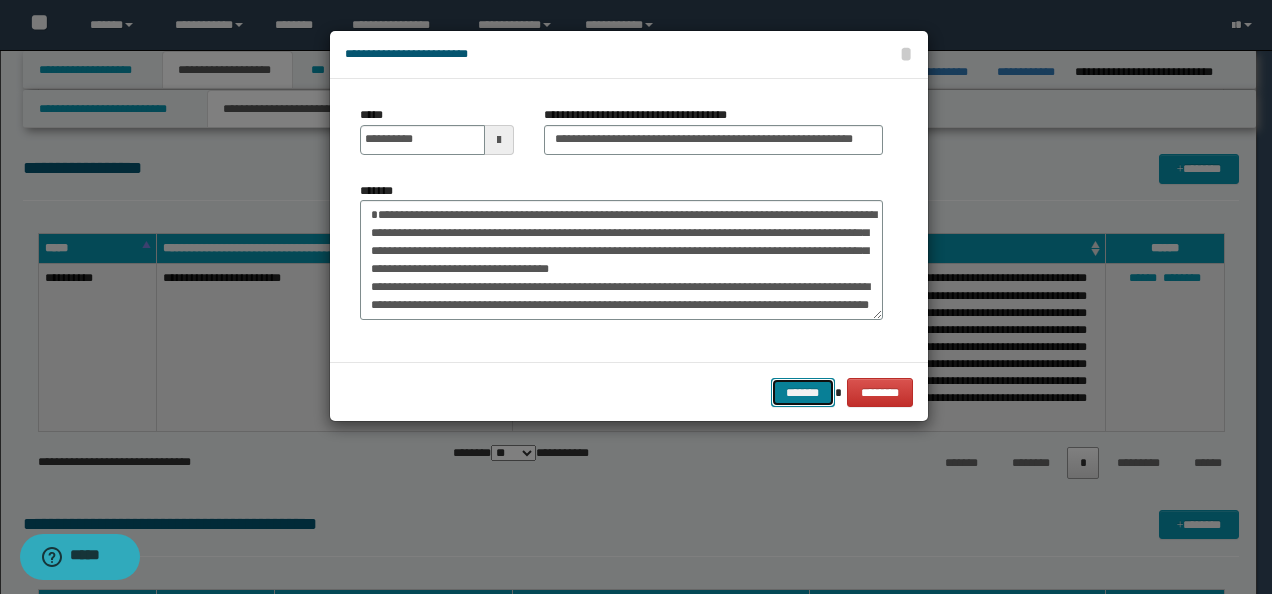 click on "*******" at bounding box center [803, 392] 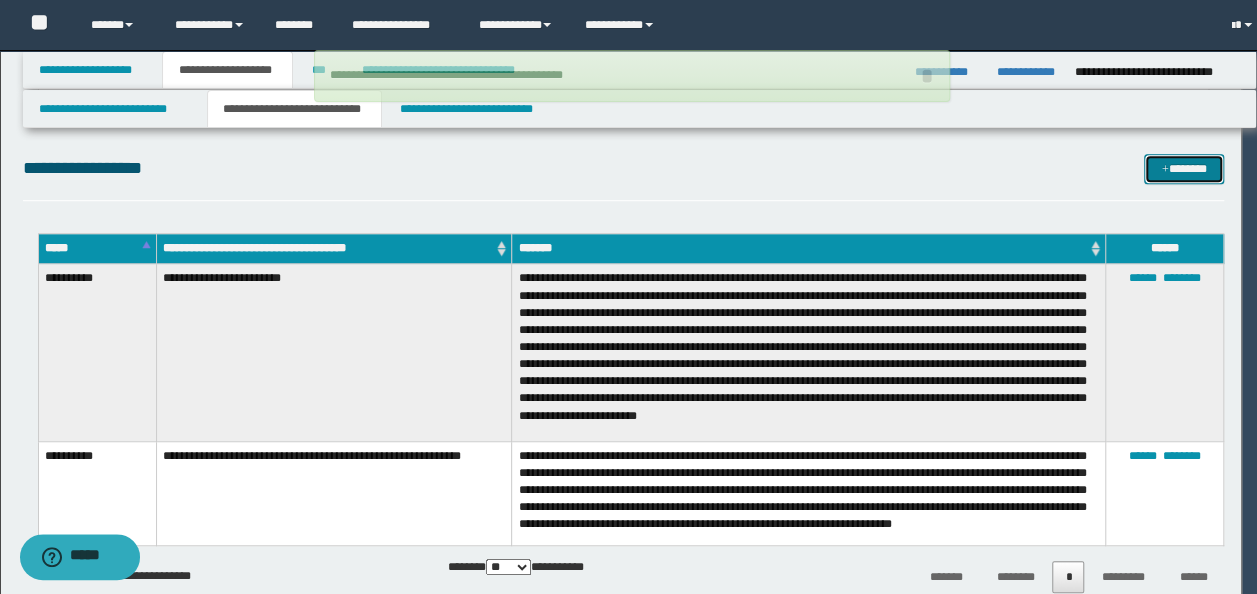 type 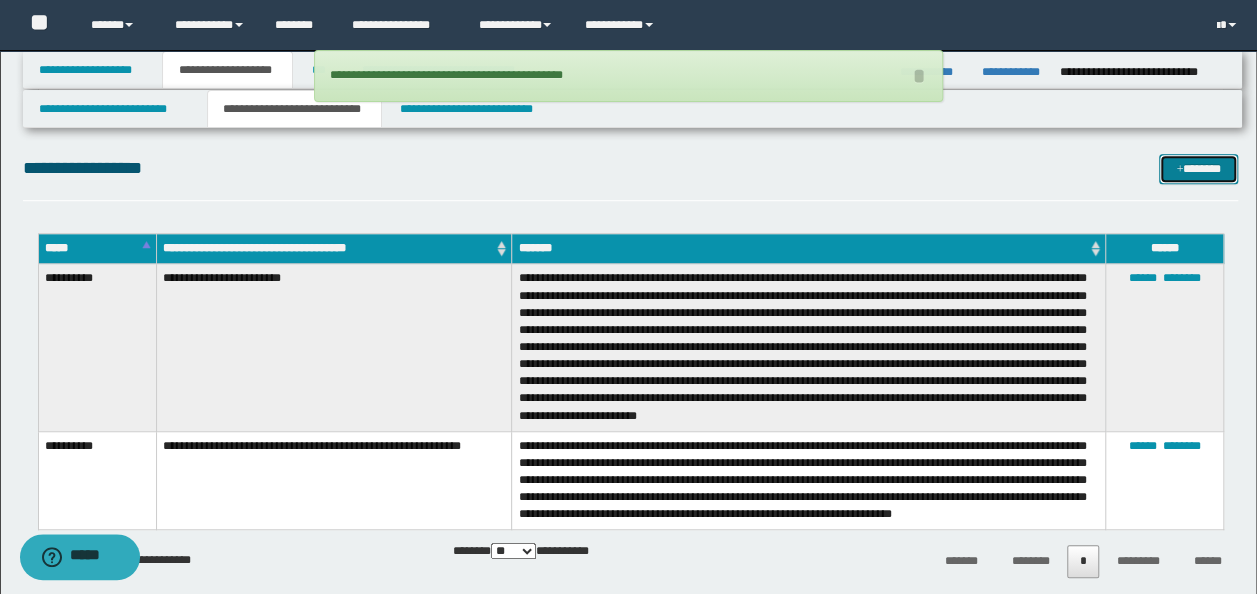 click at bounding box center [1179, 170] 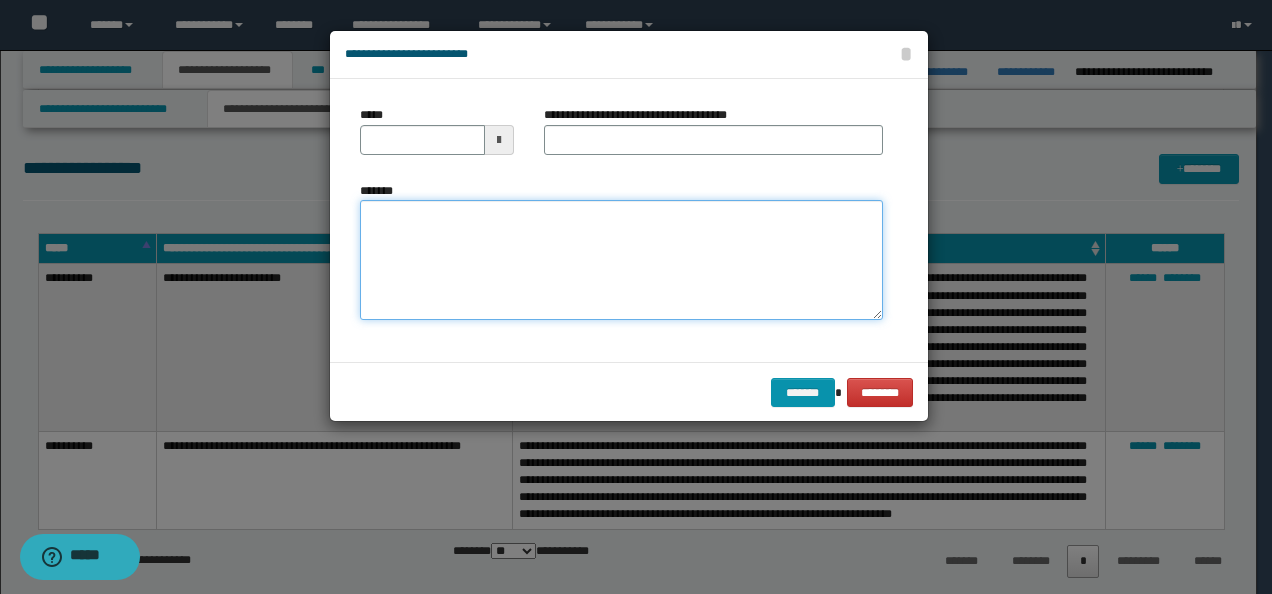 click on "*******" at bounding box center (621, 259) 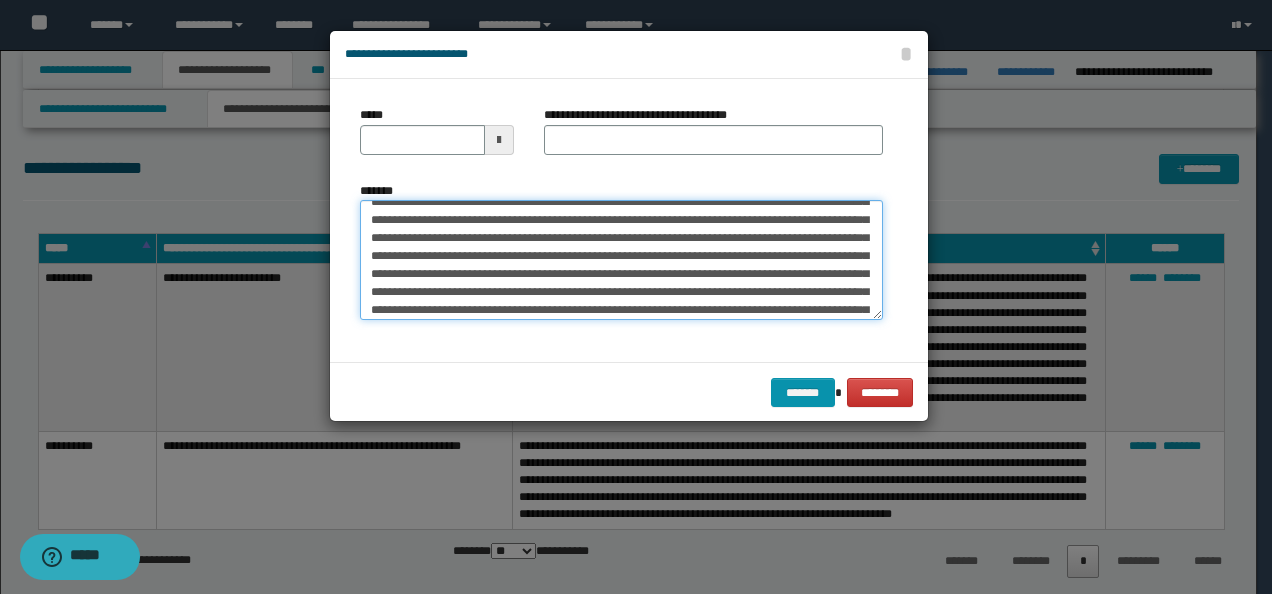 scroll, scrollTop: 0, scrollLeft: 0, axis: both 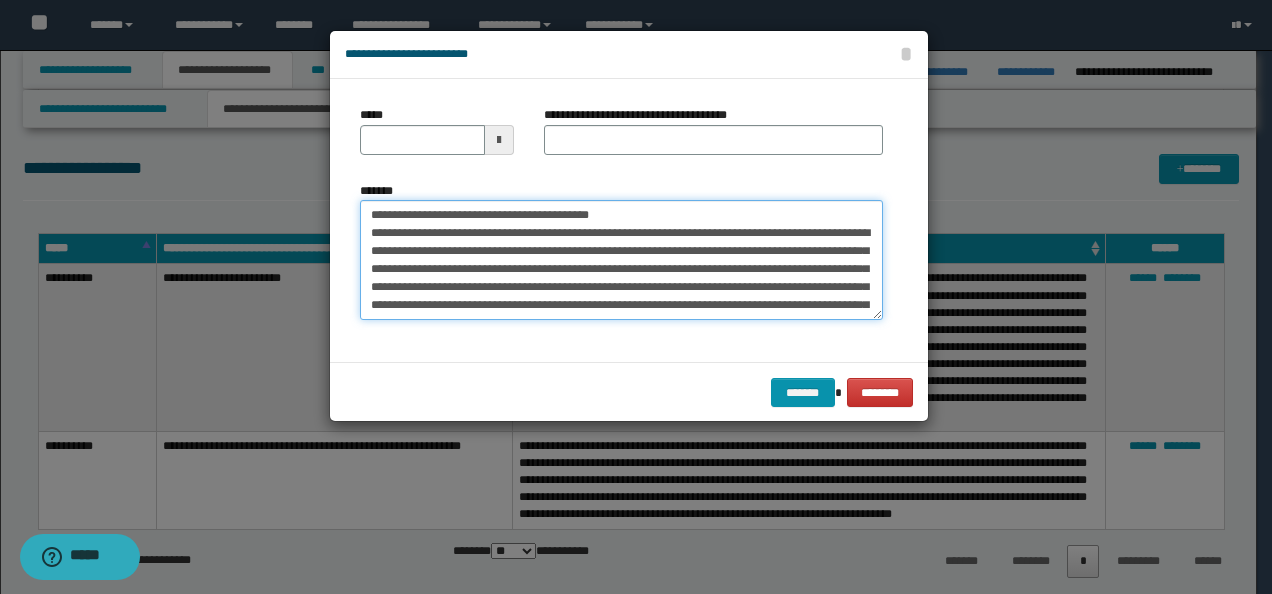 drag, startPoint x: 429, startPoint y: 220, endPoint x: 241, endPoint y: 210, distance: 188.26576 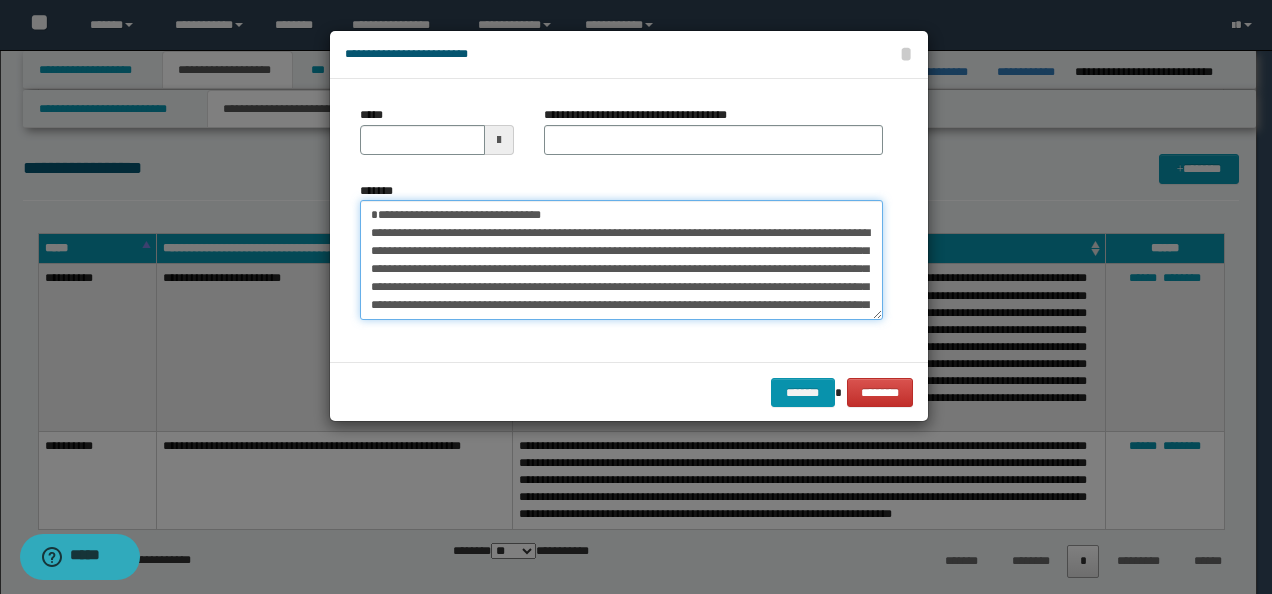 type 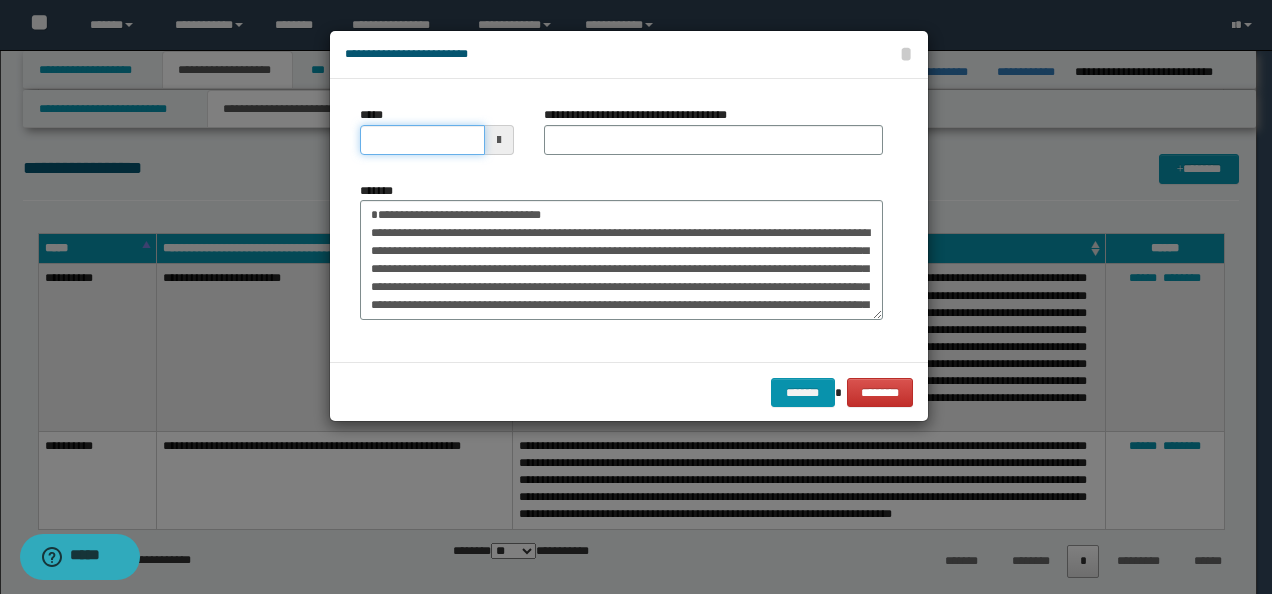 click on "*****" at bounding box center [422, 140] 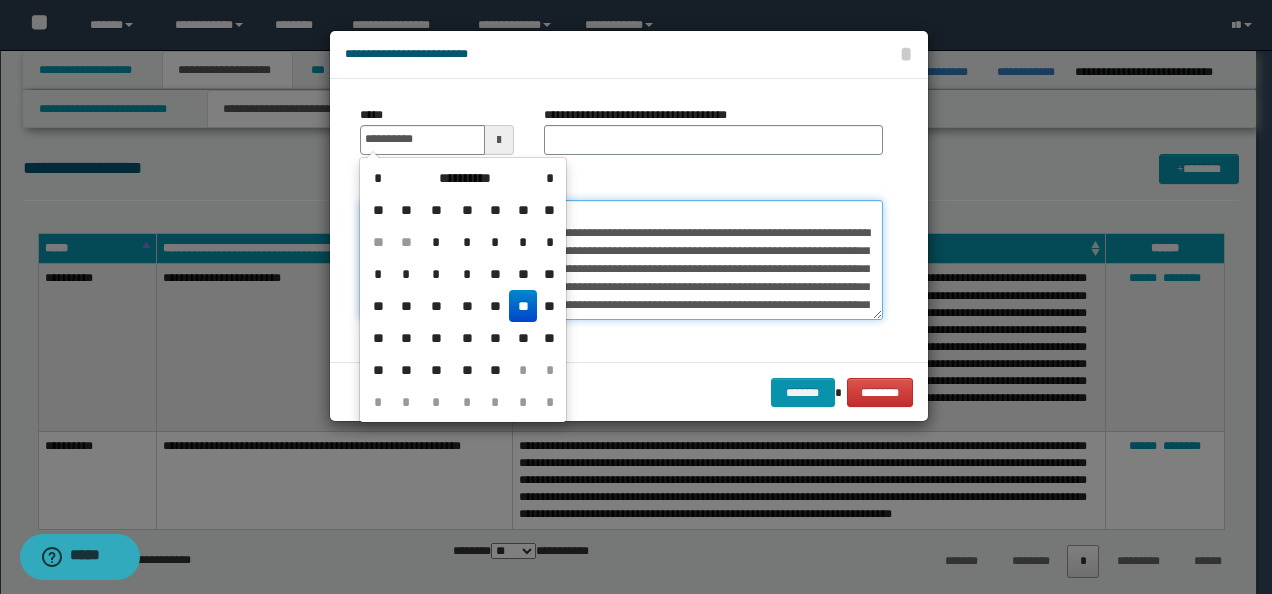 type on "**********" 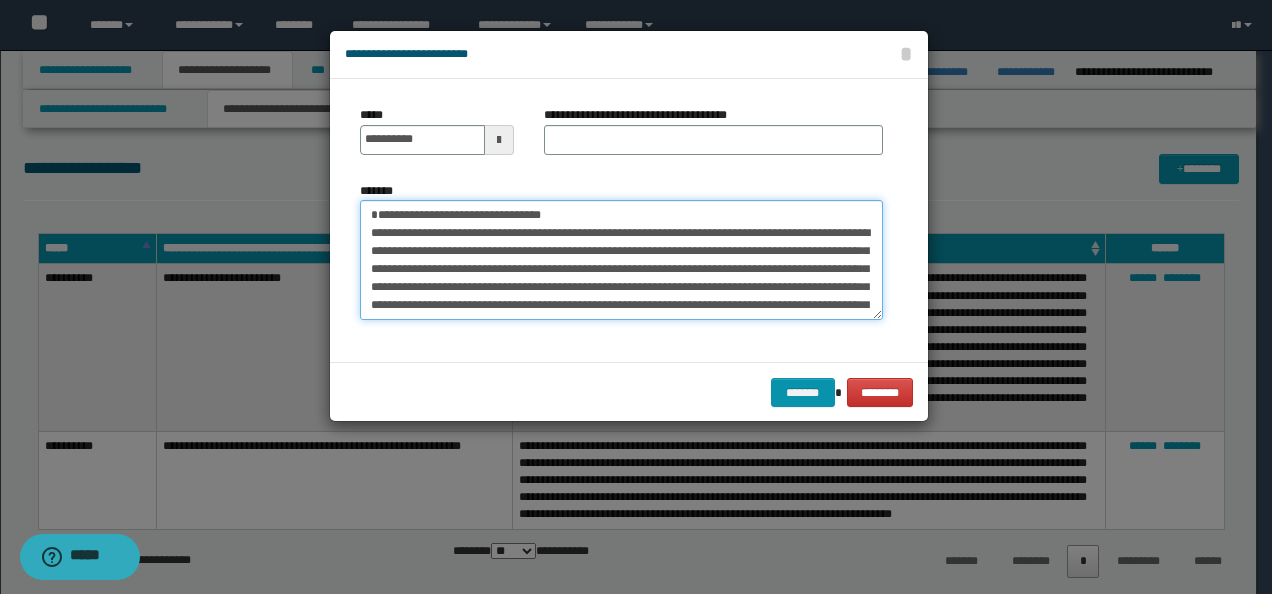 click on "**********" at bounding box center [636, 297] 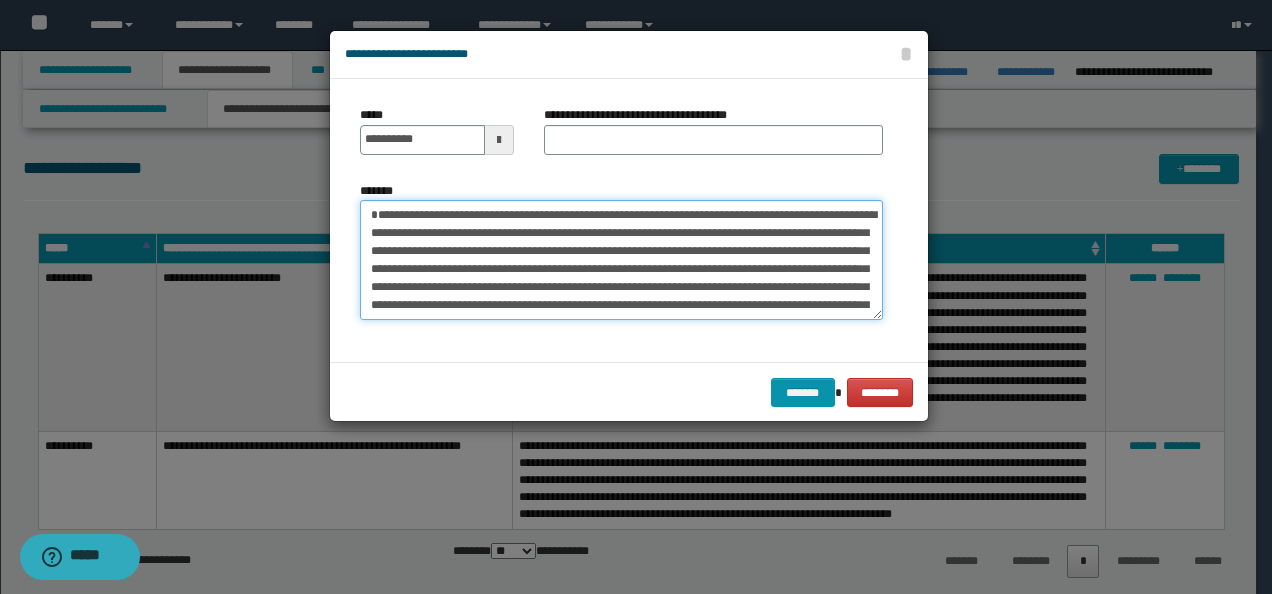 type on "**********" 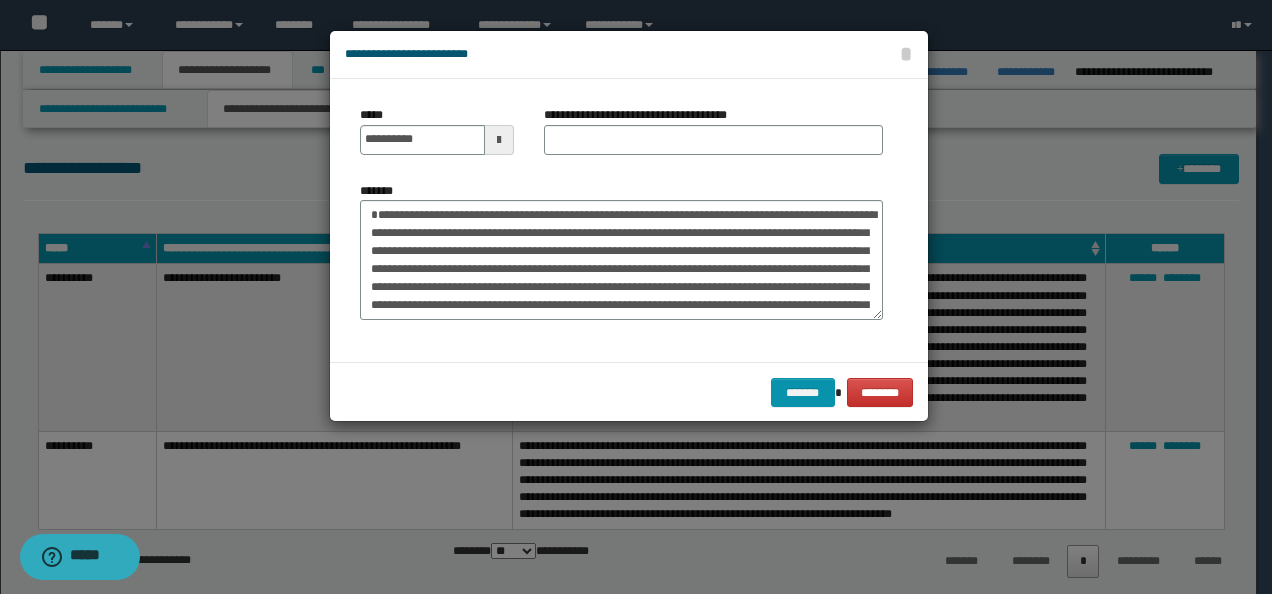 click on "**********" at bounding box center [713, 138] 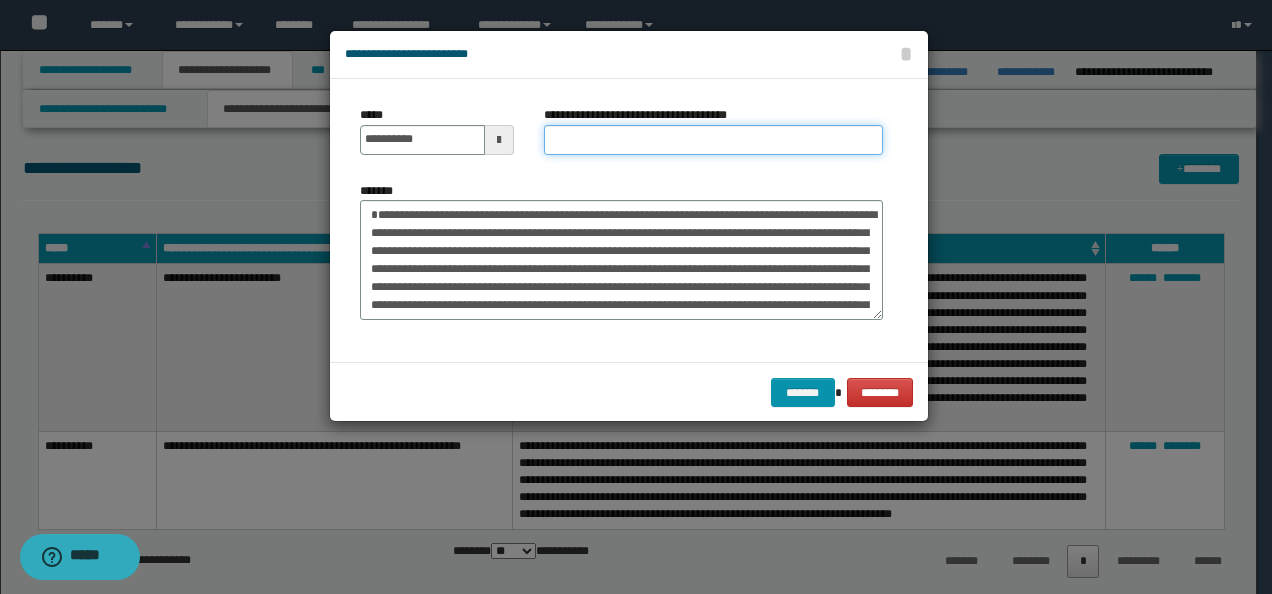 click on "**********" at bounding box center (713, 140) 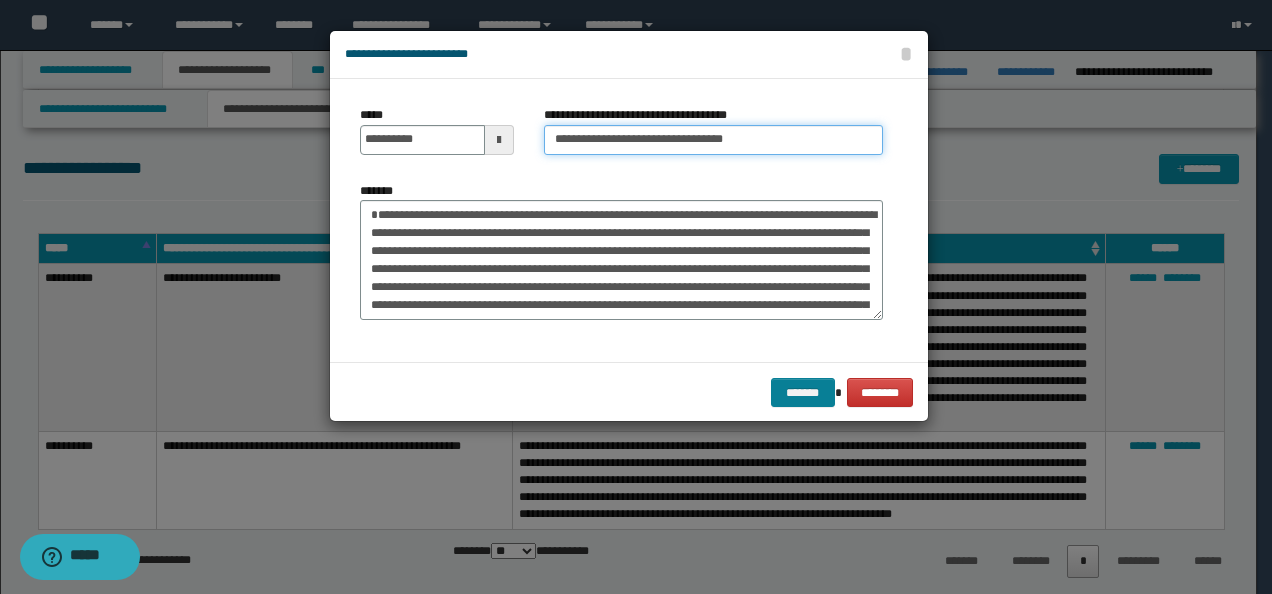 type on "**********" 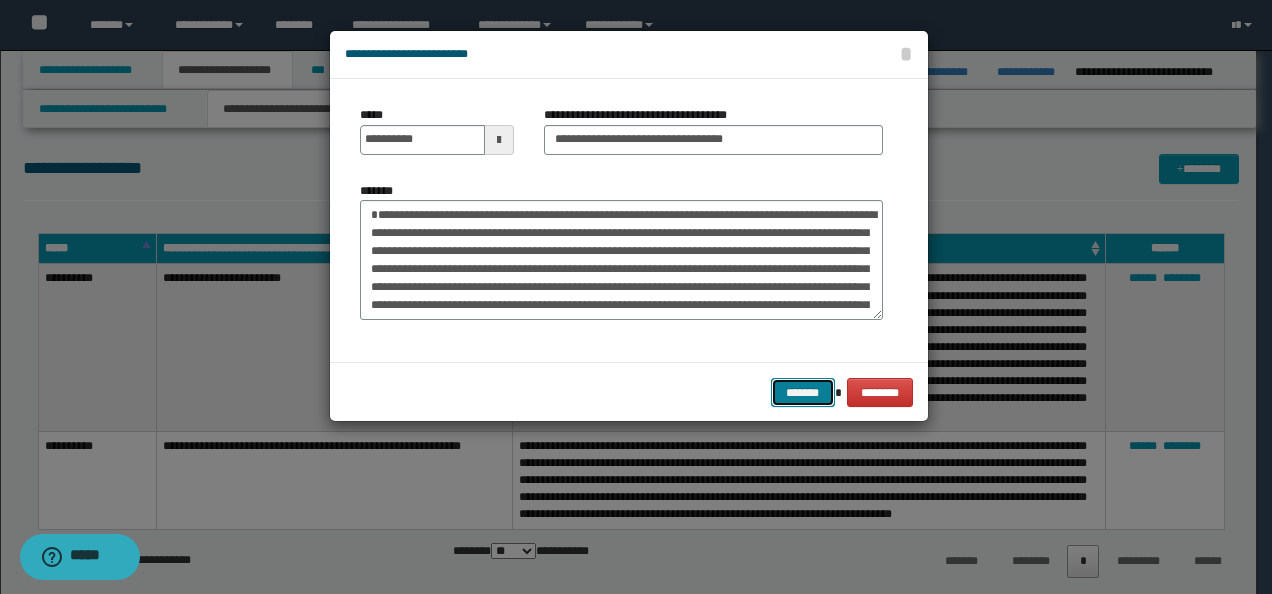 click on "*******" at bounding box center (803, 392) 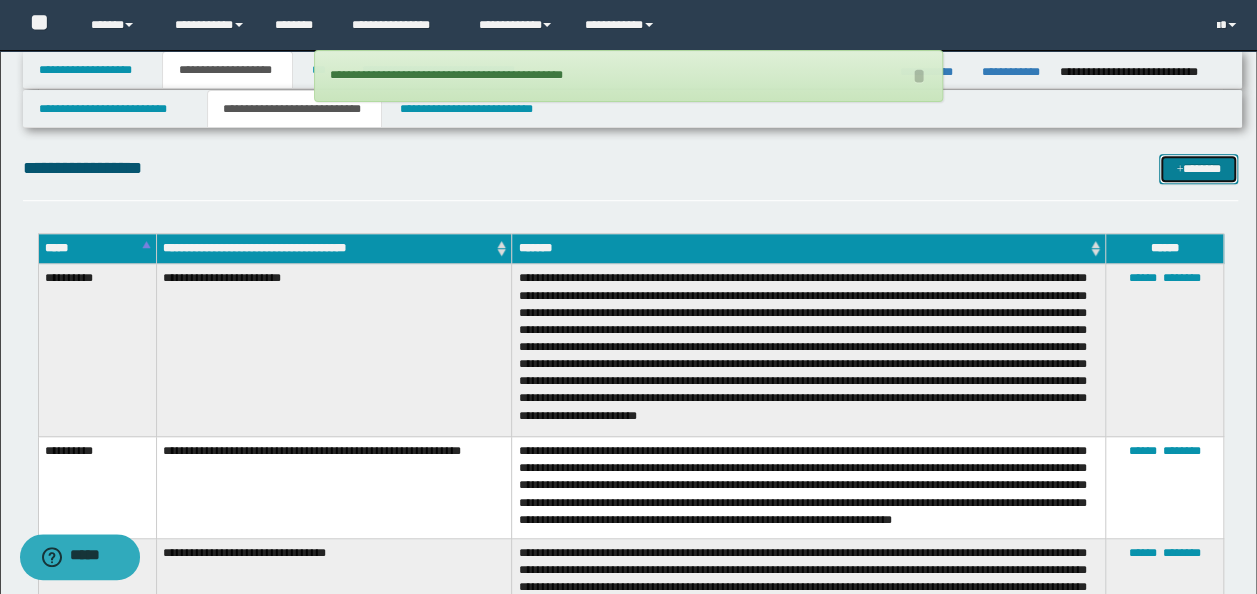 click on "*******" at bounding box center [1198, 168] 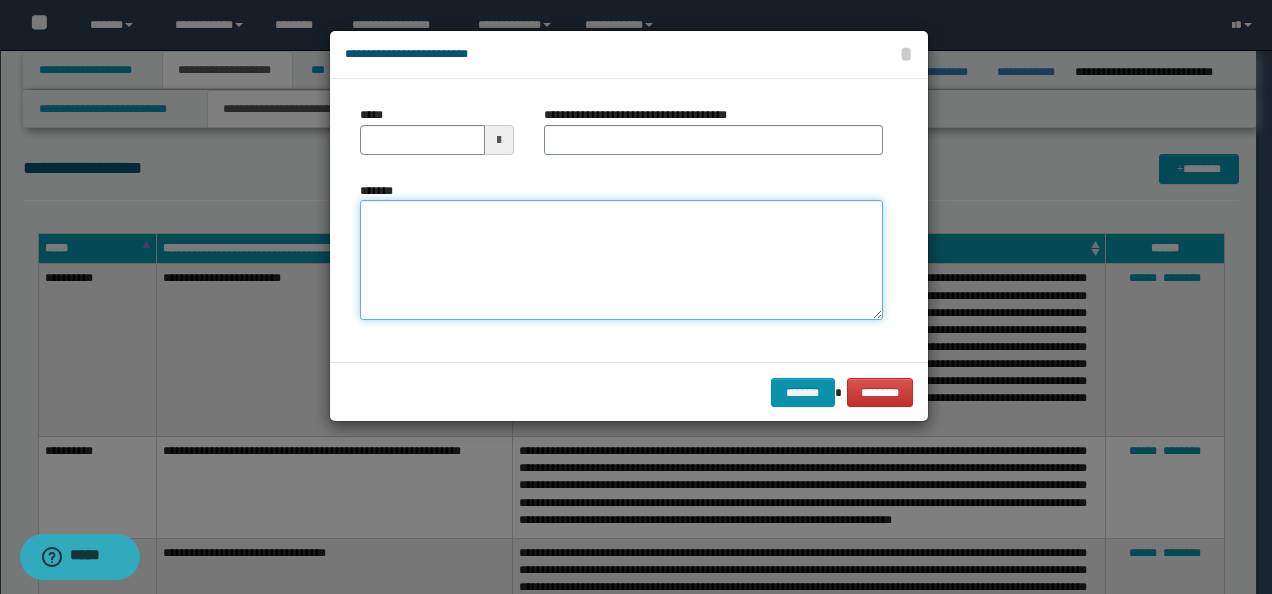 click on "*******" at bounding box center [621, 259] 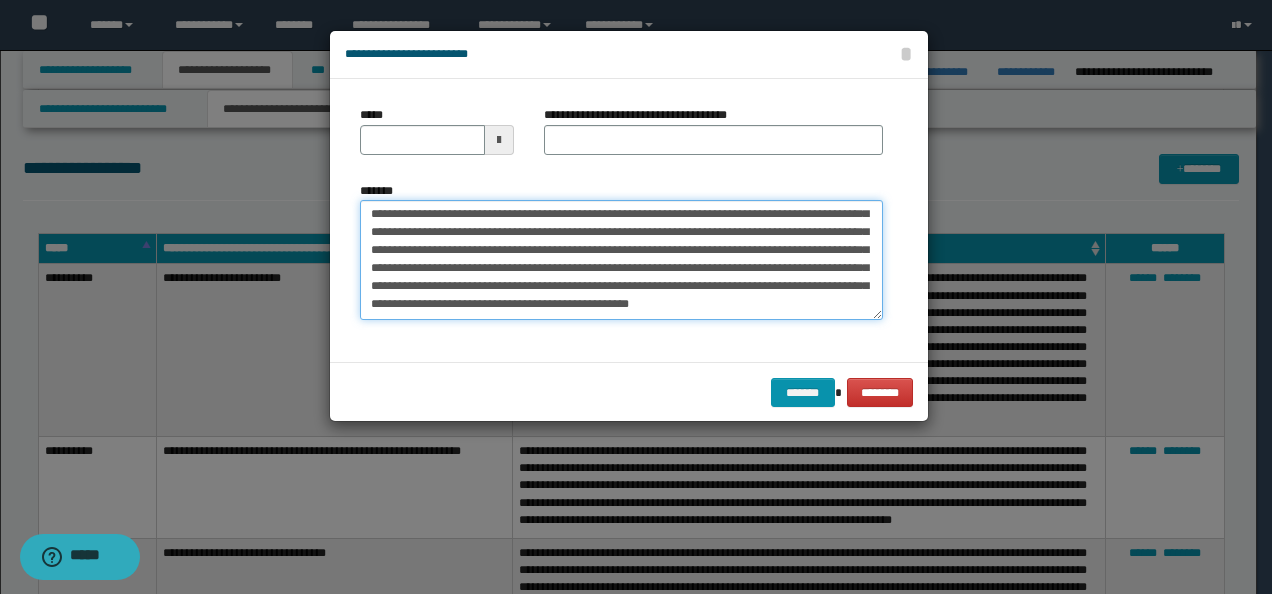 scroll, scrollTop: 0, scrollLeft: 0, axis: both 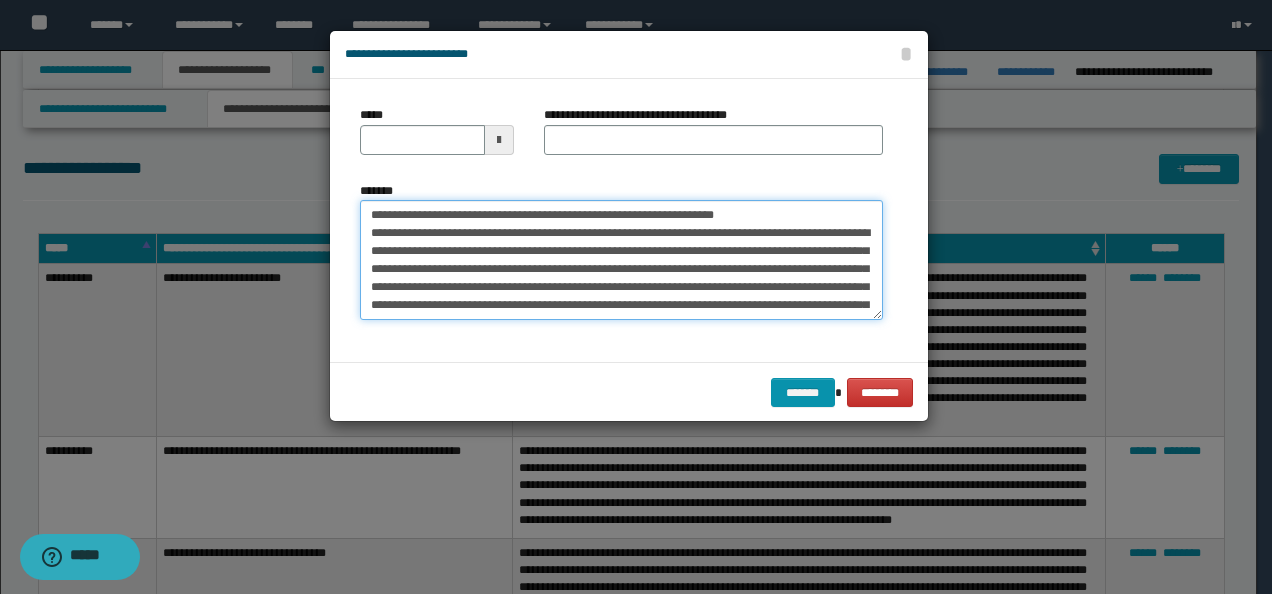 drag, startPoint x: 428, startPoint y: 213, endPoint x: 344, endPoint y: 202, distance: 84.71718 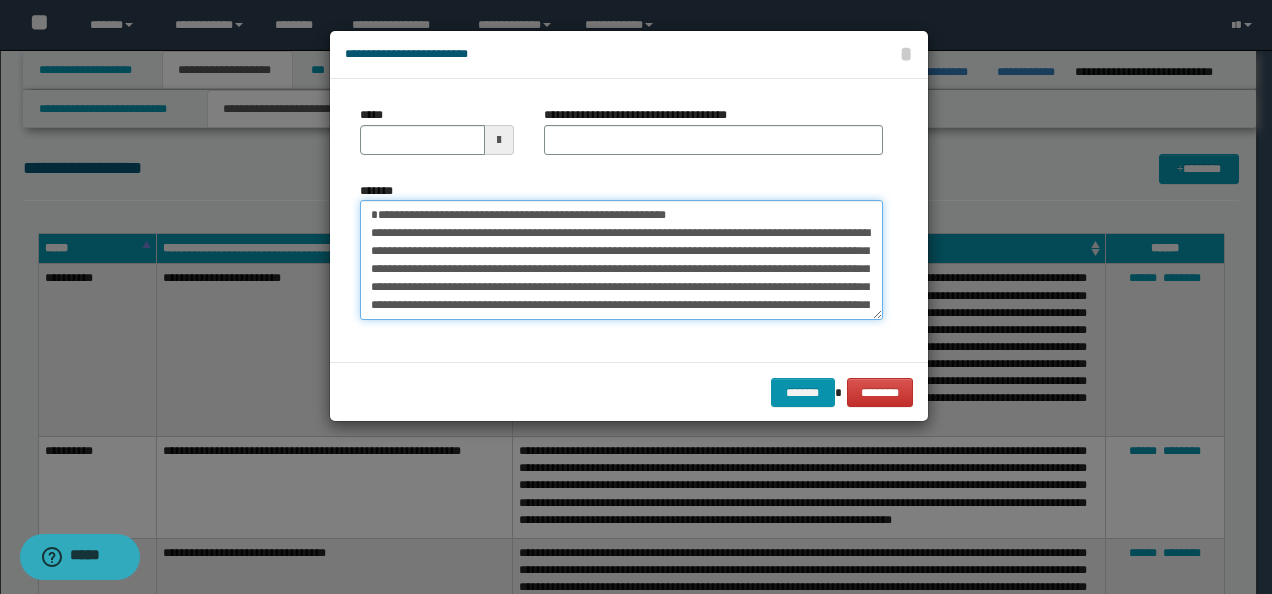 type 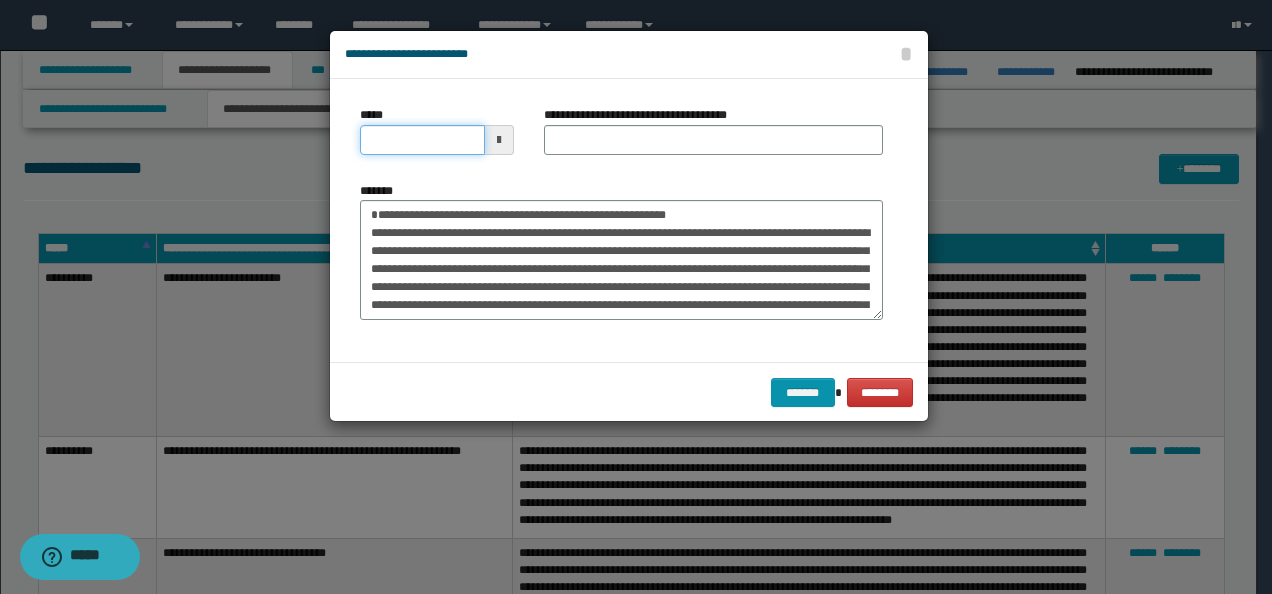 click on "*****" at bounding box center [422, 140] 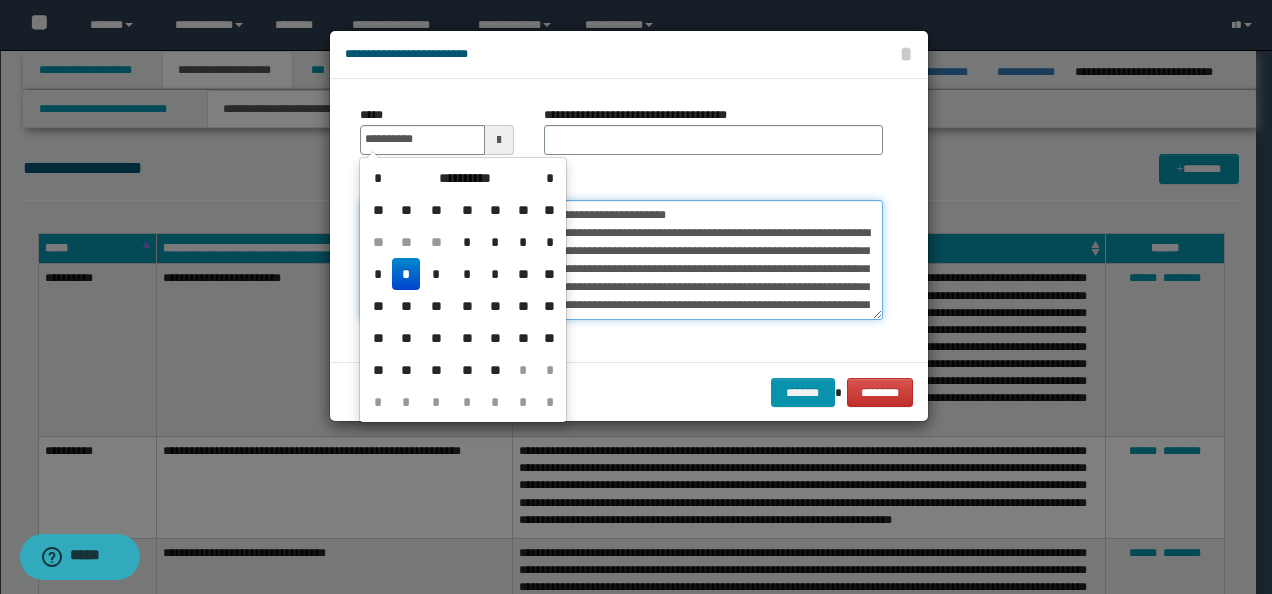 type on "**********" 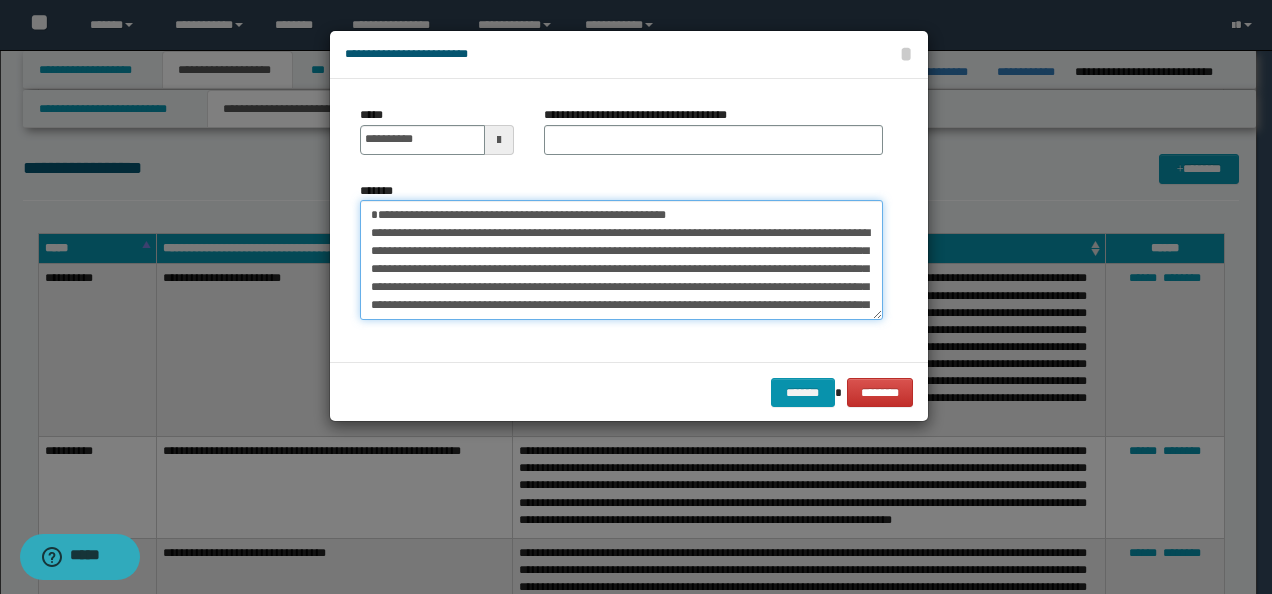 drag, startPoint x: 728, startPoint y: 216, endPoint x: 84, endPoint y: 192, distance: 644.447 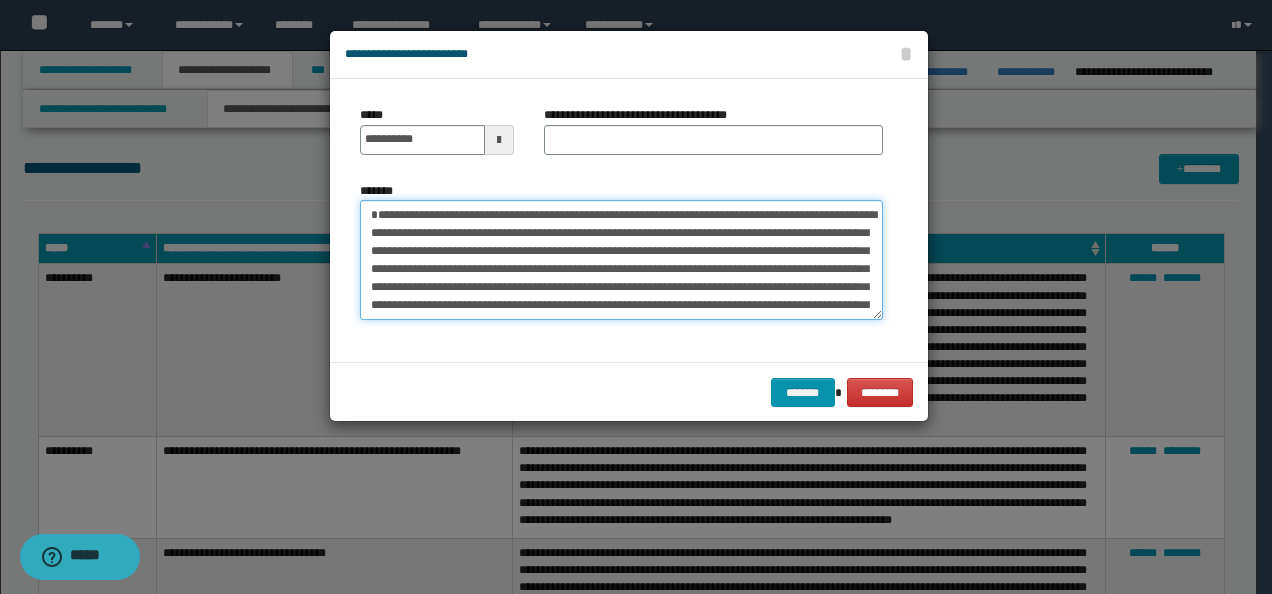 type on "**********" 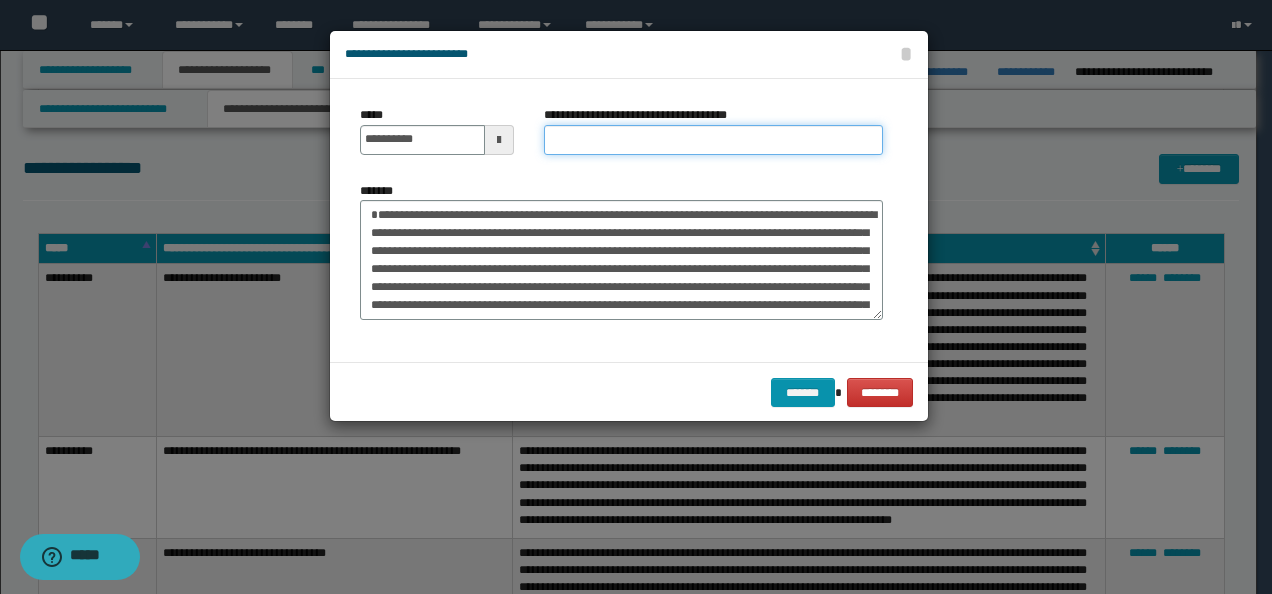 click on "**********" at bounding box center (713, 140) 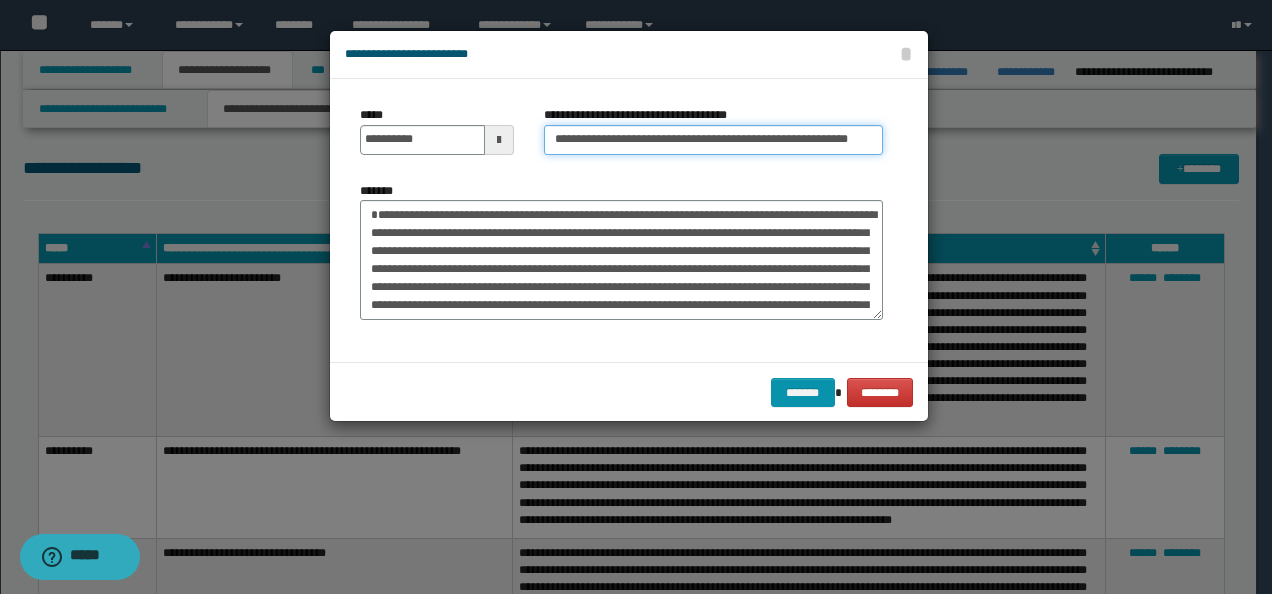 scroll, scrollTop: 0, scrollLeft: 4, axis: horizontal 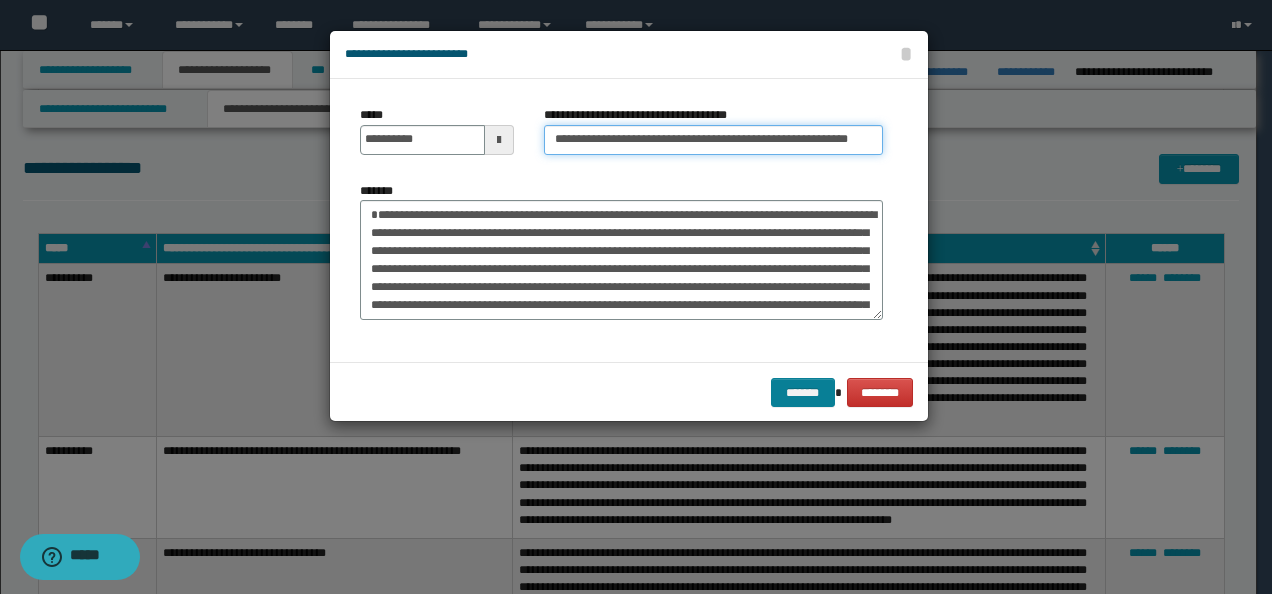 type on "**********" 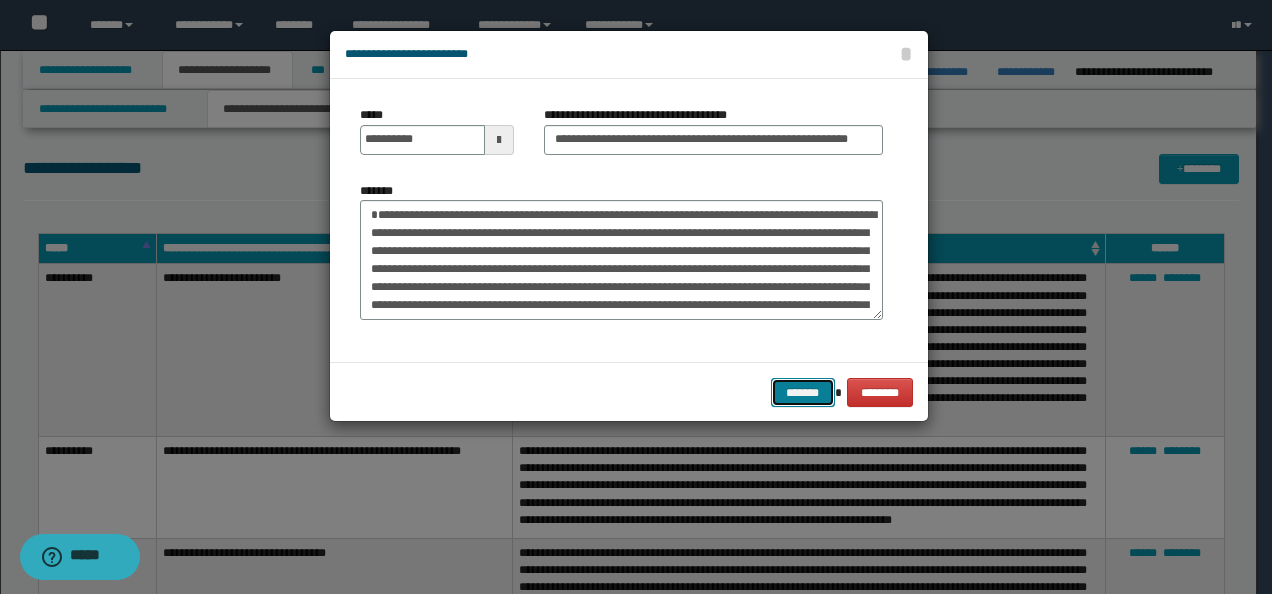 click on "*******" at bounding box center [803, 392] 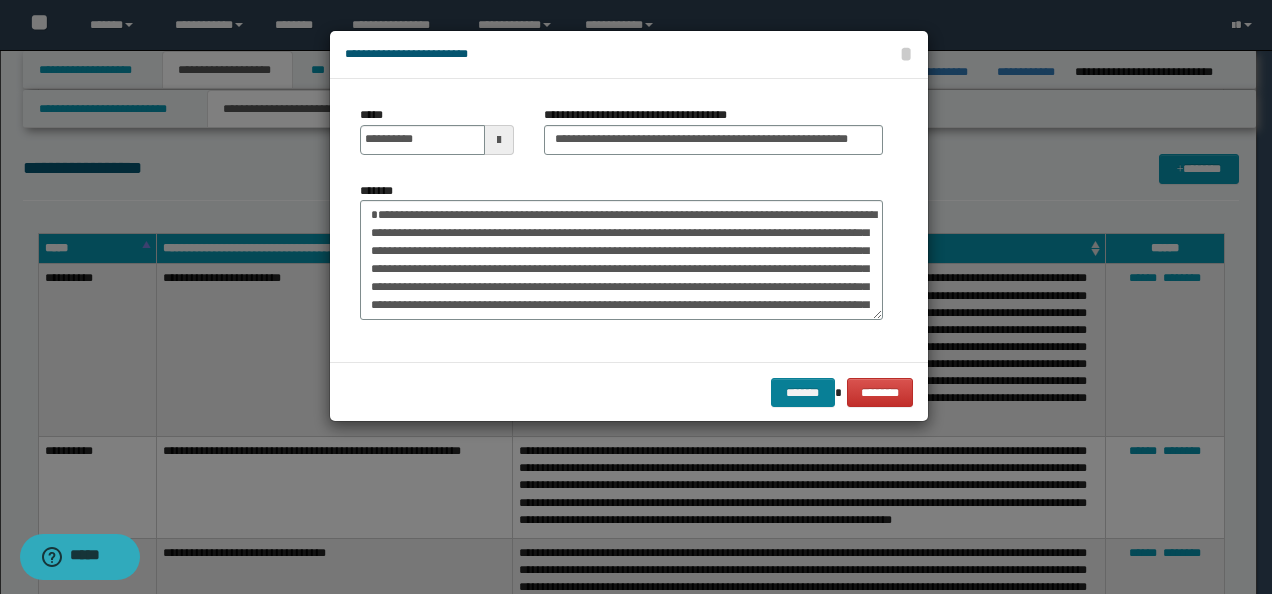 scroll, scrollTop: 0, scrollLeft: 0, axis: both 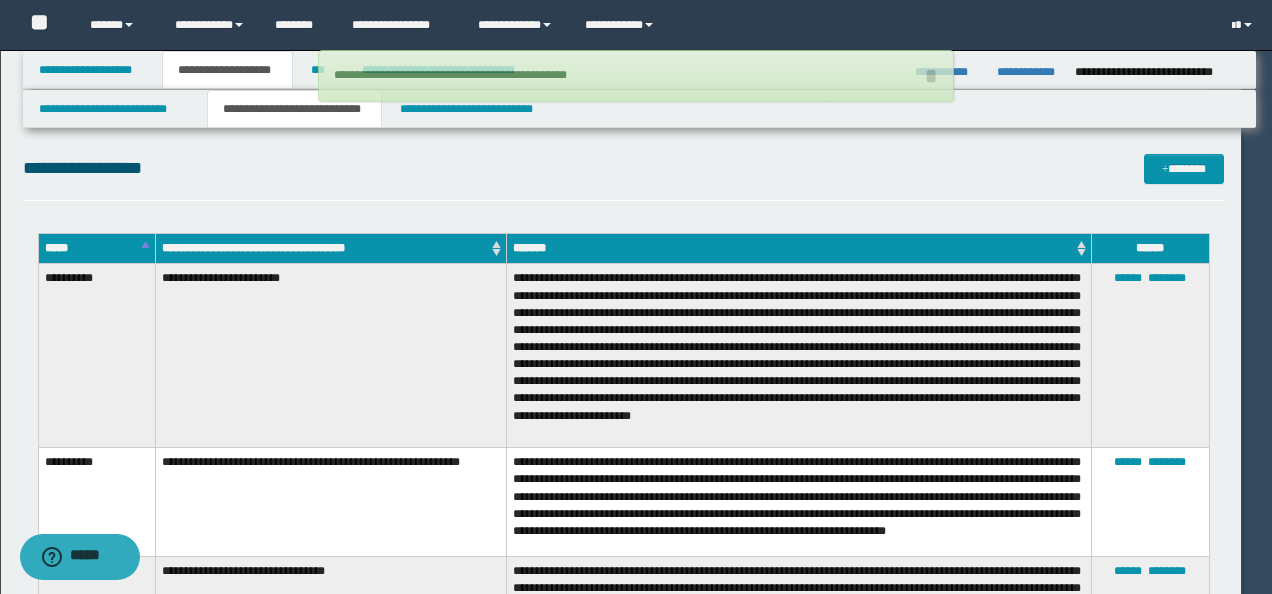type 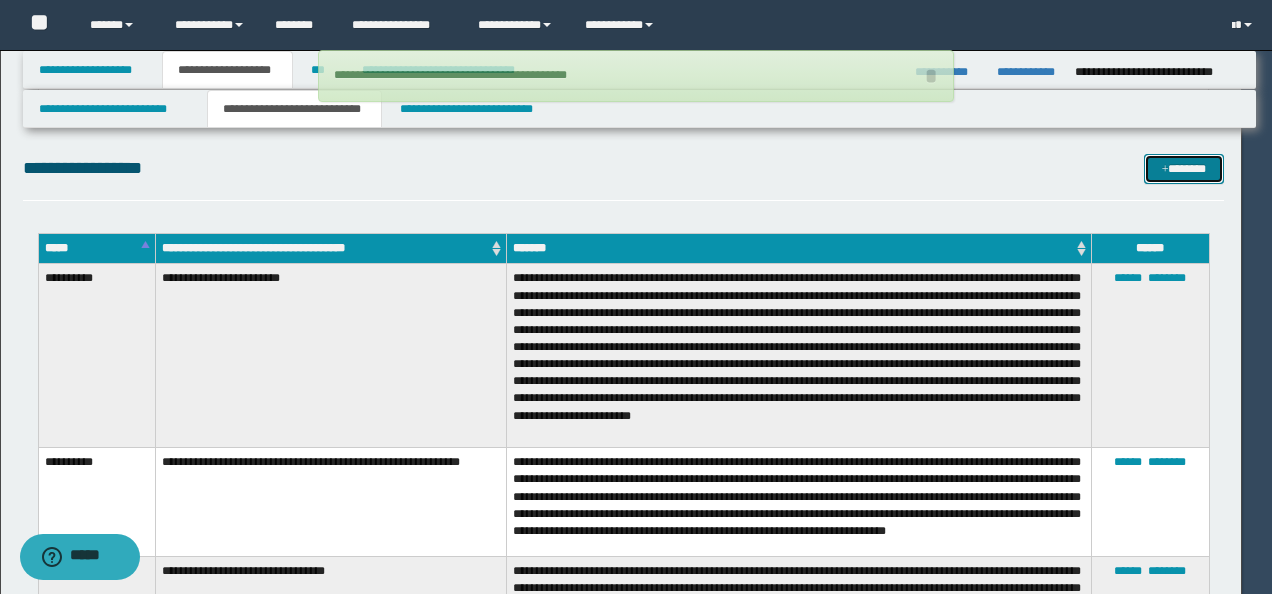 type 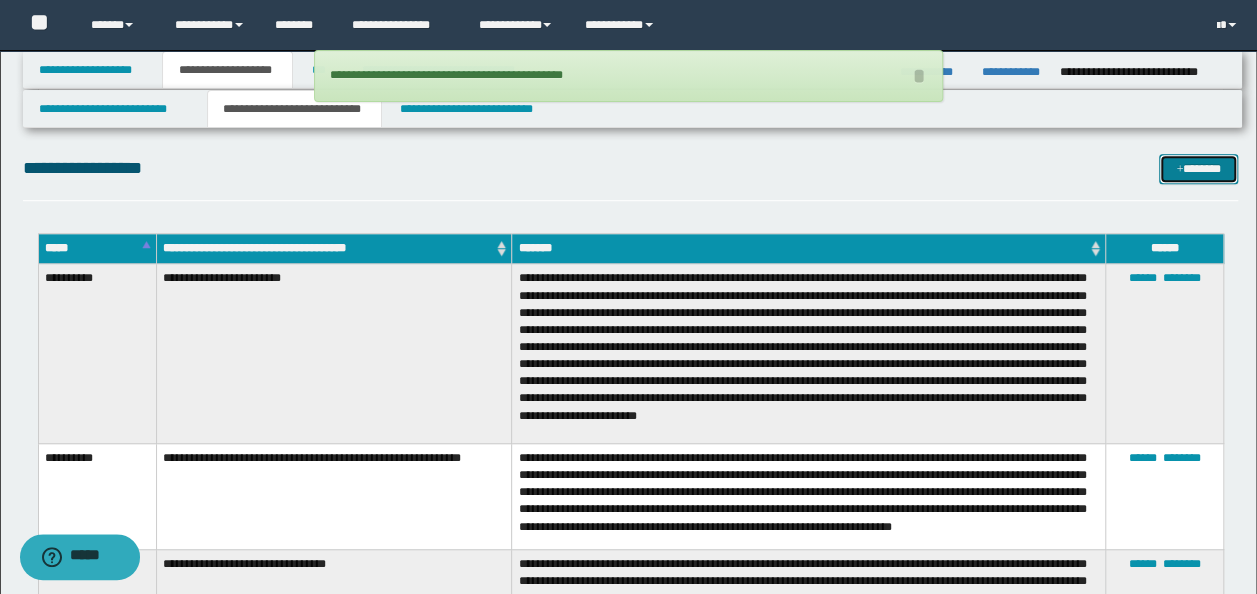 click at bounding box center [1179, 170] 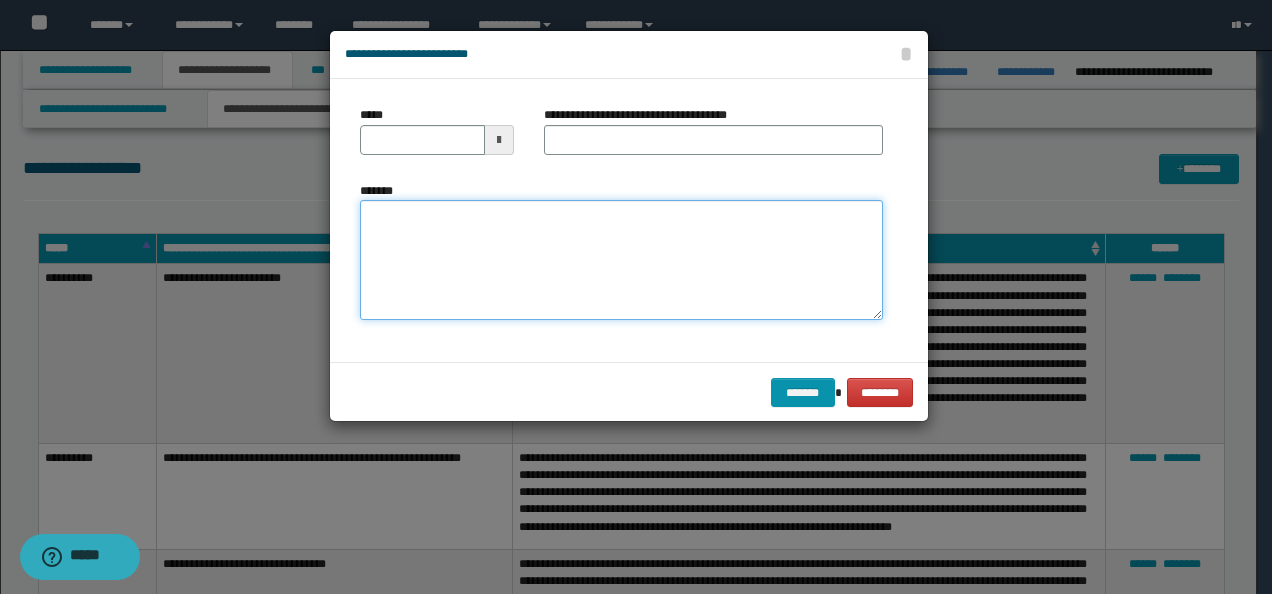 click on "*******" at bounding box center (621, 259) 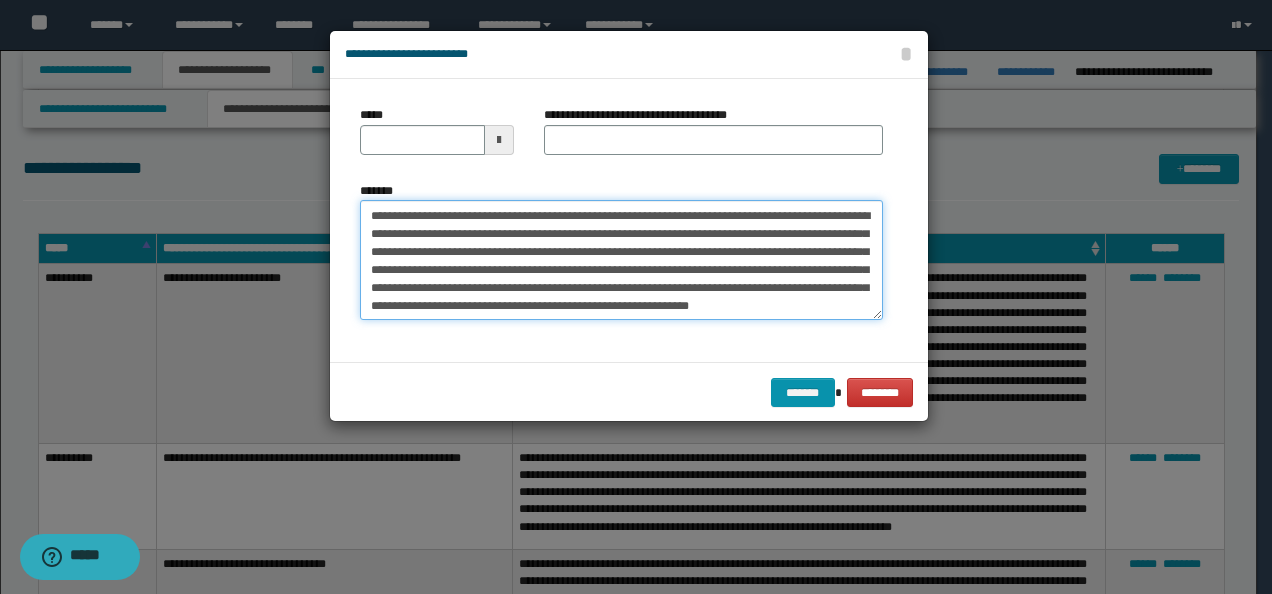 scroll, scrollTop: 0, scrollLeft: 0, axis: both 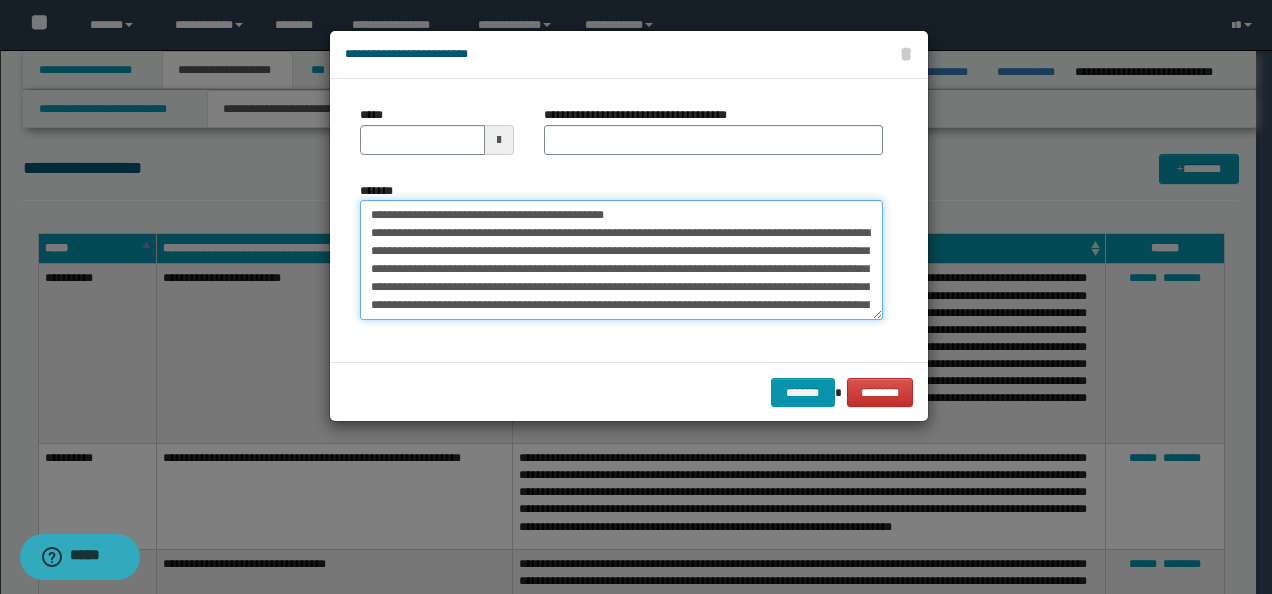 drag, startPoint x: 428, startPoint y: 212, endPoint x: 264, endPoint y: 214, distance: 164.01219 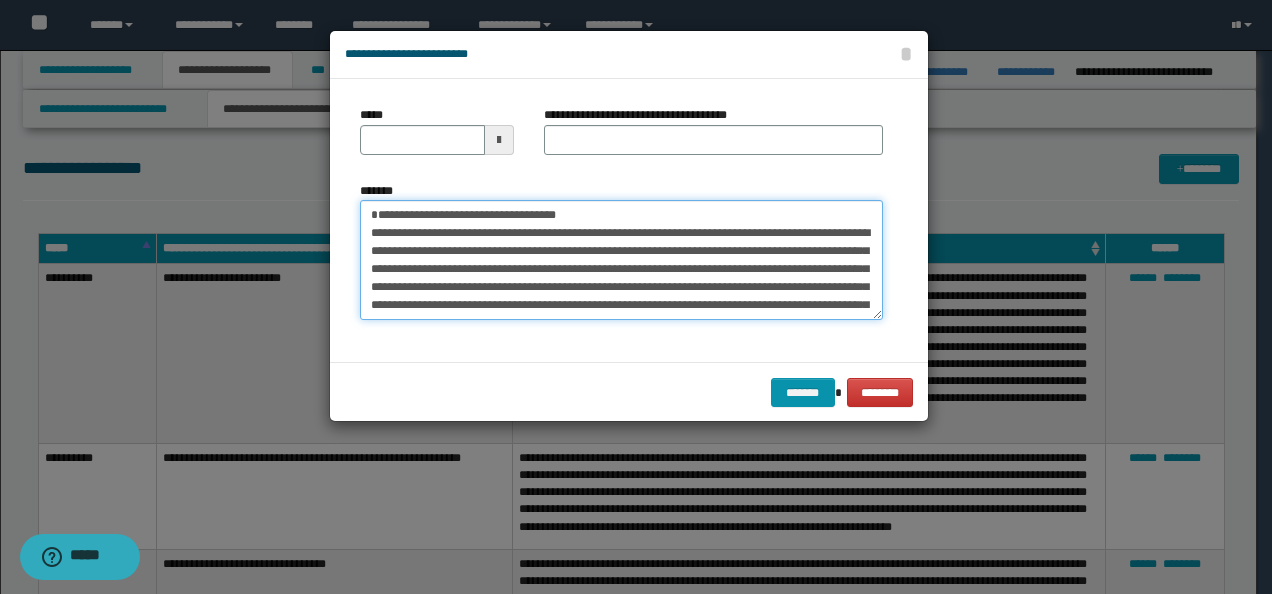 type 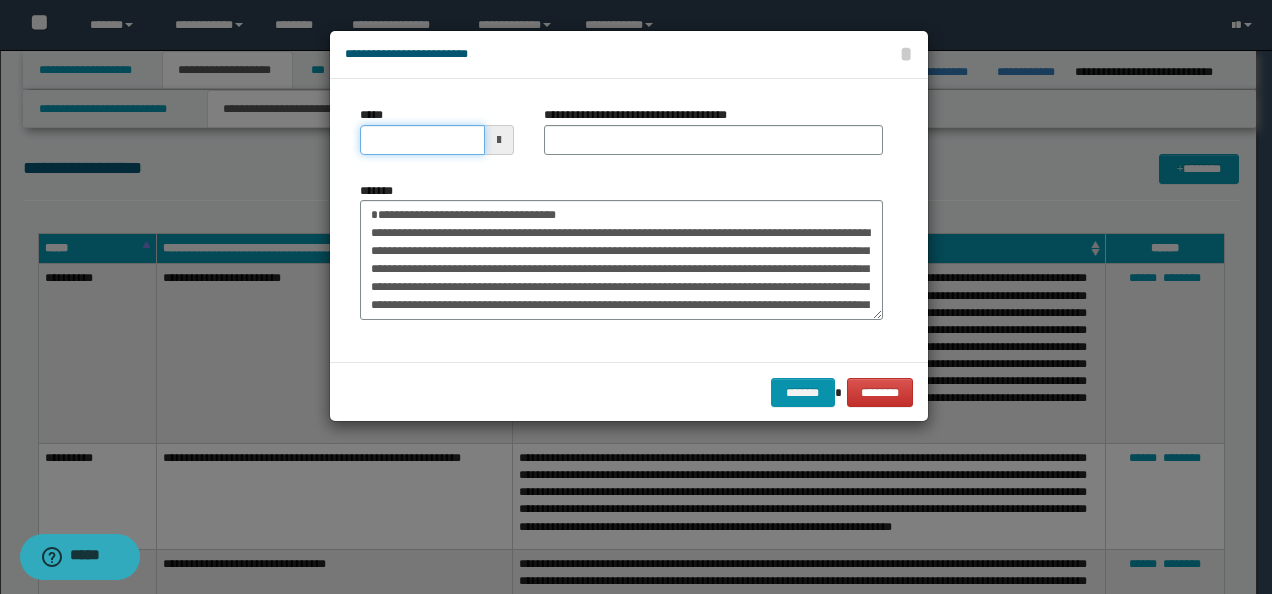 click on "*****" at bounding box center [422, 140] 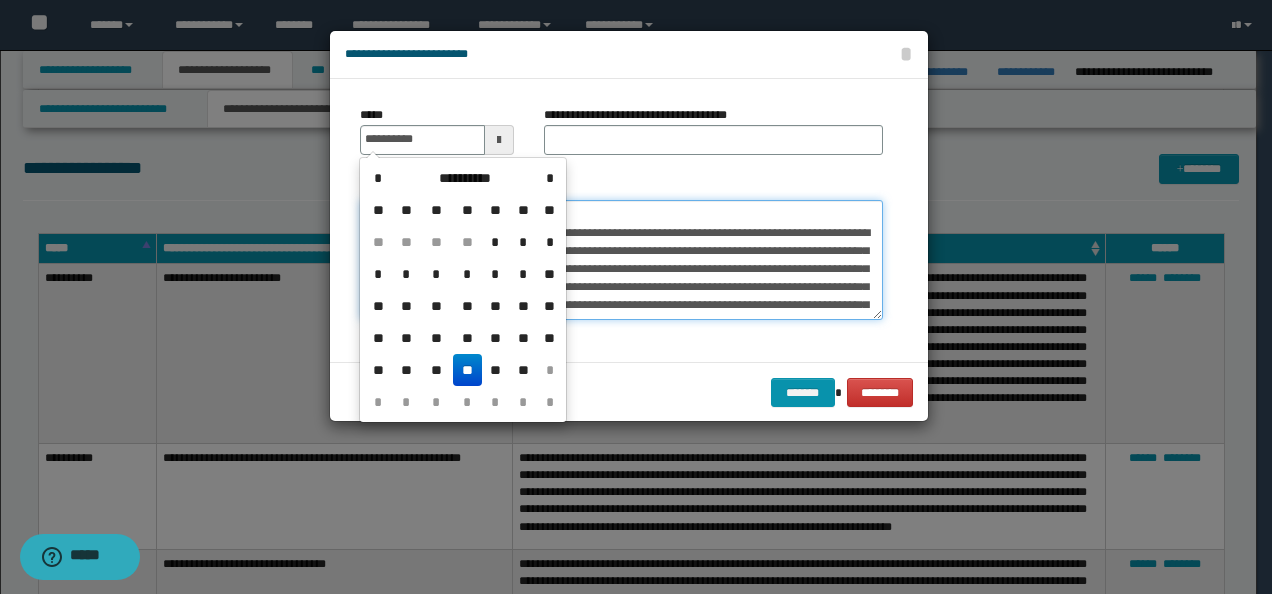 type on "**********" 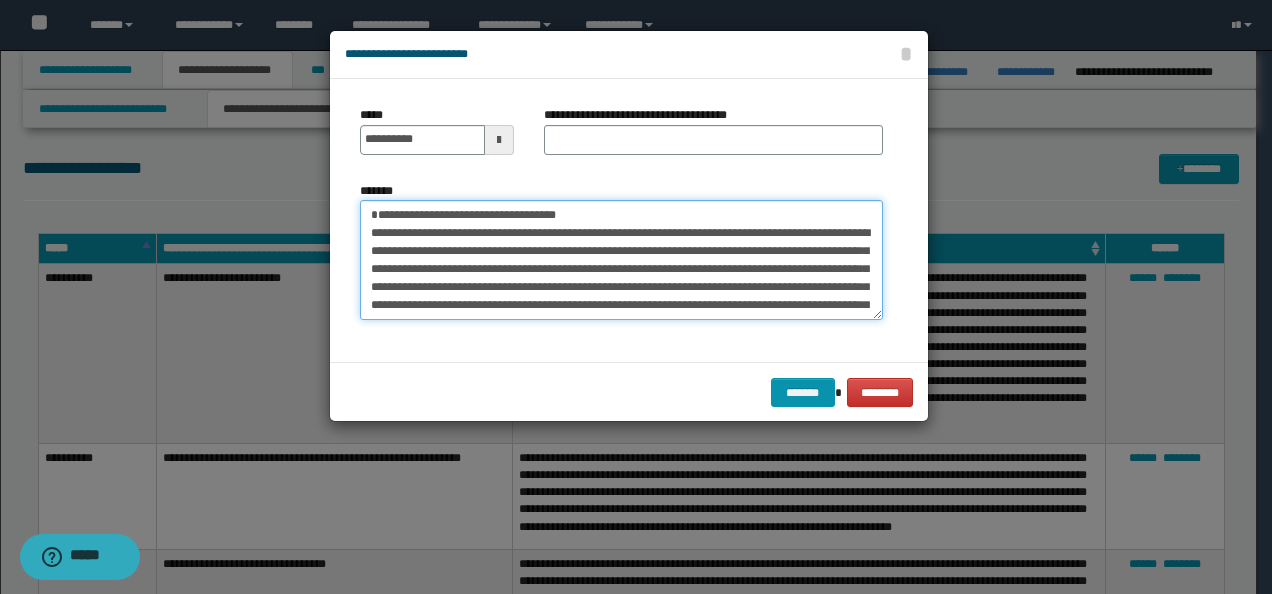 drag, startPoint x: 588, startPoint y: 207, endPoint x: 142, endPoint y: 168, distance: 447.7019 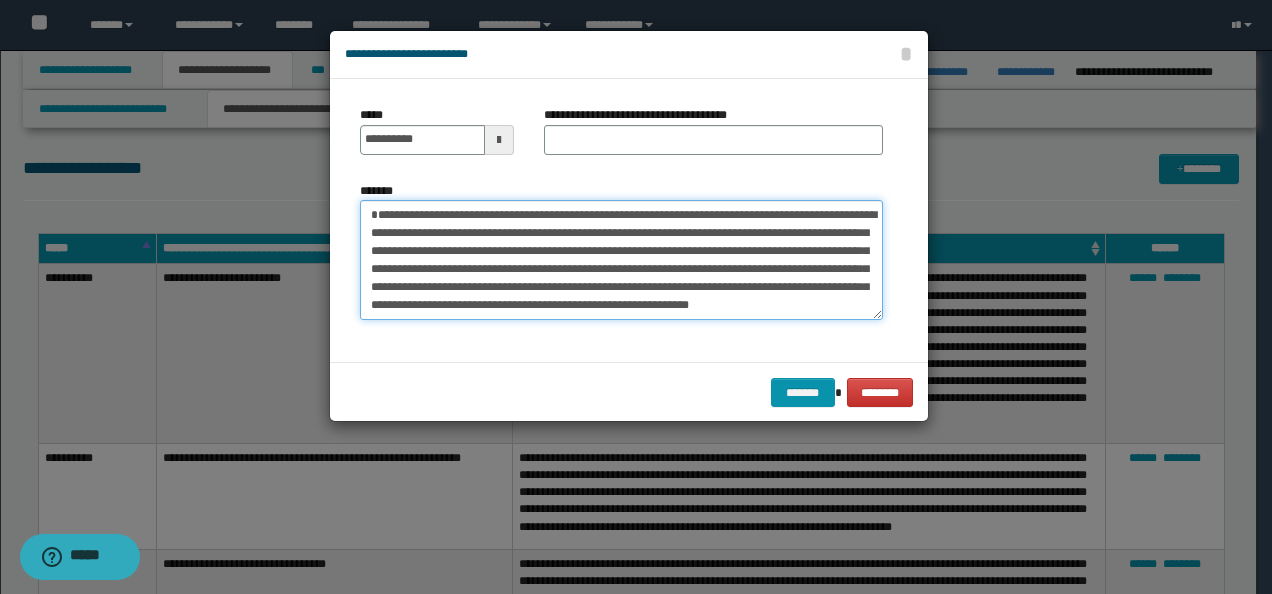 type on "**********" 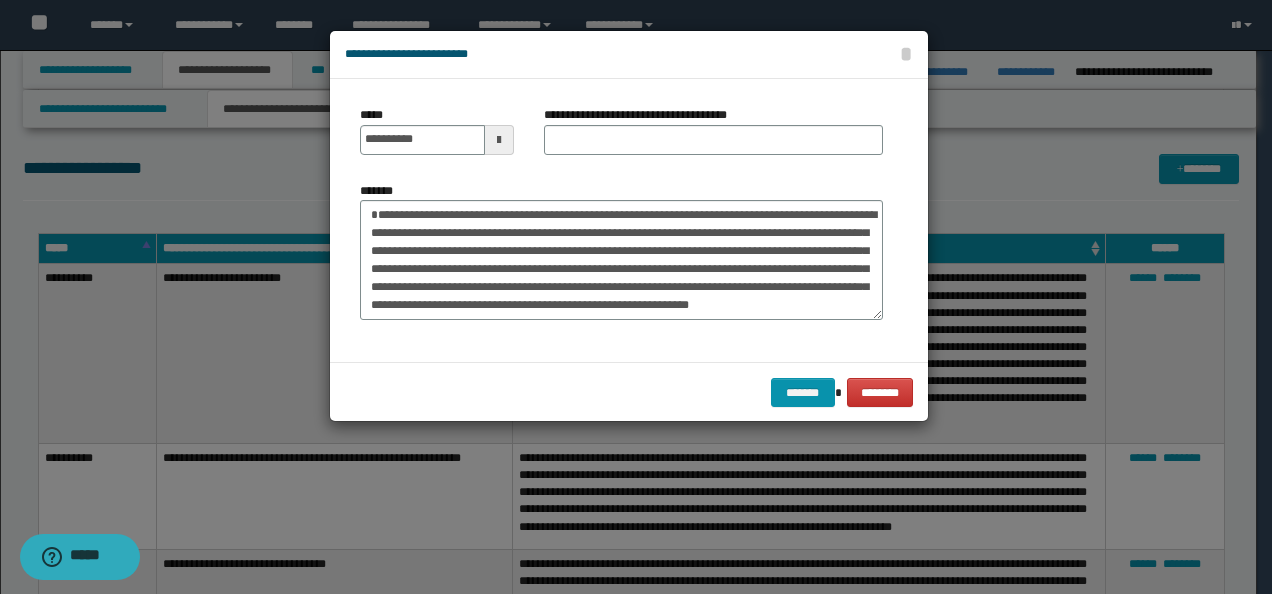 click on "**********" at bounding box center [643, 115] 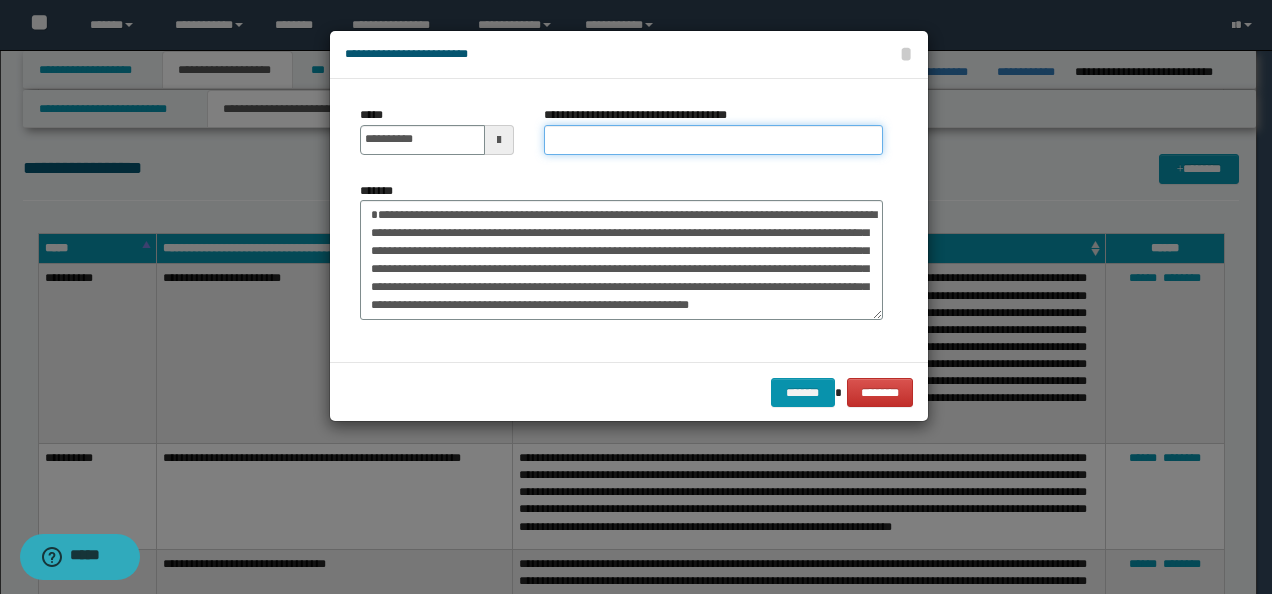 click on "**********" at bounding box center (713, 140) 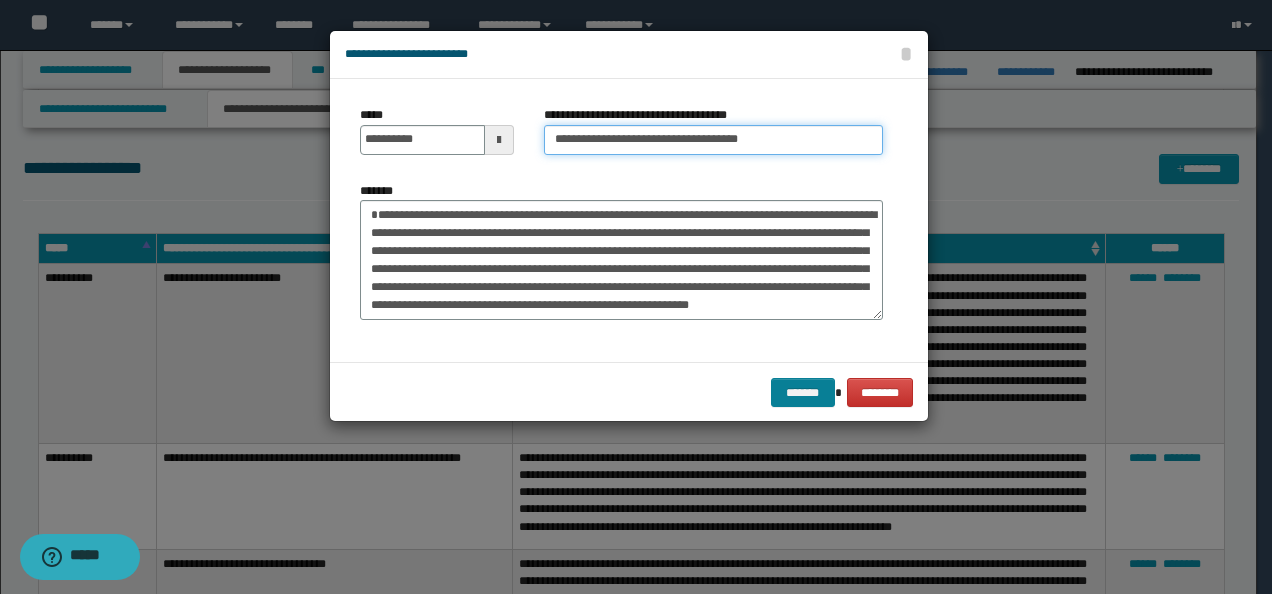 type on "**********" 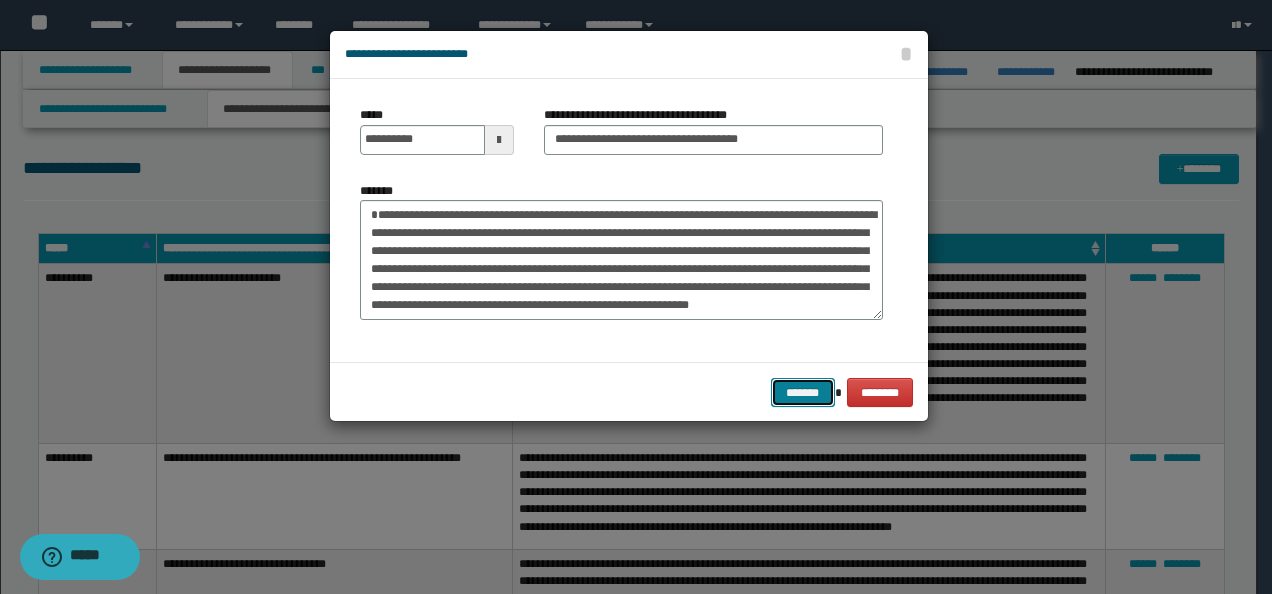 click on "*******" at bounding box center (803, 392) 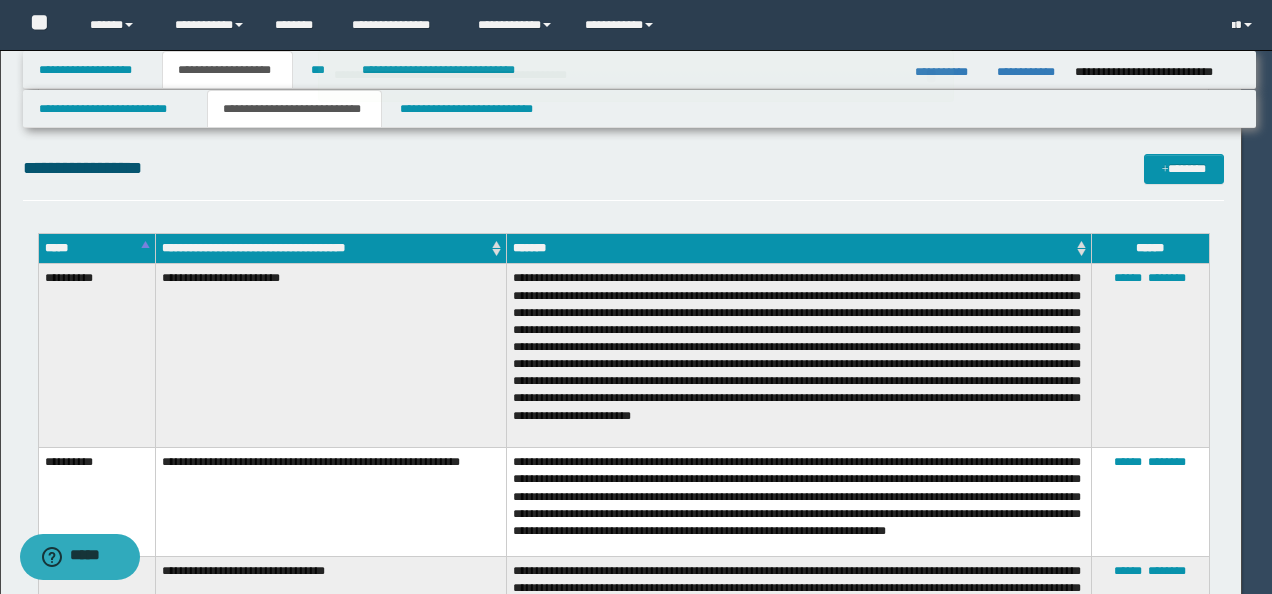 type 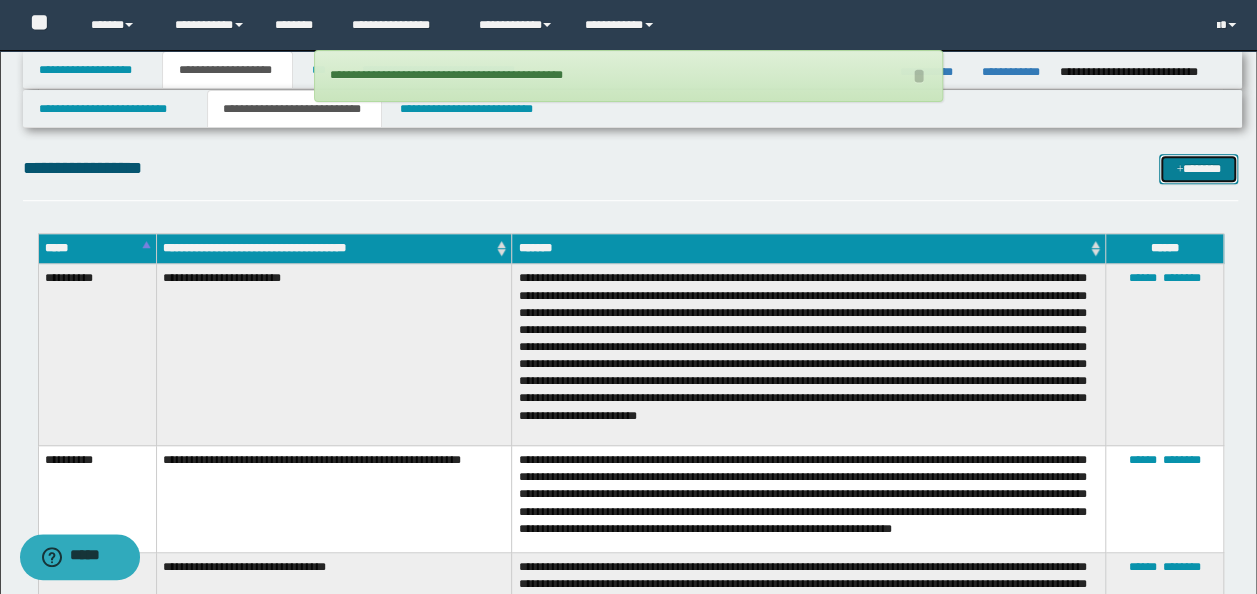click at bounding box center (1179, 170) 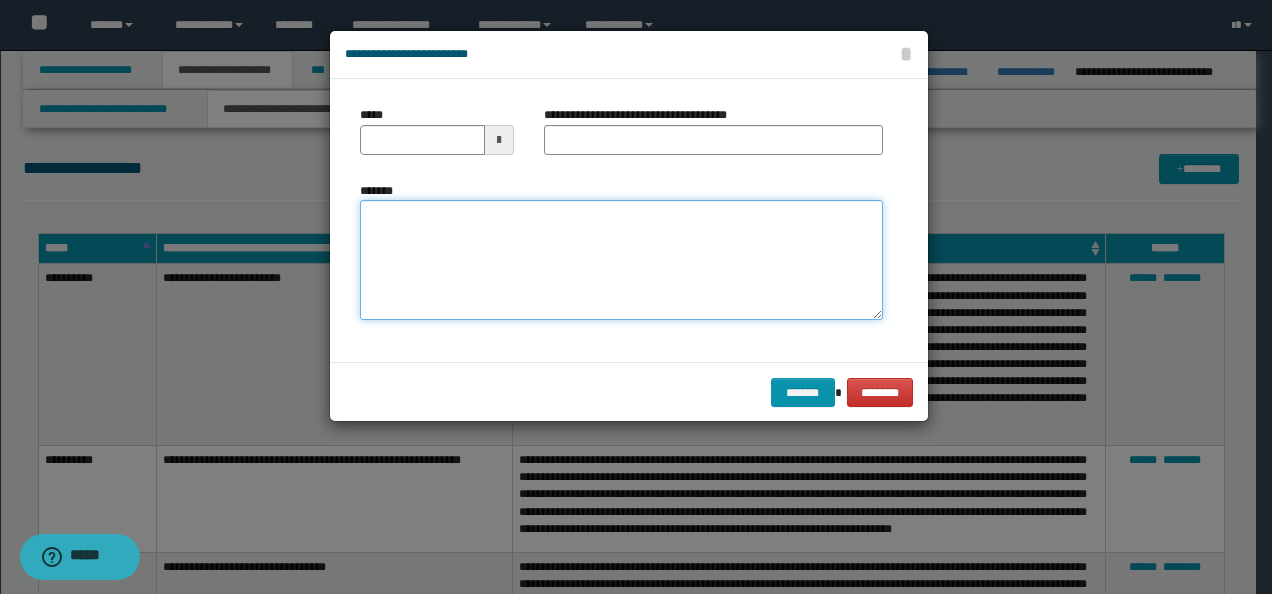 click on "*******" at bounding box center (621, 259) 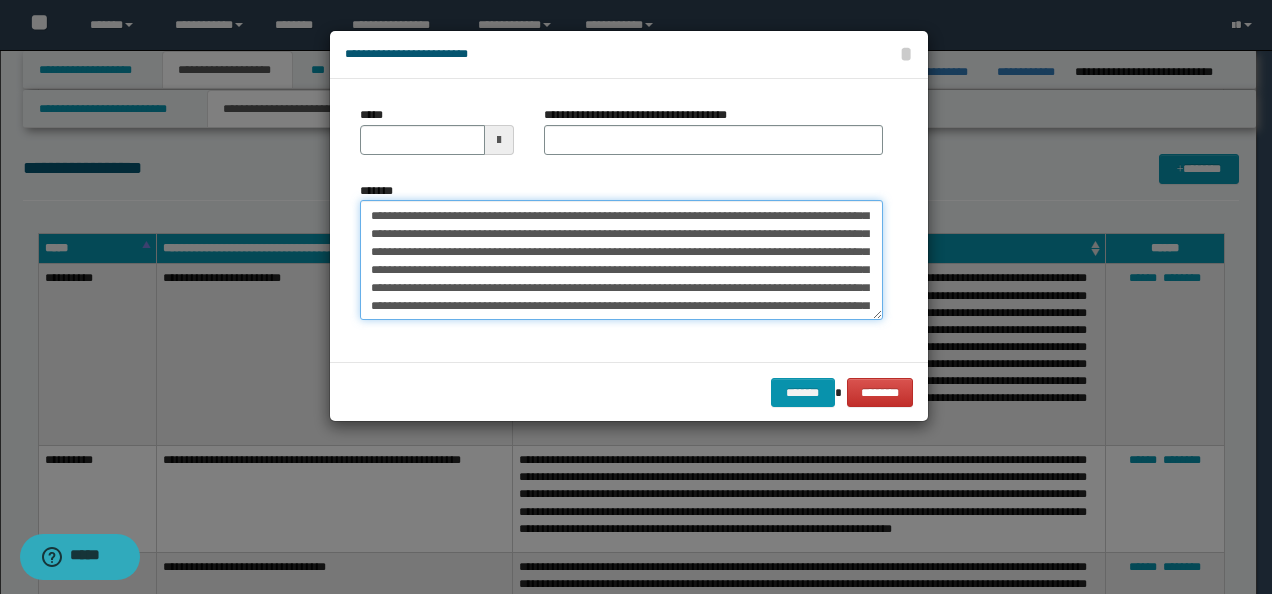 scroll, scrollTop: 0, scrollLeft: 0, axis: both 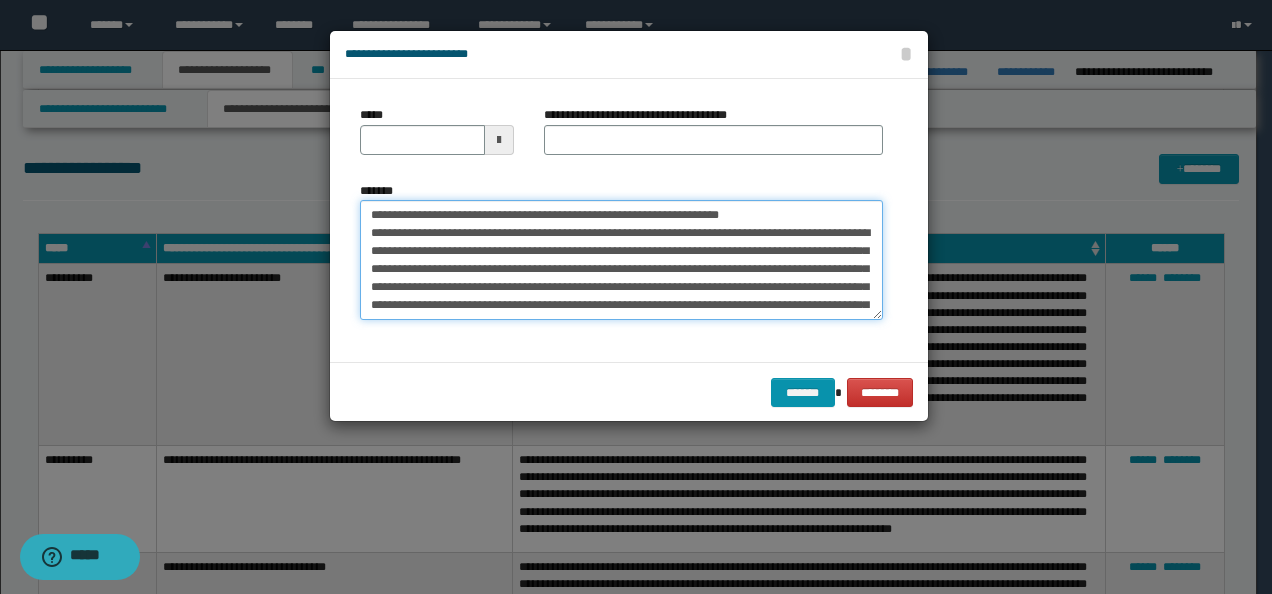 drag, startPoint x: 412, startPoint y: 212, endPoint x: 316, endPoint y: 212, distance: 96 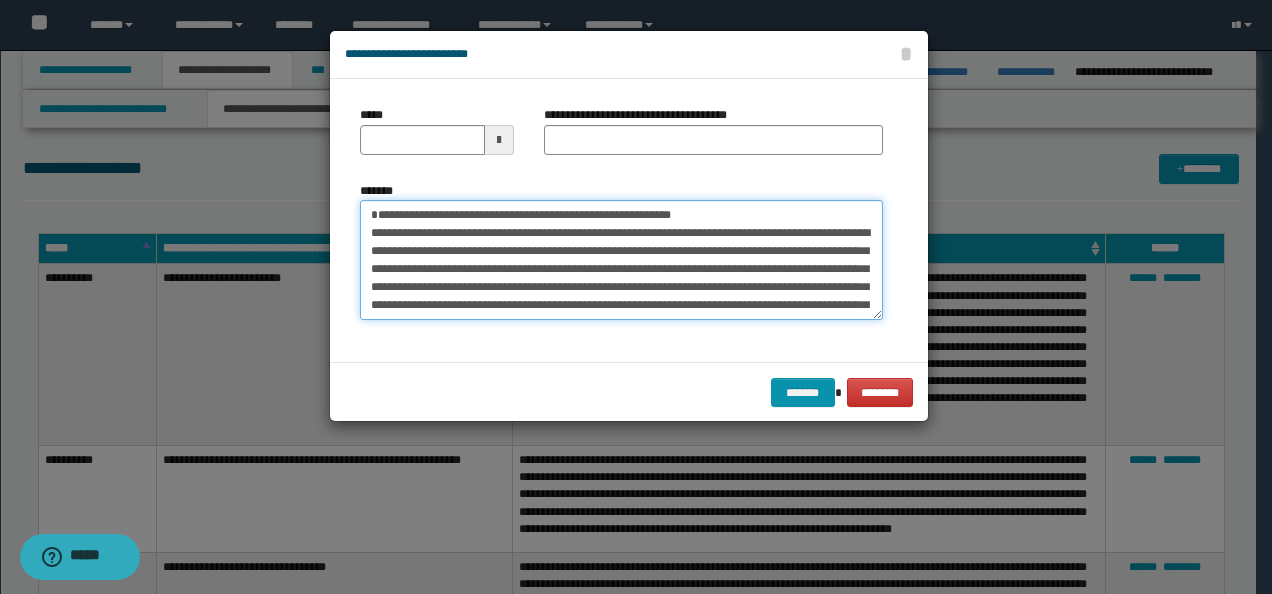 type 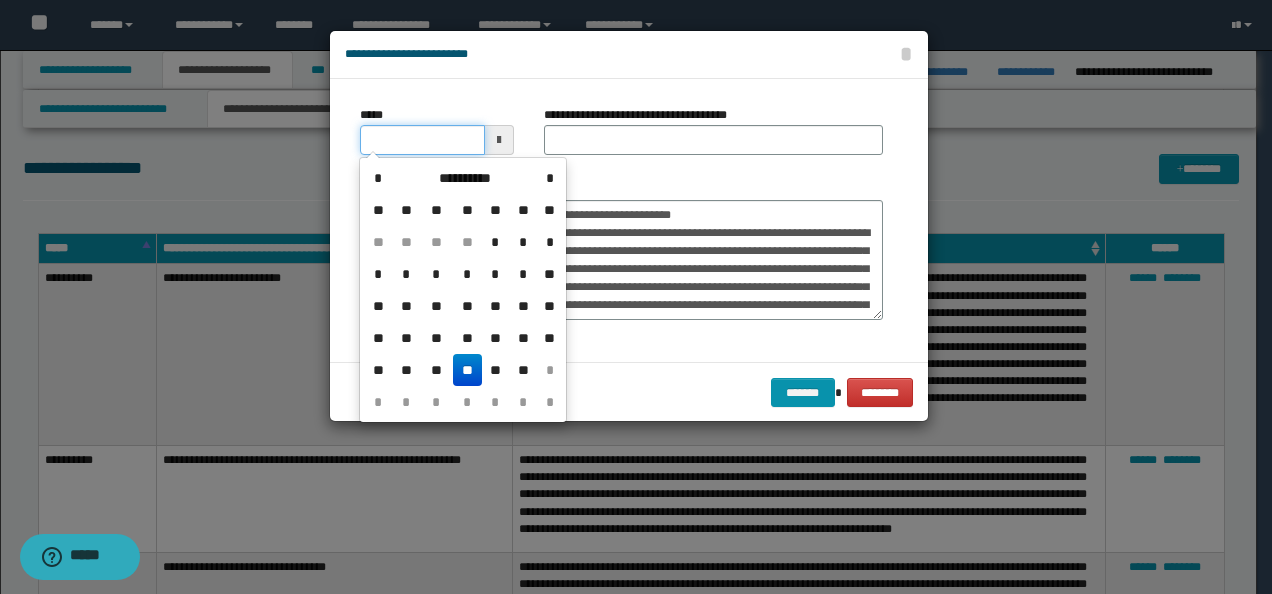 click on "*****" at bounding box center (422, 140) 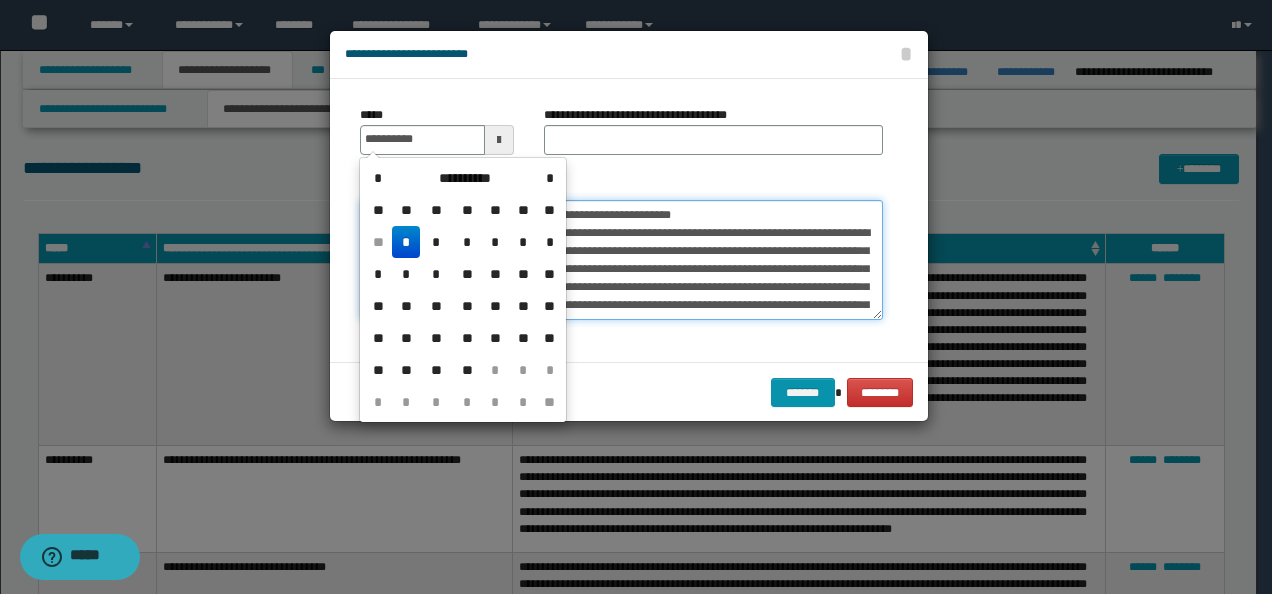 type on "**********" 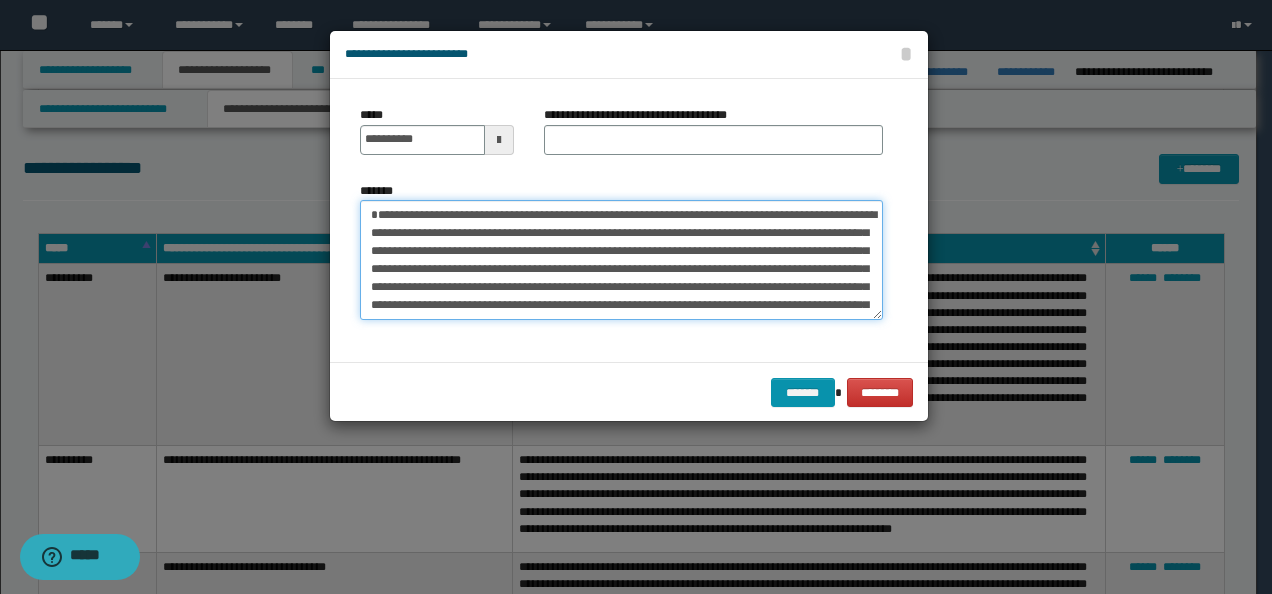 type on "**********" 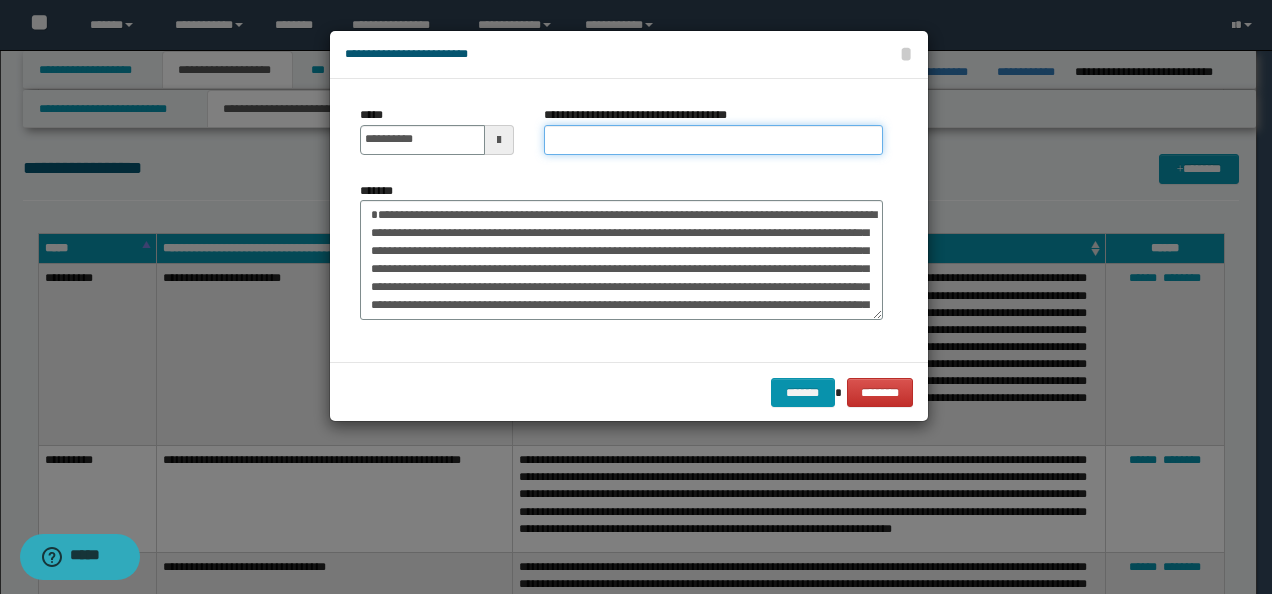 click on "**********" at bounding box center [713, 140] 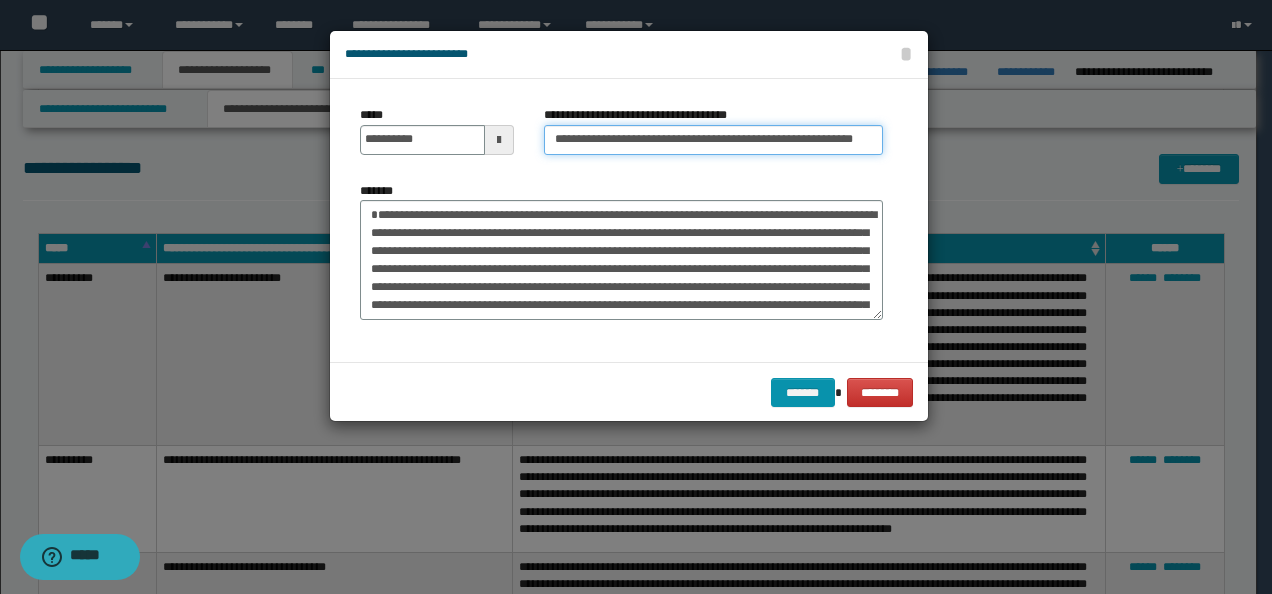 scroll, scrollTop: 0, scrollLeft: 3, axis: horizontal 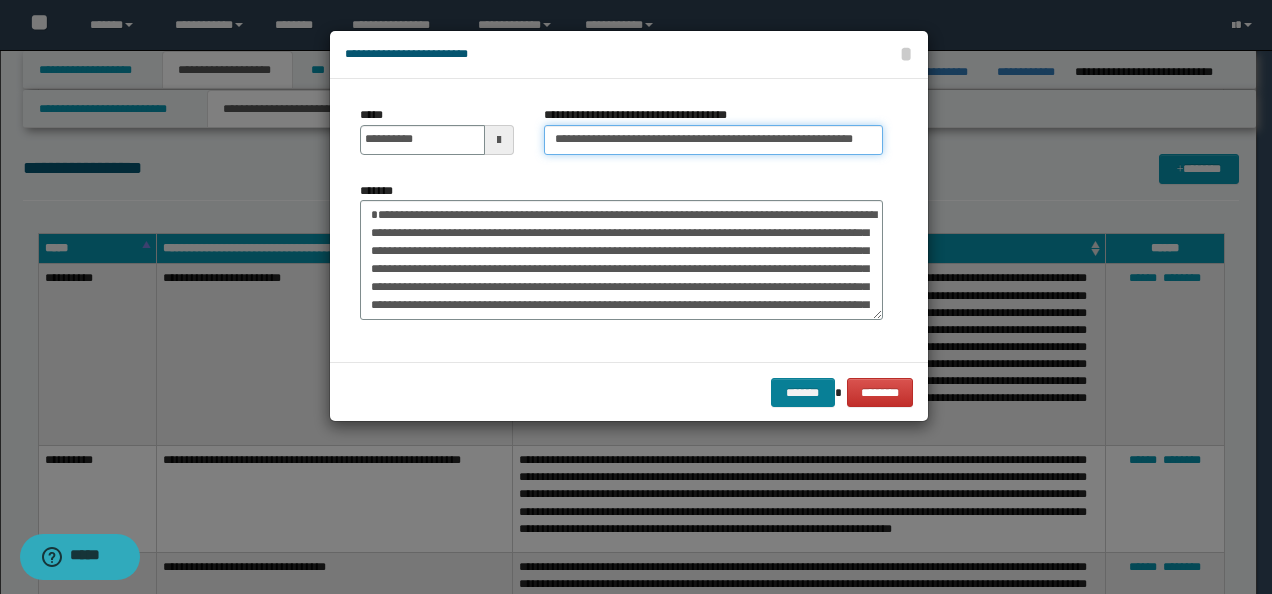 type on "**********" 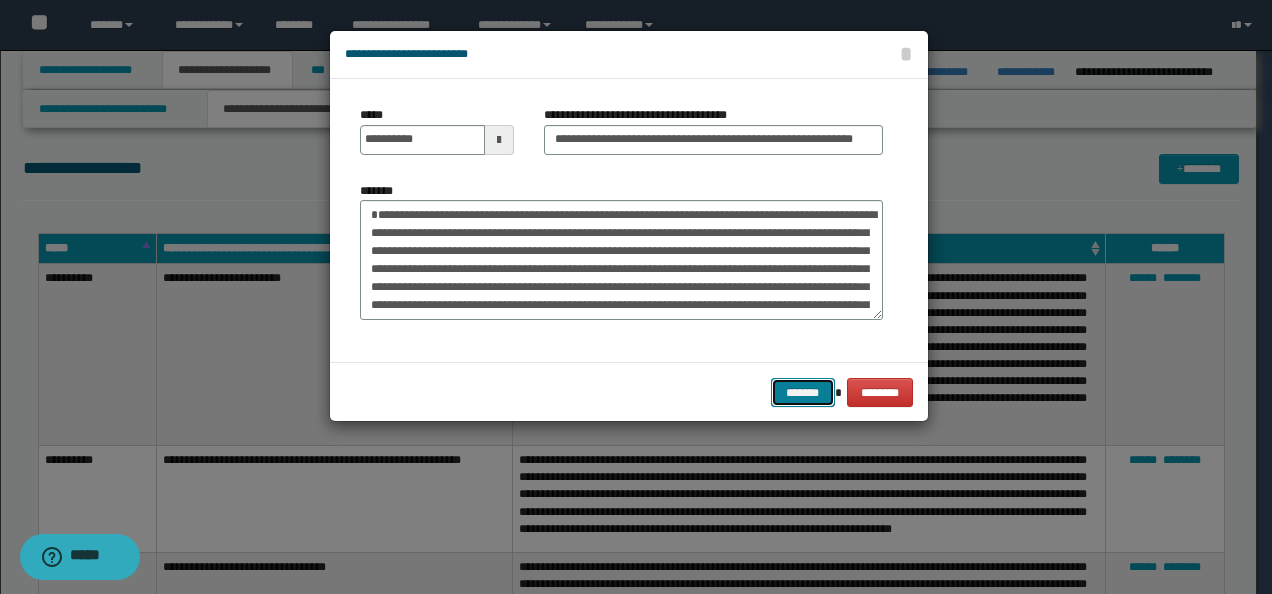click on "*******" at bounding box center [803, 392] 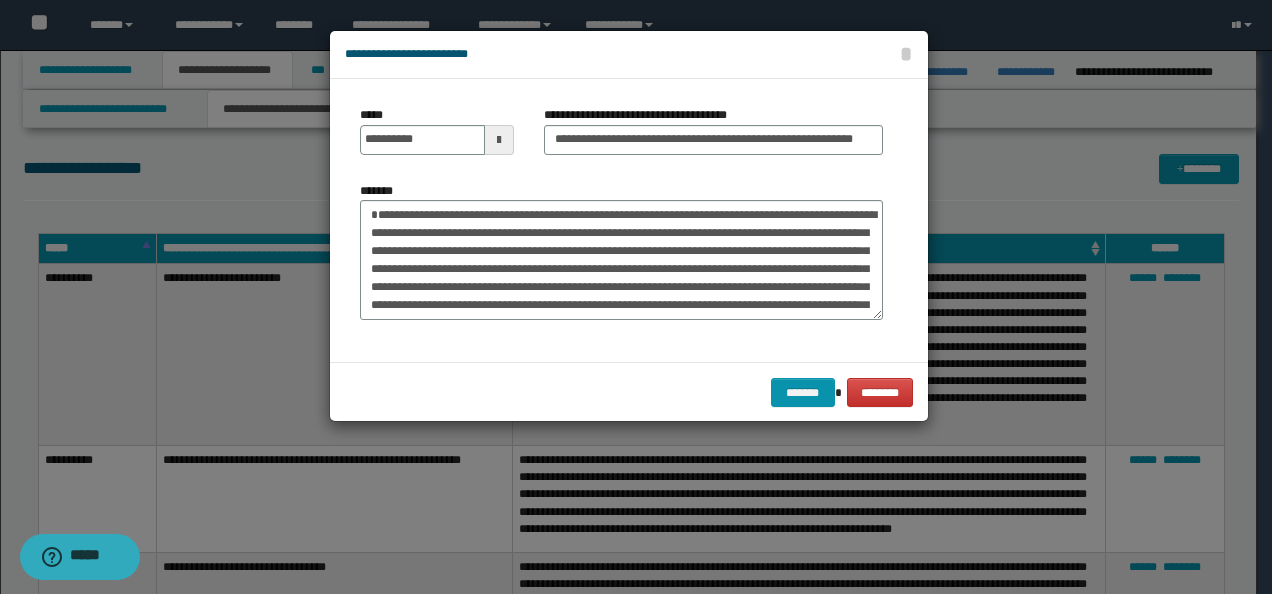 scroll, scrollTop: 0, scrollLeft: 0, axis: both 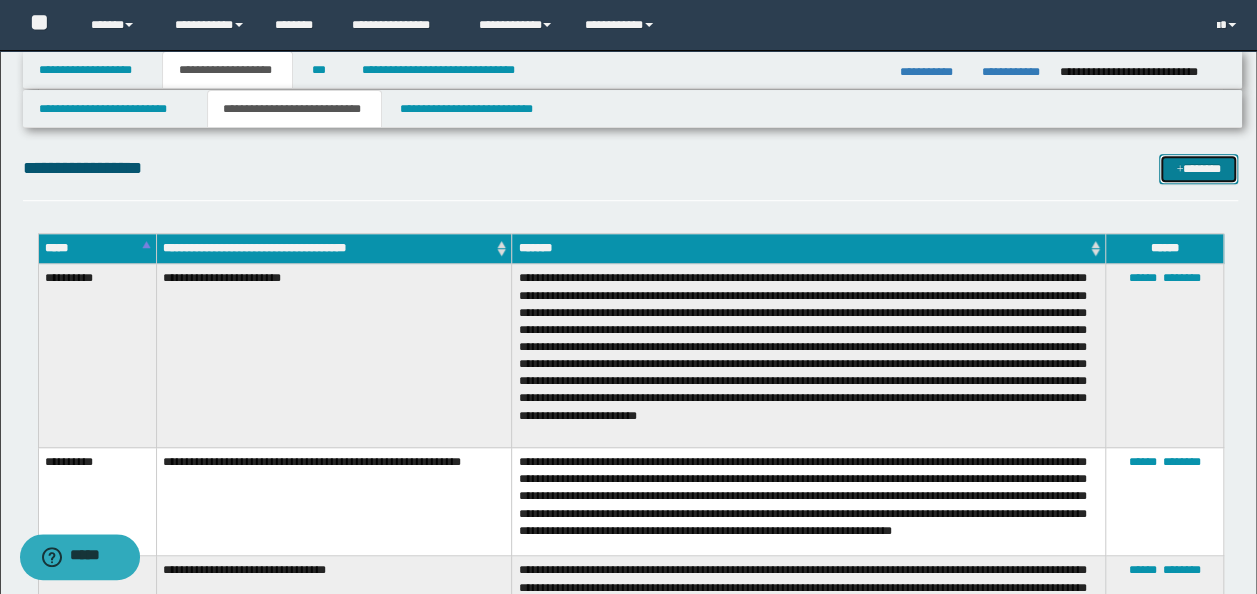 click on "*******" at bounding box center (1198, 168) 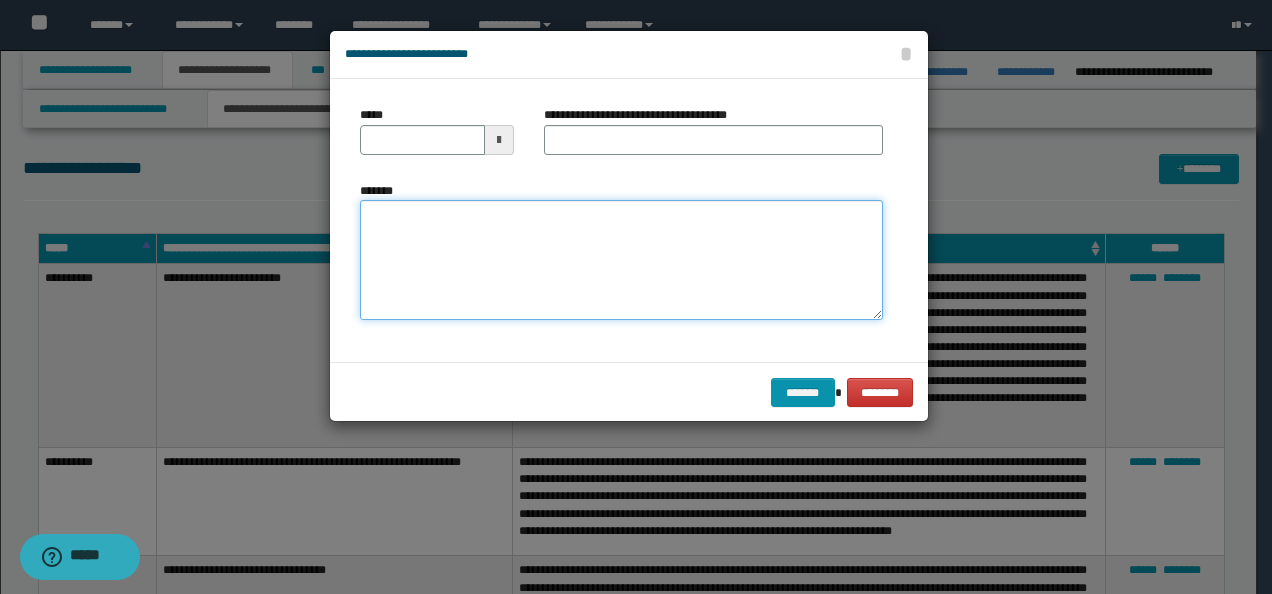 click on "*******" at bounding box center (621, 259) 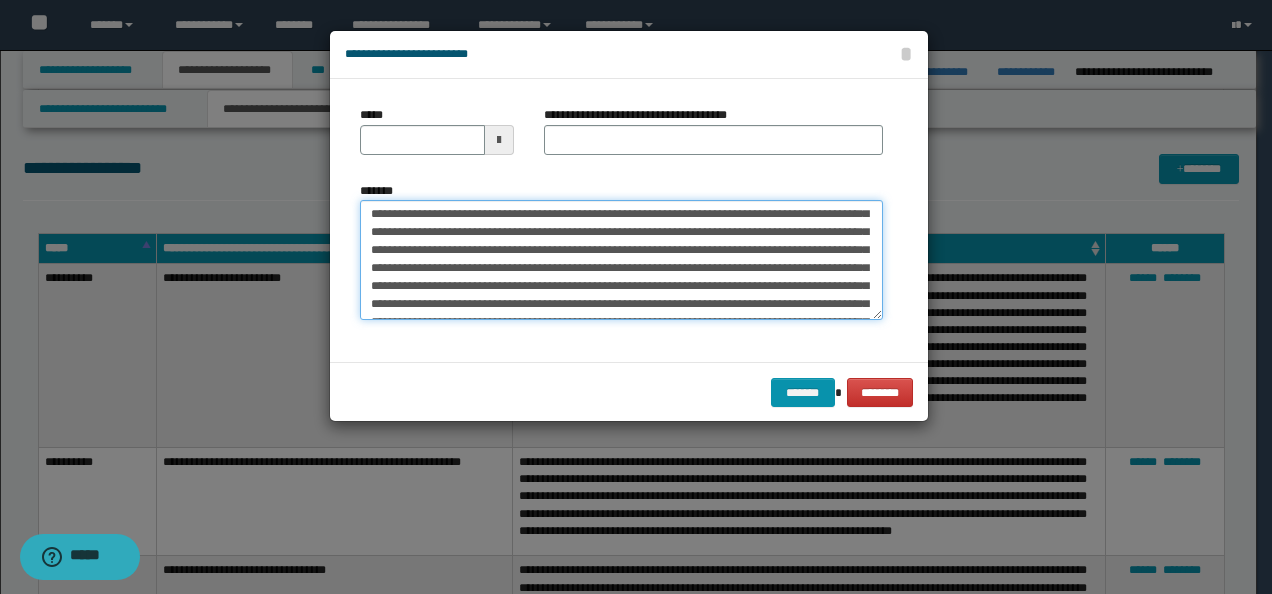 scroll, scrollTop: 0, scrollLeft: 0, axis: both 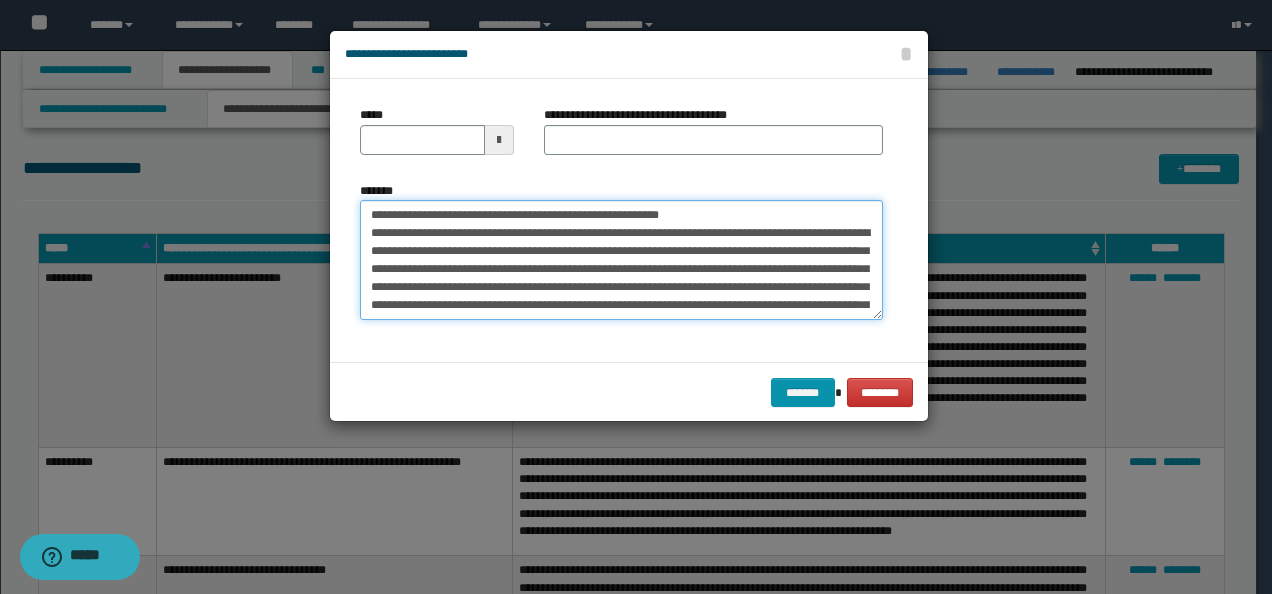 drag, startPoint x: 432, startPoint y: 208, endPoint x: 290, endPoint y: 190, distance: 143.13629 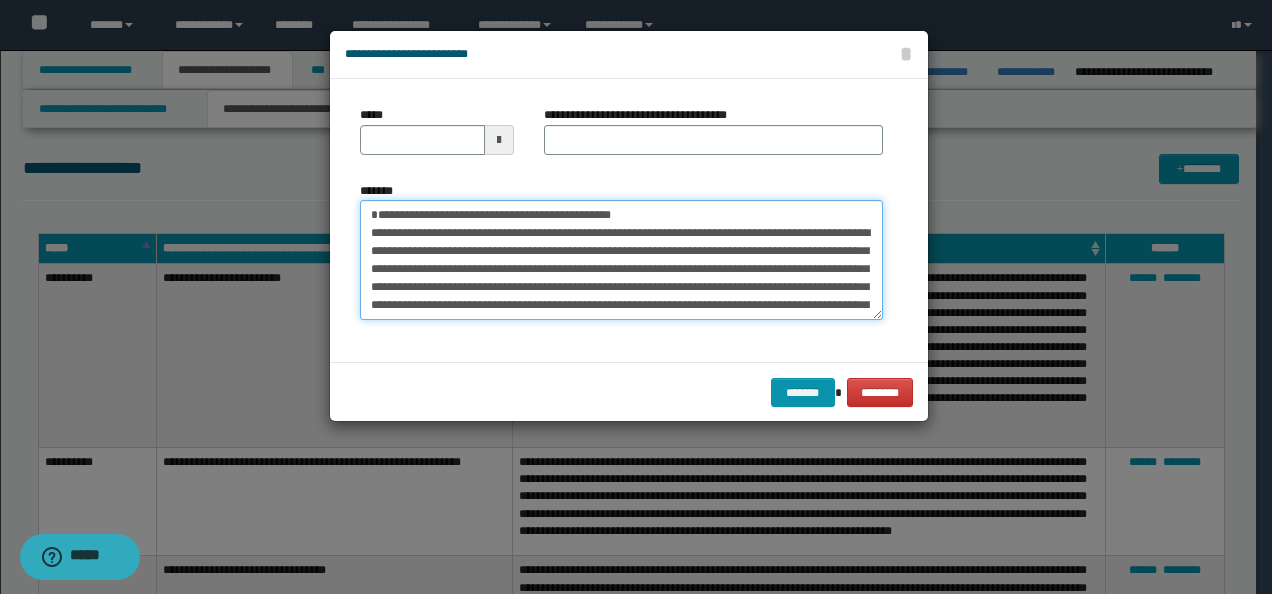 type 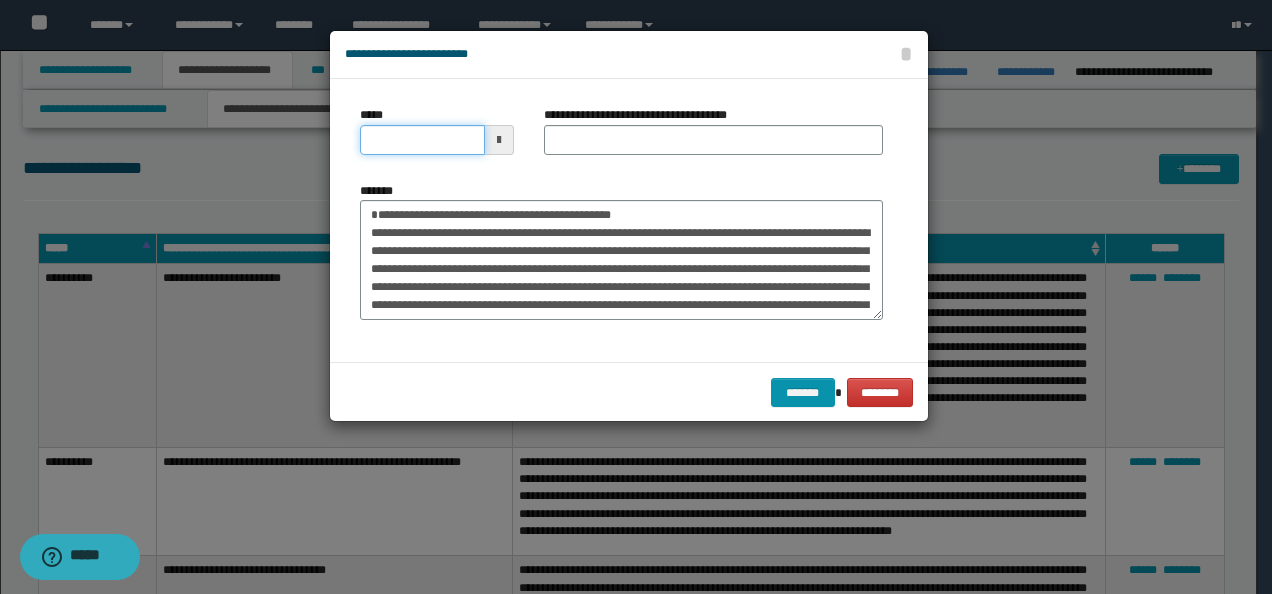 click on "*****" at bounding box center (422, 140) 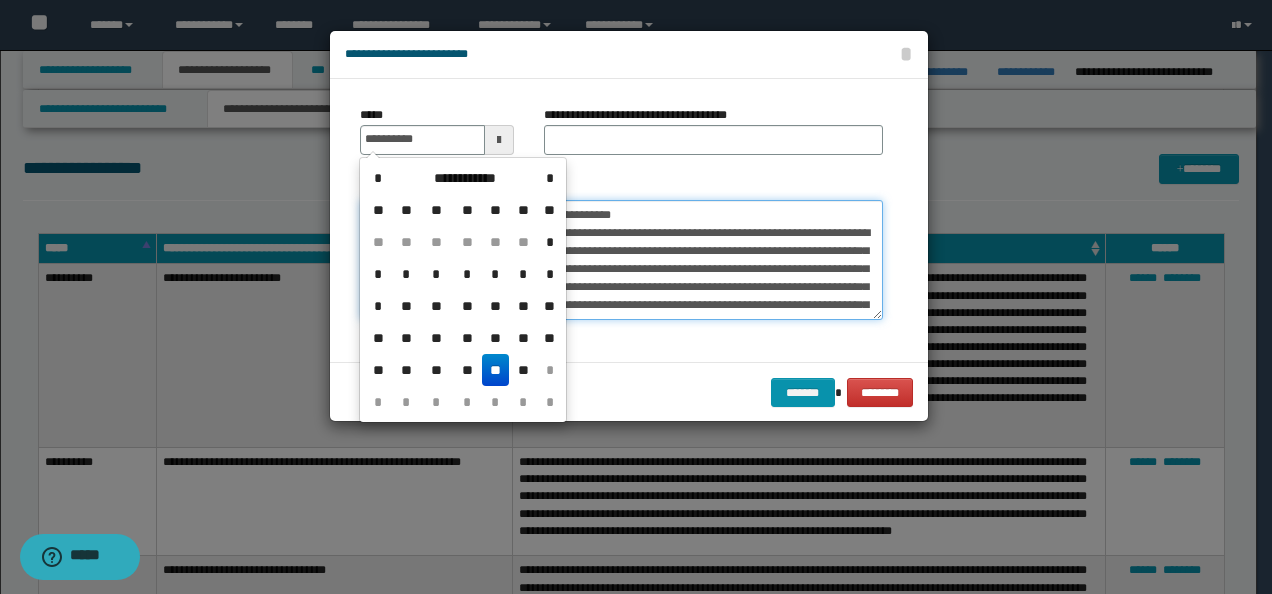 type on "**********" 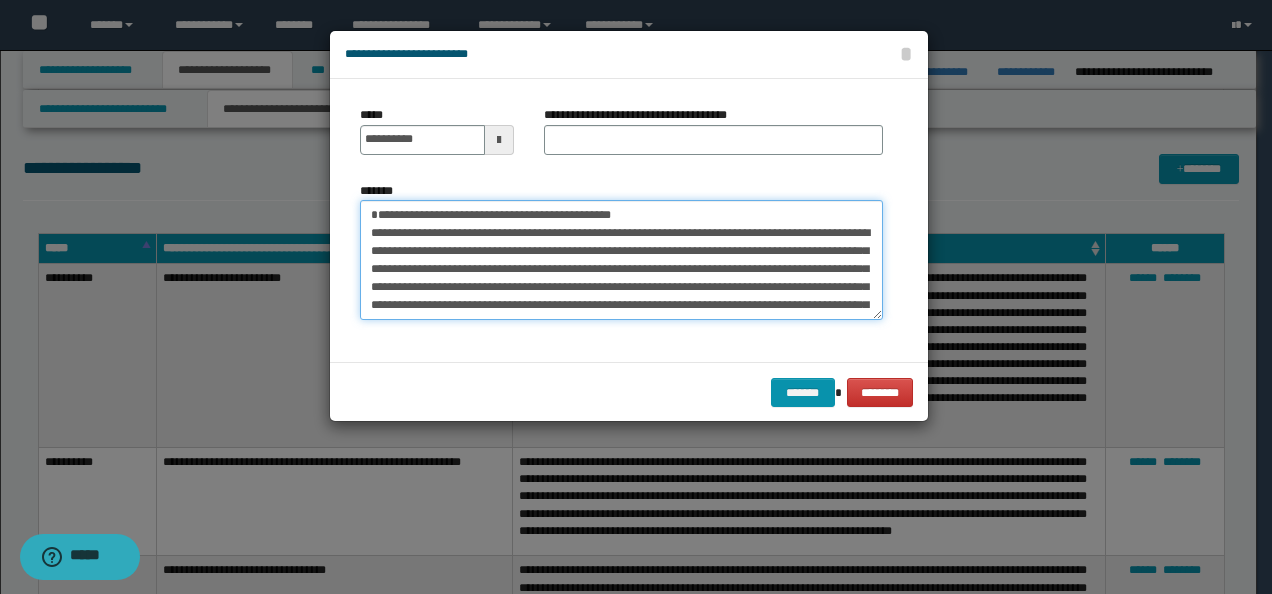 drag, startPoint x: 645, startPoint y: 206, endPoint x: 118, endPoint y: 201, distance: 527.02374 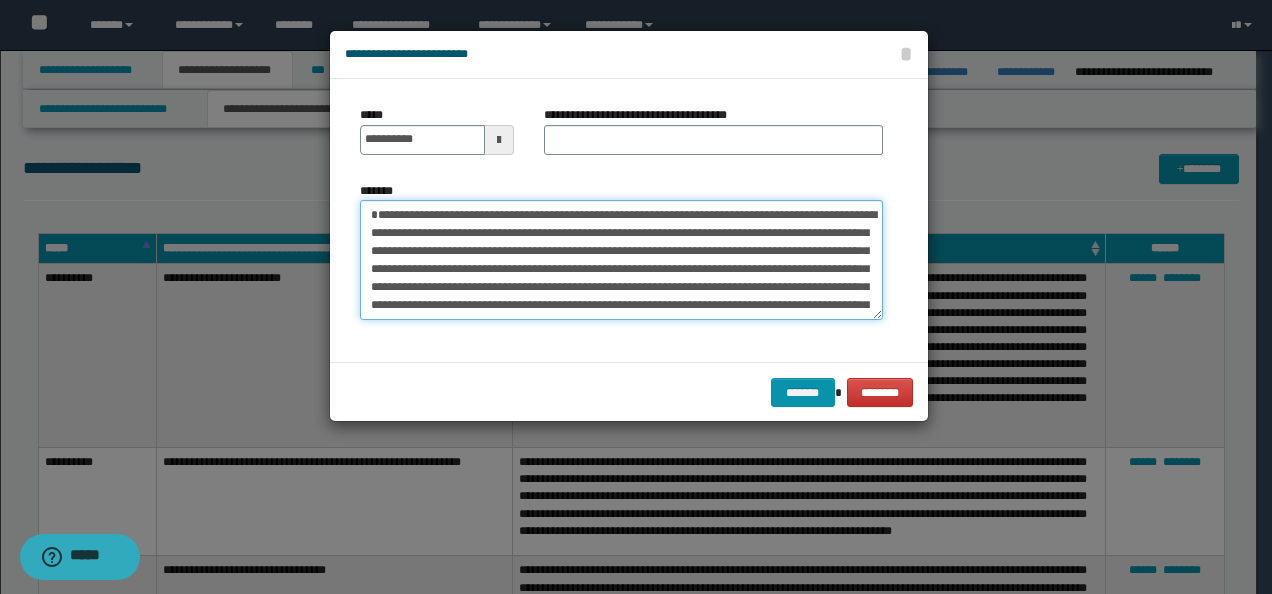 type on "**********" 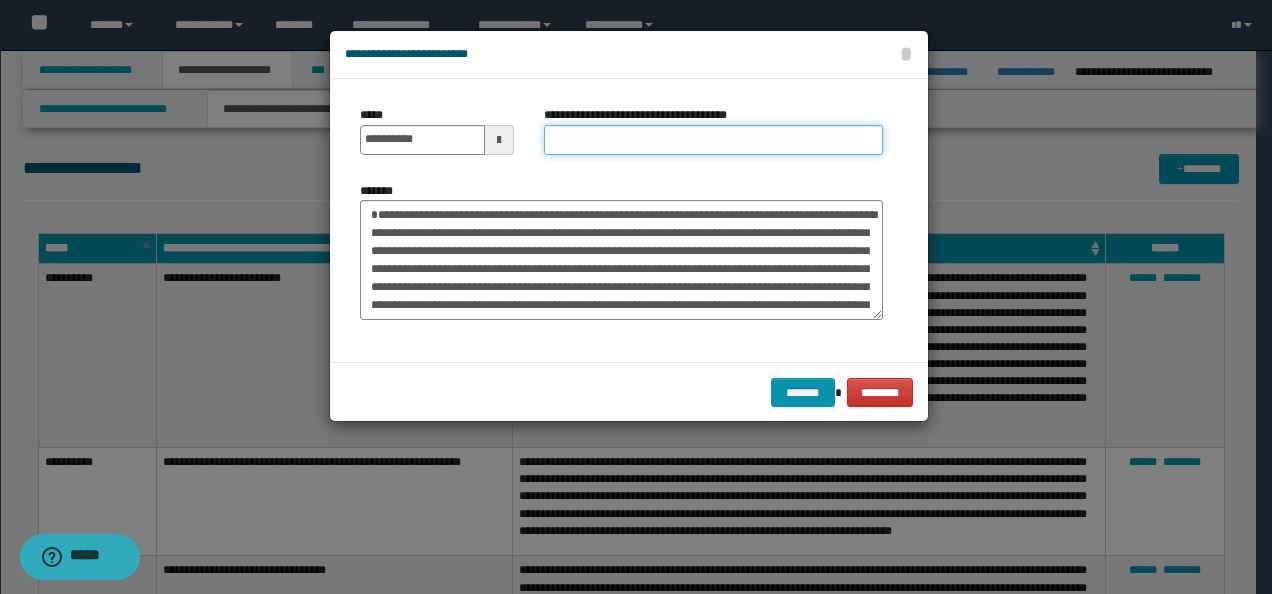 click on "**********" at bounding box center (713, 140) 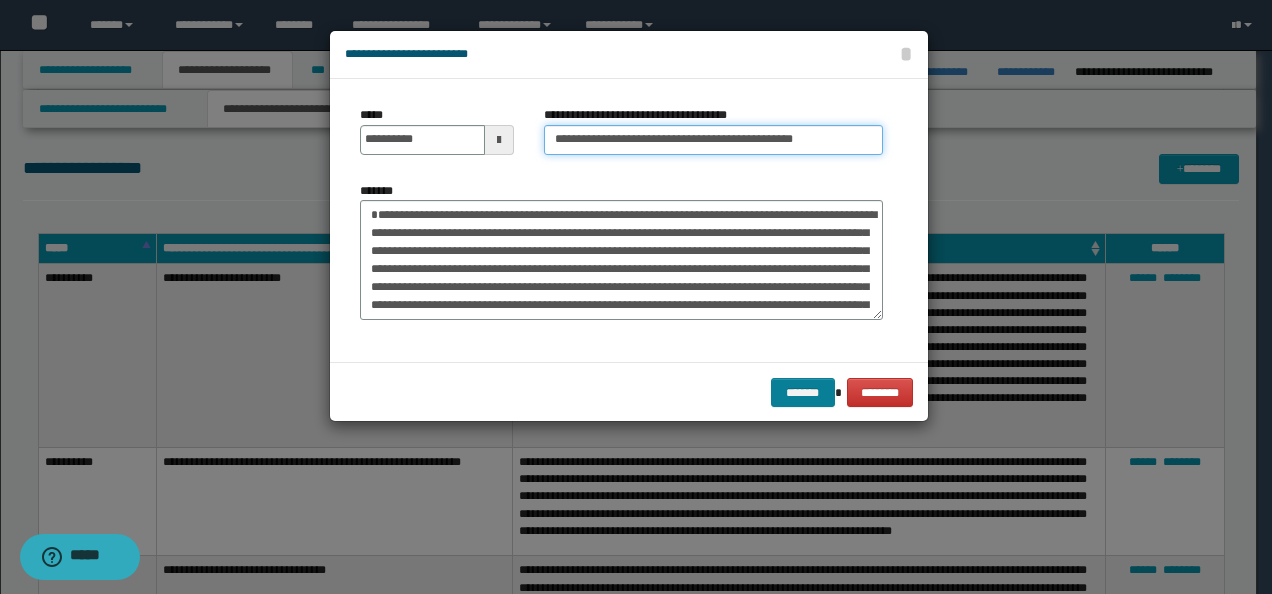 type on "**********" 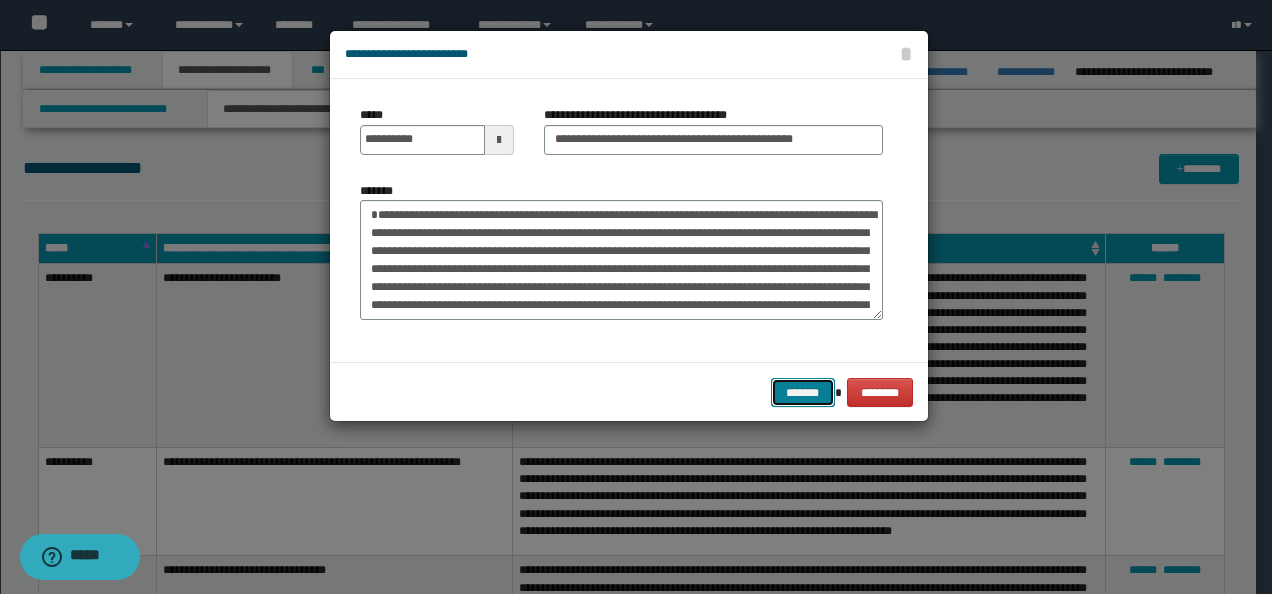 click on "*******" at bounding box center (803, 392) 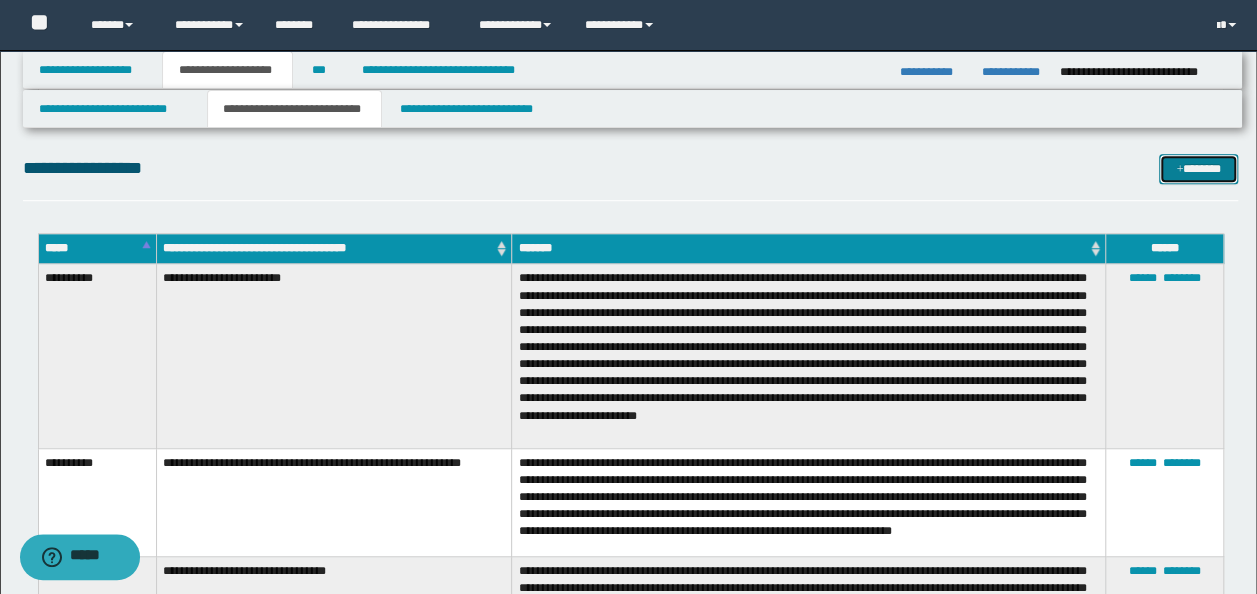 click on "*******" at bounding box center (1198, 168) 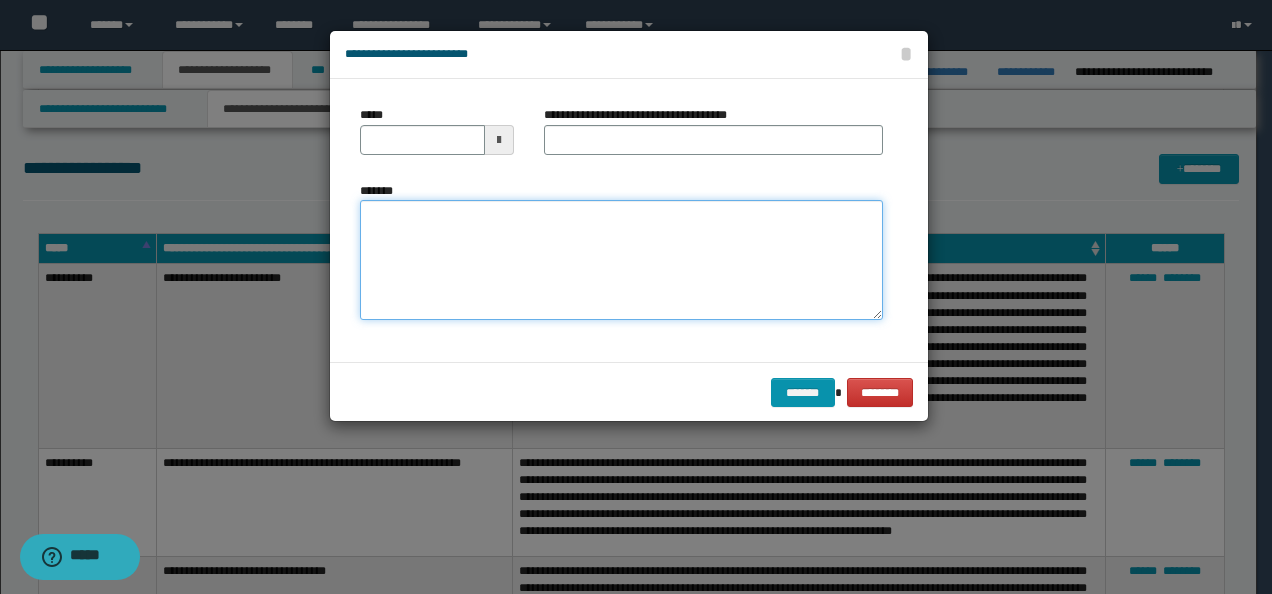 click on "*******" at bounding box center (621, 259) 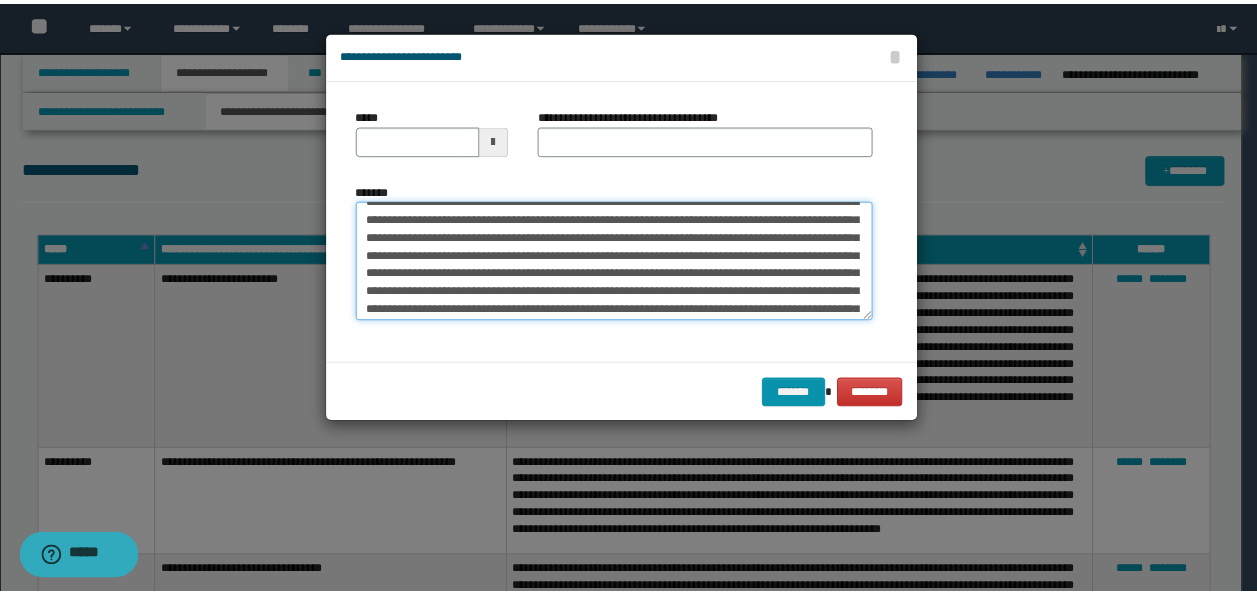 scroll, scrollTop: 0, scrollLeft: 0, axis: both 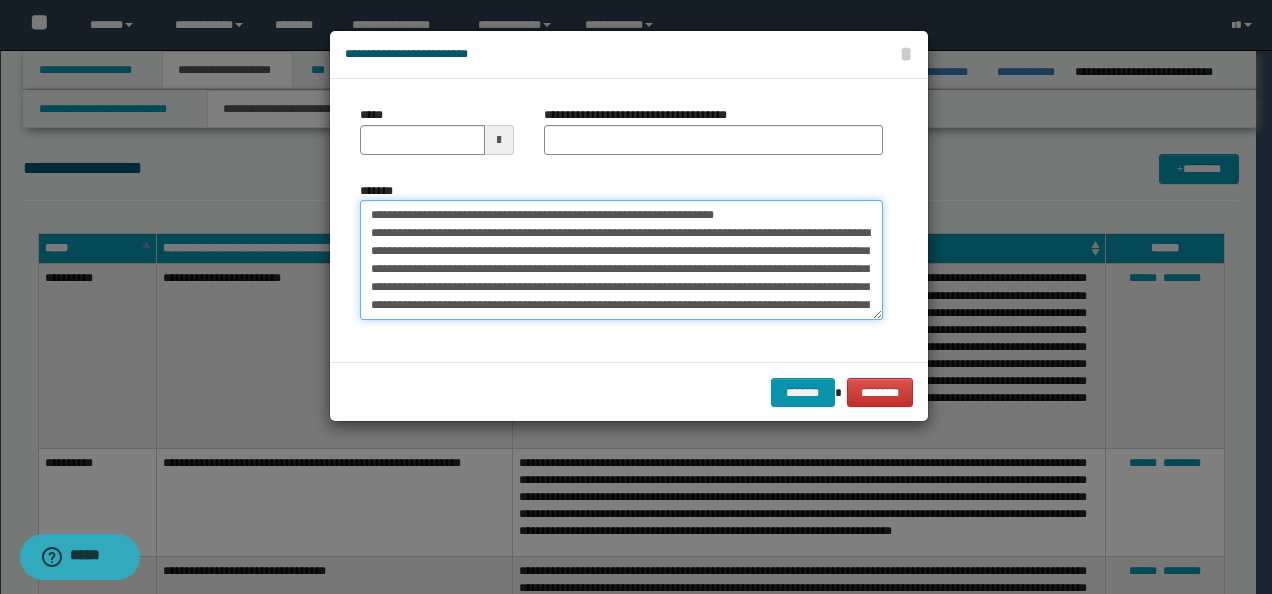 drag, startPoint x: 430, startPoint y: 210, endPoint x: 196, endPoint y: 214, distance: 234.03418 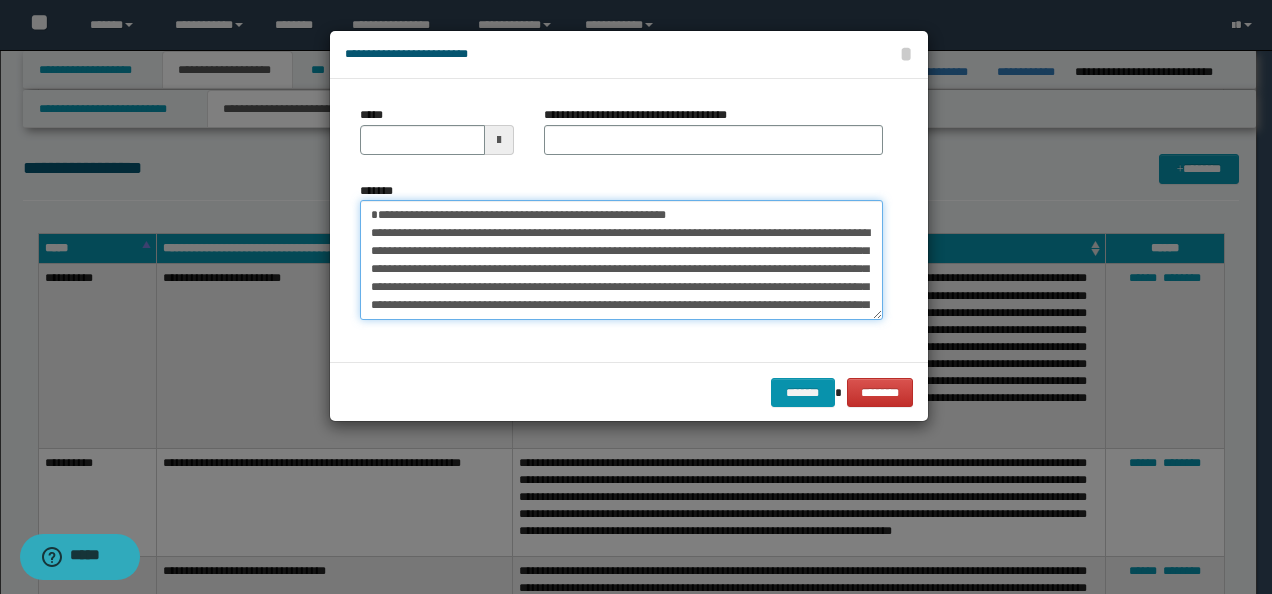 type 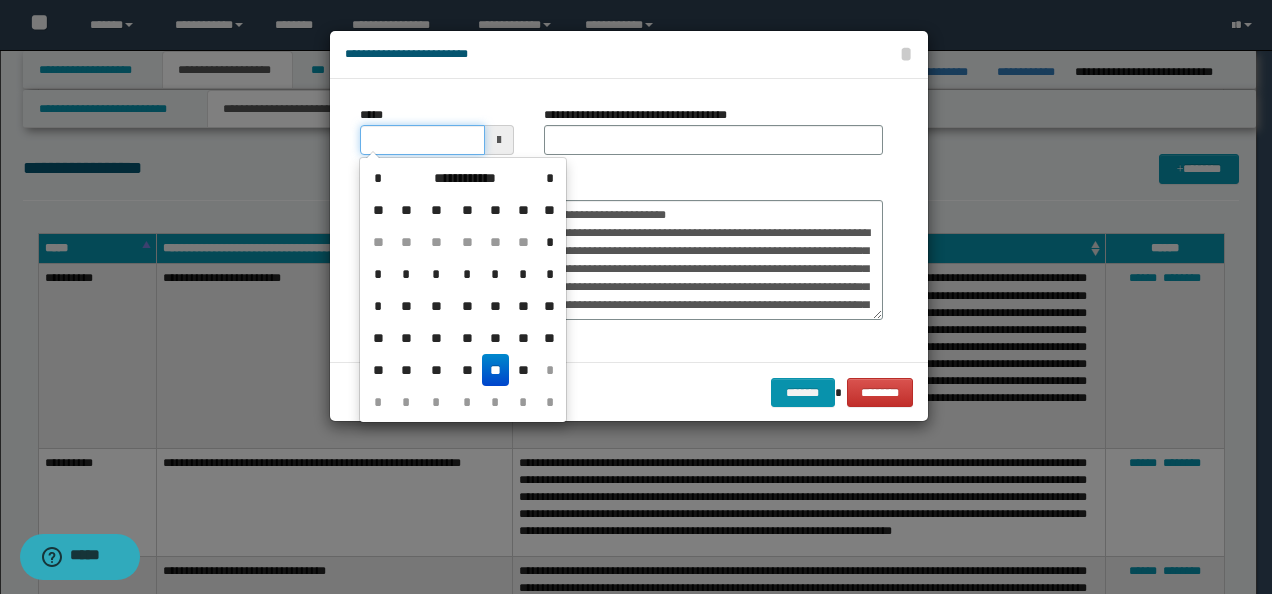 click on "*****" at bounding box center [422, 140] 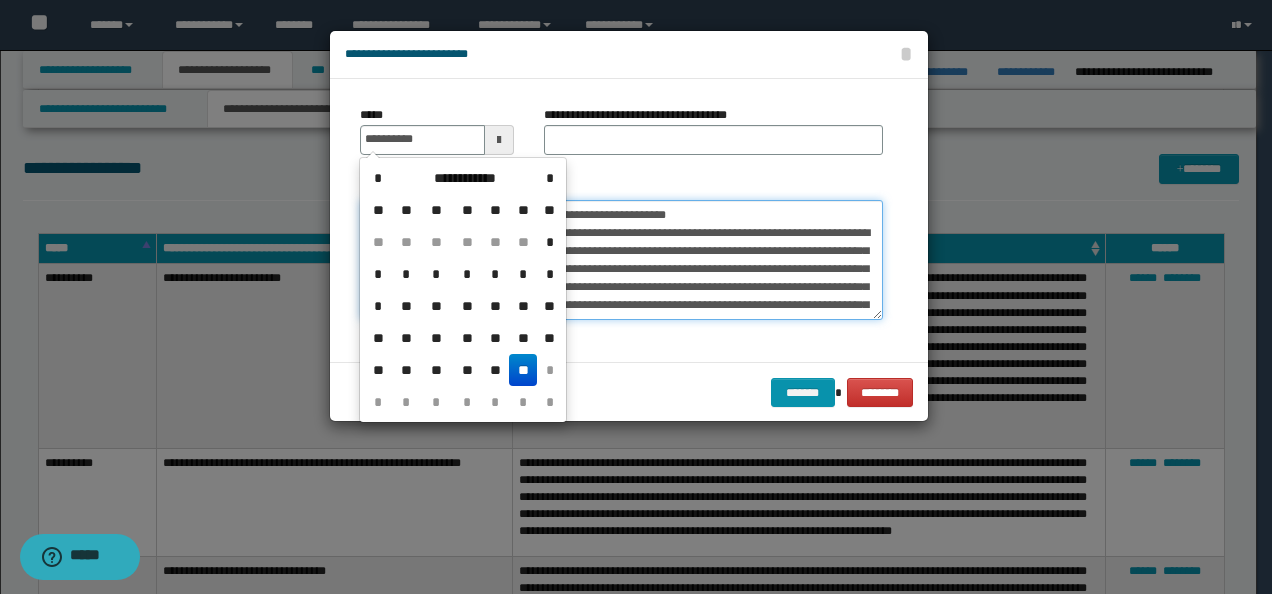 type on "**********" 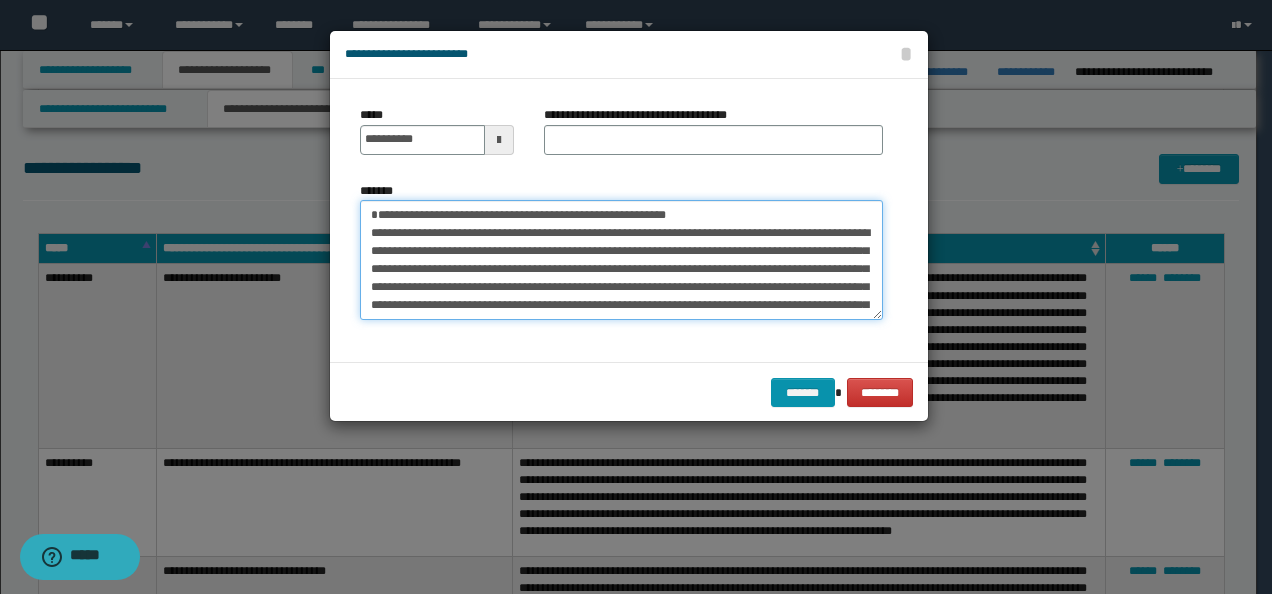 drag, startPoint x: 306, startPoint y: 206, endPoint x: 121, endPoint y: 213, distance: 185.13239 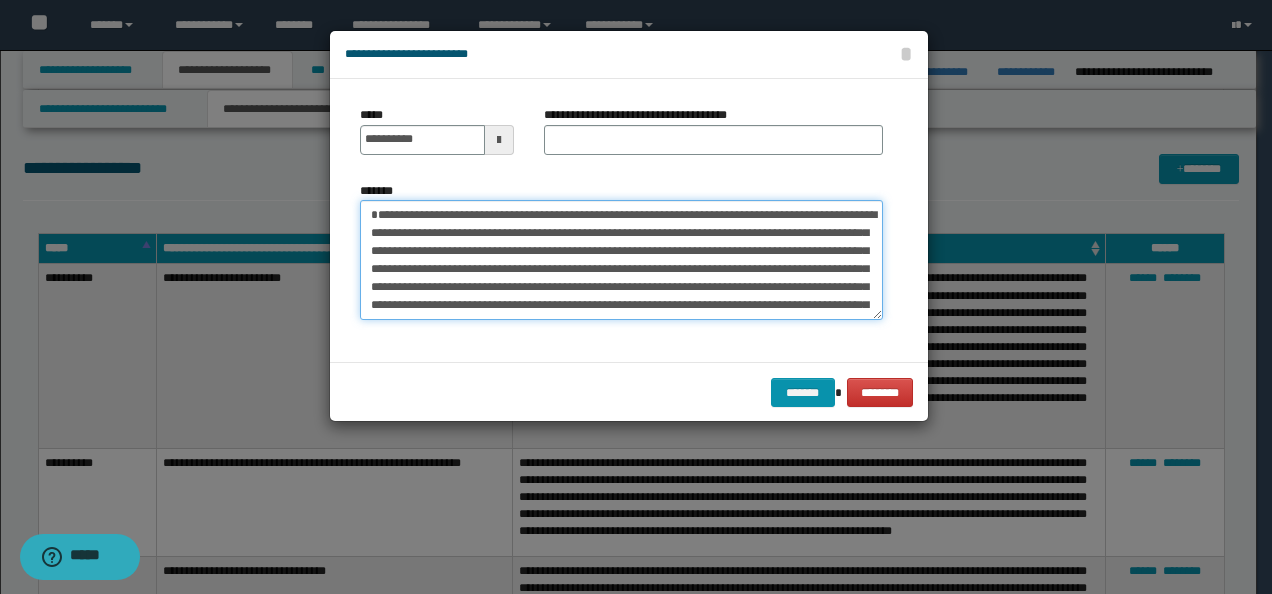 type on "**********" 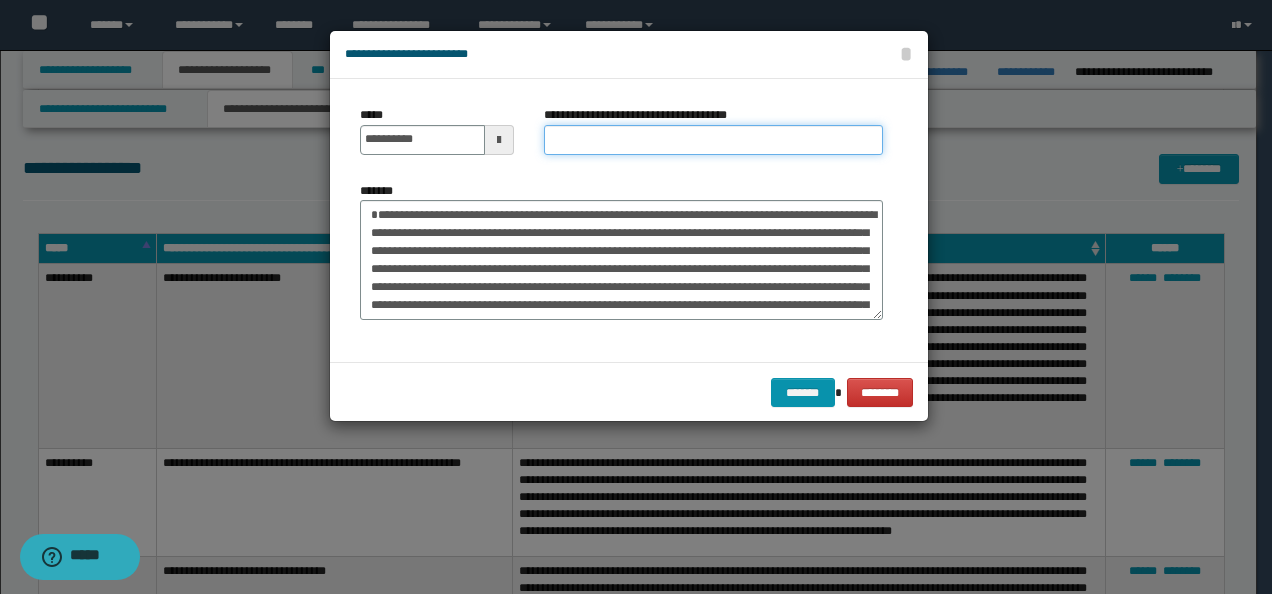 click on "**********" at bounding box center (713, 140) 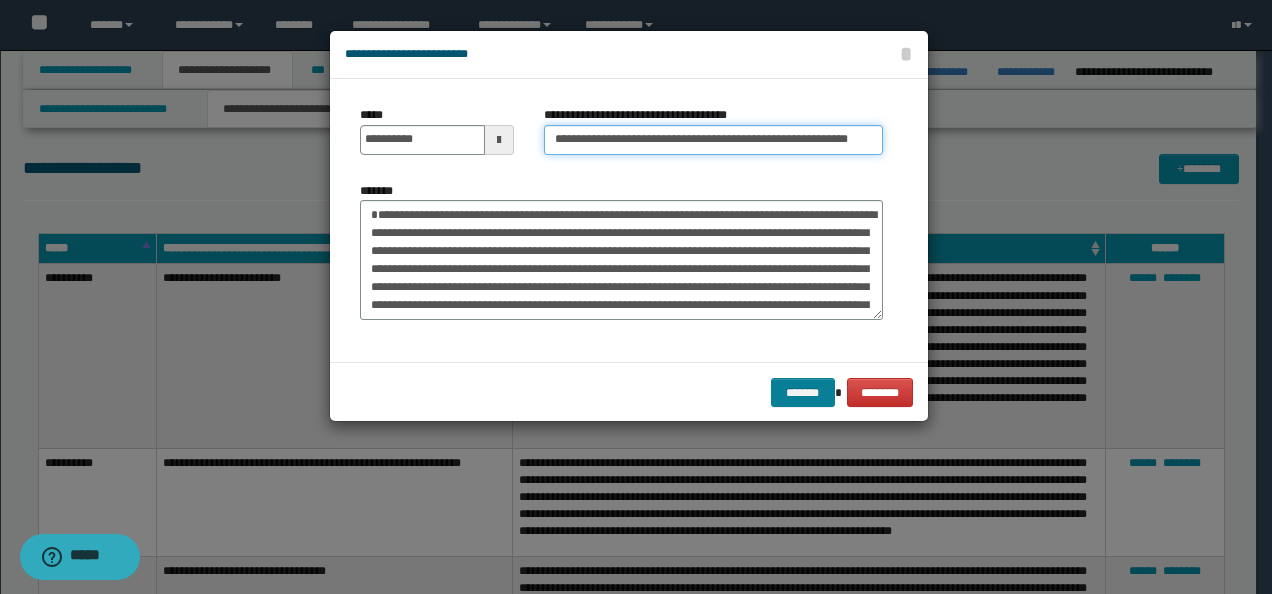 type on "**********" 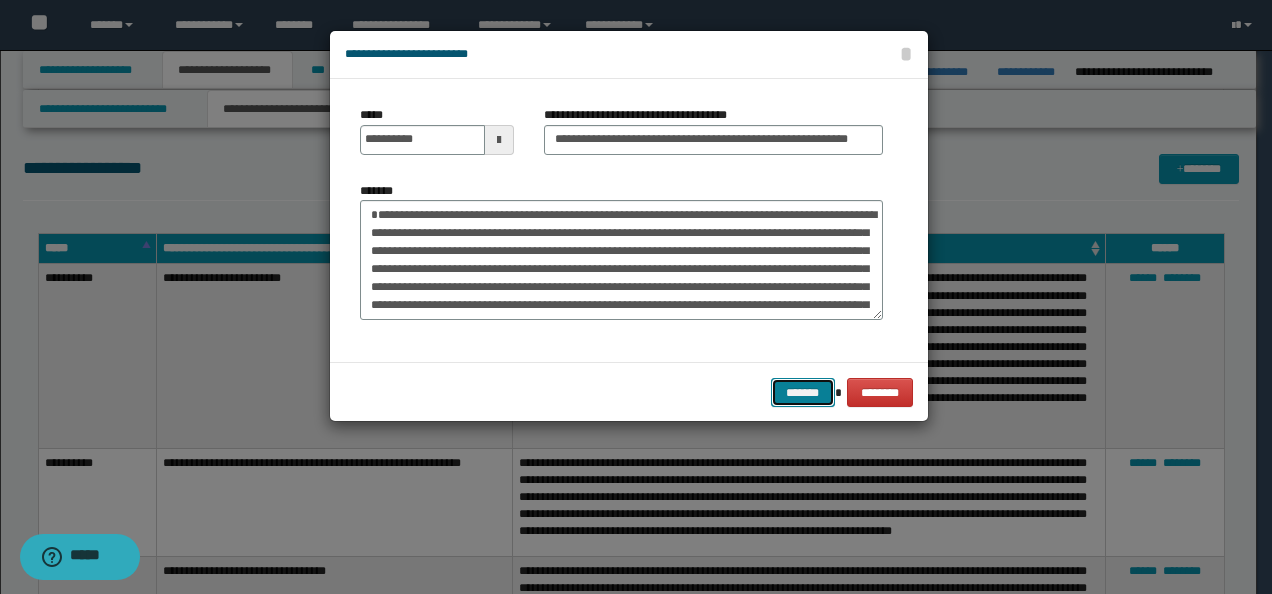 click on "*******" at bounding box center (803, 392) 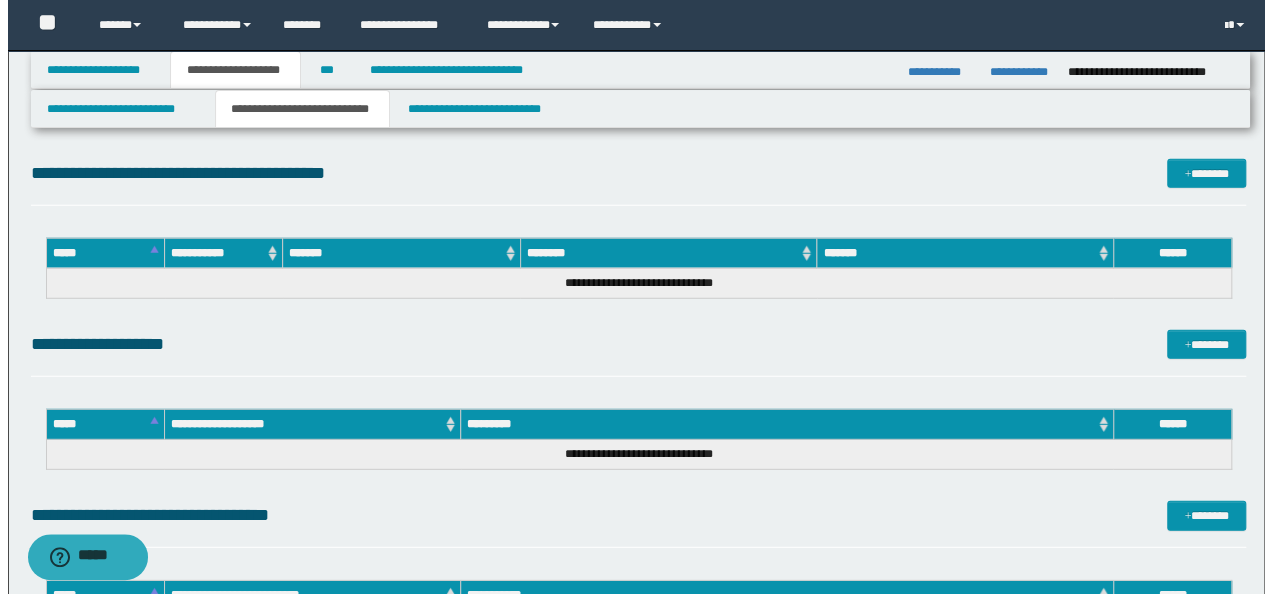 scroll, scrollTop: 6300, scrollLeft: 0, axis: vertical 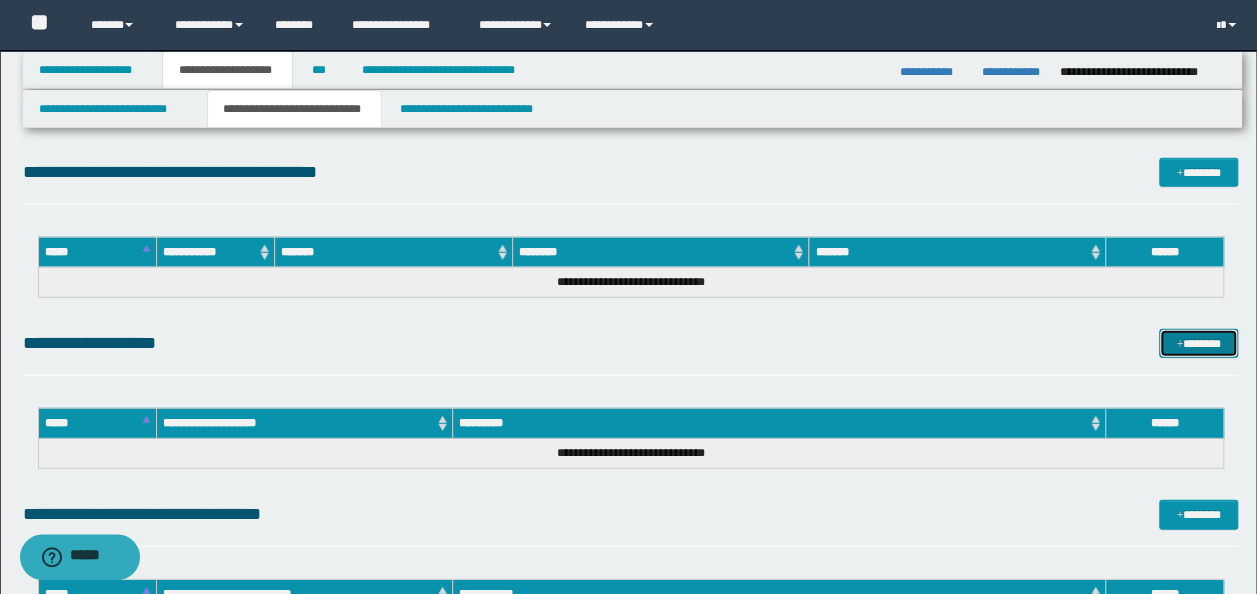 click on "*******" at bounding box center [1198, 343] 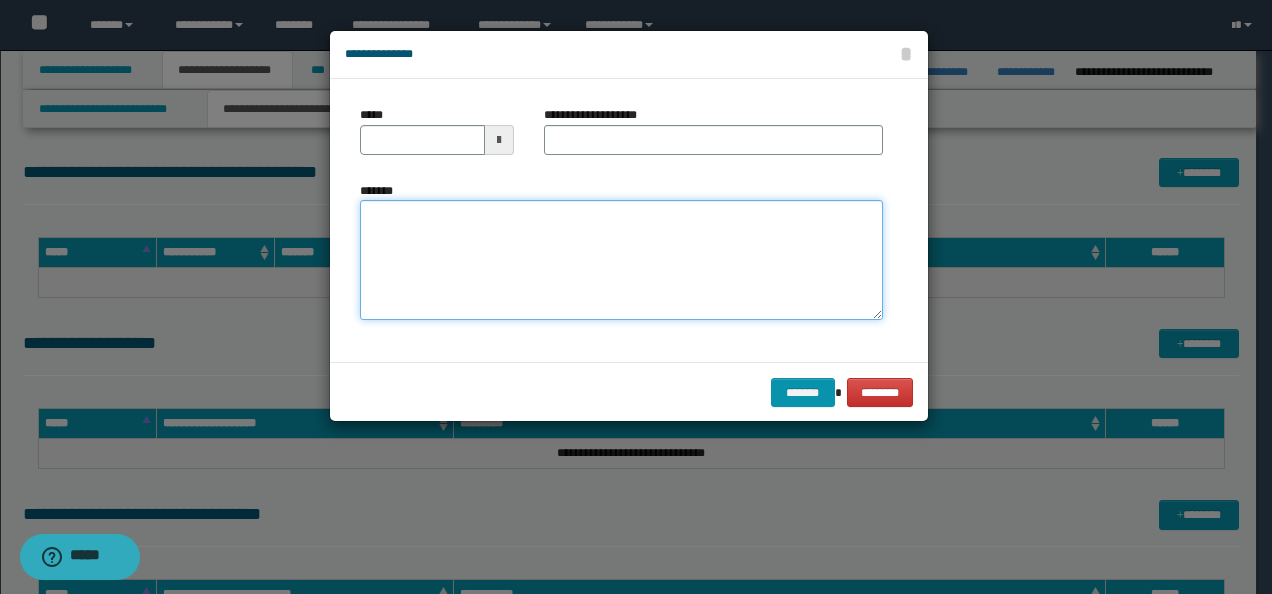 click on "*******" at bounding box center [621, 260] 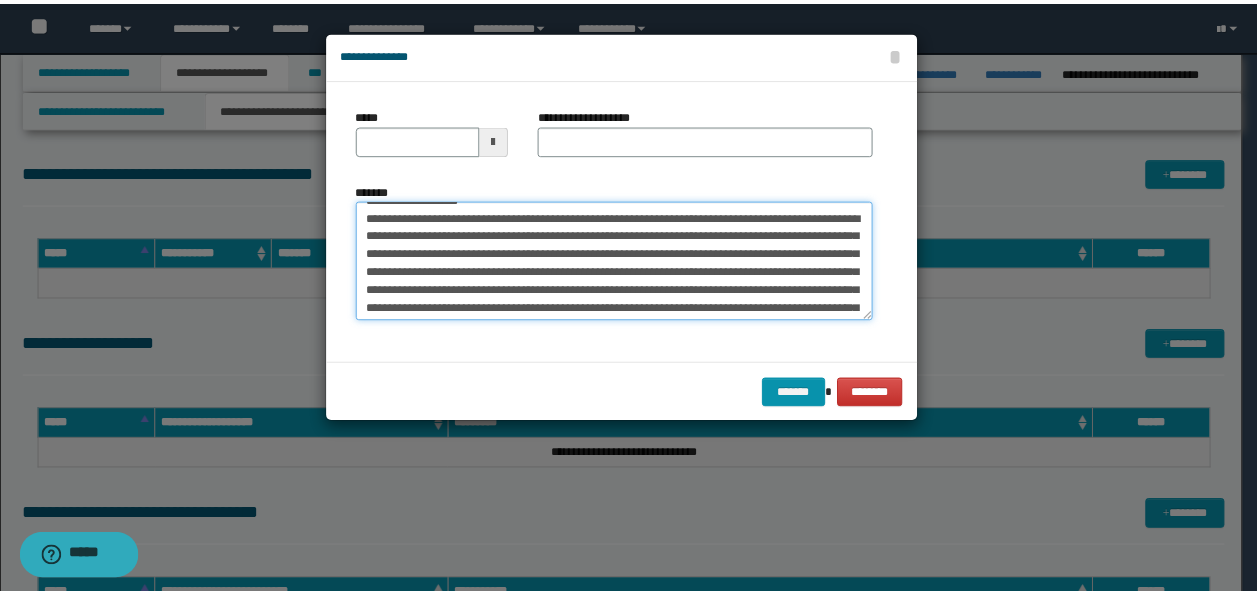 scroll, scrollTop: 0, scrollLeft: 0, axis: both 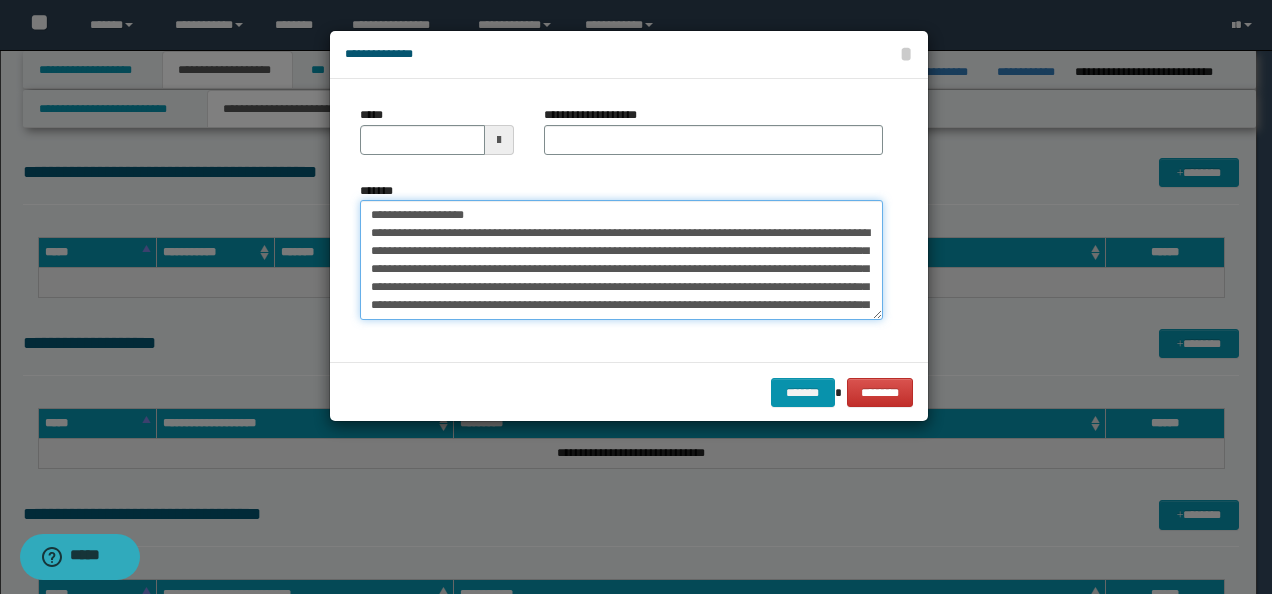 drag, startPoint x: 432, startPoint y: 213, endPoint x: 240, endPoint y: 200, distance: 192.4396 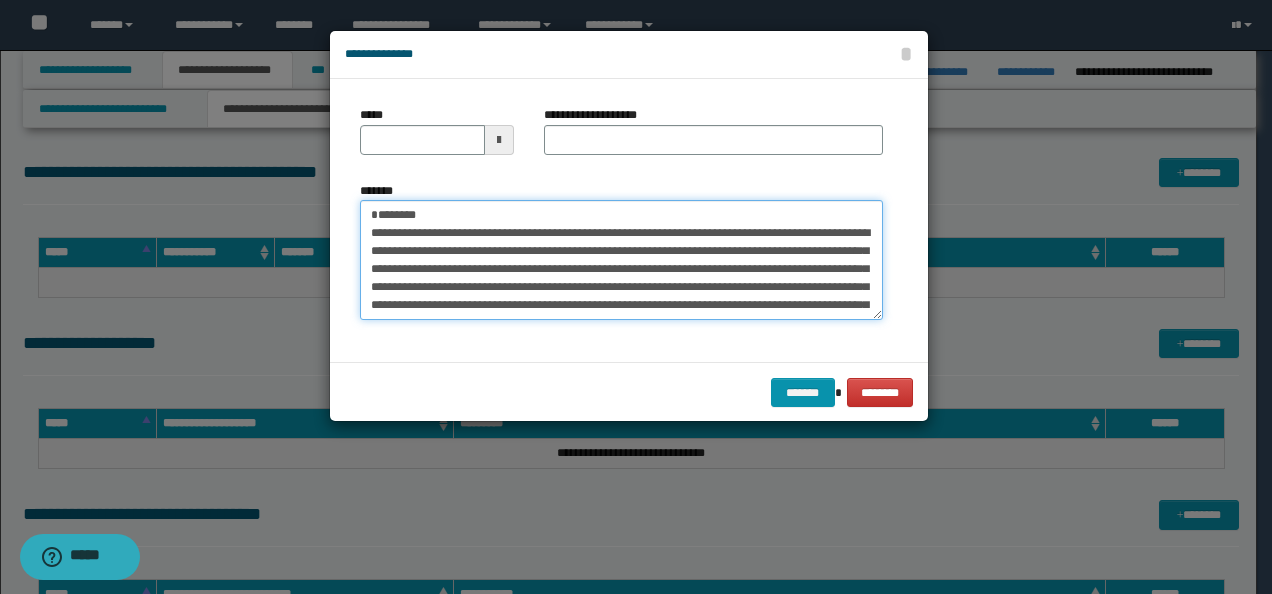 type 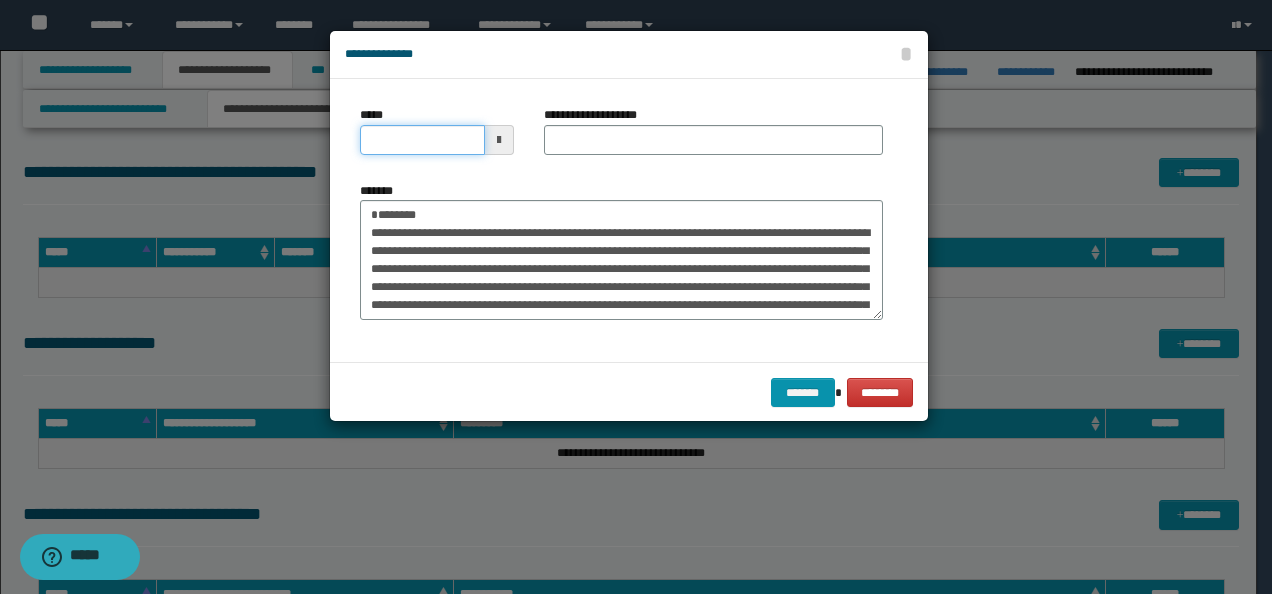 click on "*****" at bounding box center [422, 140] 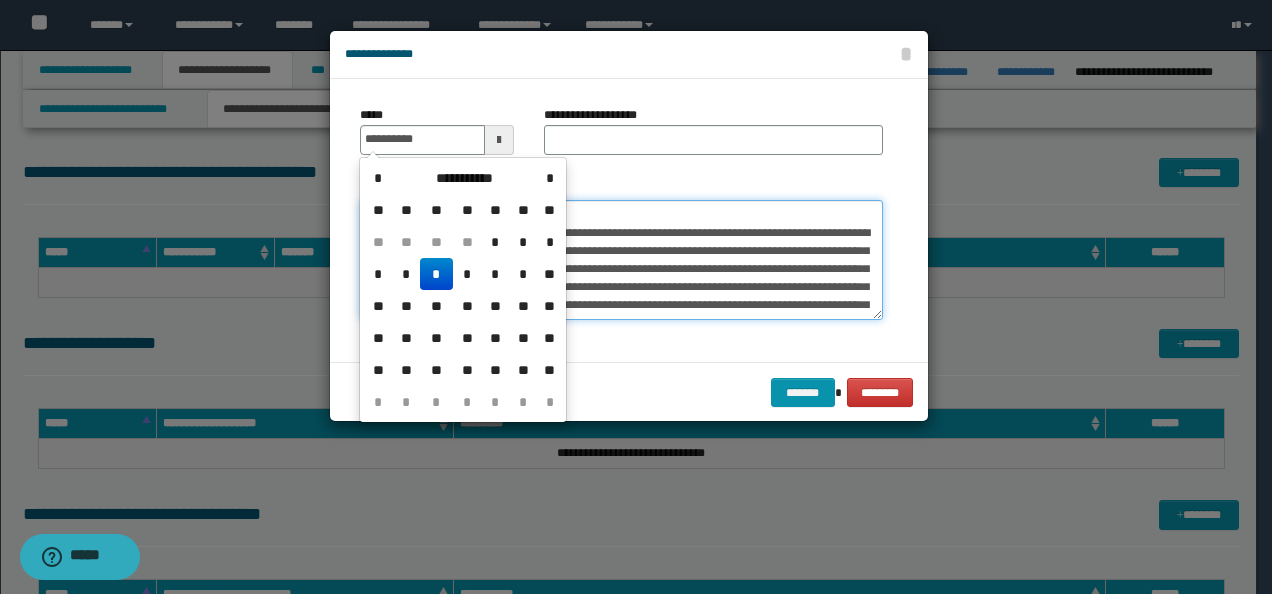 type on "**********" 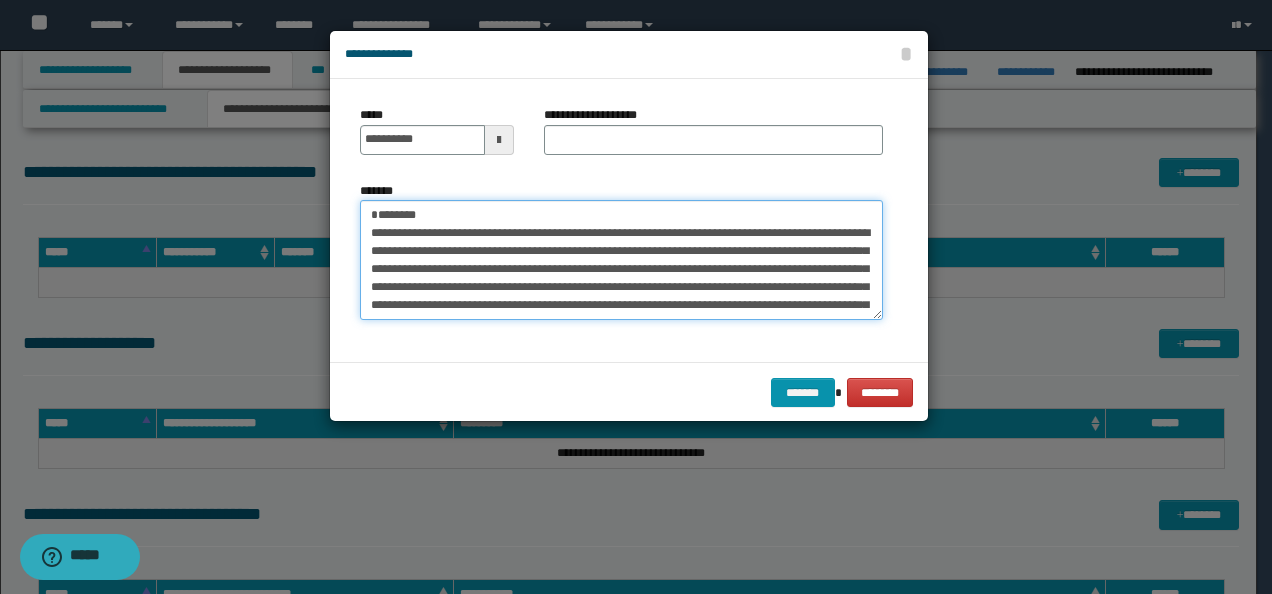 drag, startPoint x: 604, startPoint y: 204, endPoint x: -4, endPoint y: 190, distance: 608.16113 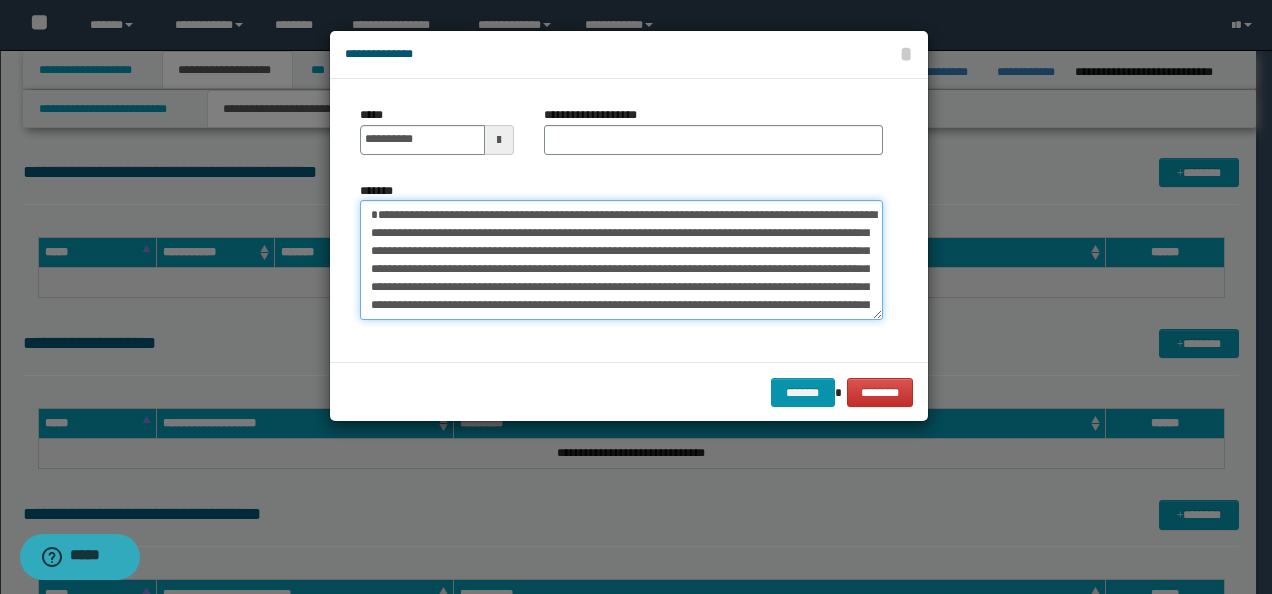 type on "**********" 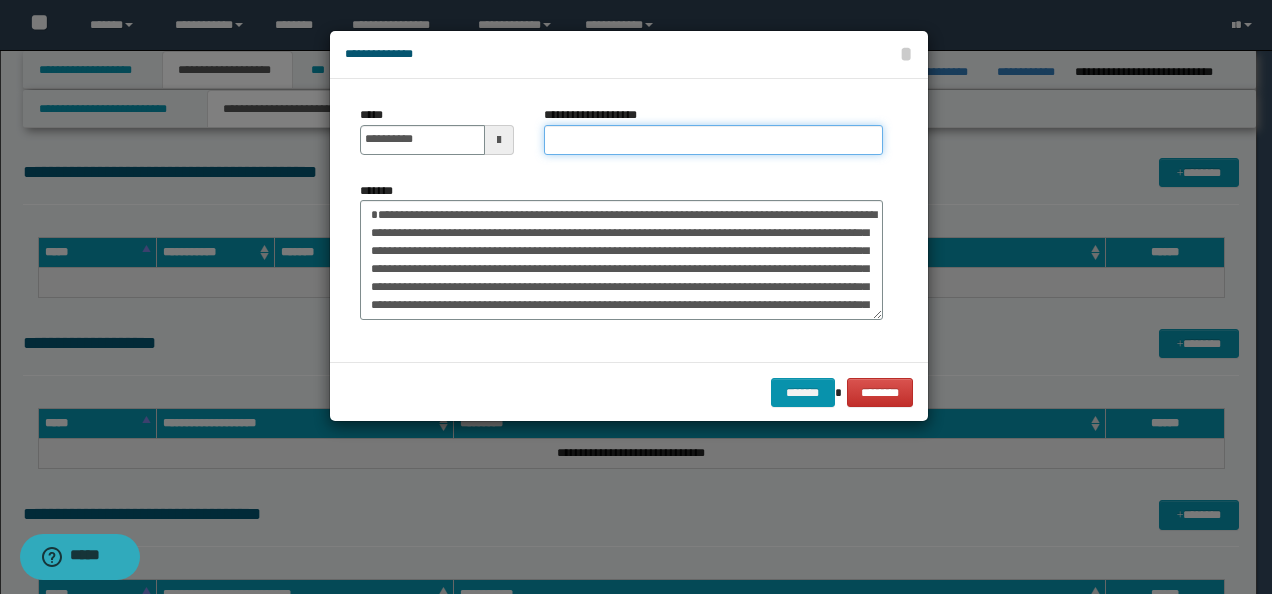 click on "**********" at bounding box center [713, 140] 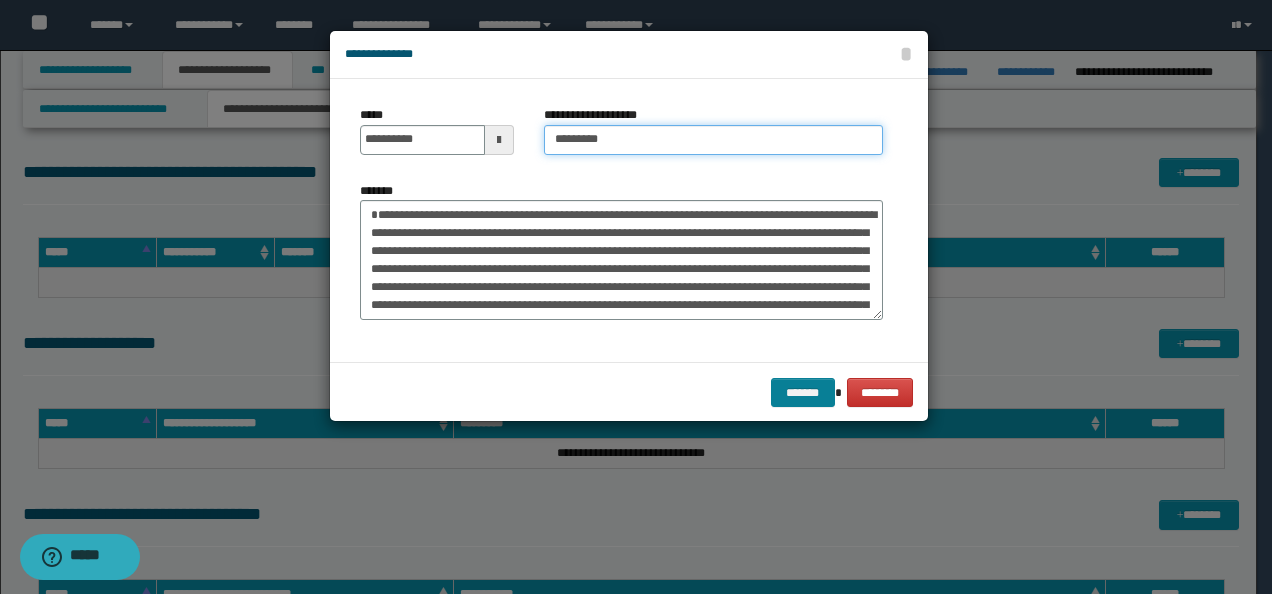 type on "********" 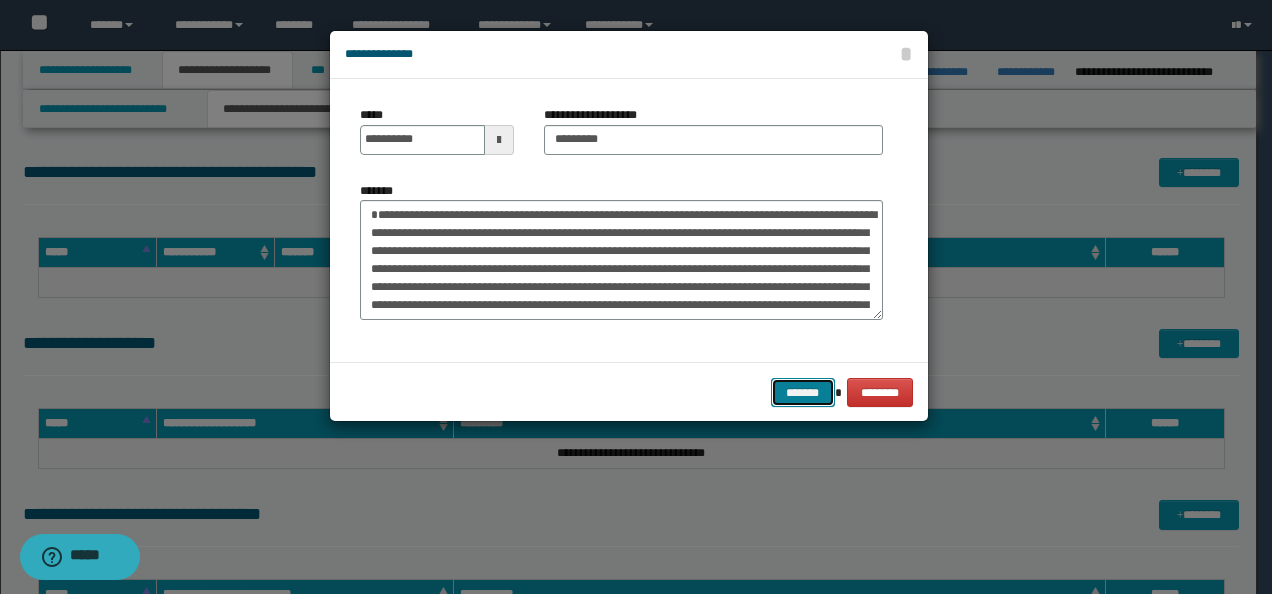 click on "*******" at bounding box center [803, 392] 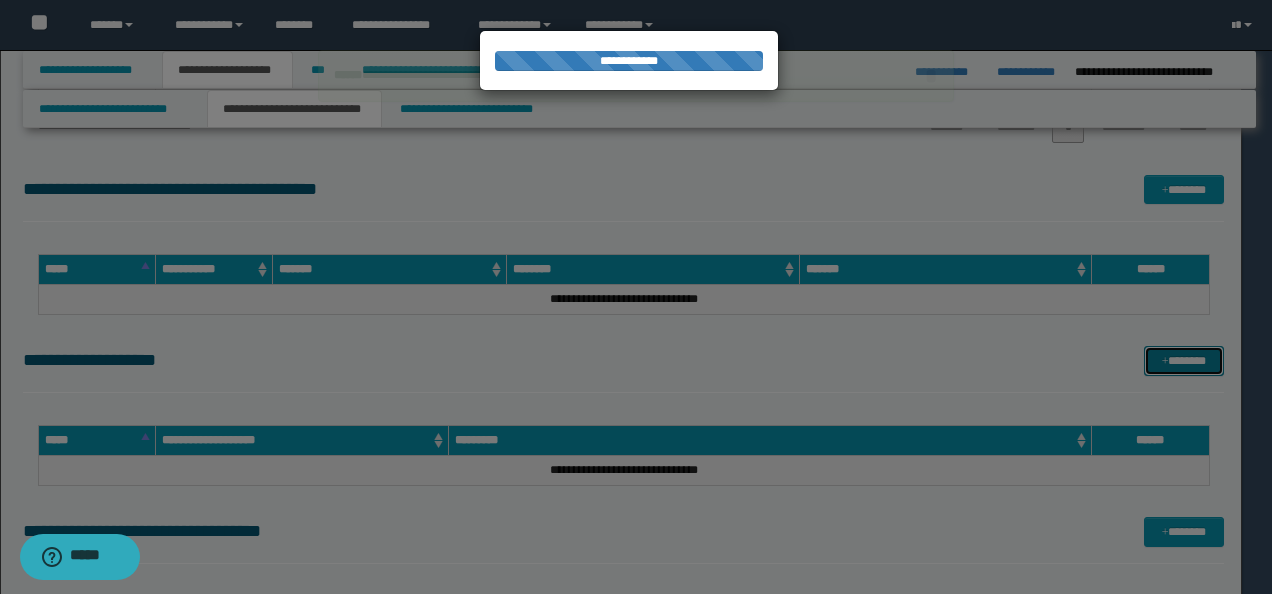 type 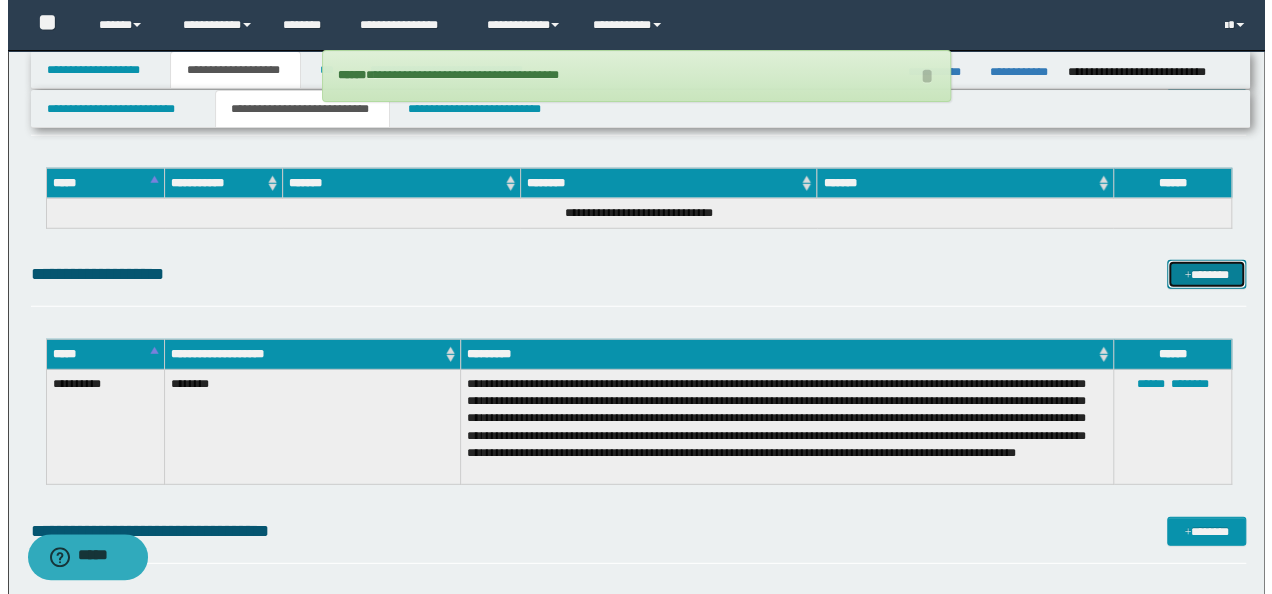 scroll, scrollTop: 6400, scrollLeft: 0, axis: vertical 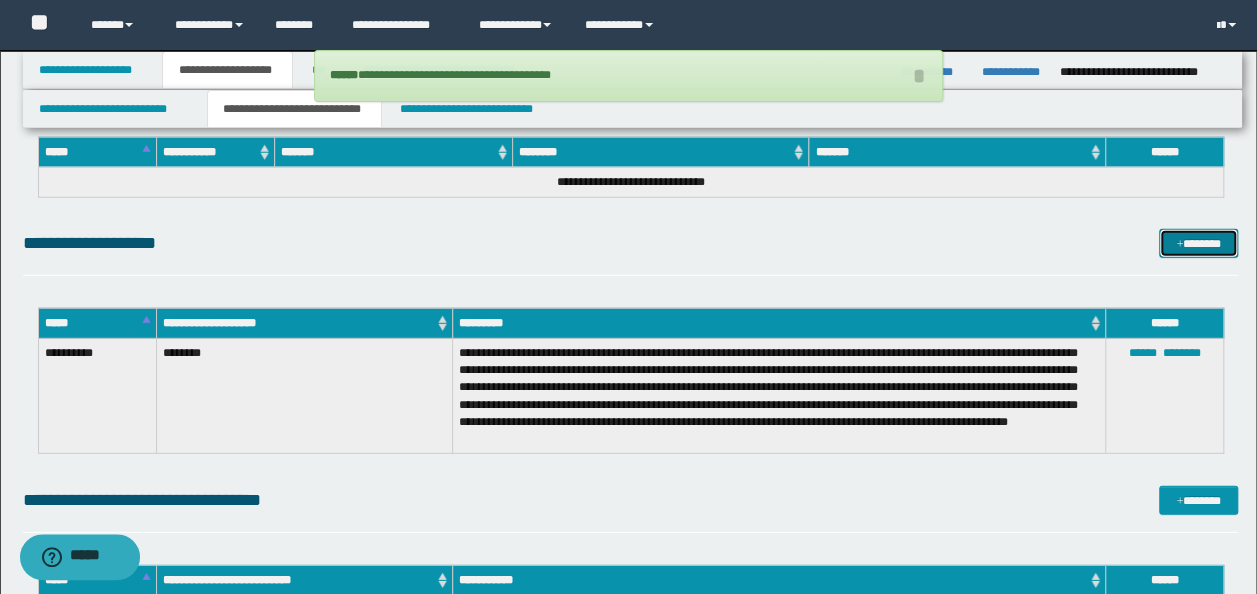 click on "*******" at bounding box center [1198, 243] 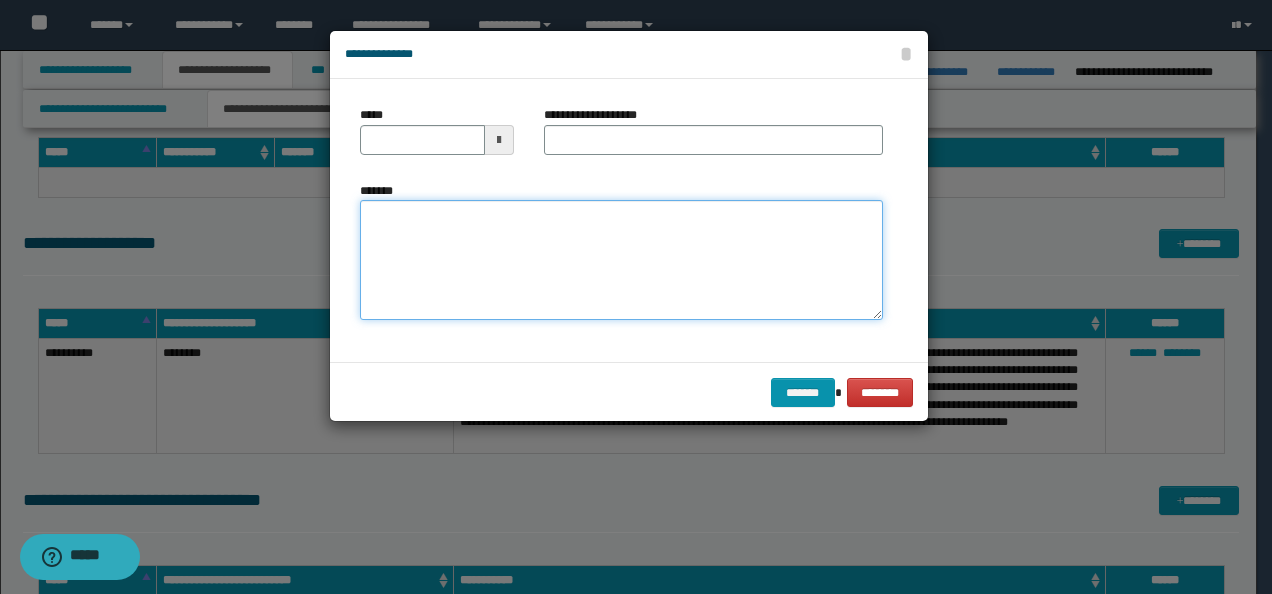 click on "*******" at bounding box center (621, 259) 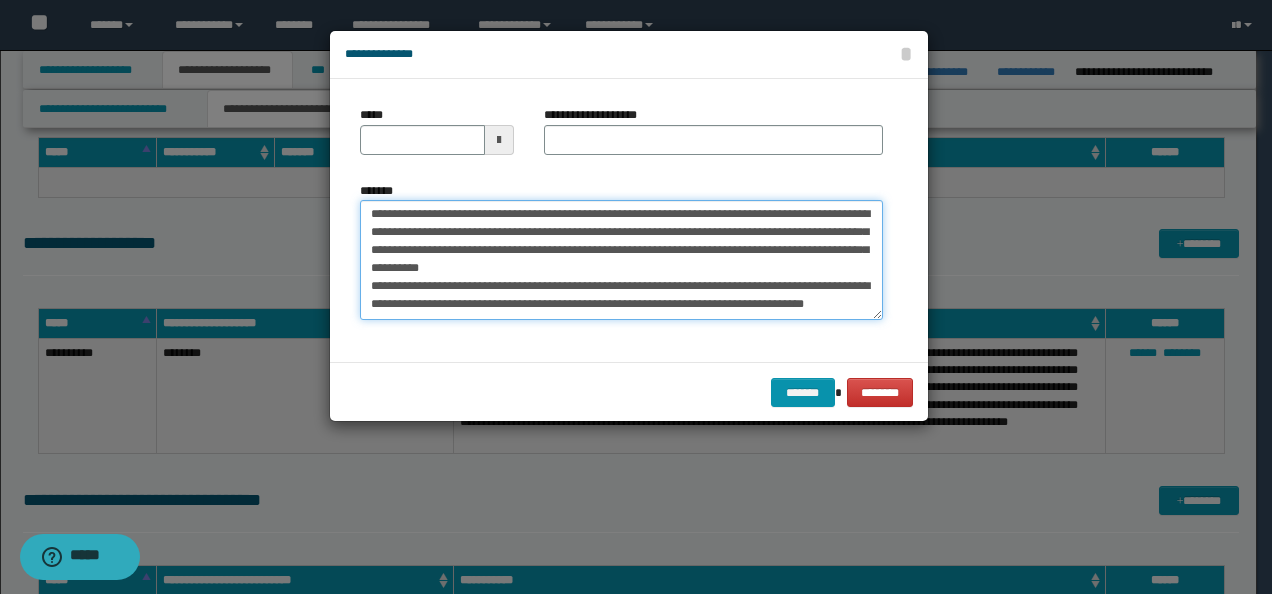 scroll, scrollTop: 0, scrollLeft: 0, axis: both 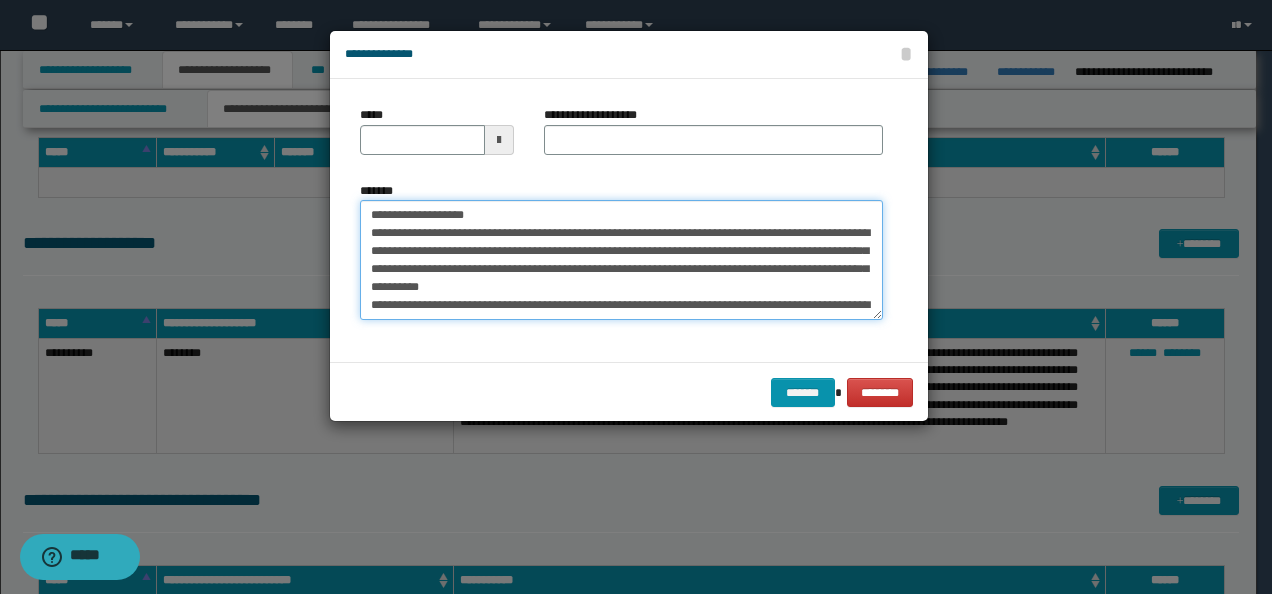 drag, startPoint x: 419, startPoint y: 214, endPoint x: 324, endPoint y: 204, distance: 95.524864 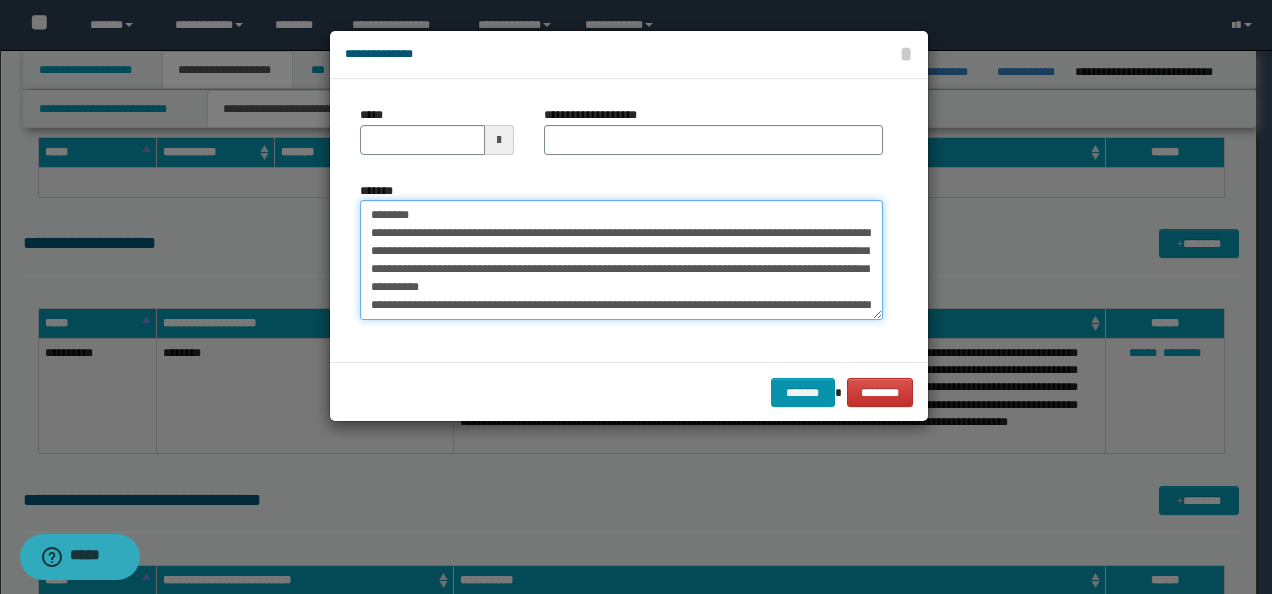 type 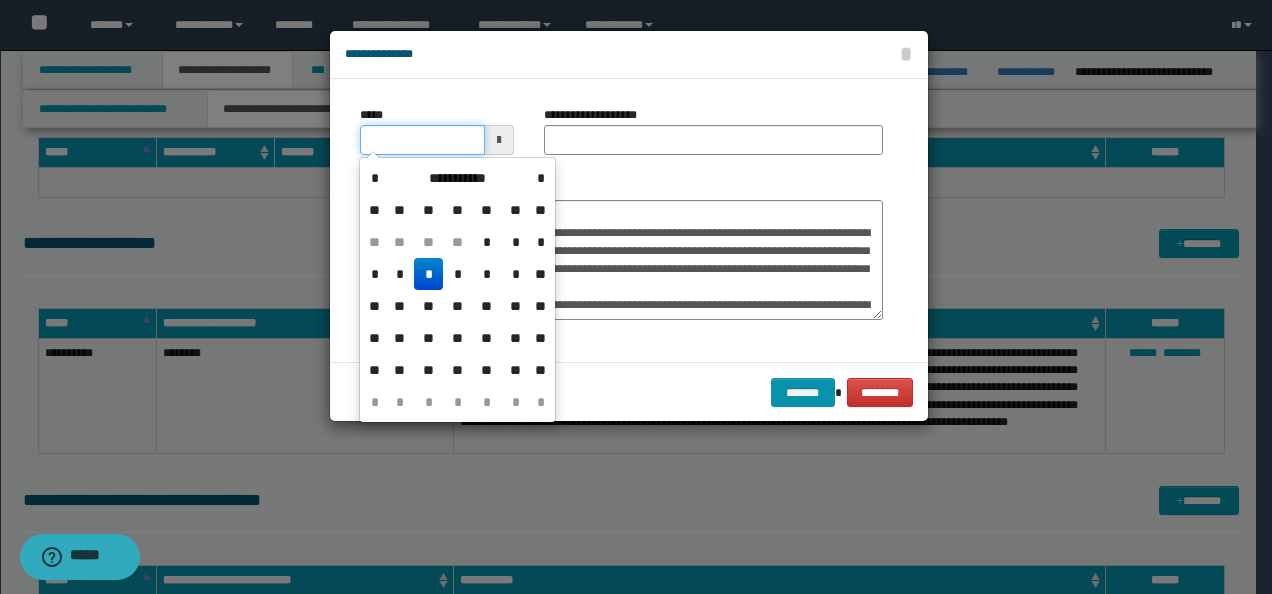 click on "*****" at bounding box center [422, 140] 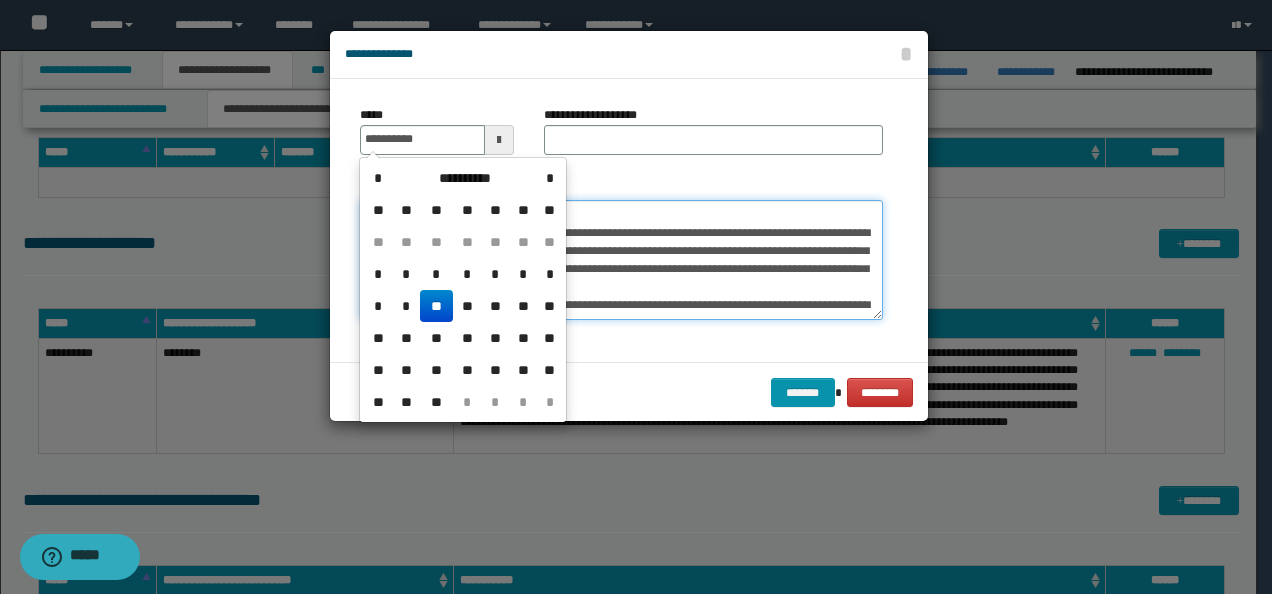 type on "**********" 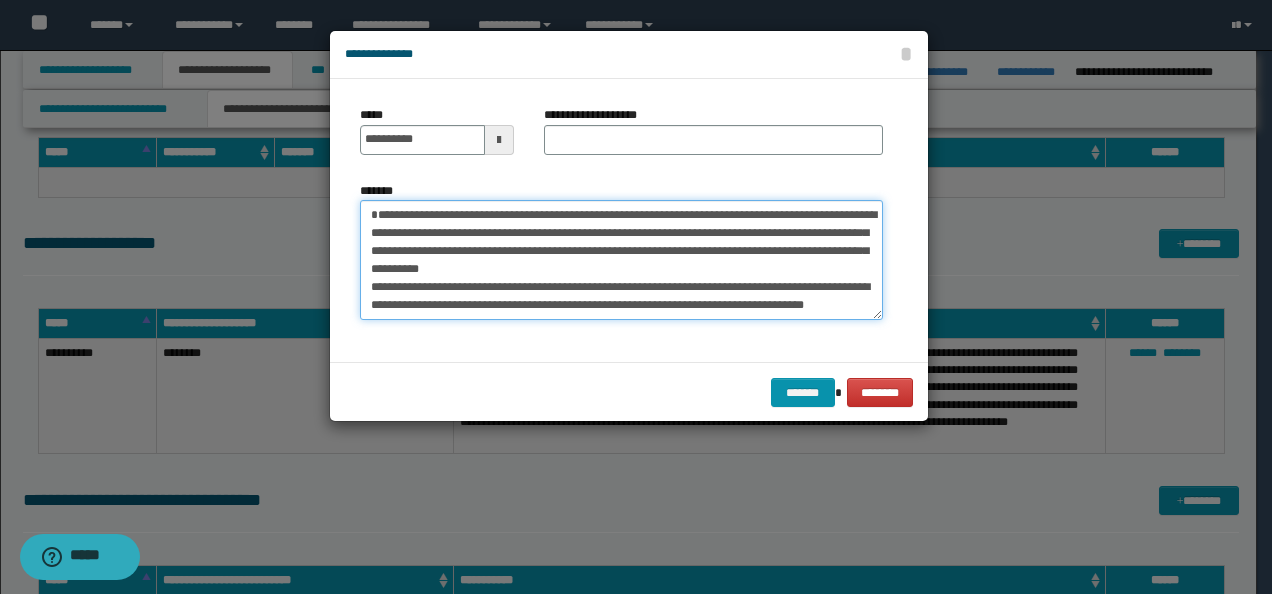 type on "**********" 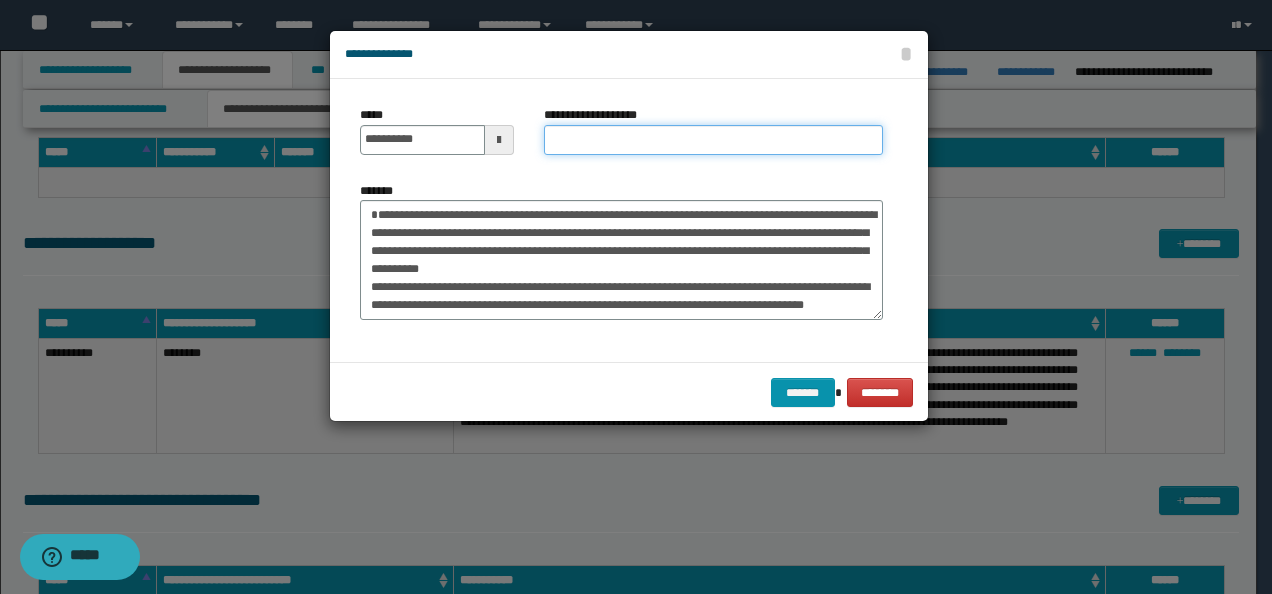 click on "**********" at bounding box center (713, 140) 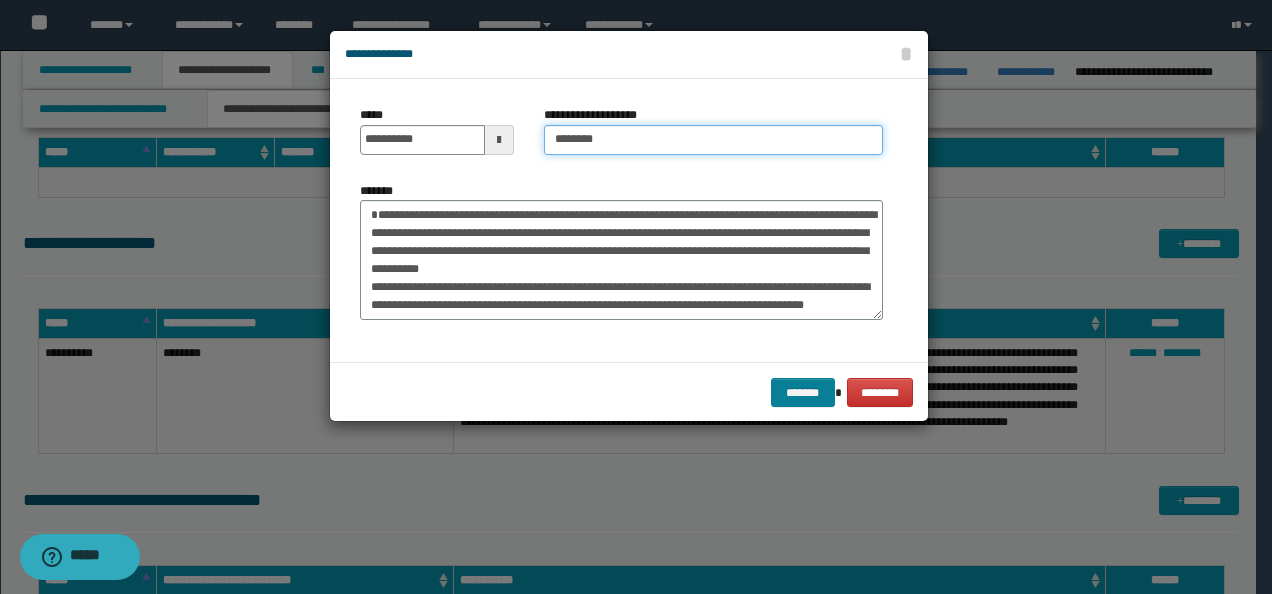 type on "********" 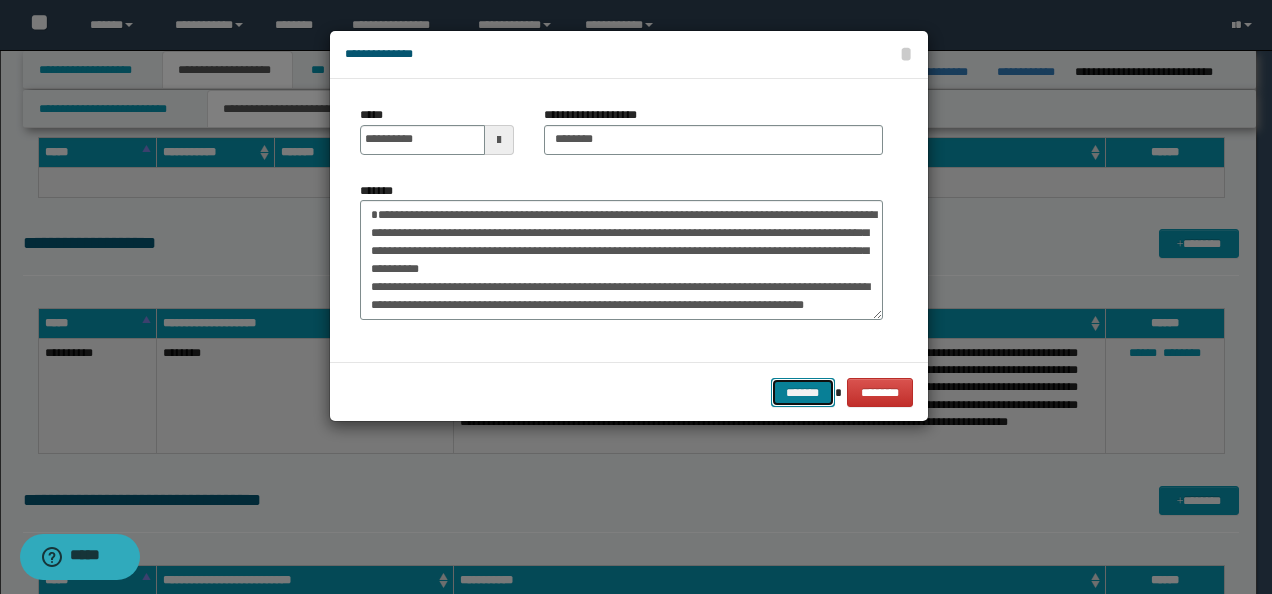 click on "*******" at bounding box center [803, 392] 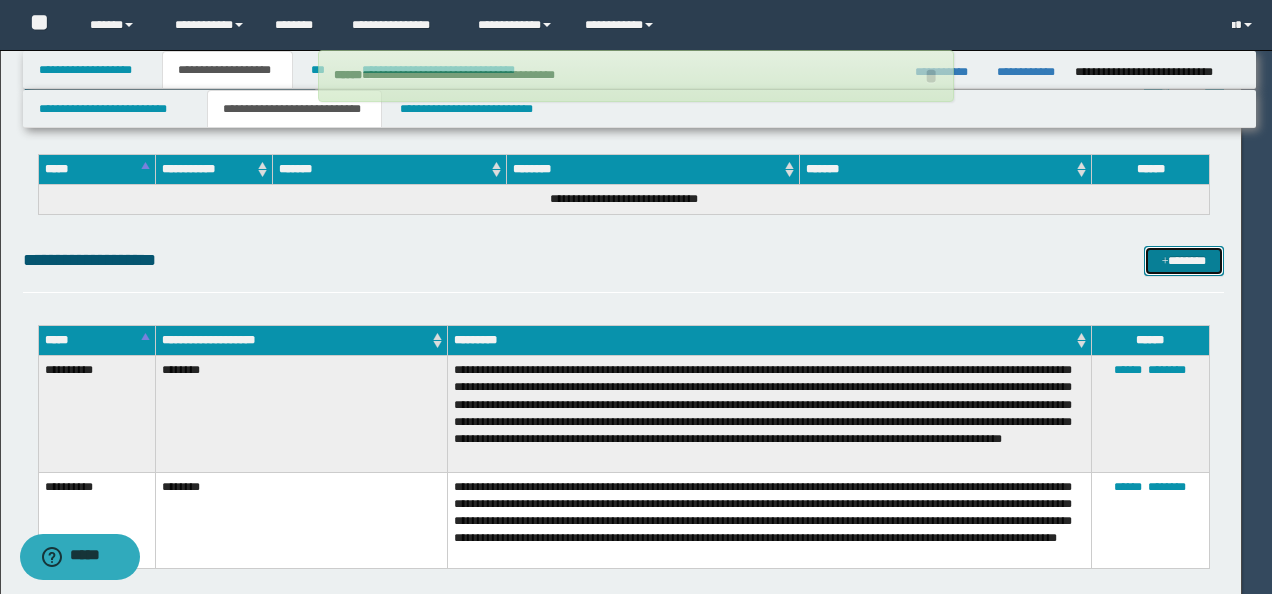 type 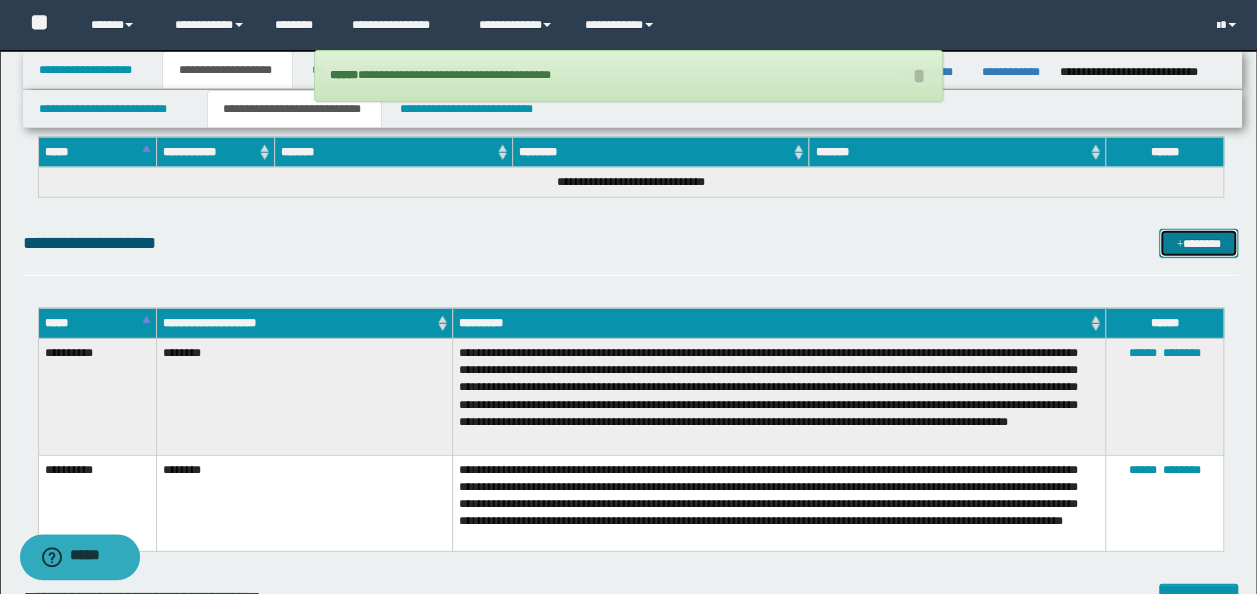 click on "*******" at bounding box center [1198, 243] 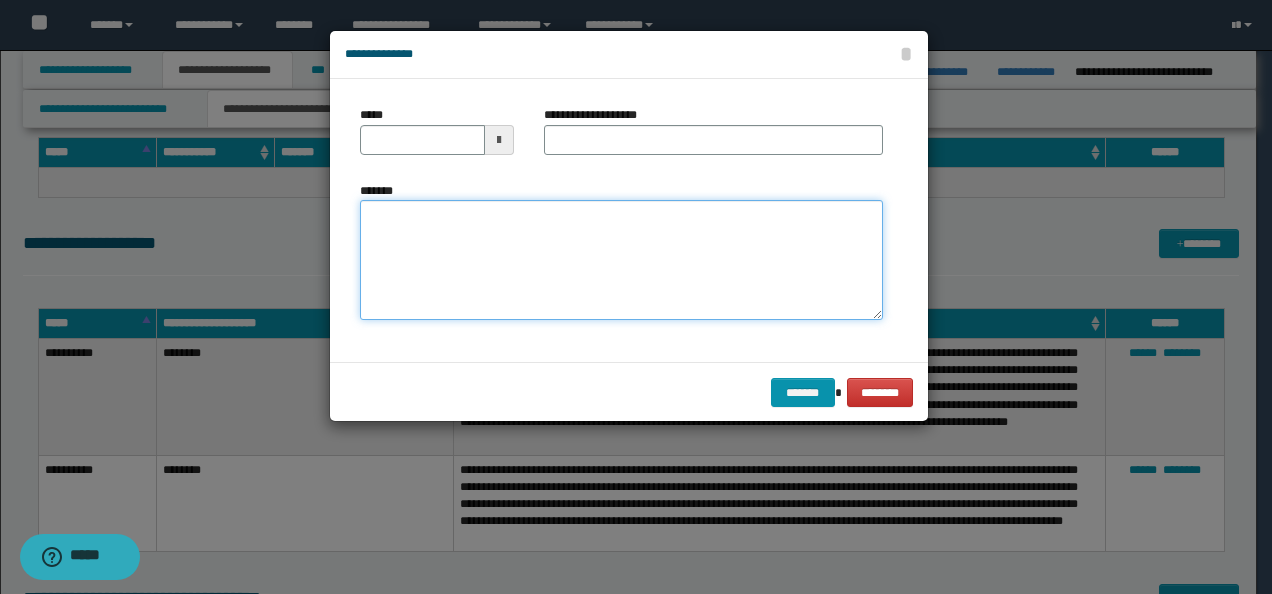click on "*******" at bounding box center [621, 259] 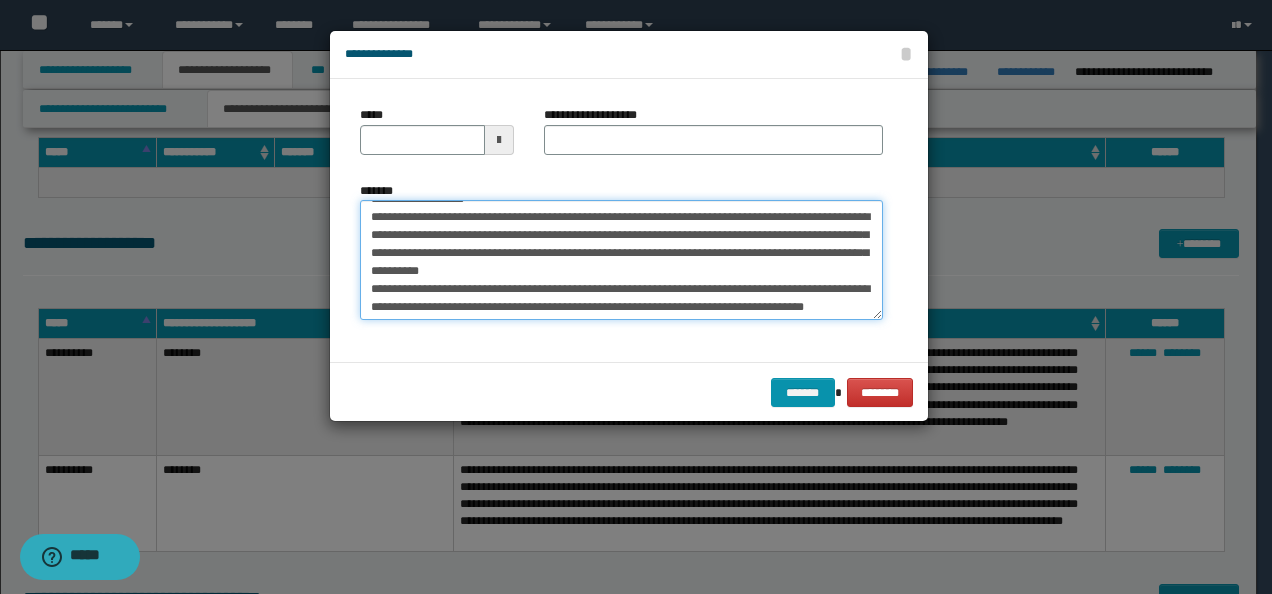 scroll, scrollTop: 0, scrollLeft: 0, axis: both 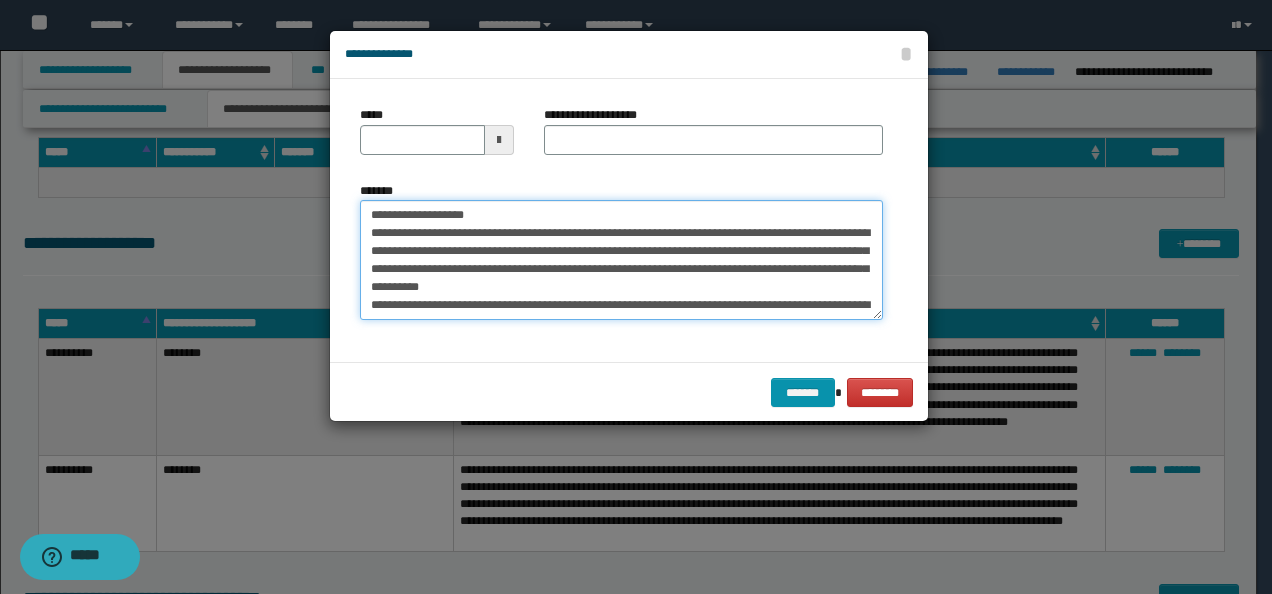 drag, startPoint x: 422, startPoint y: 214, endPoint x: 240, endPoint y: 195, distance: 182.98907 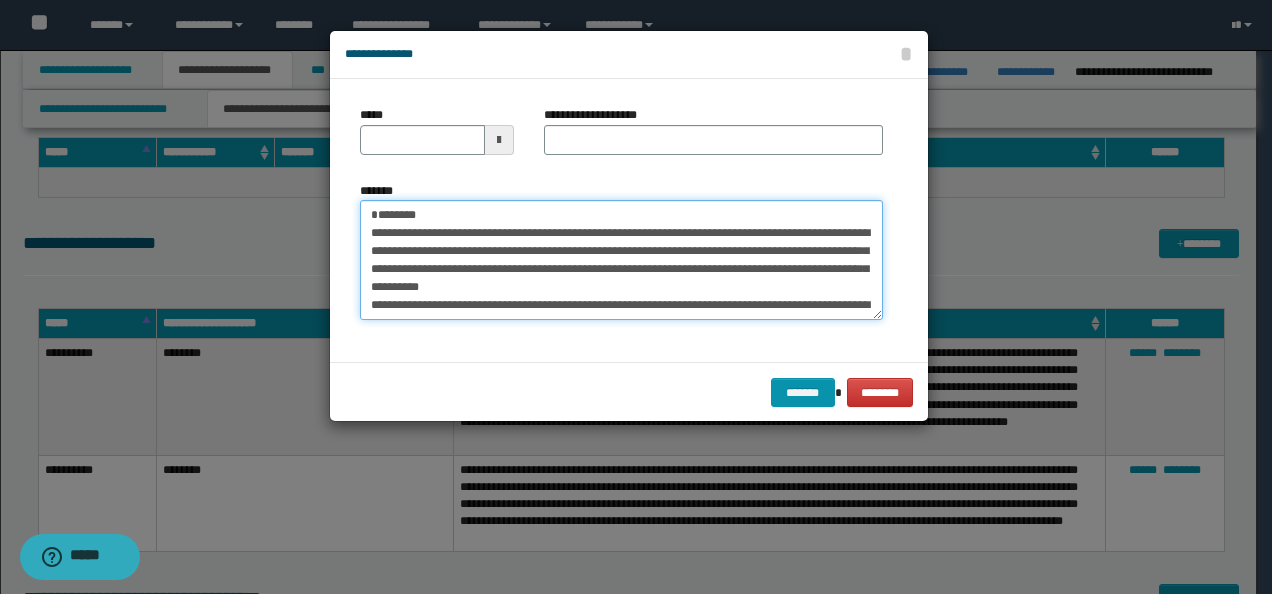 type 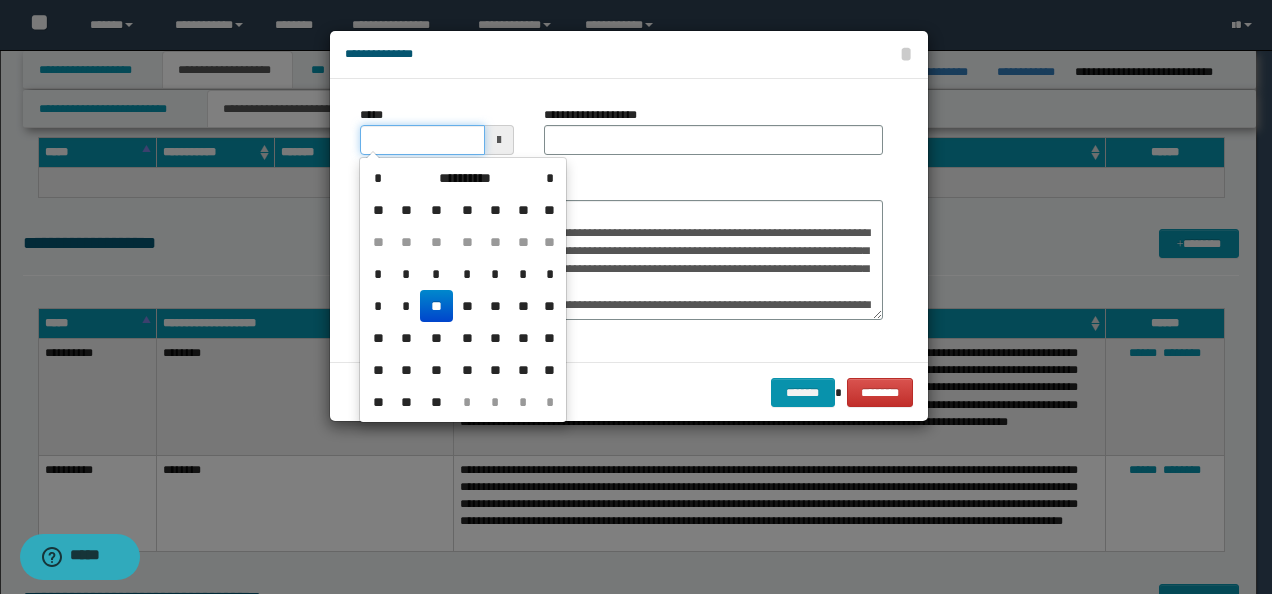 click on "*****" at bounding box center [422, 140] 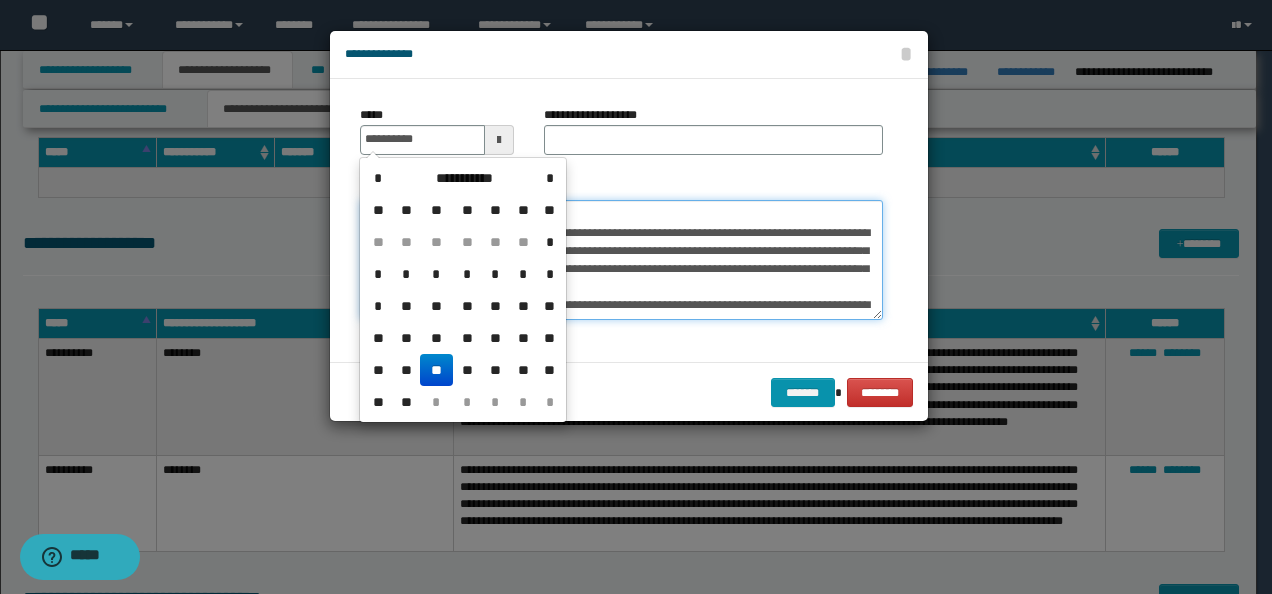 type on "**********" 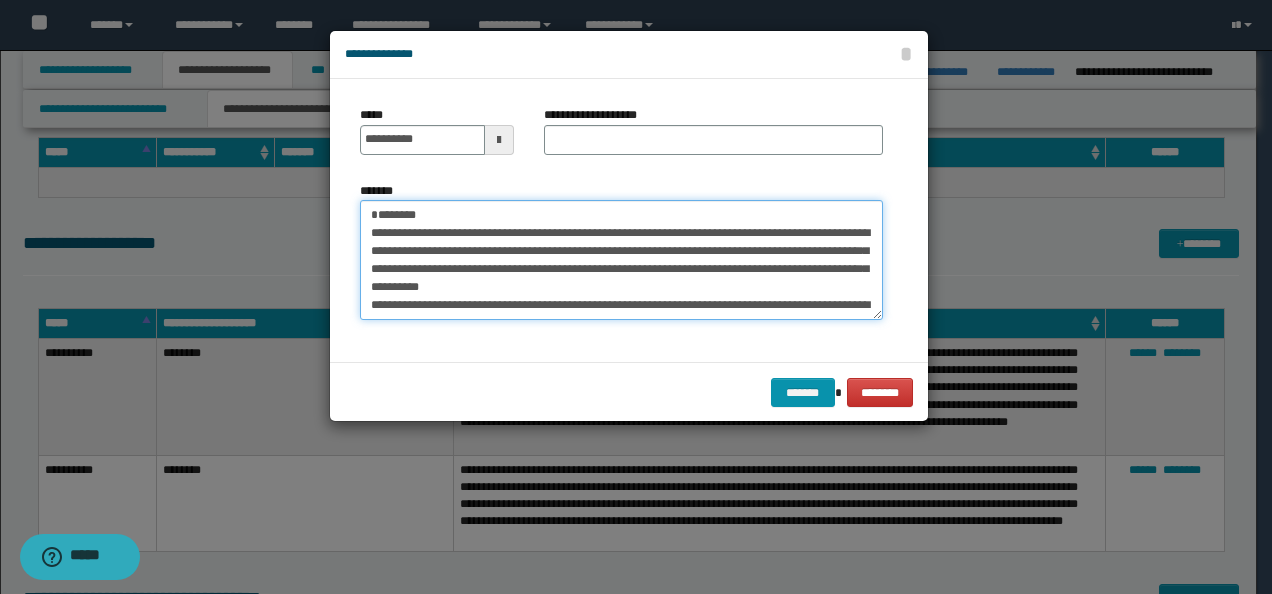 drag, startPoint x: 571, startPoint y: 208, endPoint x: 22, endPoint y: 132, distance: 554.23553 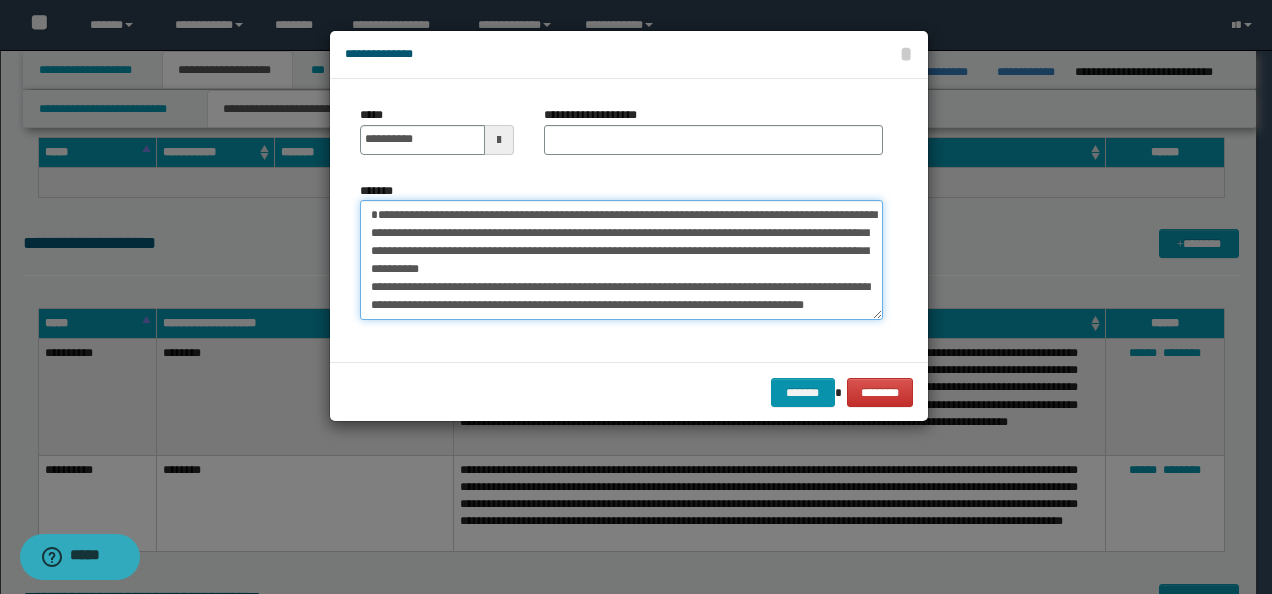 type on "**********" 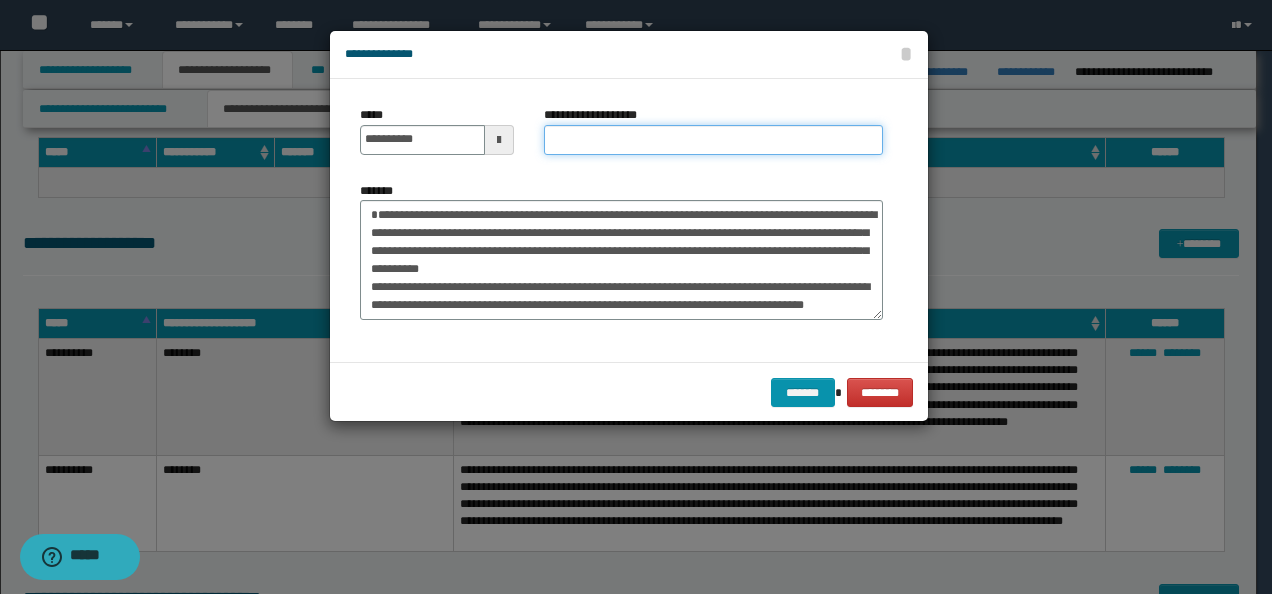 click on "**********" at bounding box center (713, 140) 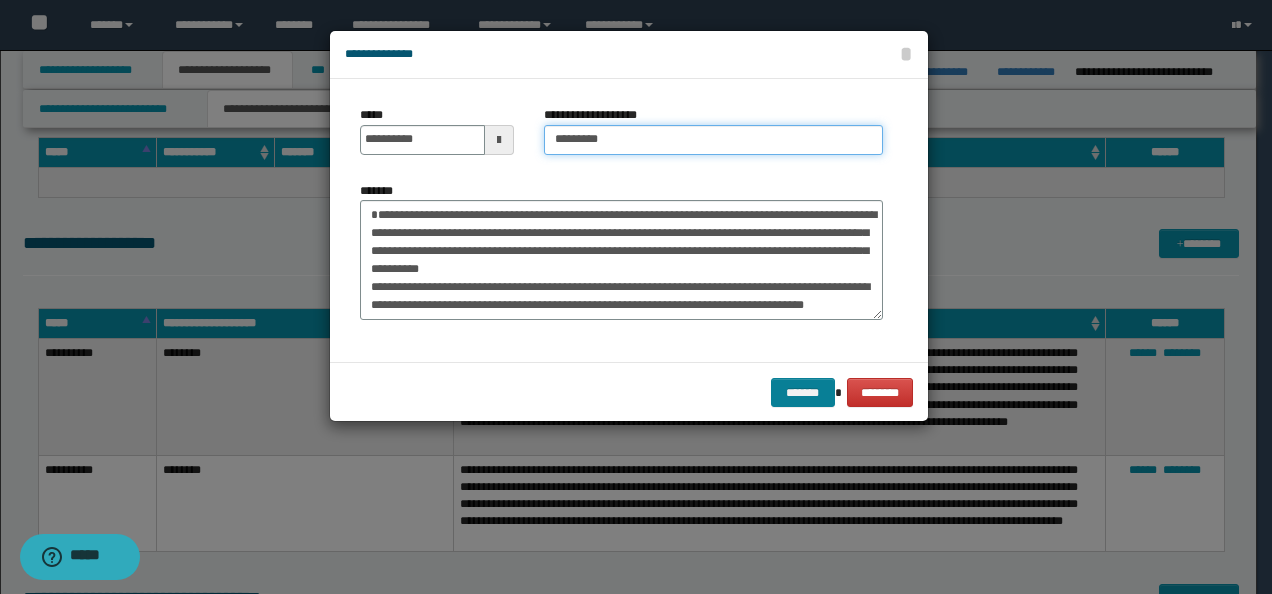type on "********" 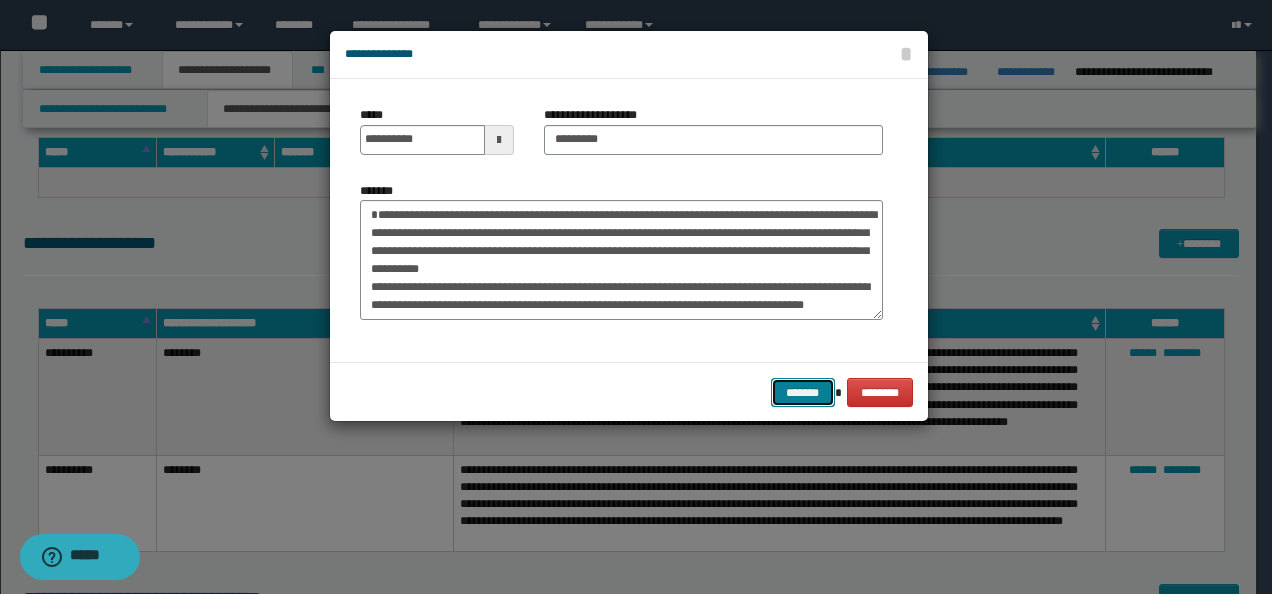 click on "*******" at bounding box center [803, 392] 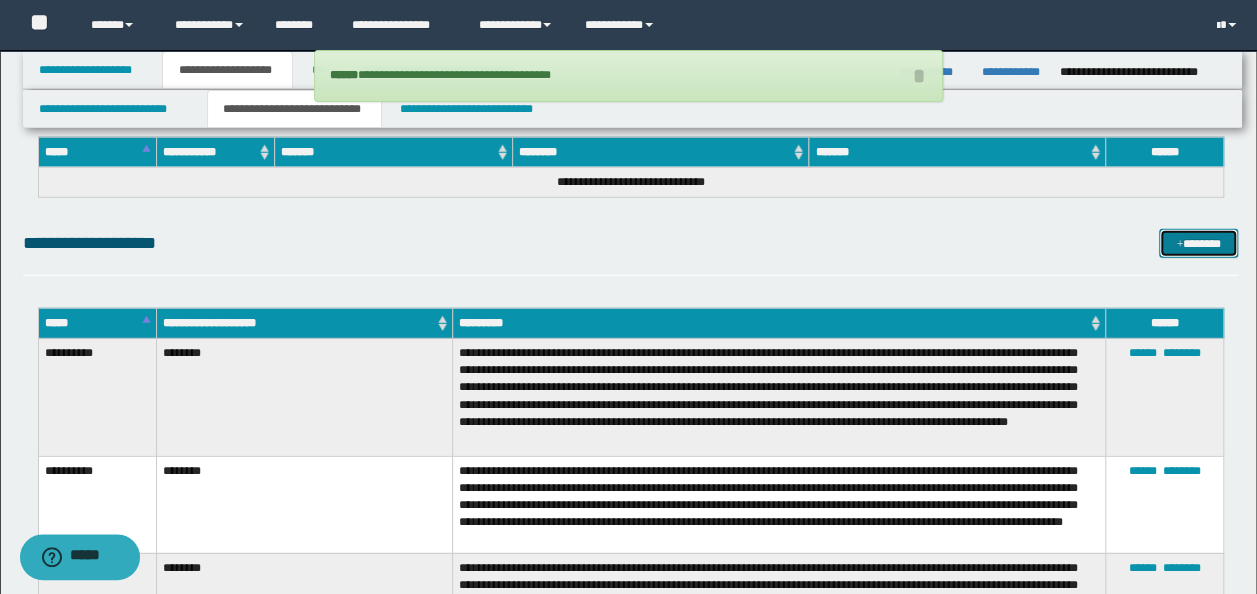 click on "*******" at bounding box center (1198, 243) 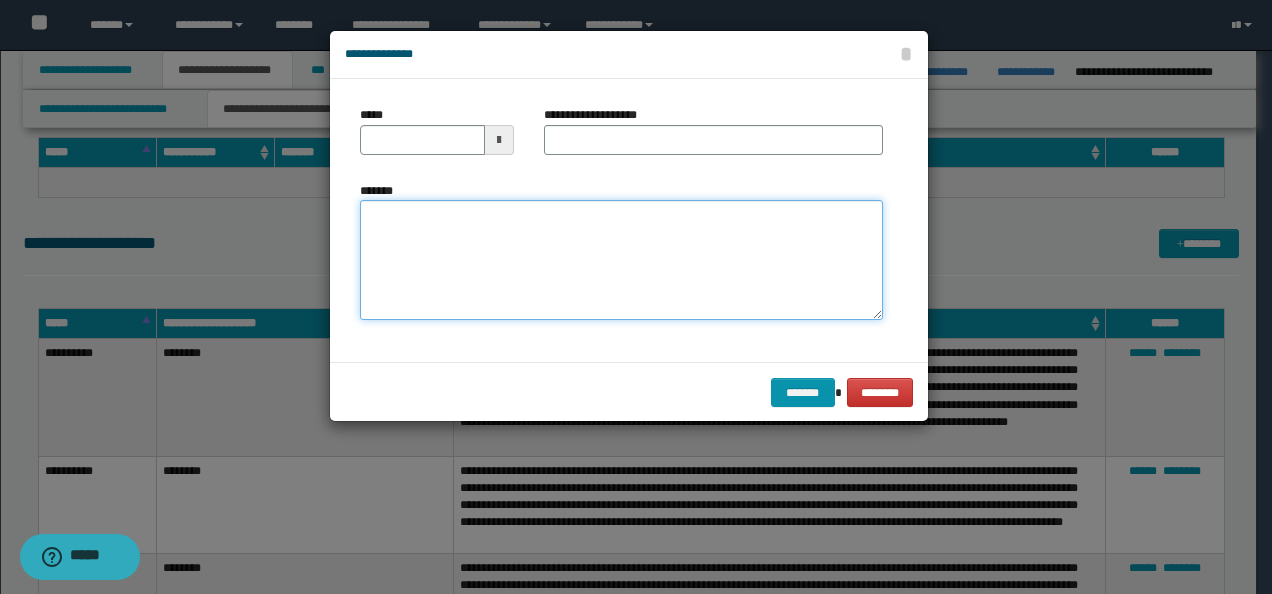click on "*******" at bounding box center (621, 259) 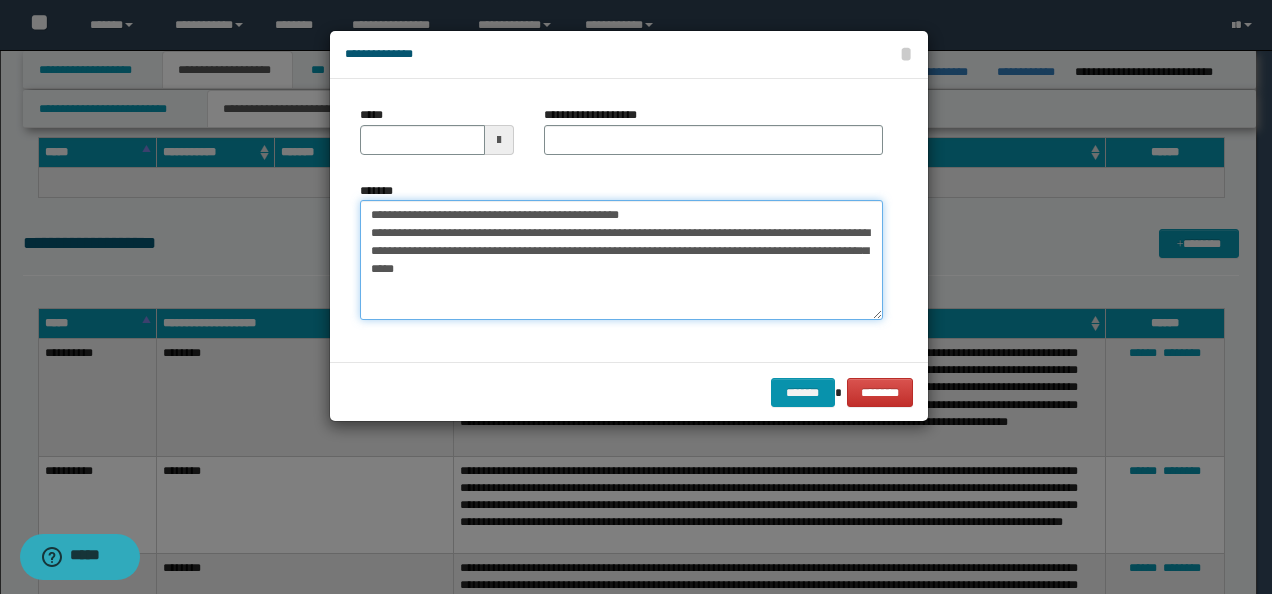 drag, startPoint x: 434, startPoint y: 210, endPoint x: 353, endPoint y: 192, distance: 82.9759 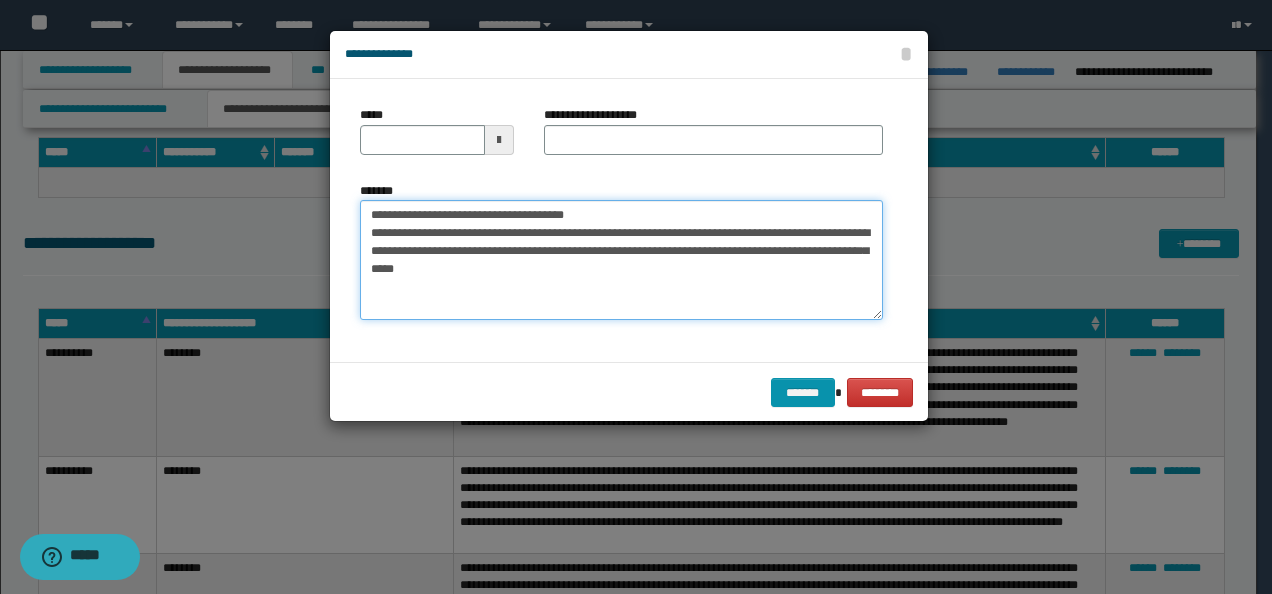 type 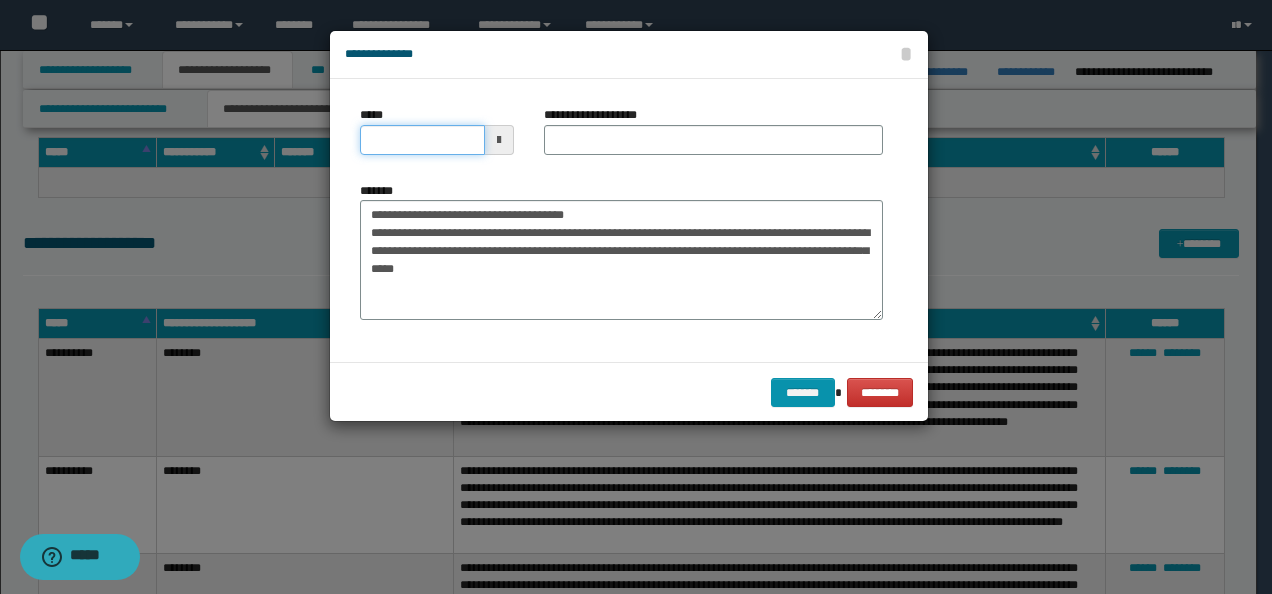 click on "*****" at bounding box center (422, 140) 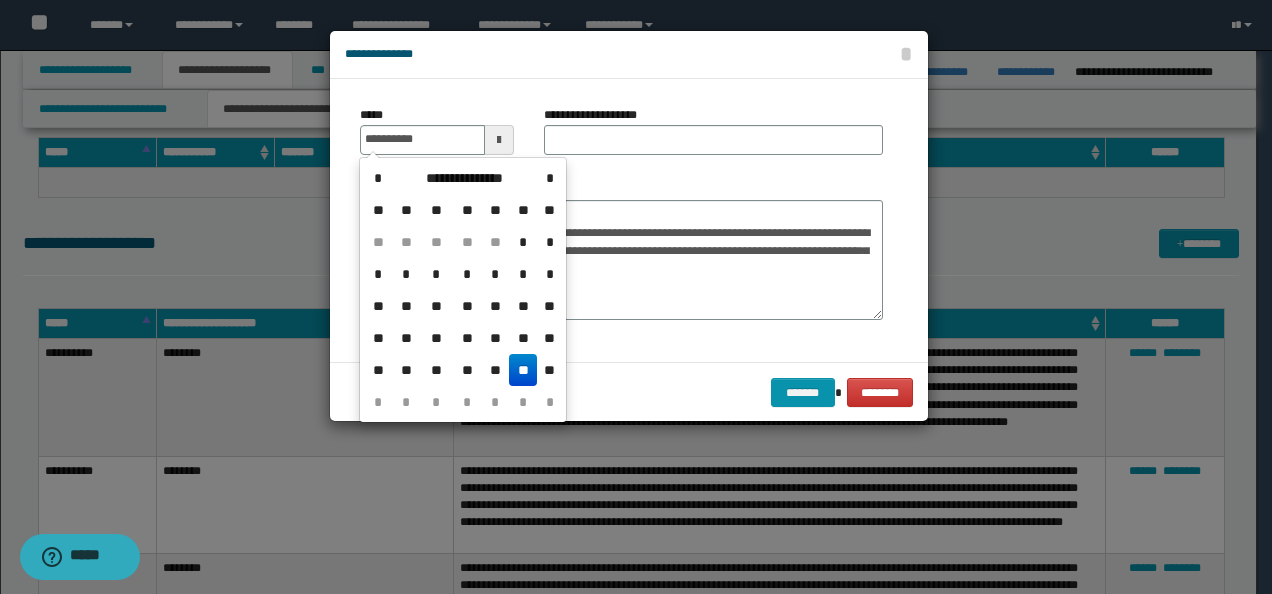 type on "**********" 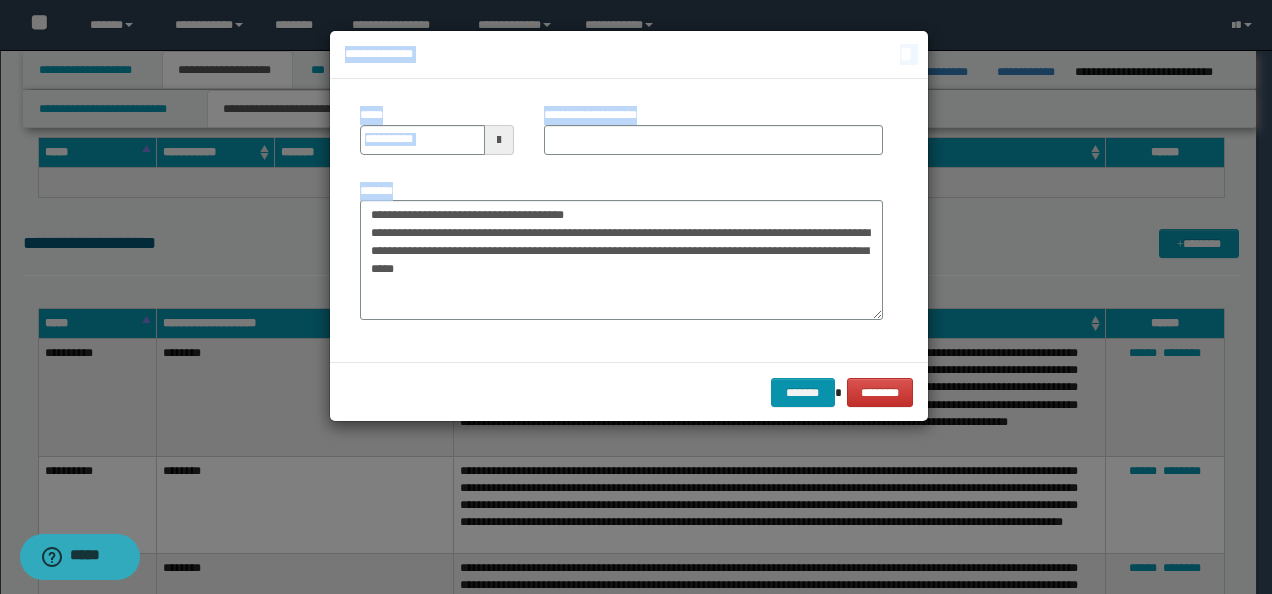 drag, startPoint x: 655, startPoint y: 198, endPoint x: 156, endPoint y: 212, distance: 499.19635 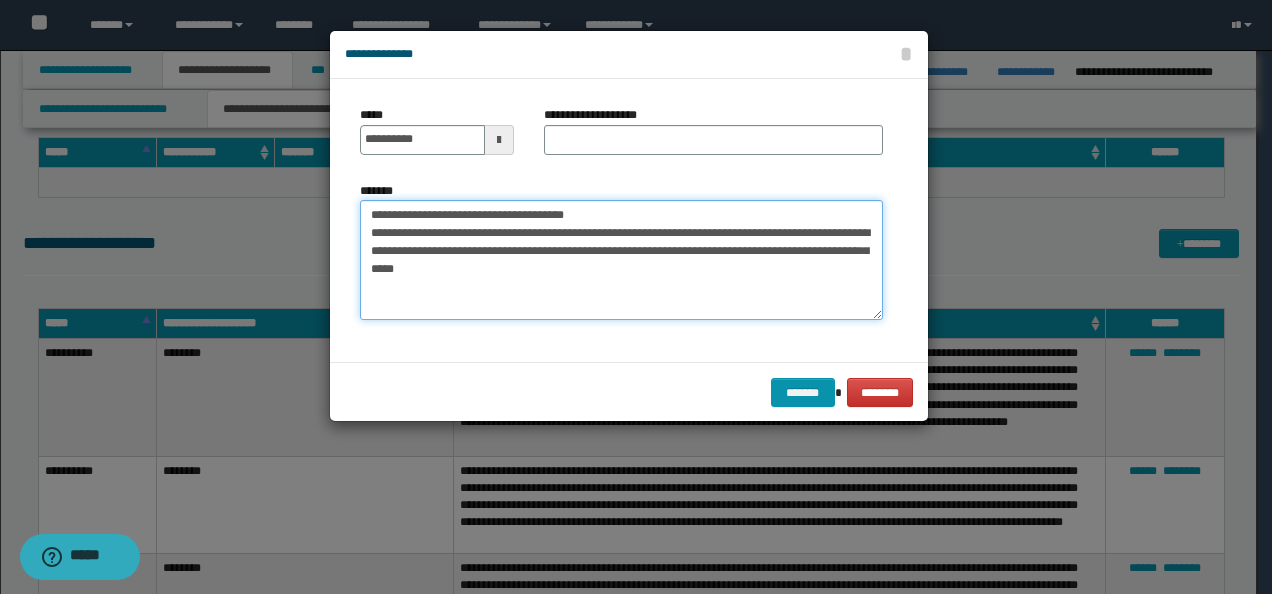click on "**********" at bounding box center [621, 259] 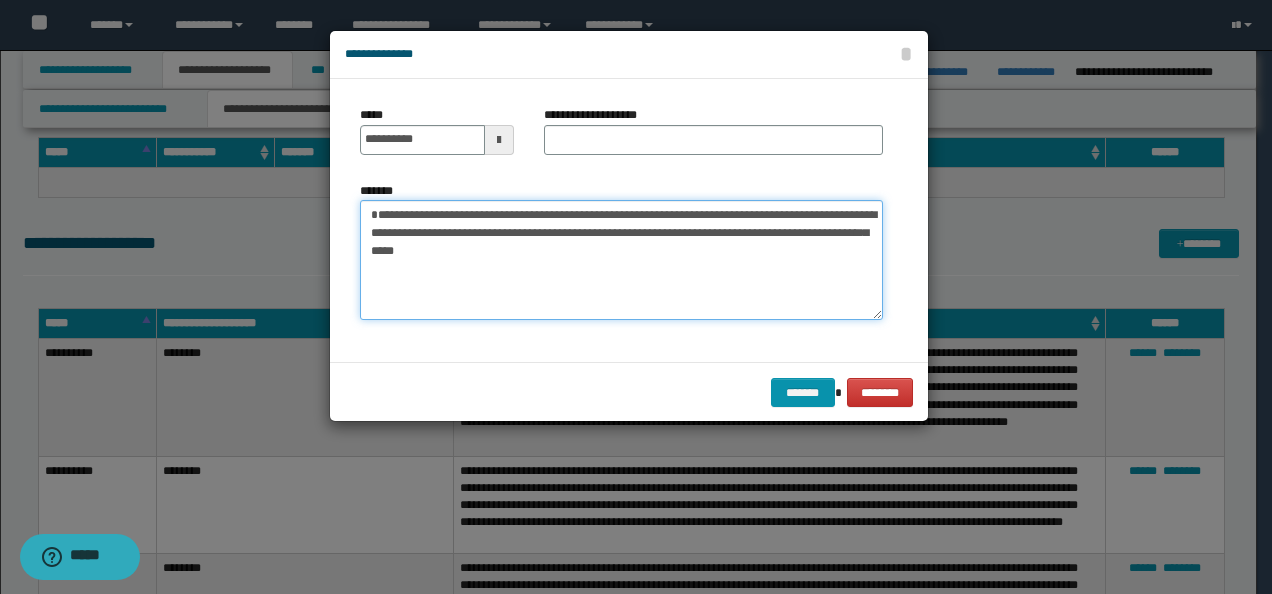 type on "**********" 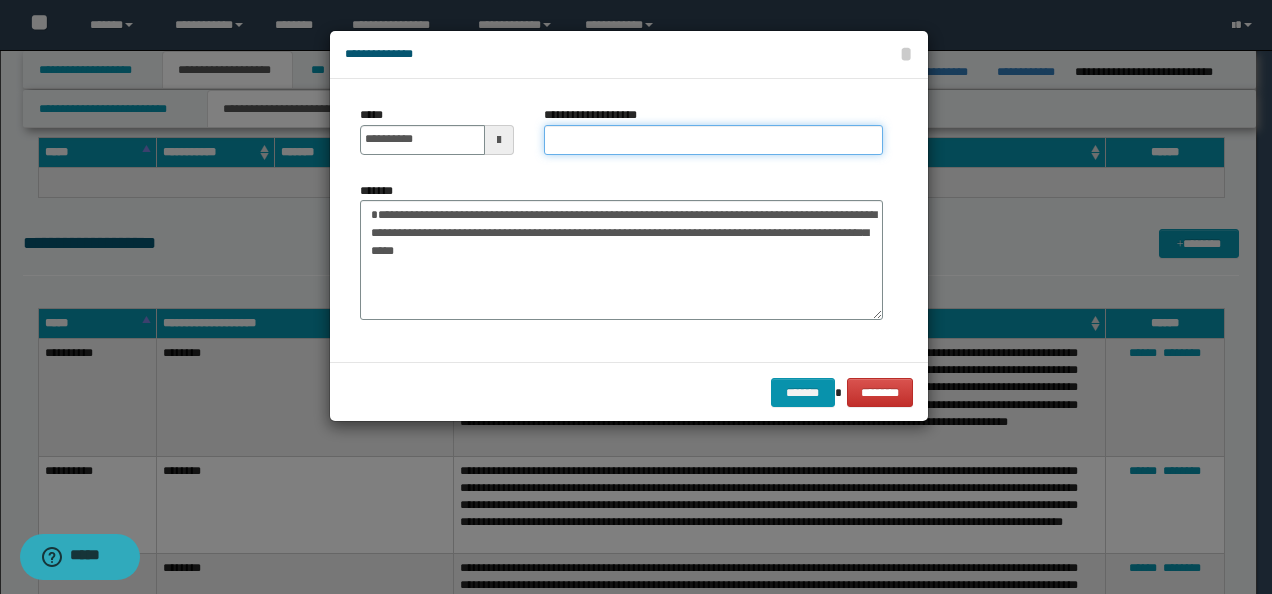 click on "**********" at bounding box center [713, 140] 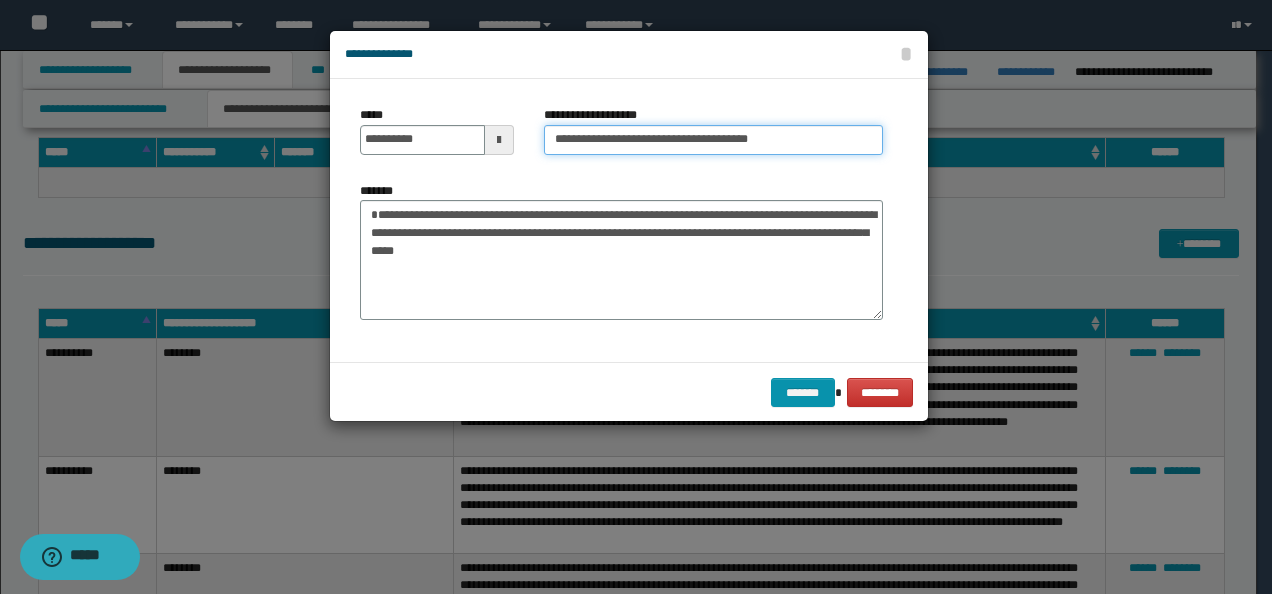 type on "**********" 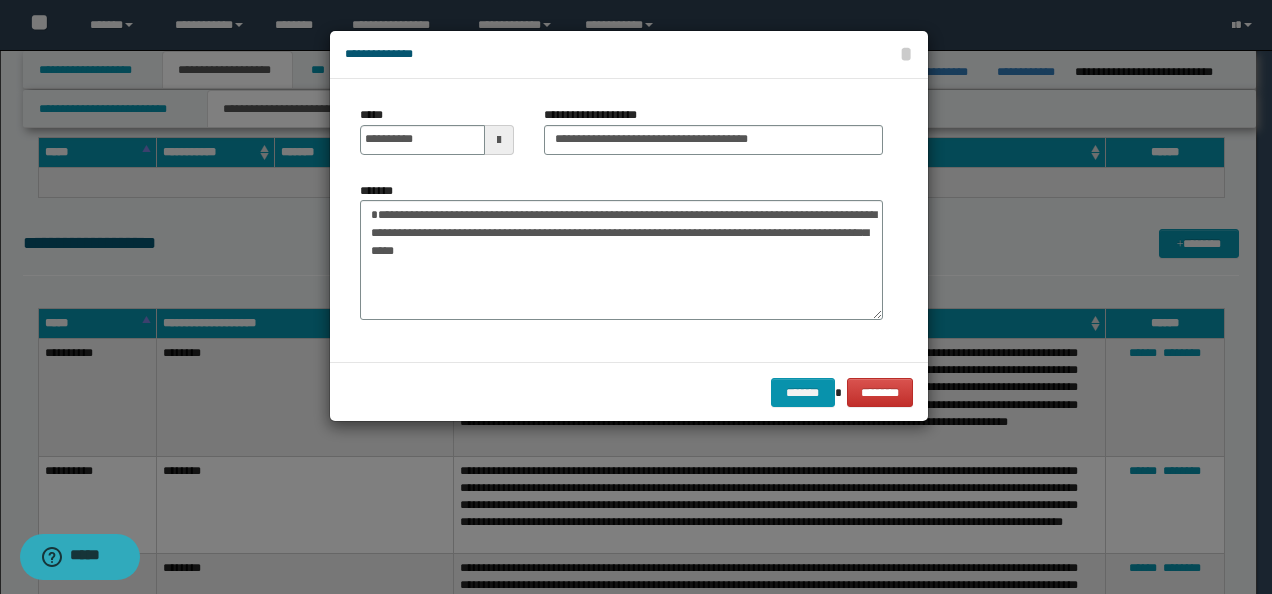 click on "*******
********" at bounding box center [629, 392] 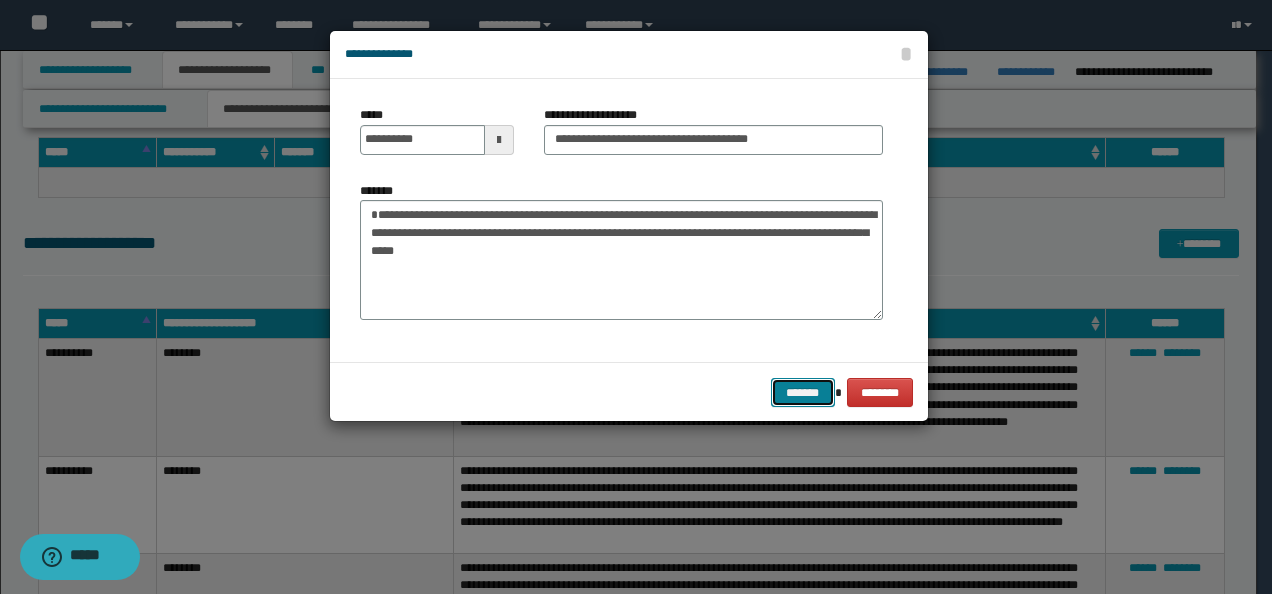 click on "*******" at bounding box center [803, 392] 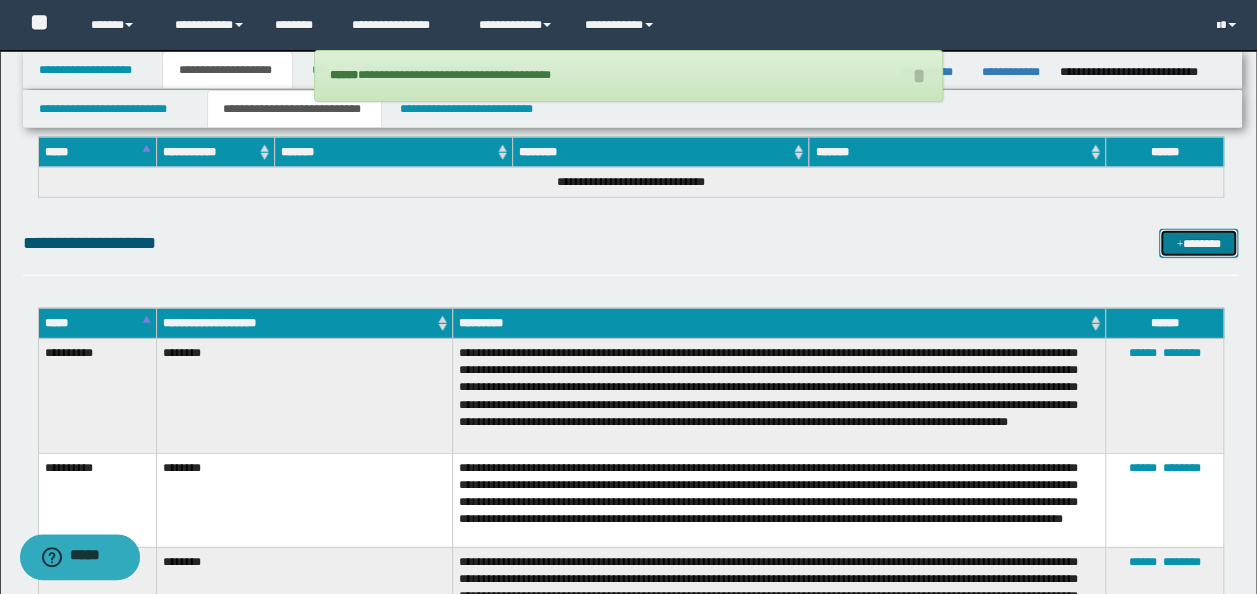 click on "*******" at bounding box center [1198, 243] 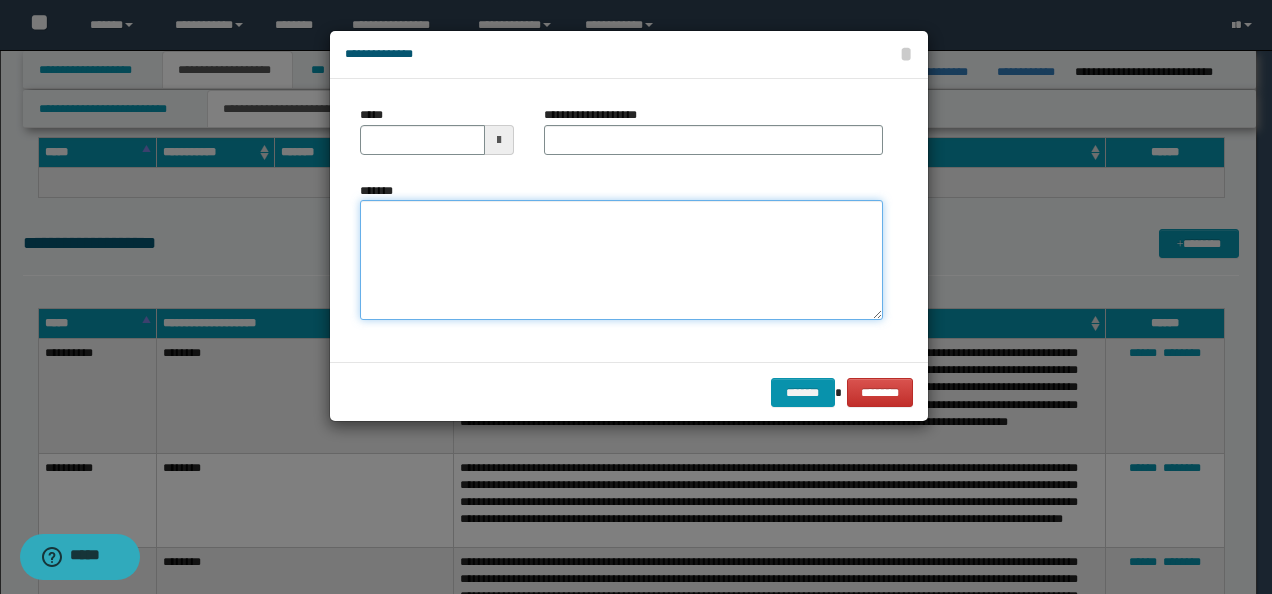click on "*******" at bounding box center [621, 259] 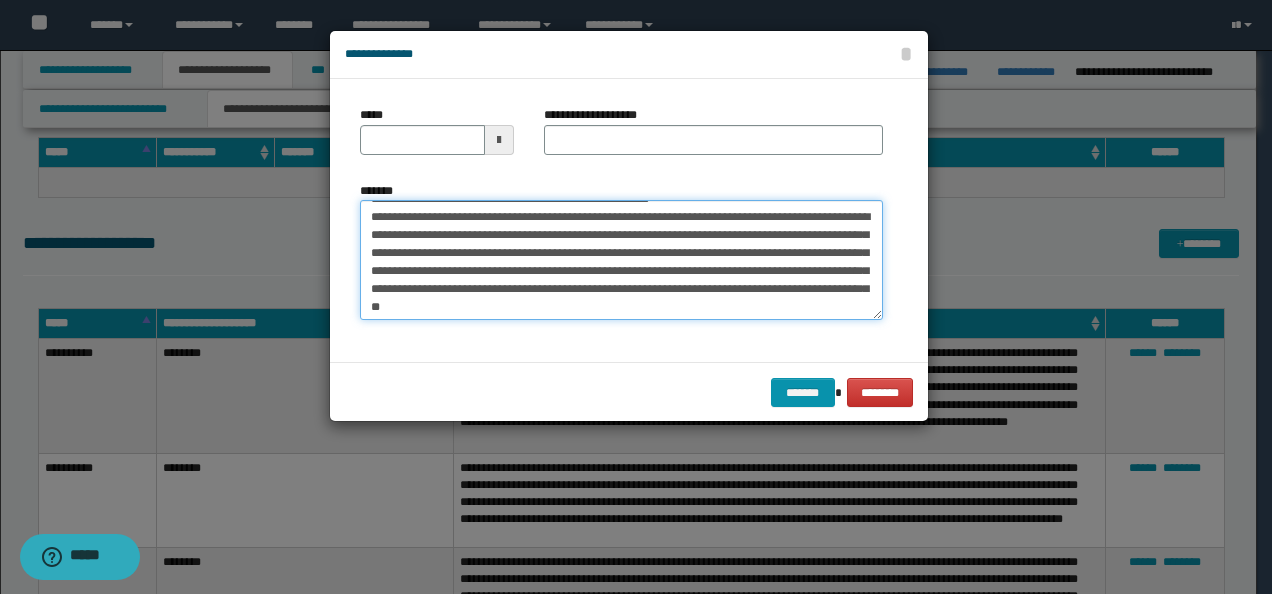 scroll, scrollTop: 0, scrollLeft: 0, axis: both 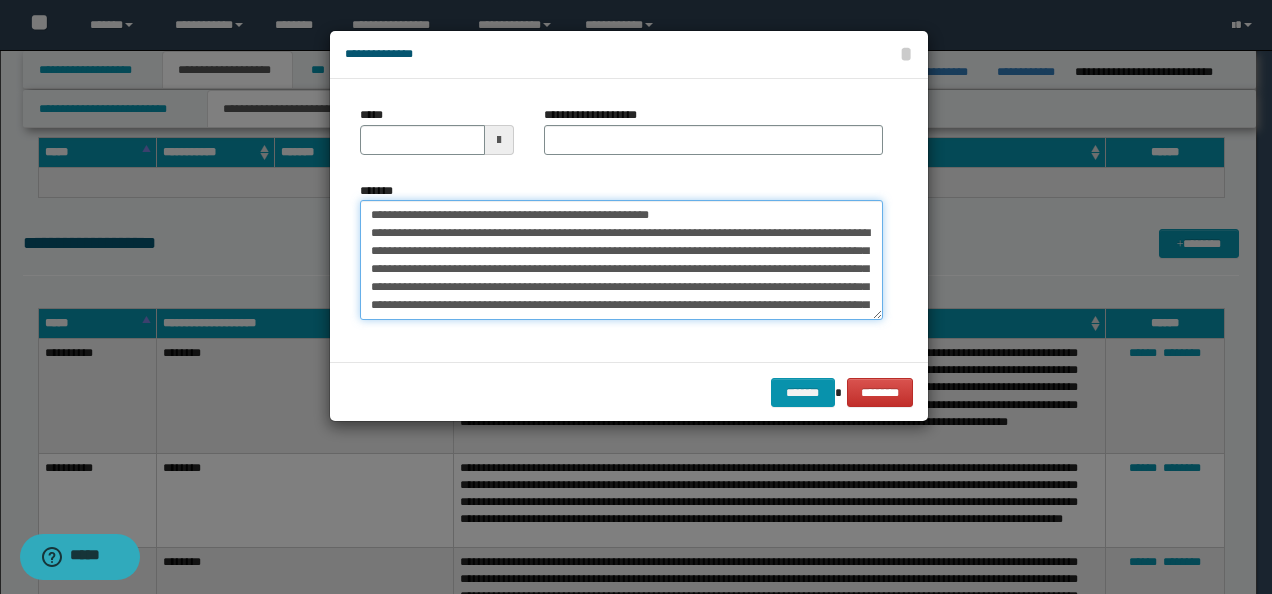 drag, startPoint x: 434, startPoint y: 203, endPoint x: 267, endPoint y: 188, distance: 167.6723 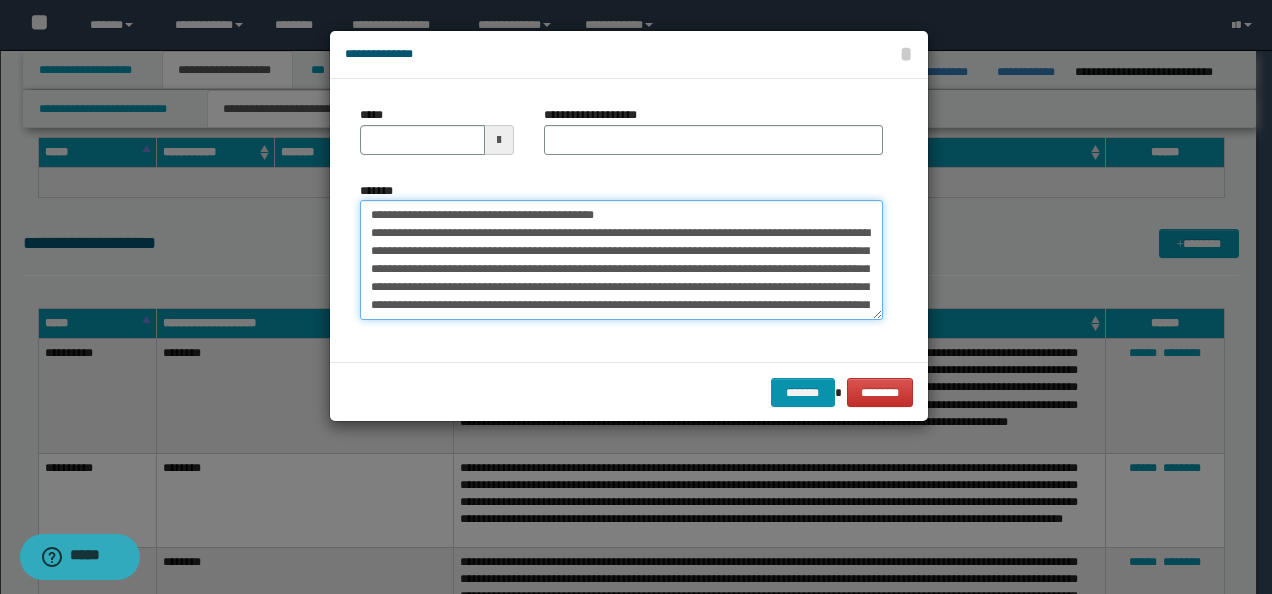 type 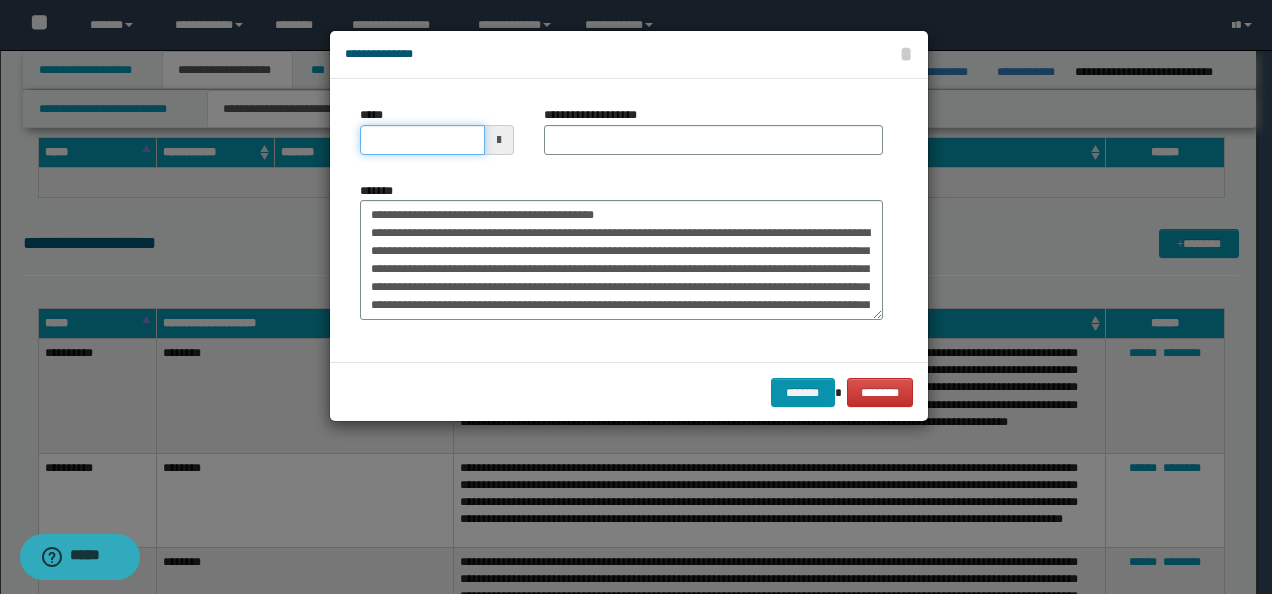 click on "*****" at bounding box center [422, 140] 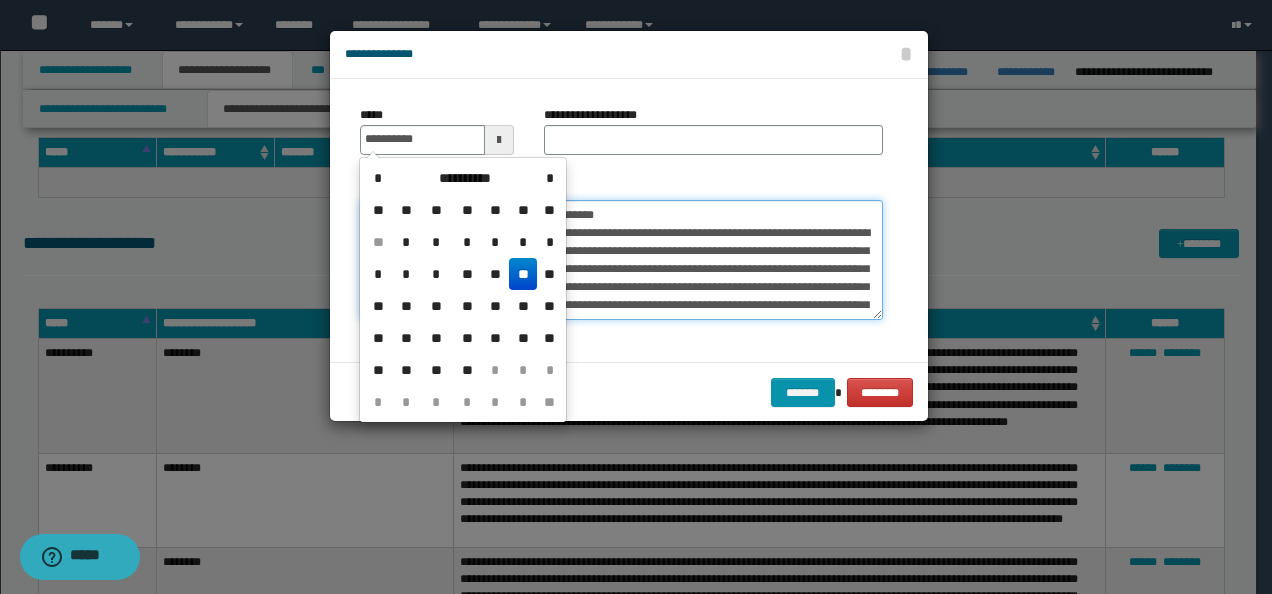 type on "**********" 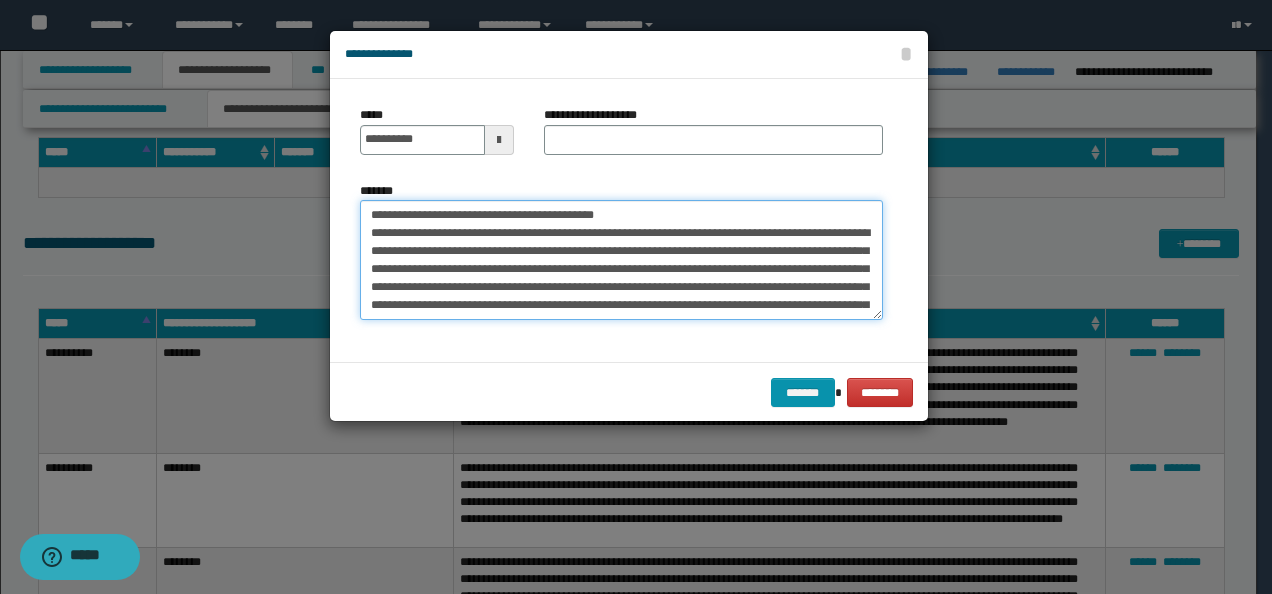 drag, startPoint x: 639, startPoint y: 208, endPoint x: 125, endPoint y: 171, distance: 515.33 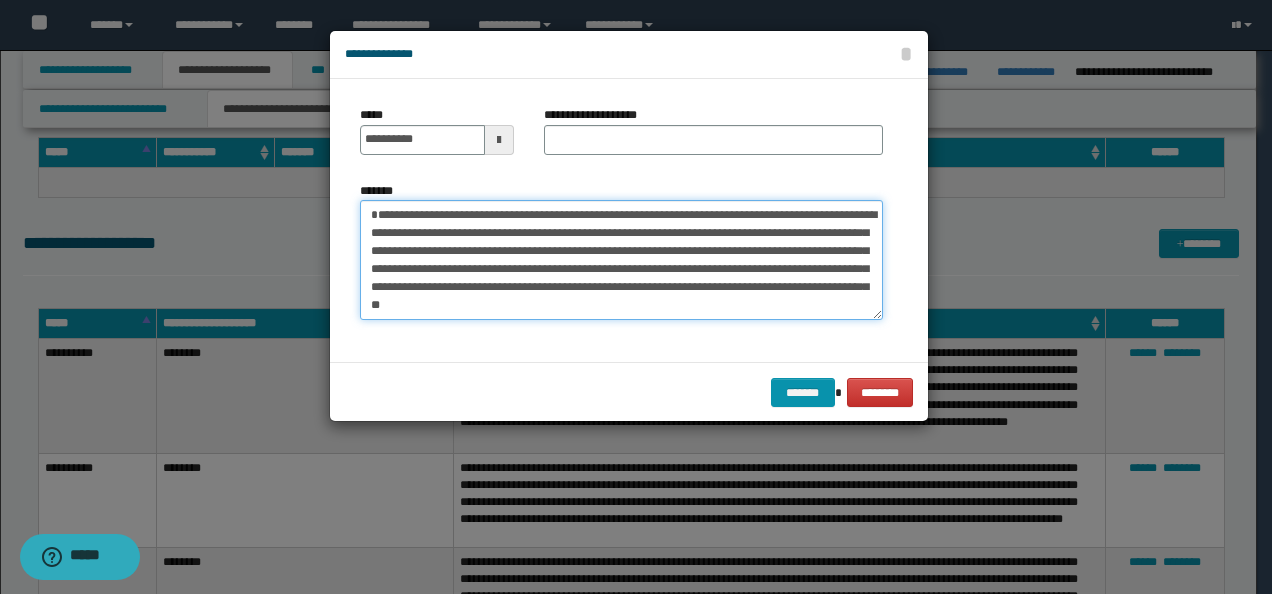 type on "**********" 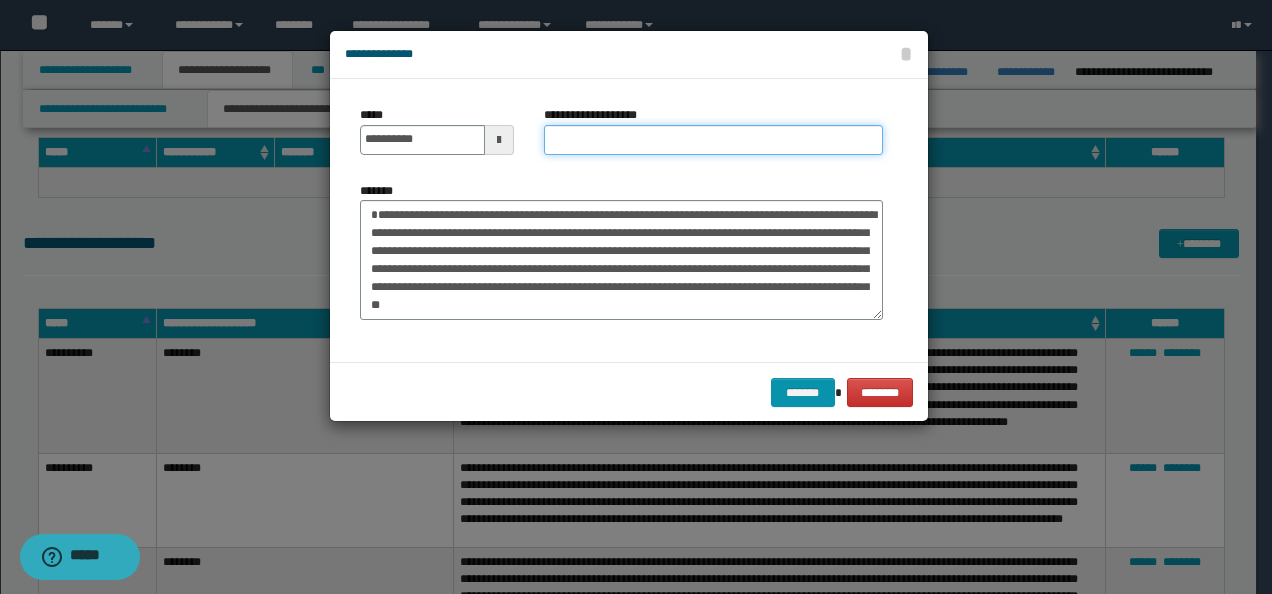 click on "**********" at bounding box center (713, 140) 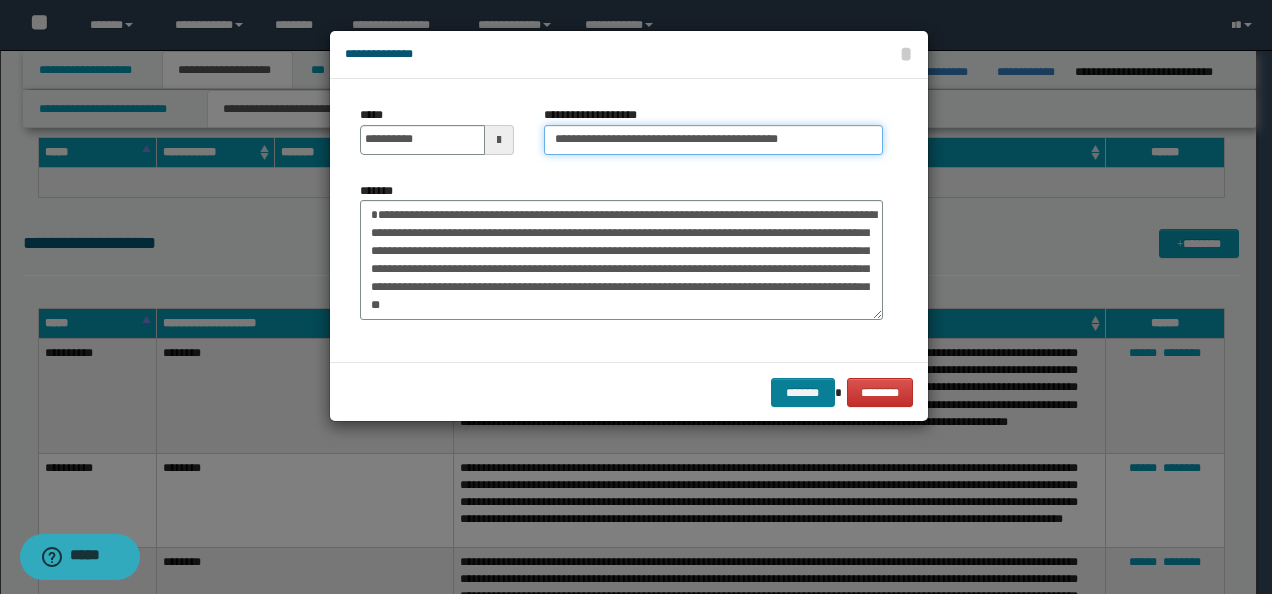 type on "**********" 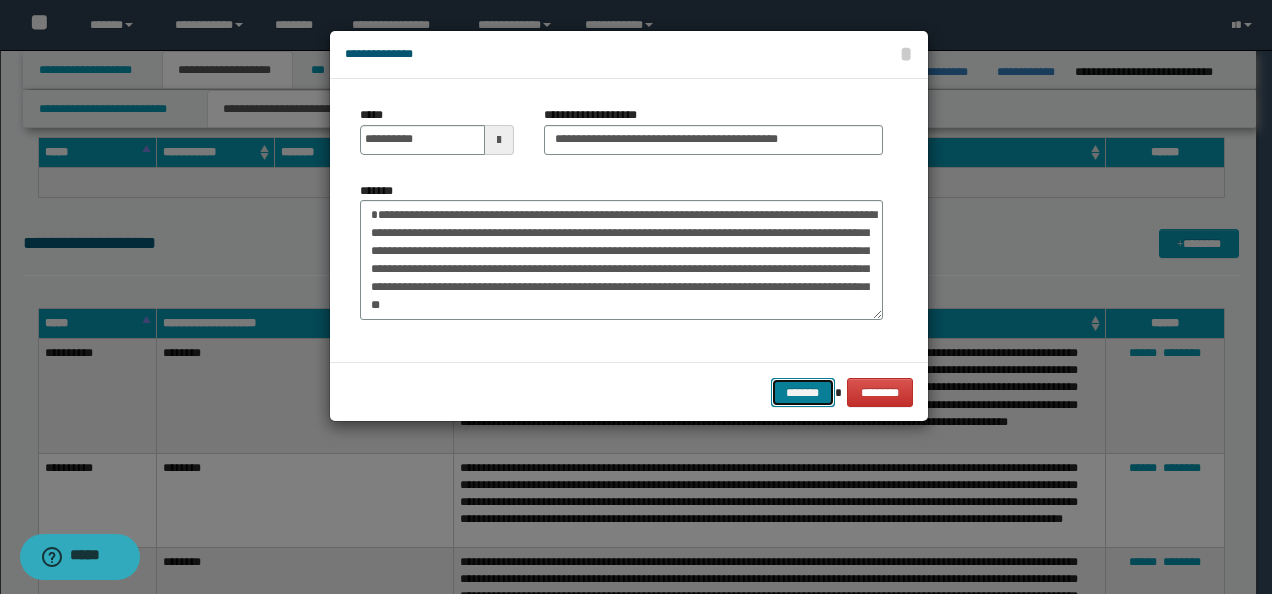 click on "*******" at bounding box center [803, 392] 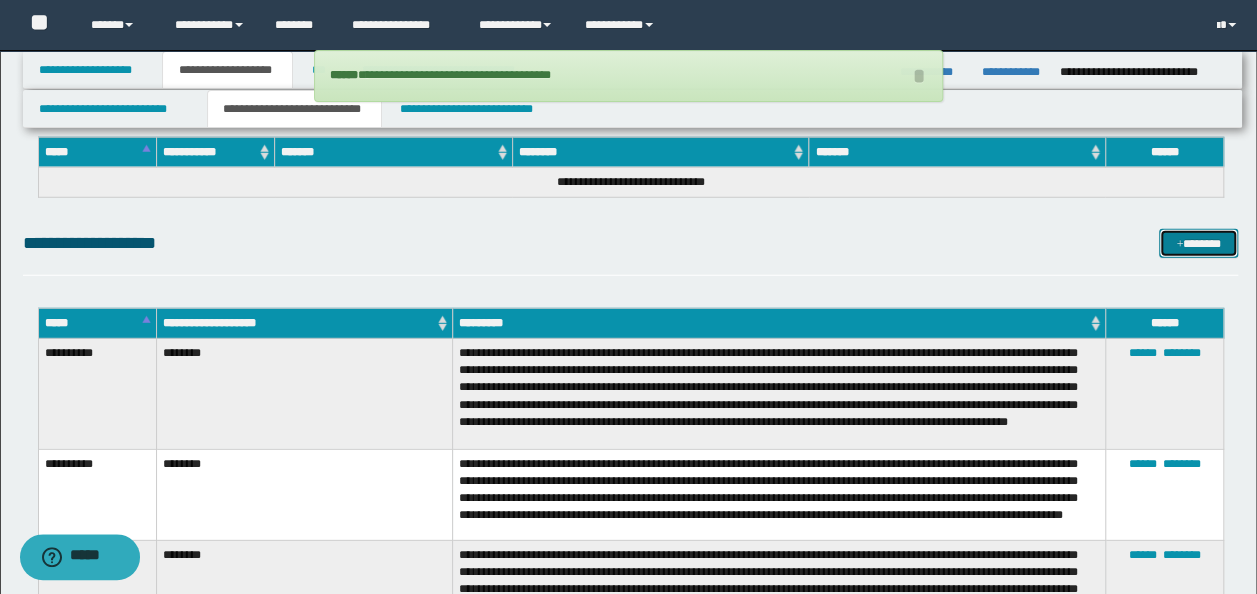 click on "*******" at bounding box center [1198, 243] 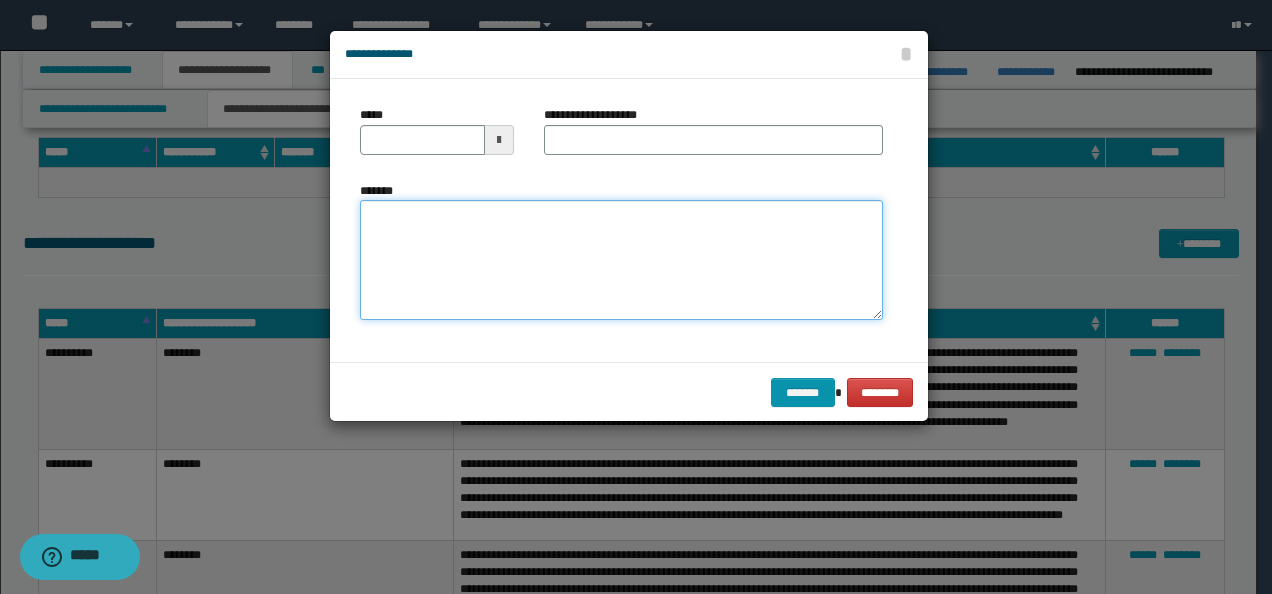 click on "*******" at bounding box center (621, 259) 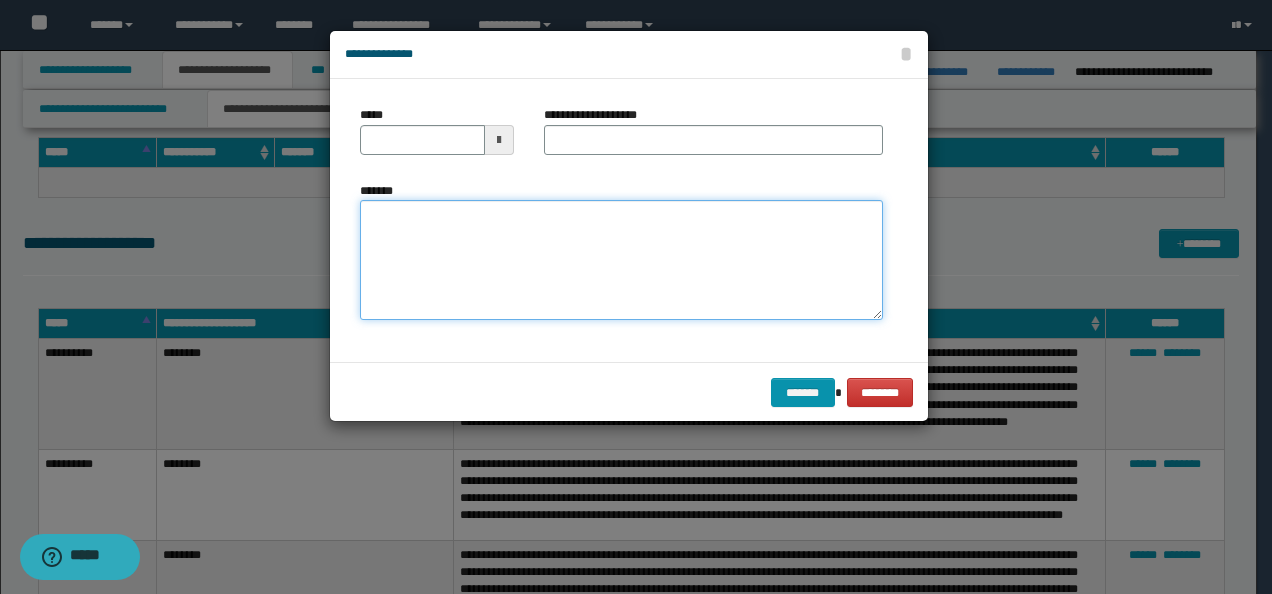 paste on "**********" 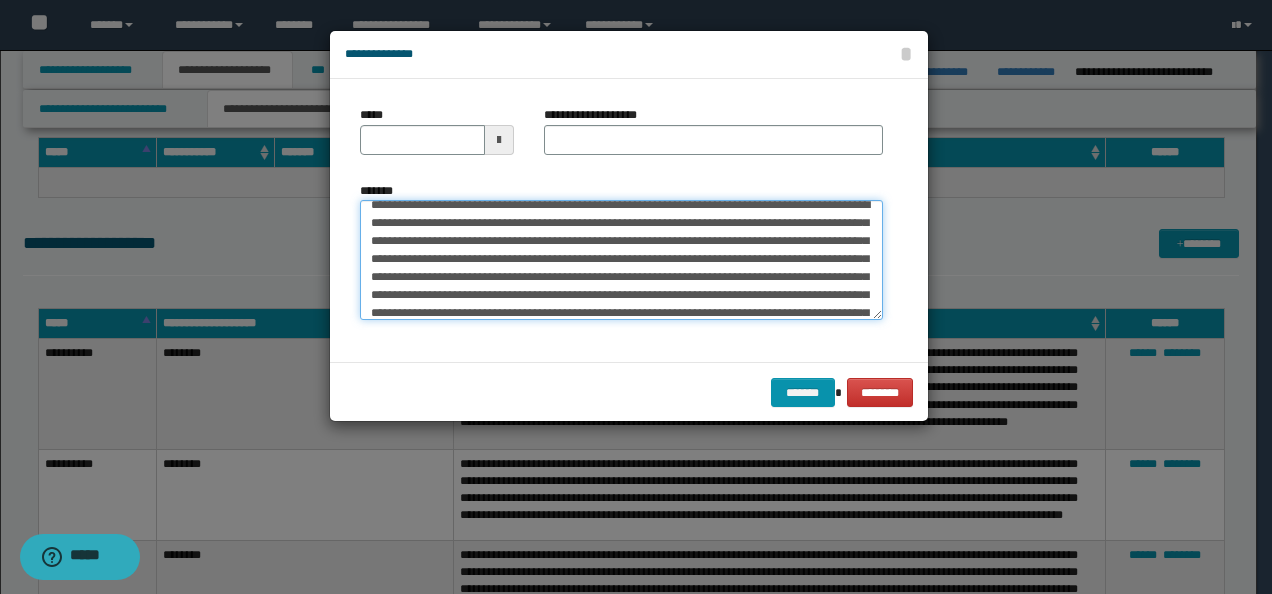 scroll, scrollTop: 0, scrollLeft: 0, axis: both 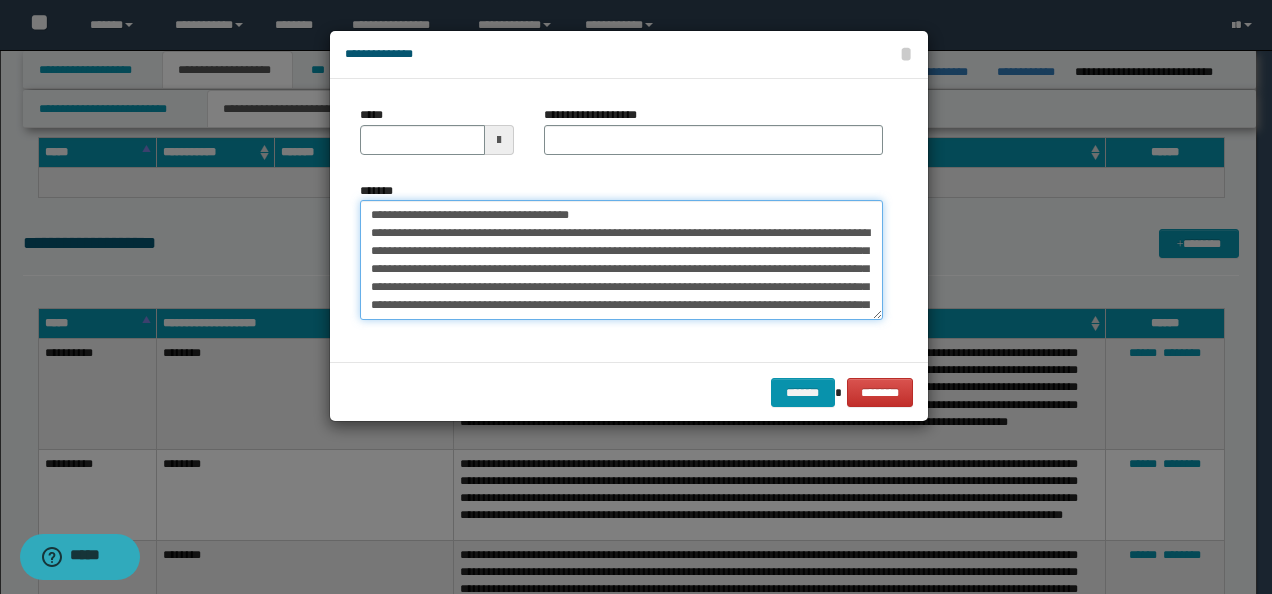 drag, startPoint x: 428, startPoint y: 212, endPoint x: 264, endPoint y: 230, distance: 164.98485 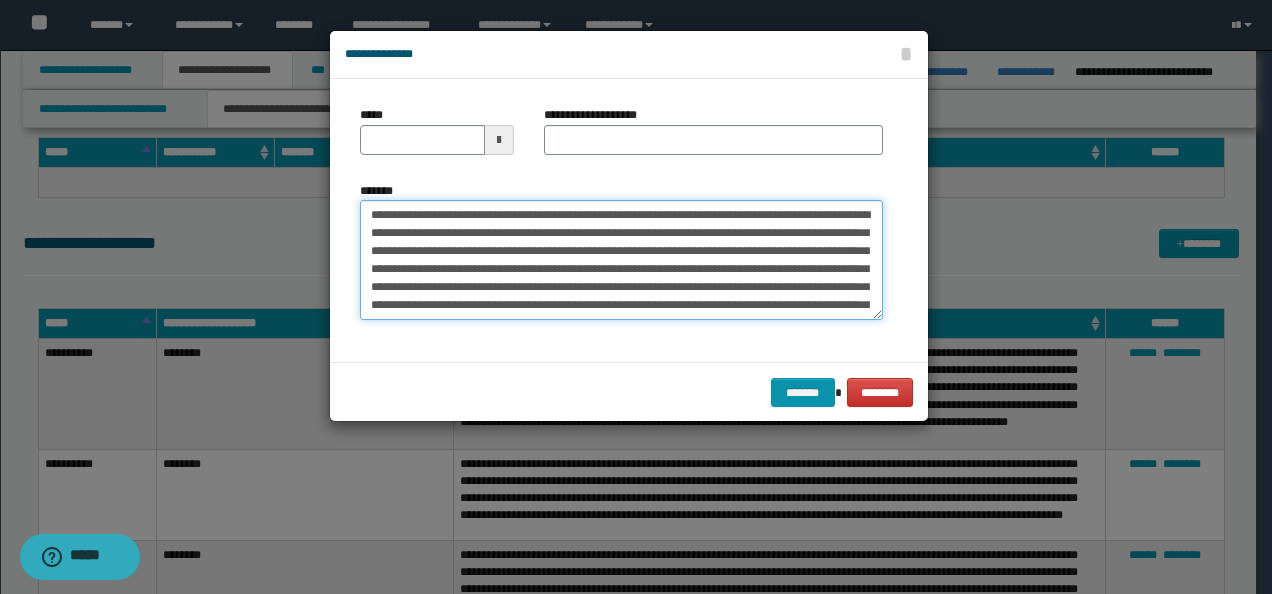 type on "**********" 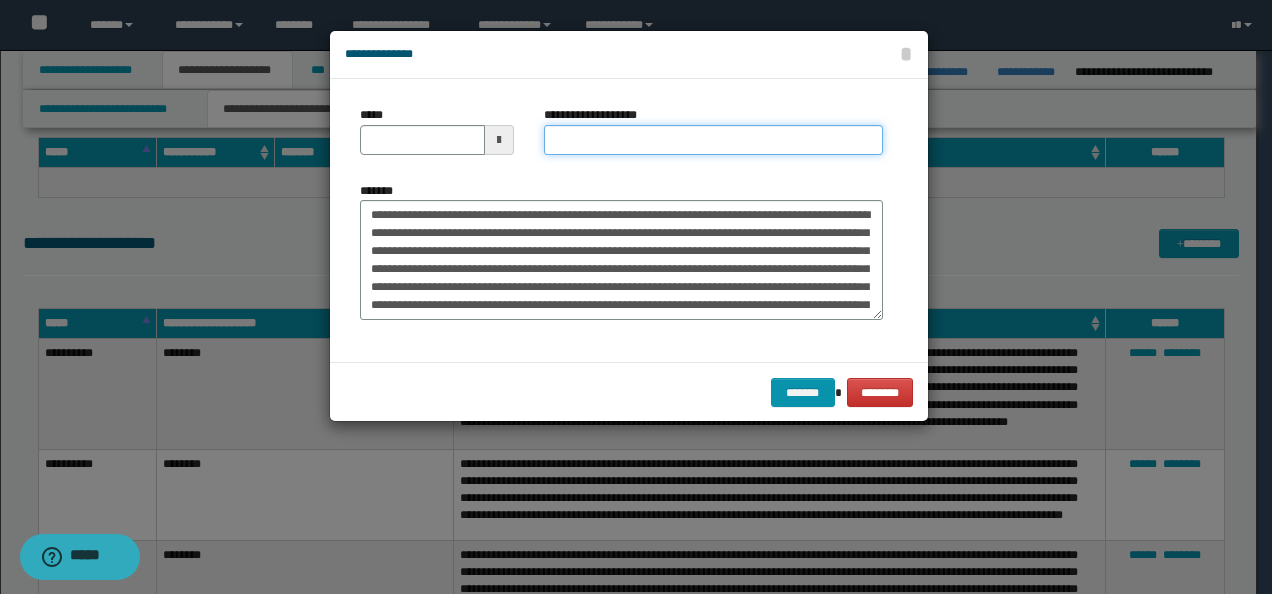 click on "**********" at bounding box center (713, 140) 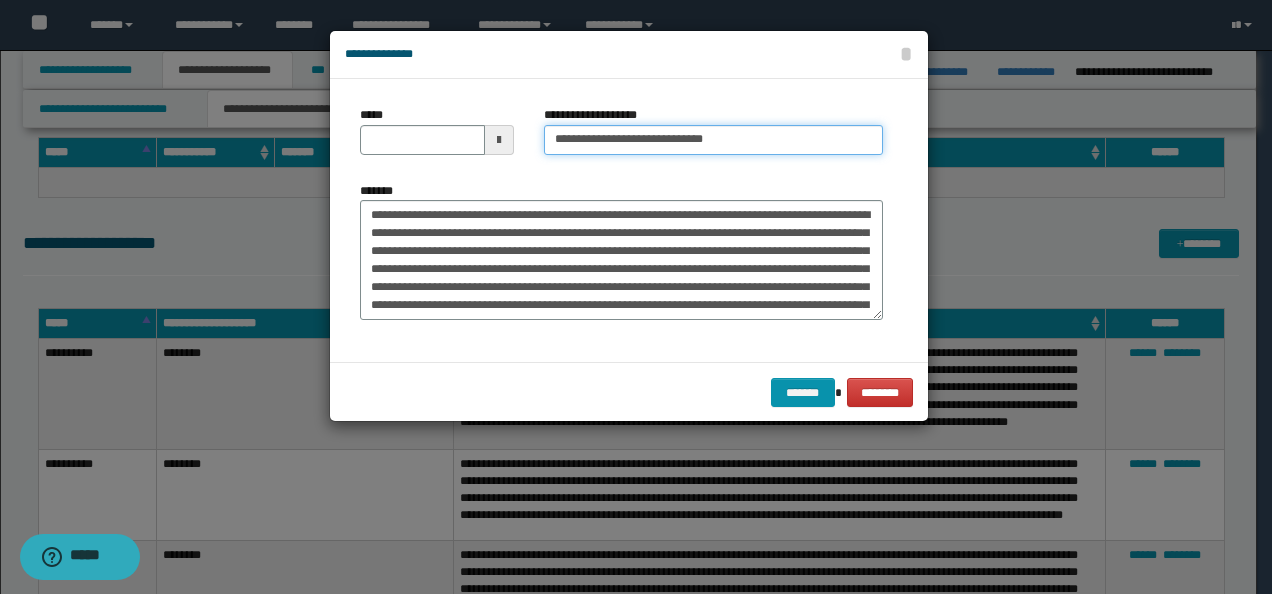 type on "**********" 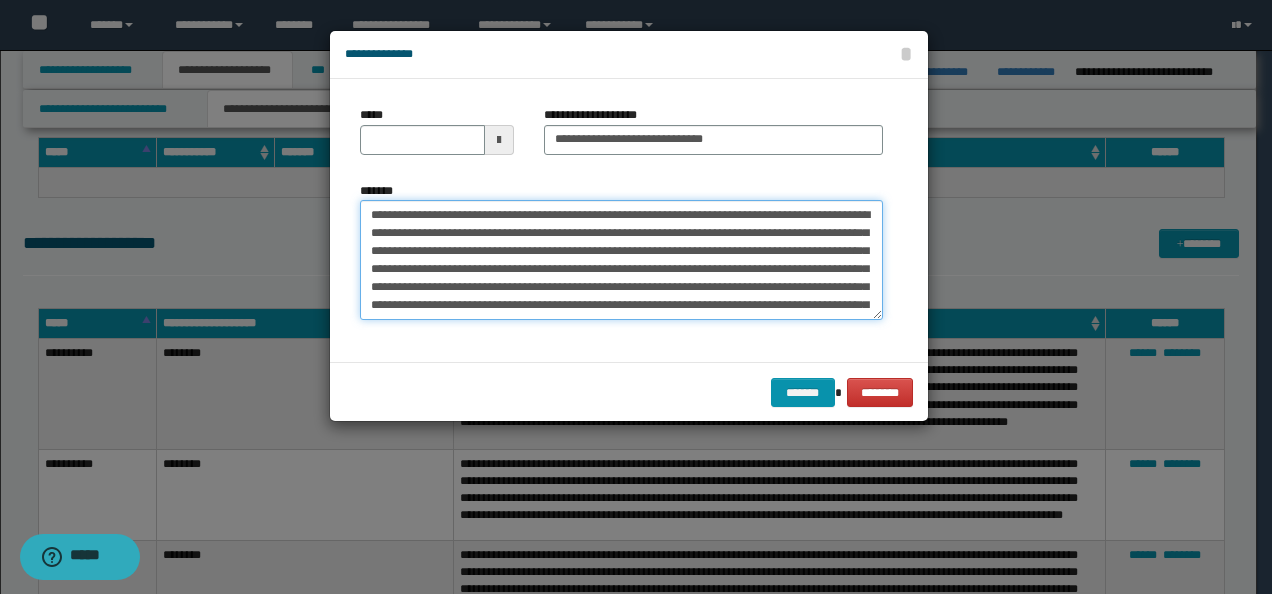 drag, startPoint x: 430, startPoint y: 214, endPoint x: 288, endPoint y: 214, distance: 142 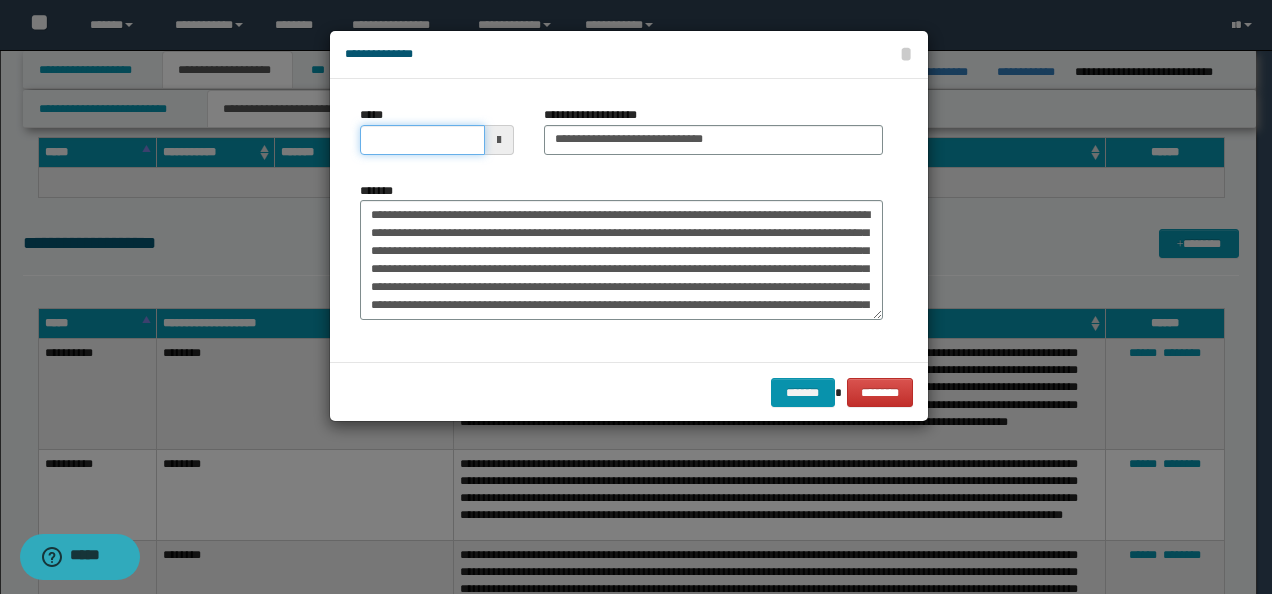 click on "*****" at bounding box center (422, 140) 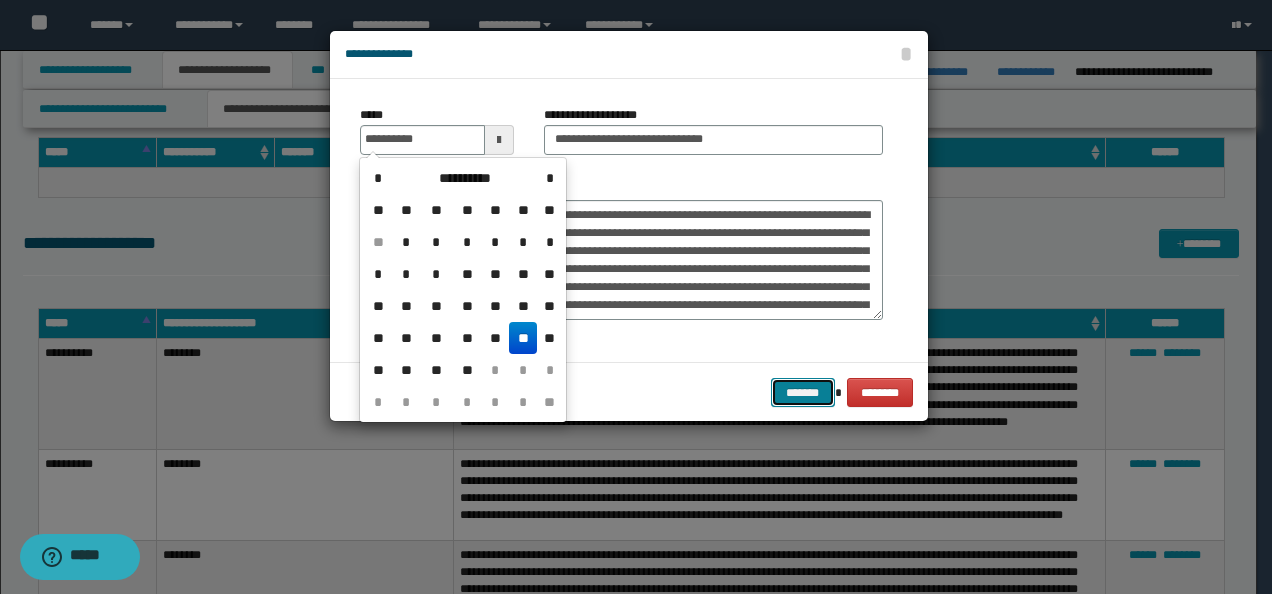type on "**********" 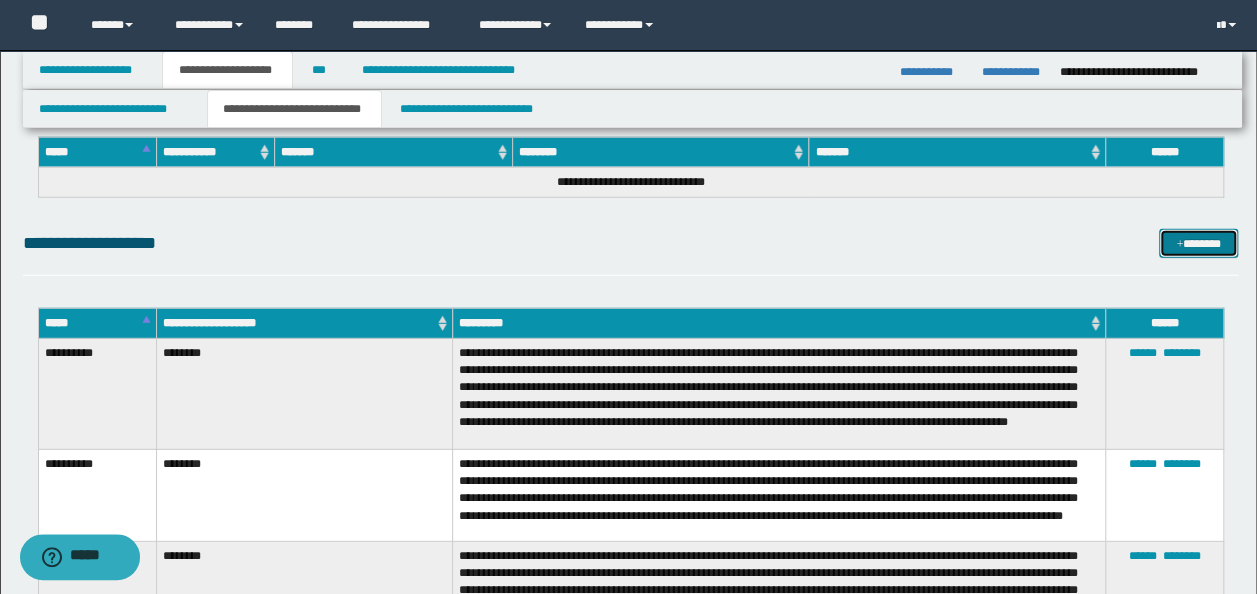 click on "*******" at bounding box center [1198, 243] 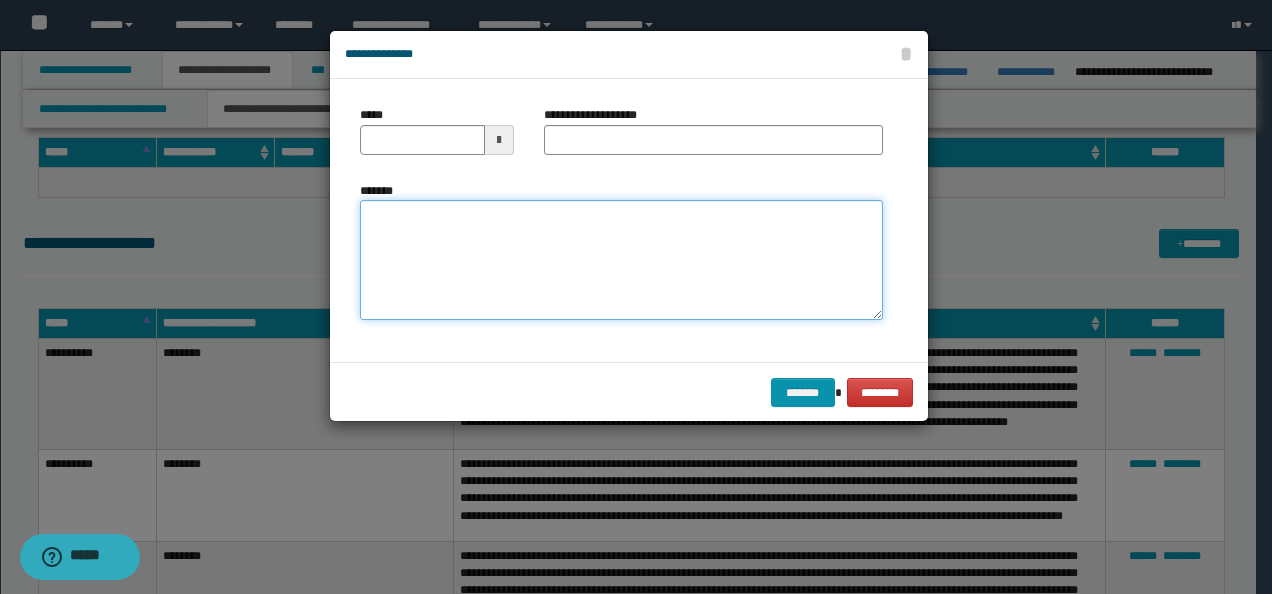 click on "*******" at bounding box center [621, 259] 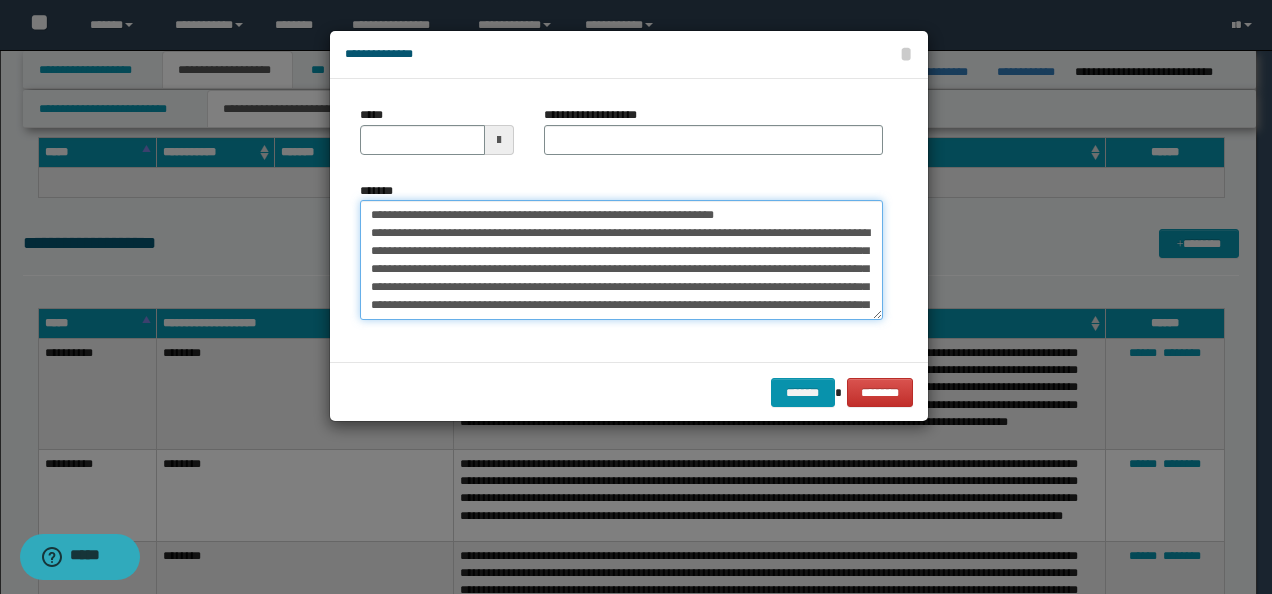 scroll, scrollTop: 0, scrollLeft: 0, axis: both 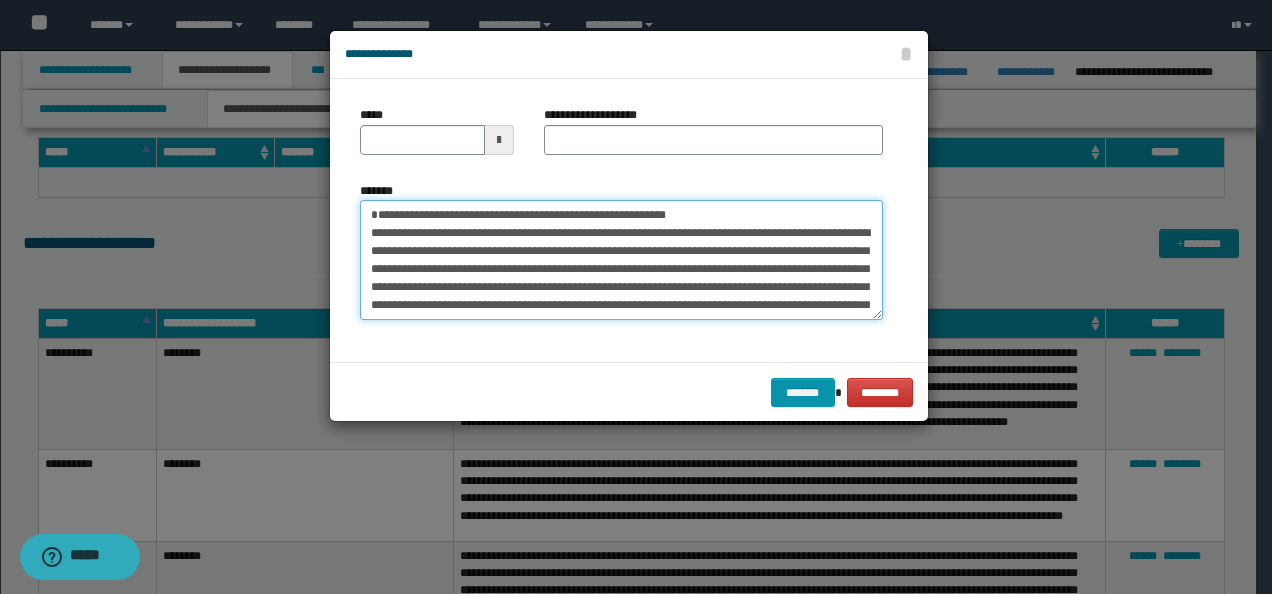 type on "**********" 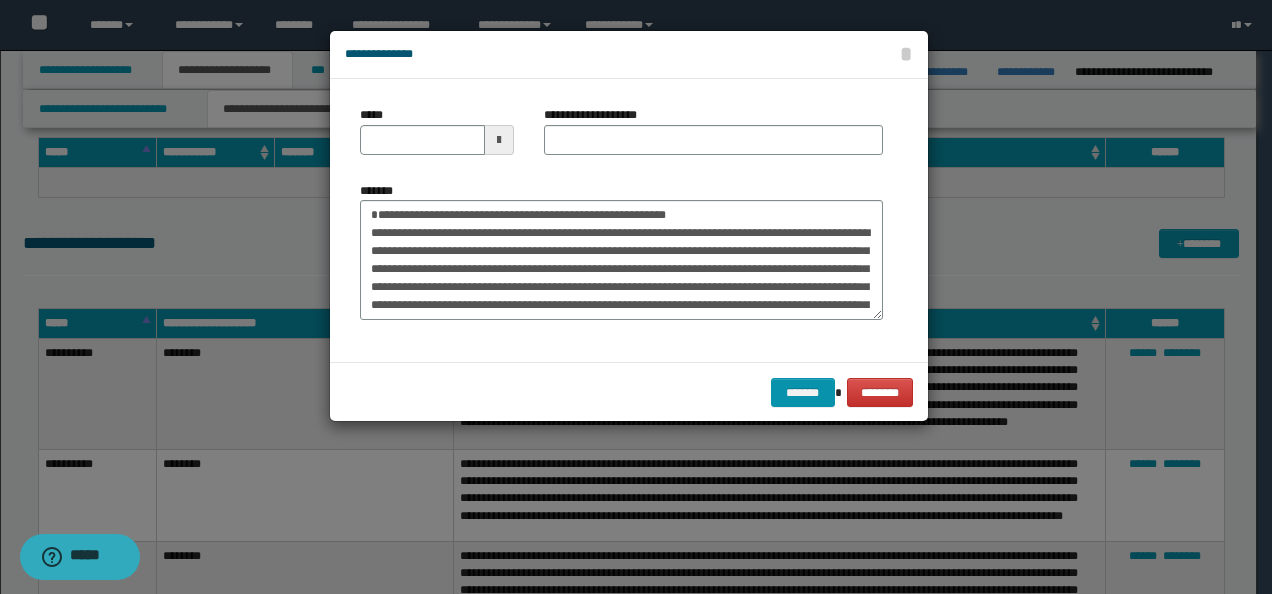 click on "*****" at bounding box center (375, 115) 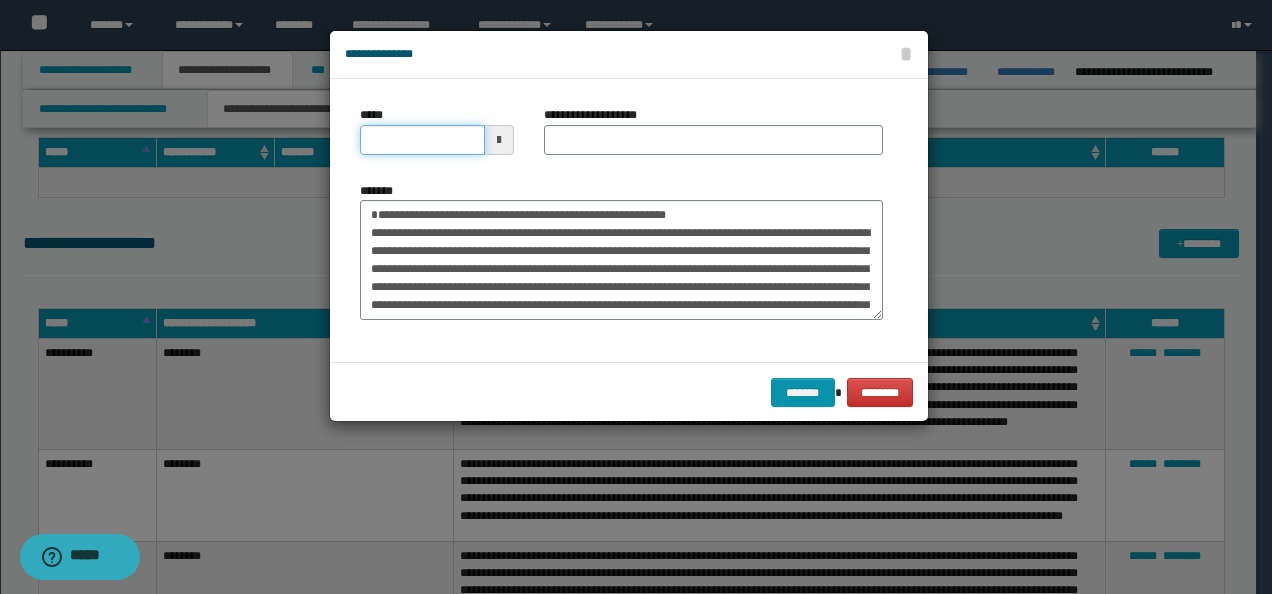 click on "*****" at bounding box center (422, 140) 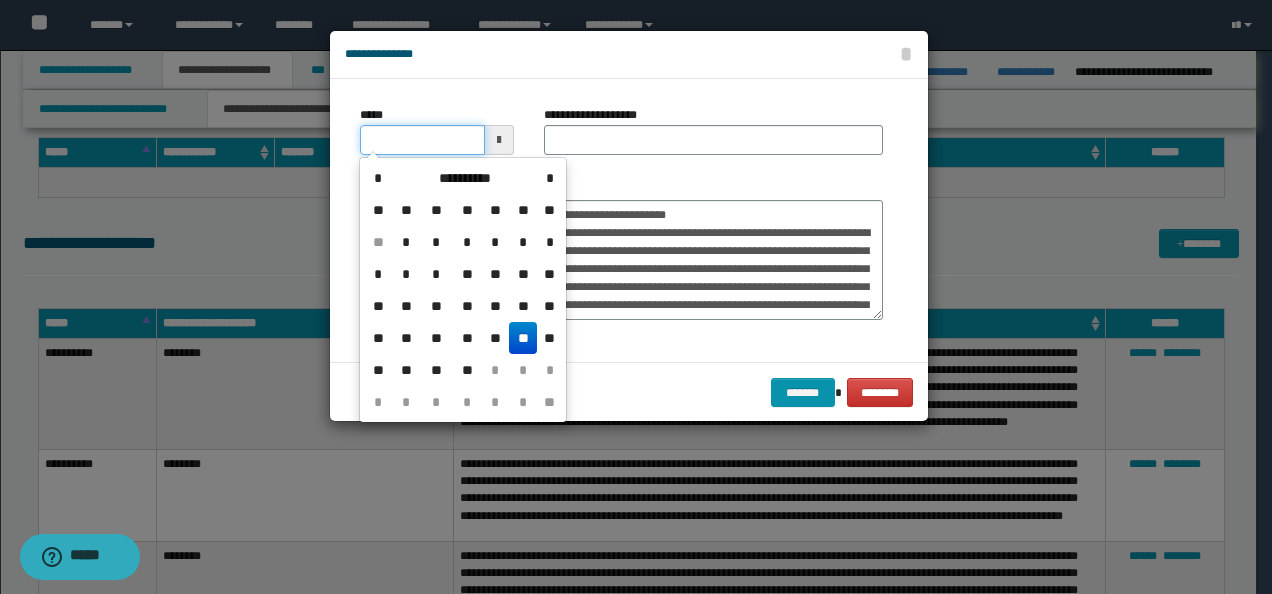 click on "*****" at bounding box center [422, 140] 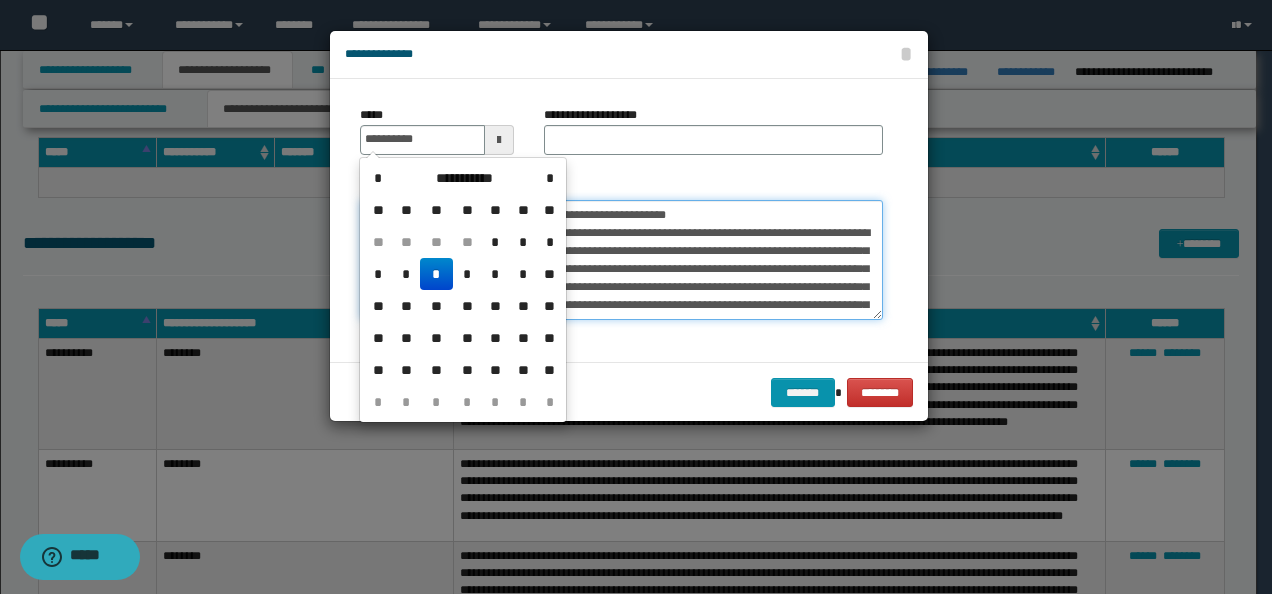 type on "**********" 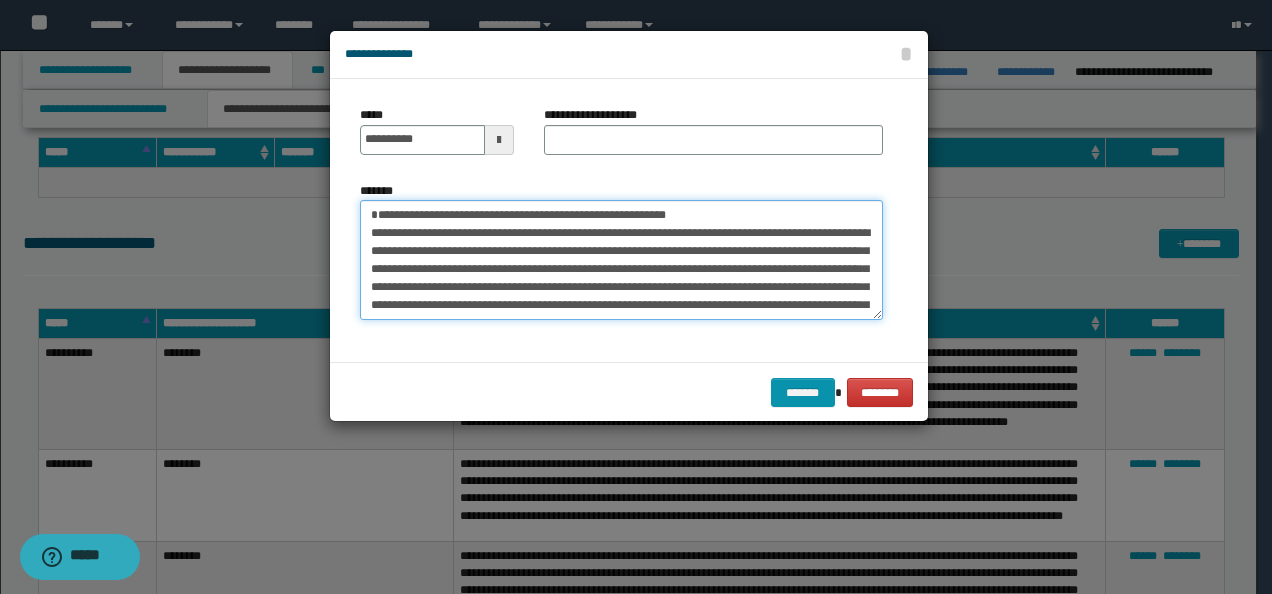 drag, startPoint x: 805, startPoint y: 212, endPoint x: 30, endPoint y: 206, distance: 775.02325 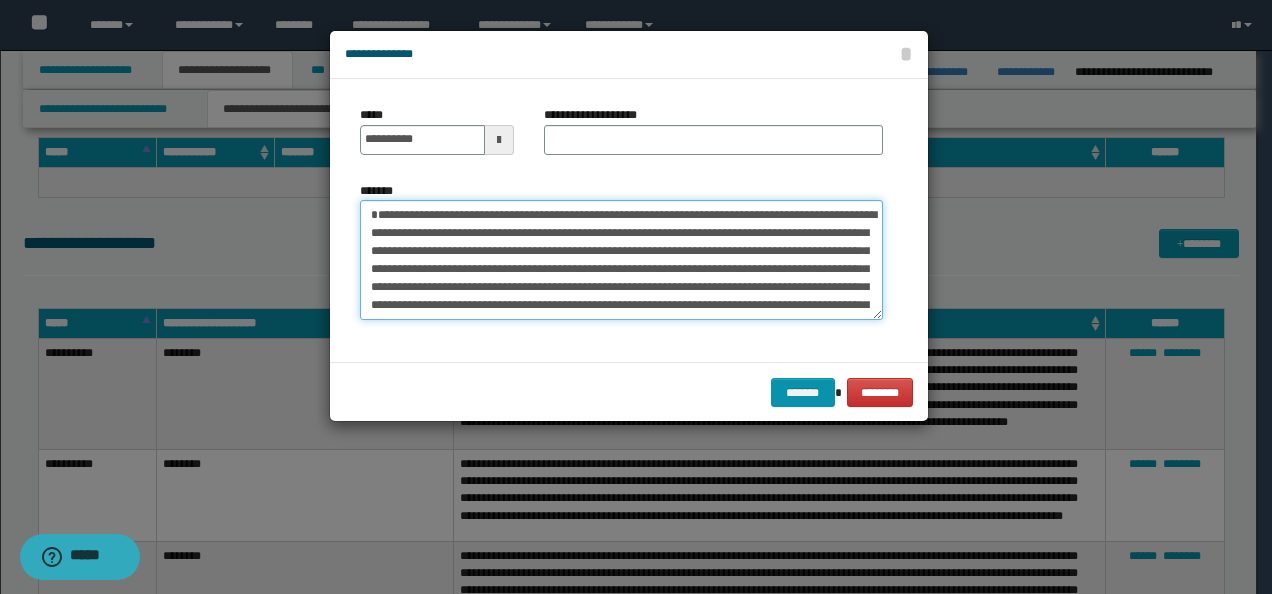 type on "**********" 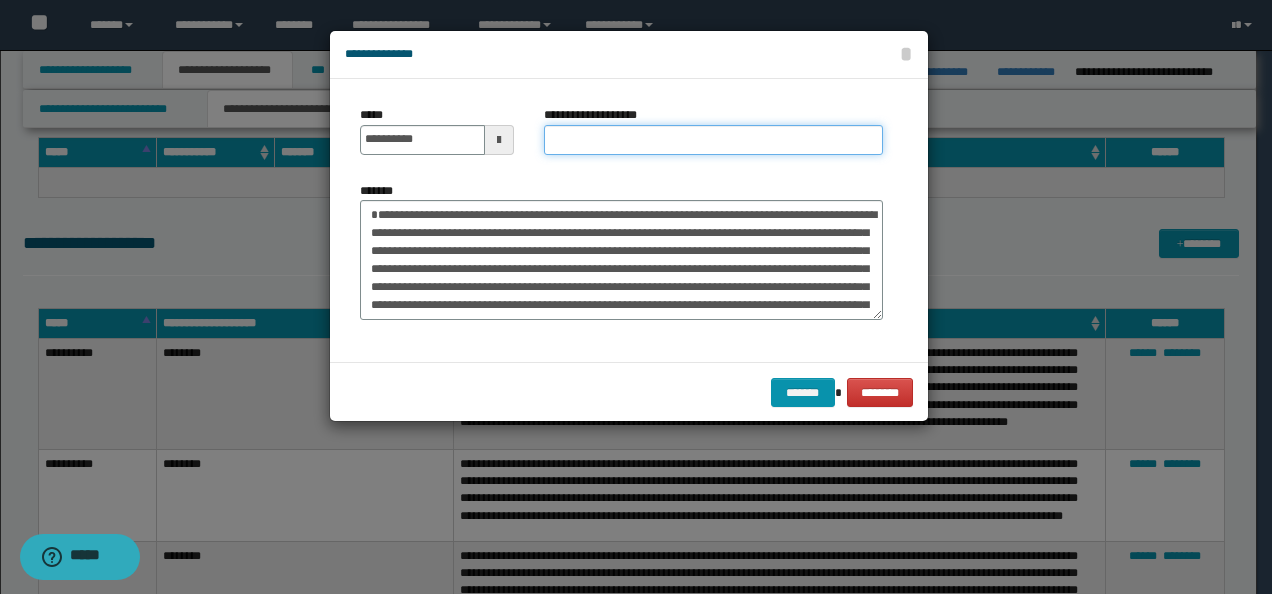 click on "**********" at bounding box center (713, 140) 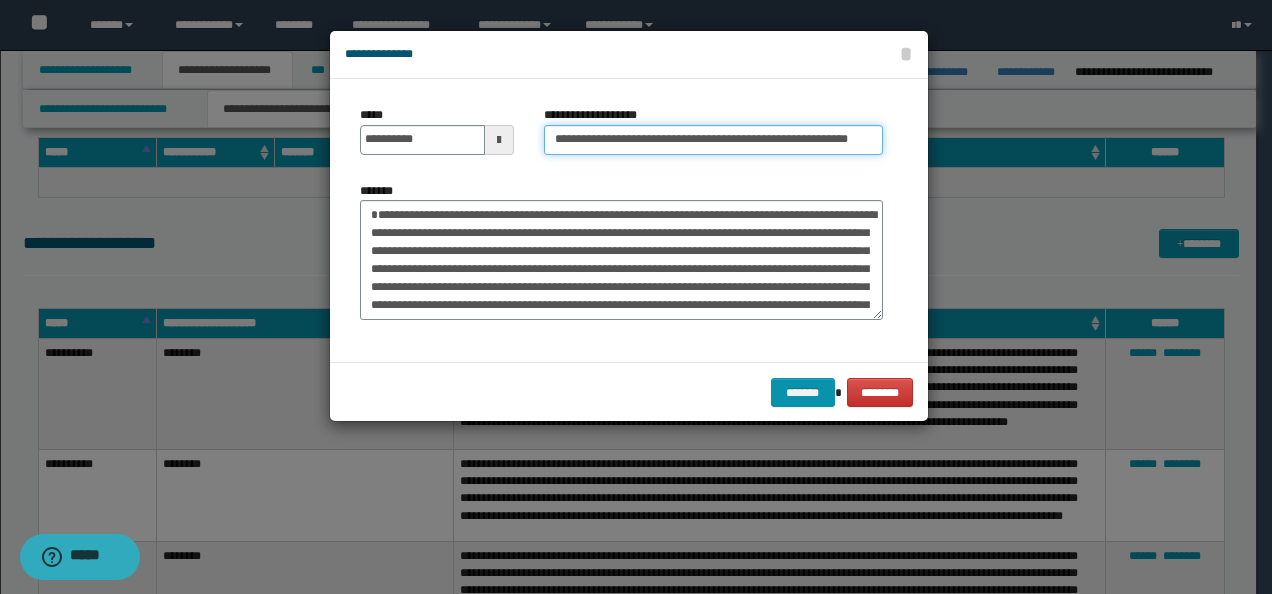 scroll, scrollTop: 0, scrollLeft: 78, axis: horizontal 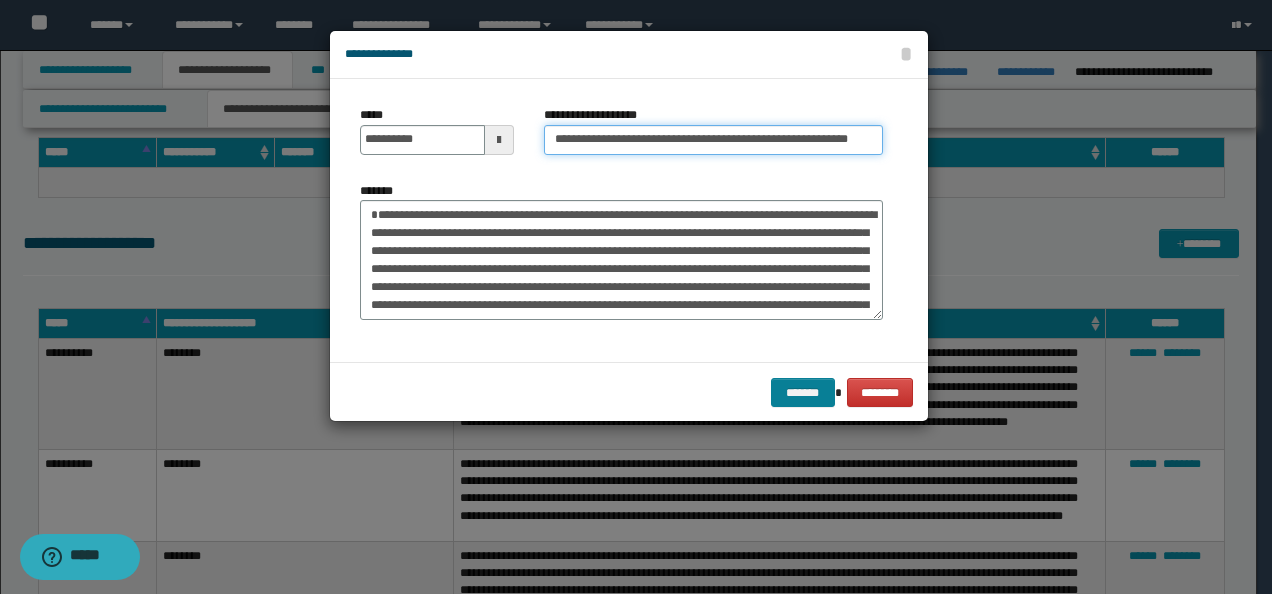 type on "**********" 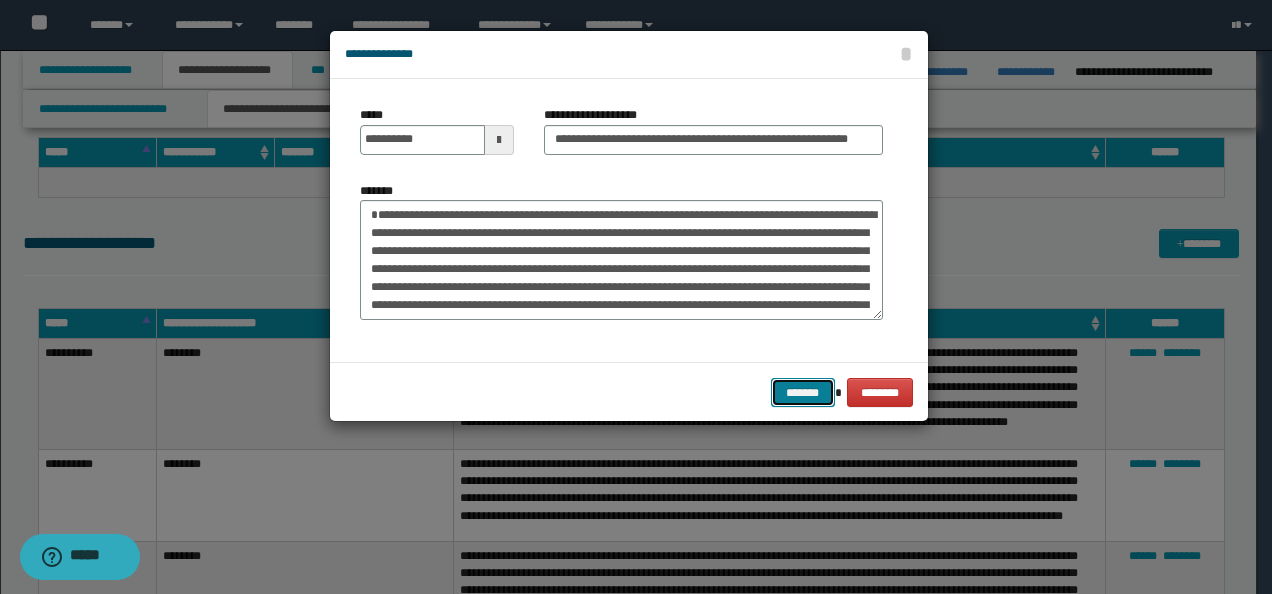 click on "*******" at bounding box center [803, 392] 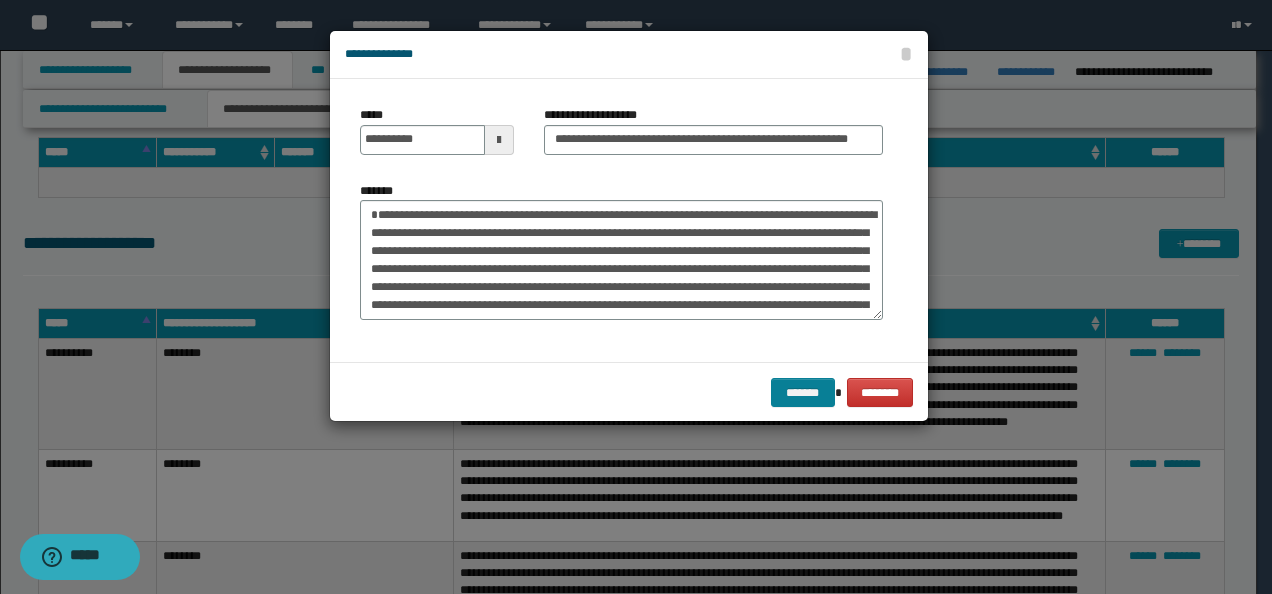 scroll, scrollTop: 0, scrollLeft: 0, axis: both 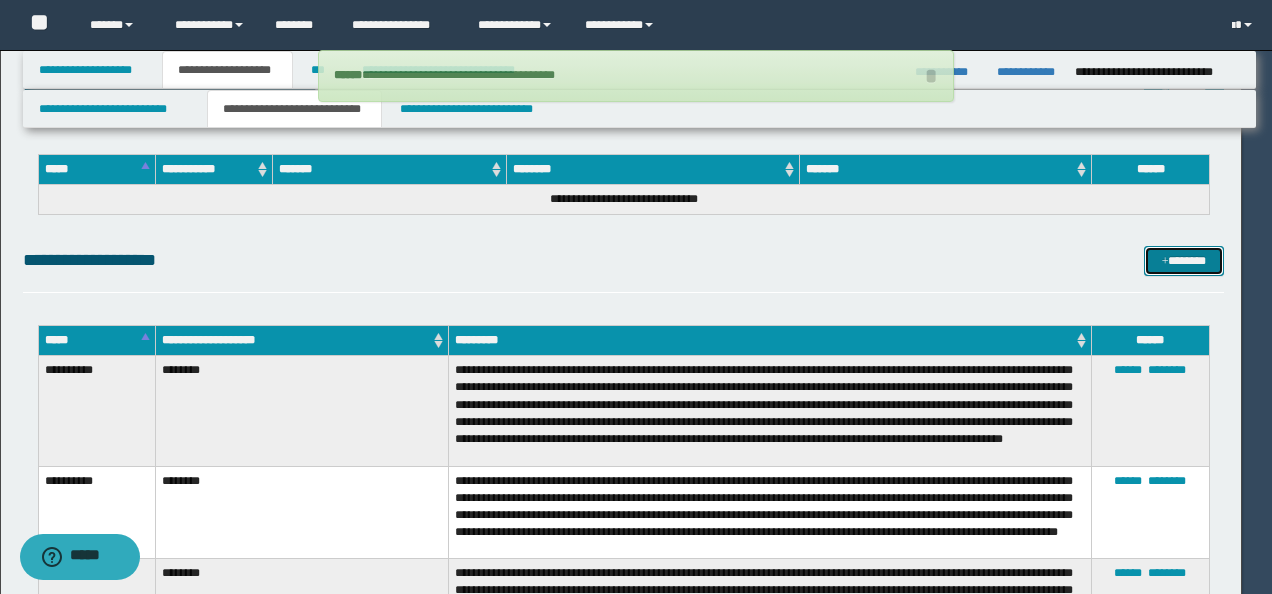 type 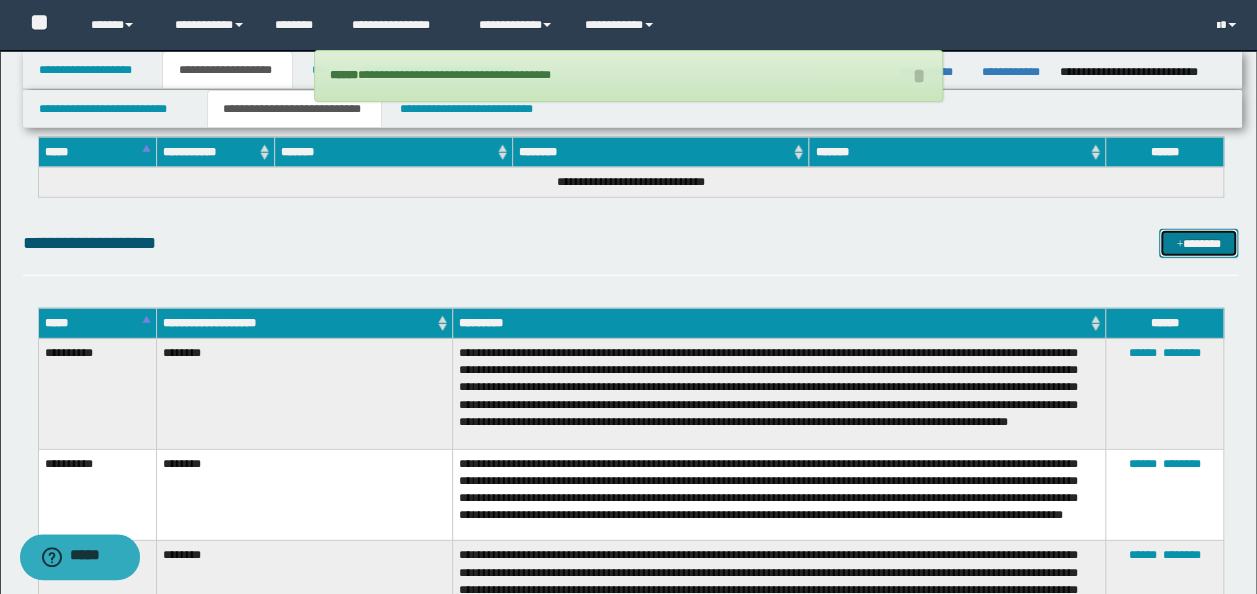 click on "*******" at bounding box center (1198, 243) 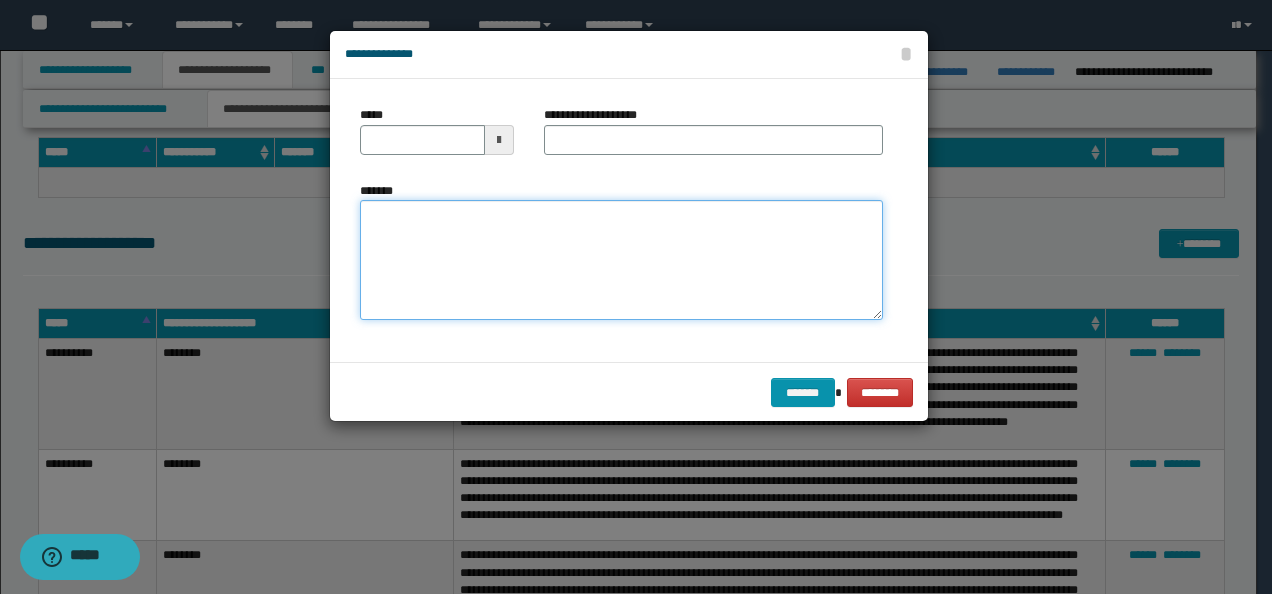 click on "*******" at bounding box center [621, 259] 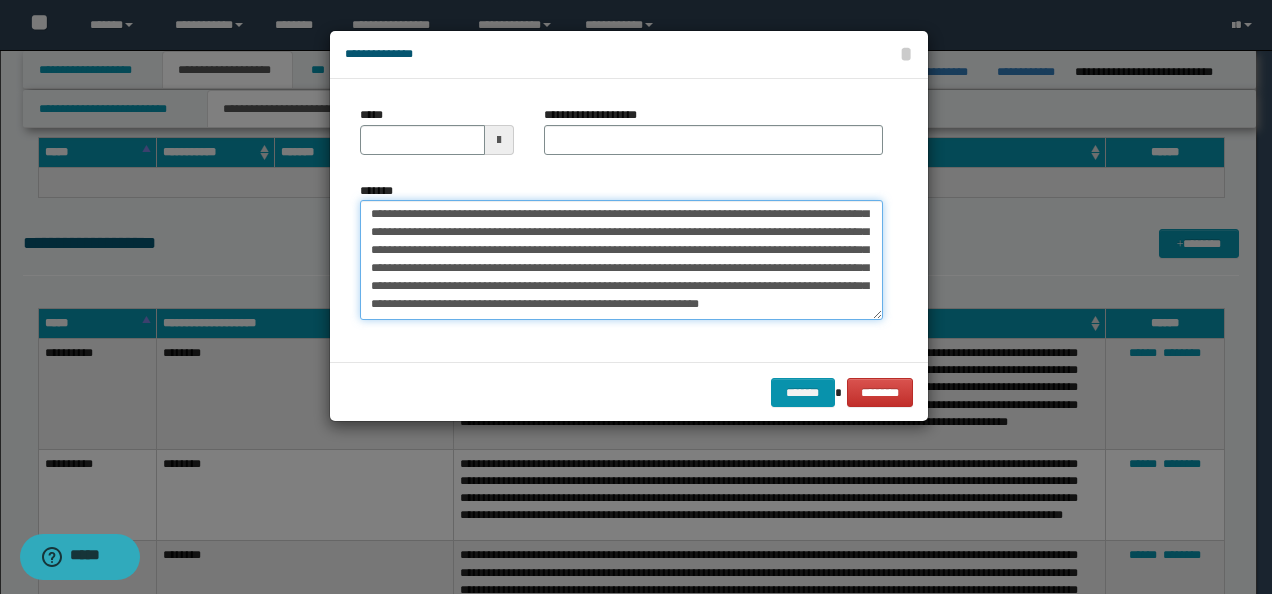 scroll, scrollTop: 0, scrollLeft: 0, axis: both 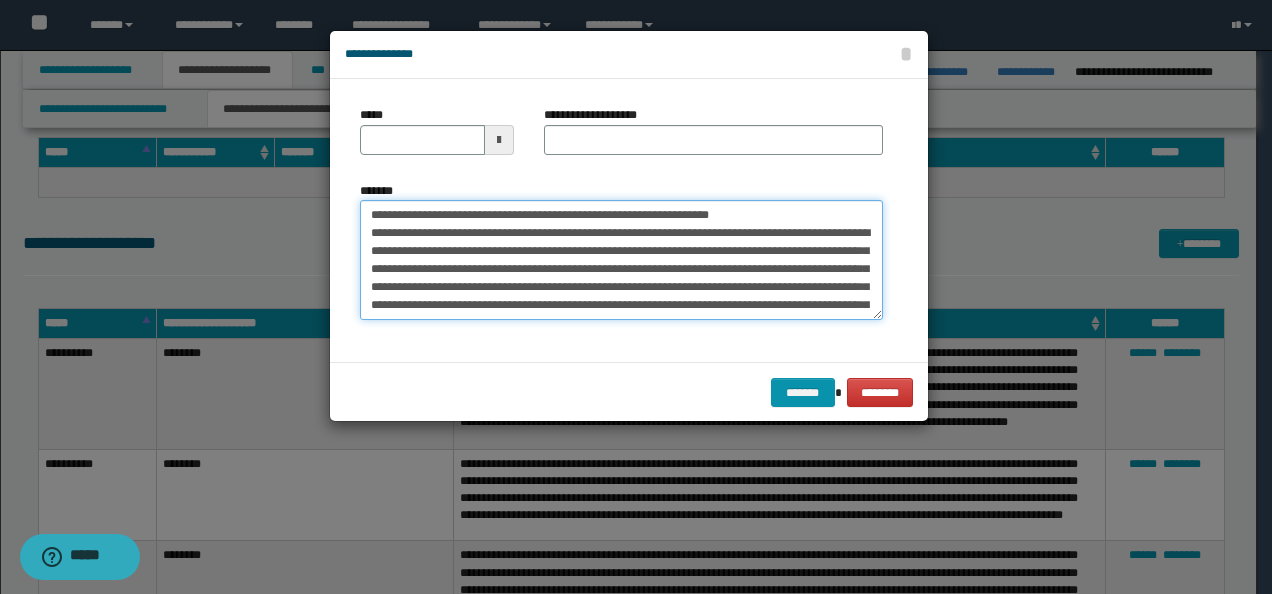 drag, startPoint x: 430, startPoint y: 209, endPoint x: 229, endPoint y: 206, distance: 201.02238 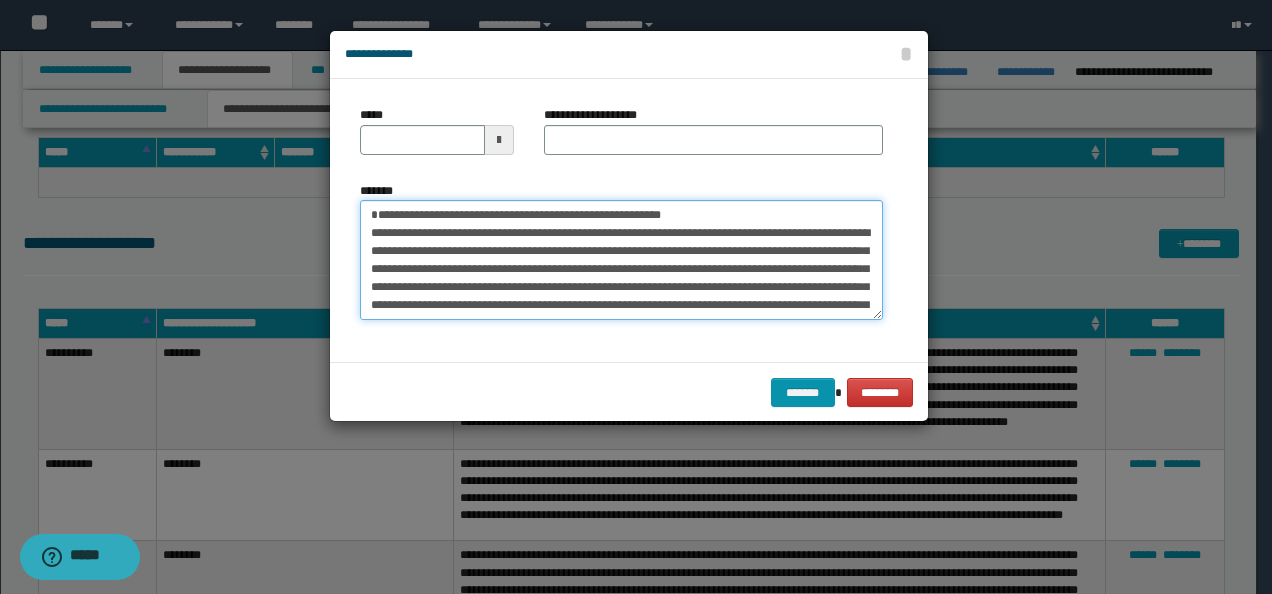 type 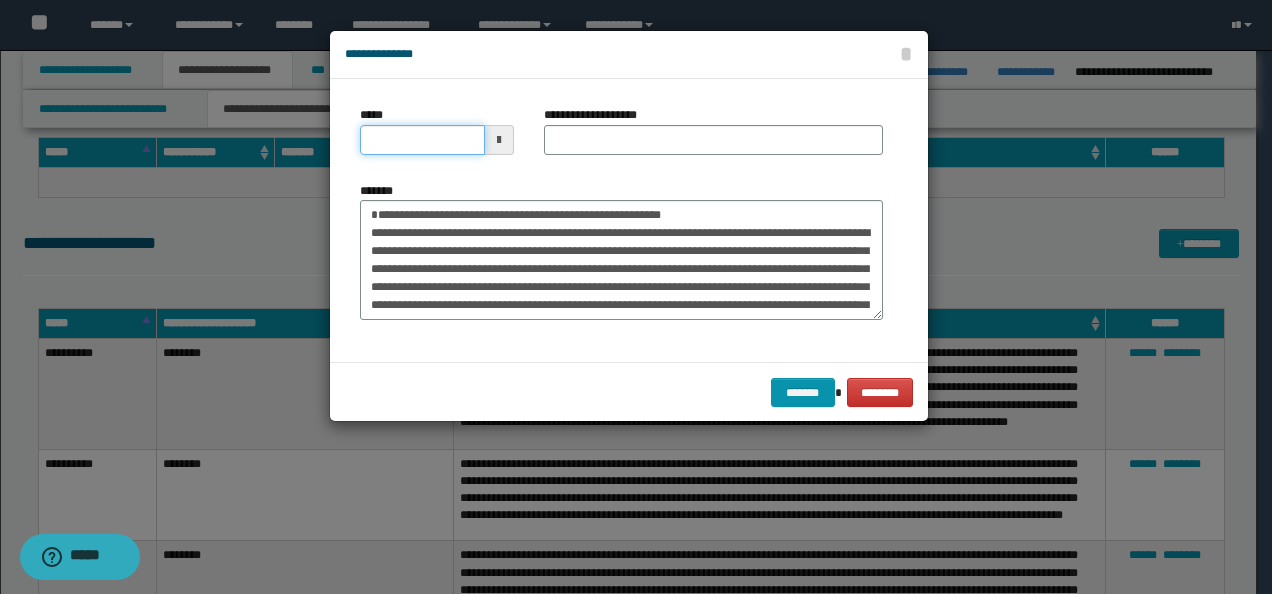 click on "*****" at bounding box center [422, 140] 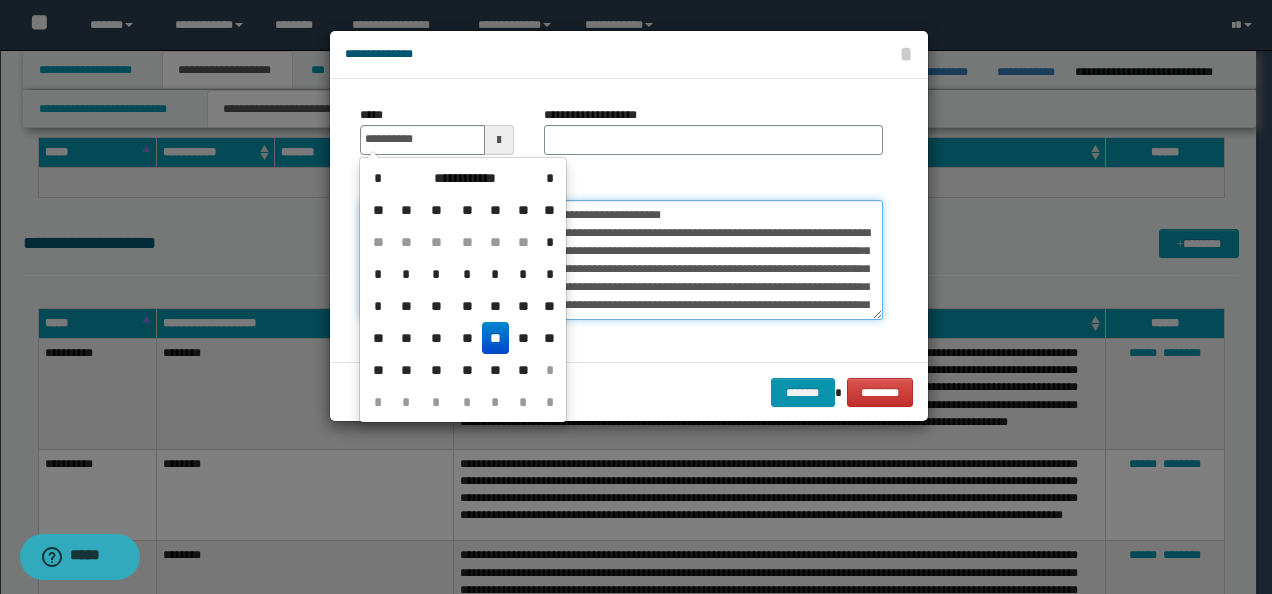type on "**********" 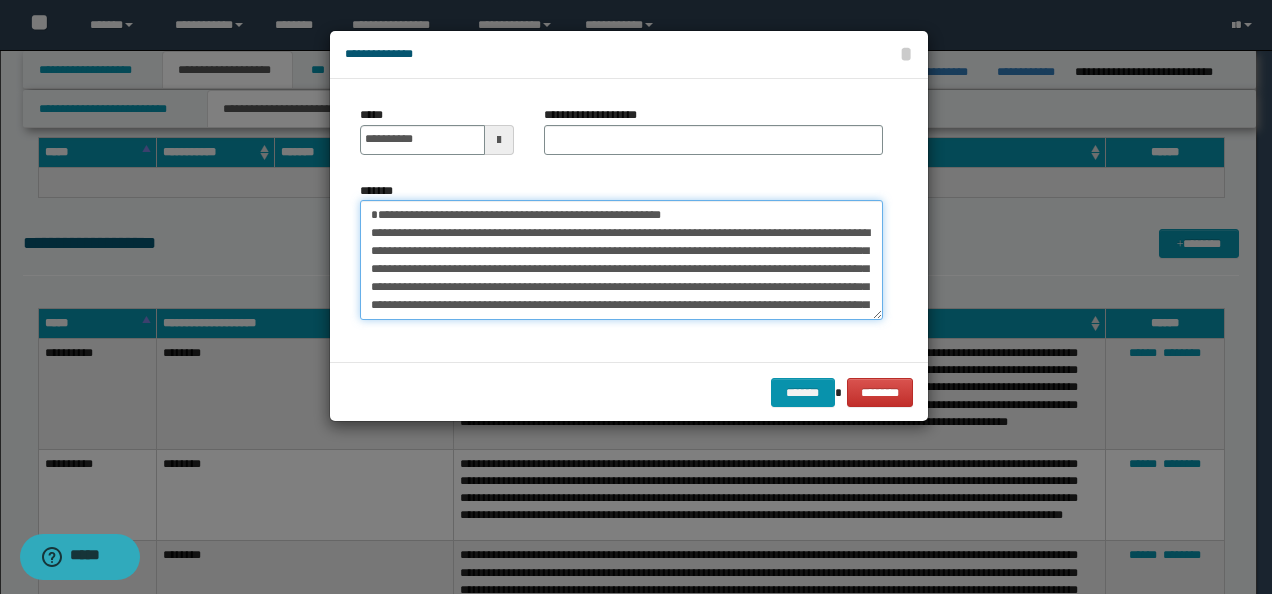 drag, startPoint x: 785, startPoint y: 207, endPoint x: 196, endPoint y: 198, distance: 589.0688 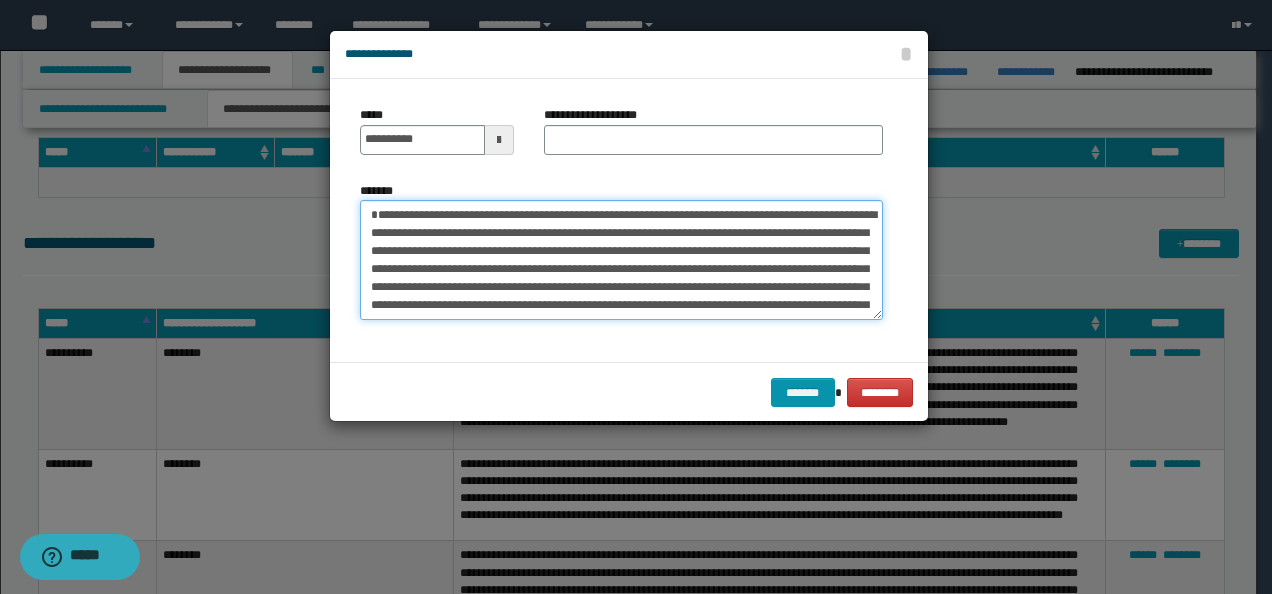 type on "**********" 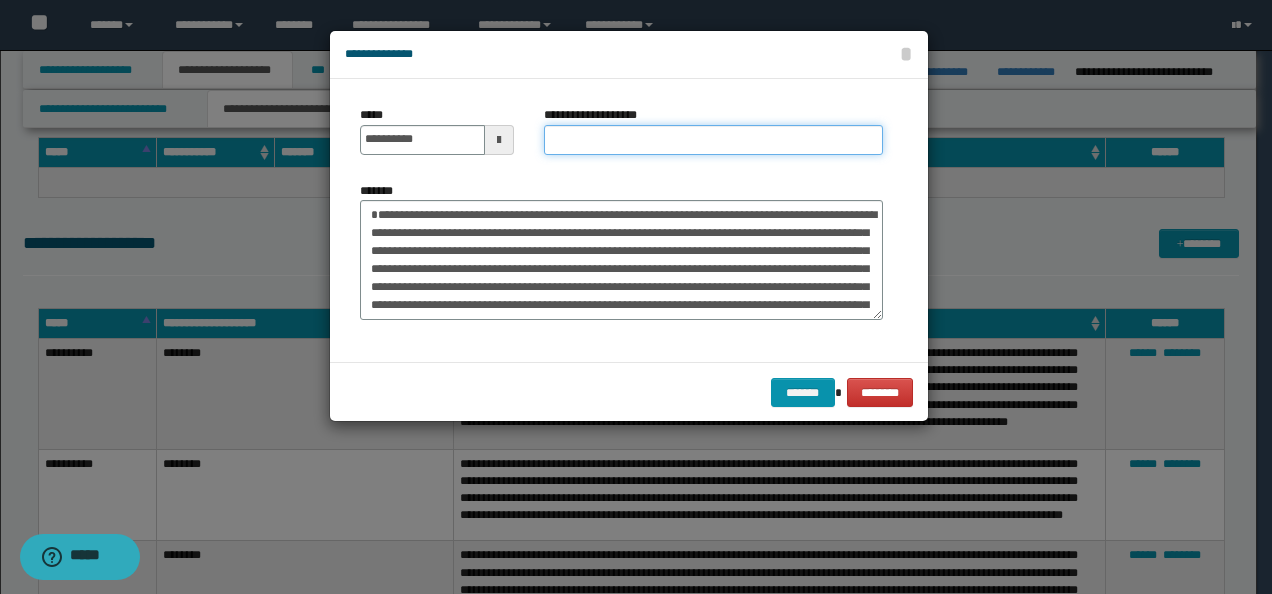 click on "**********" at bounding box center (713, 140) 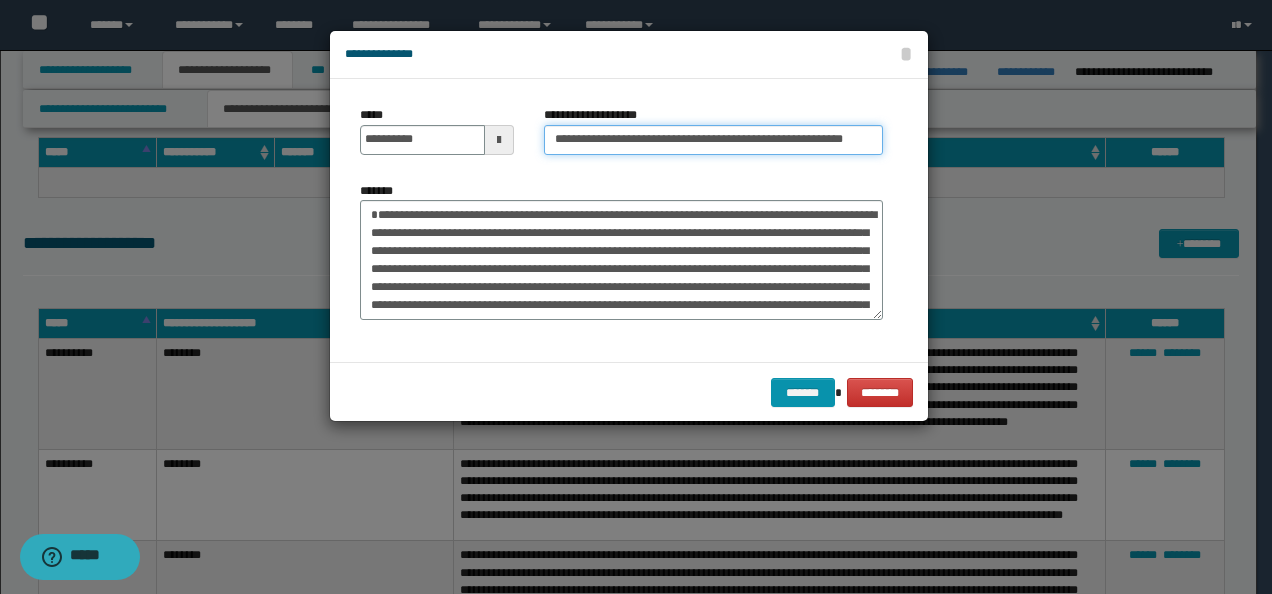 scroll, scrollTop: 0, scrollLeft: 69, axis: horizontal 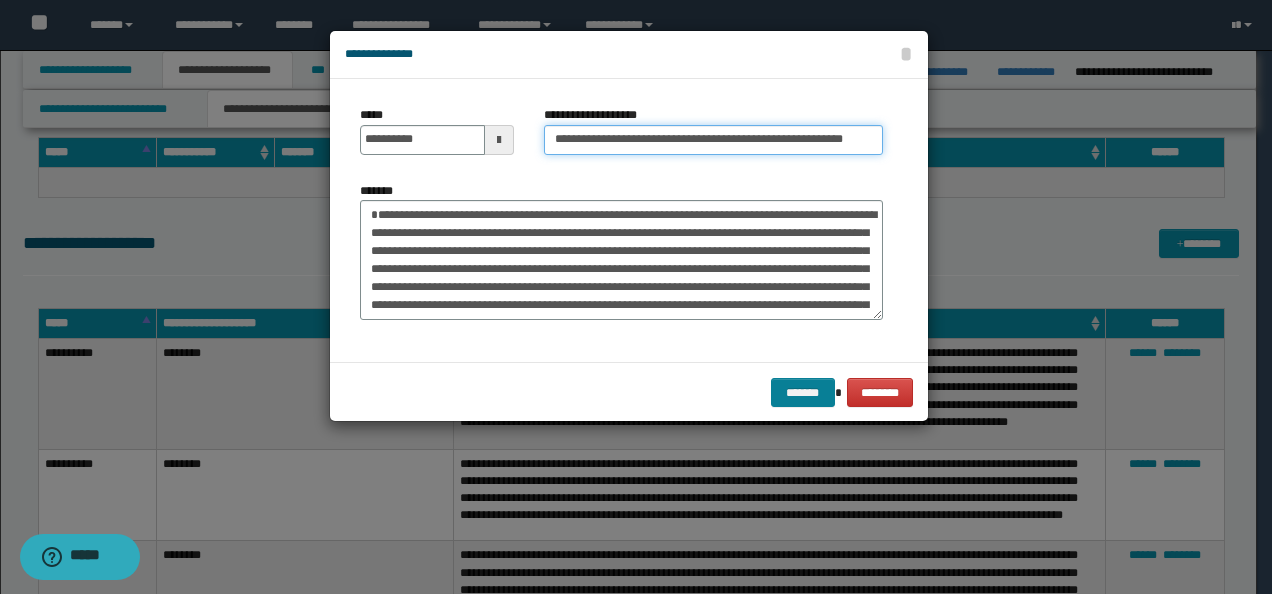 type on "**********" 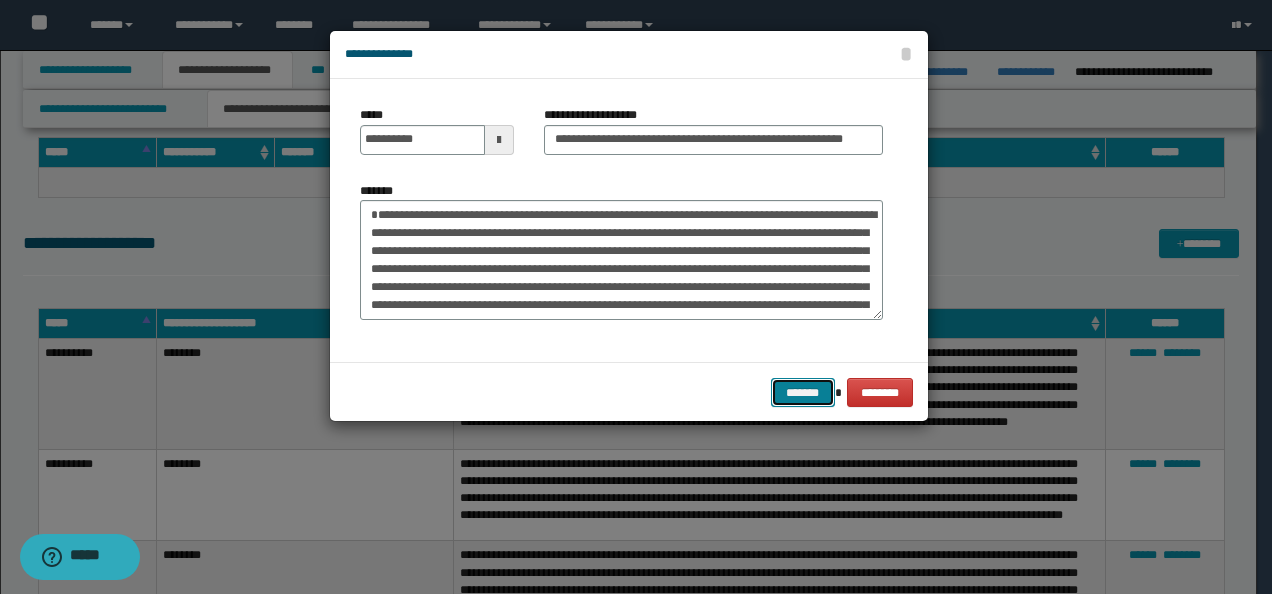 drag, startPoint x: 806, startPoint y: 392, endPoint x: 795, endPoint y: 369, distance: 25.495098 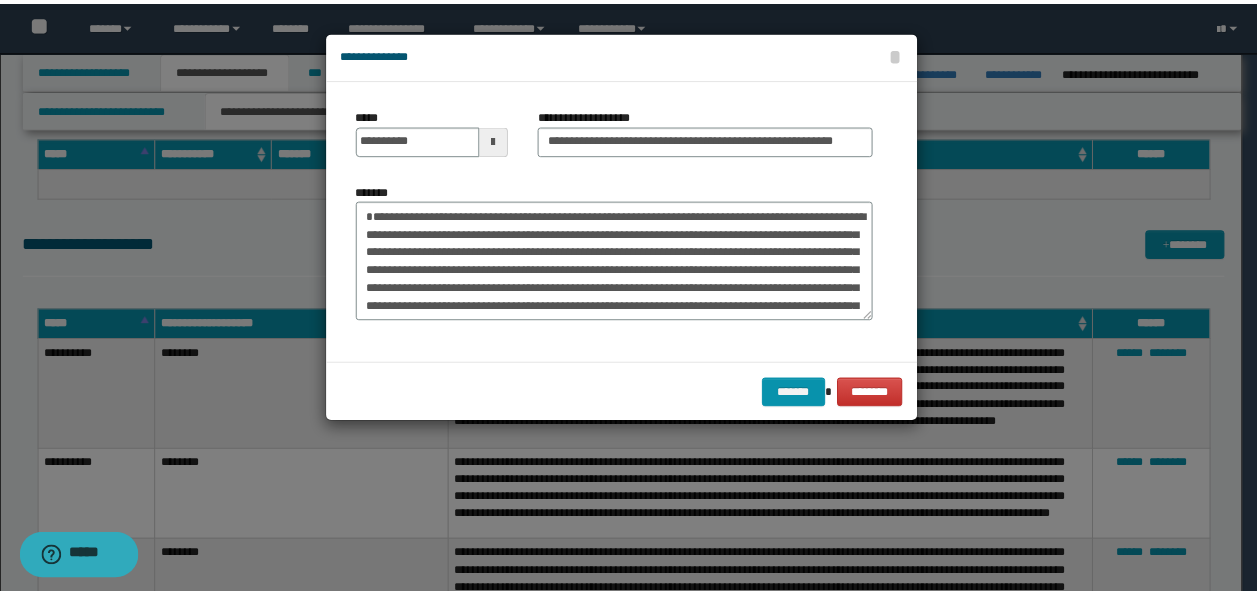 scroll, scrollTop: 0, scrollLeft: 0, axis: both 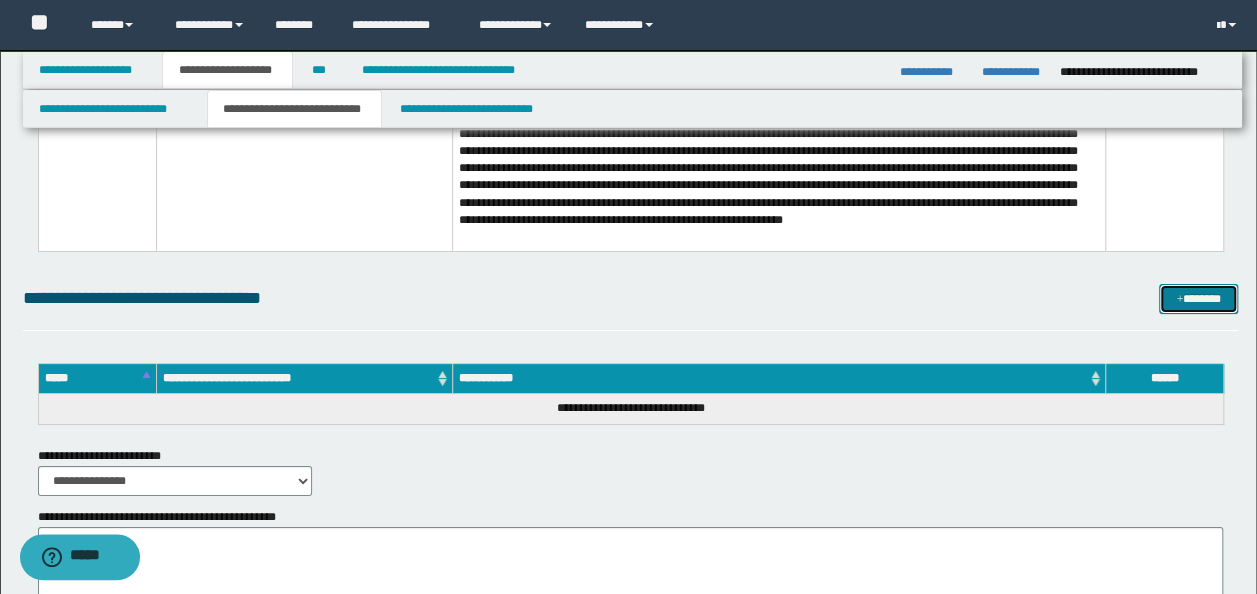 click on "*******" at bounding box center [1198, 298] 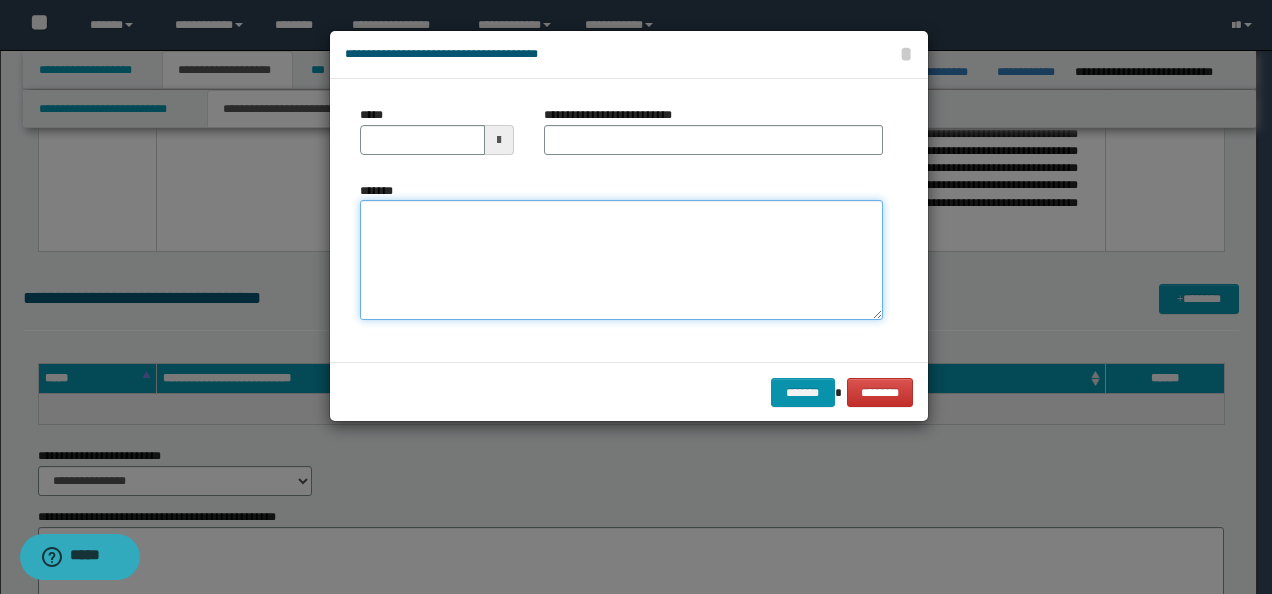 click on "*******" at bounding box center (621, 260) 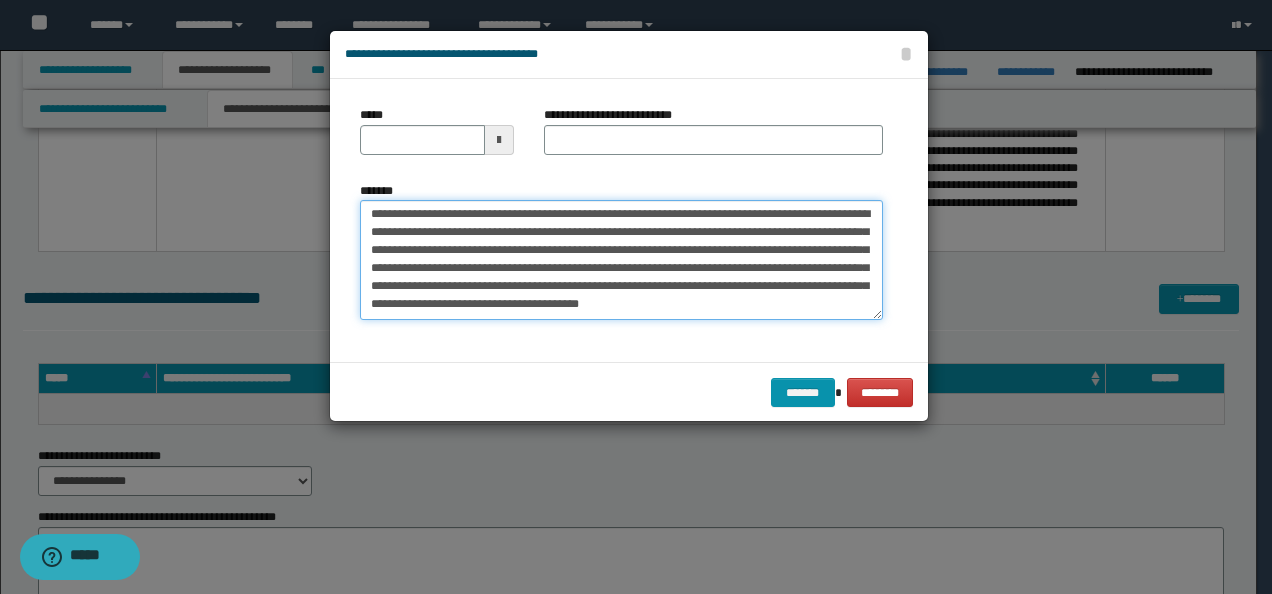 scroll, scrollTop: 0, scrollLeft: 0, axis: both 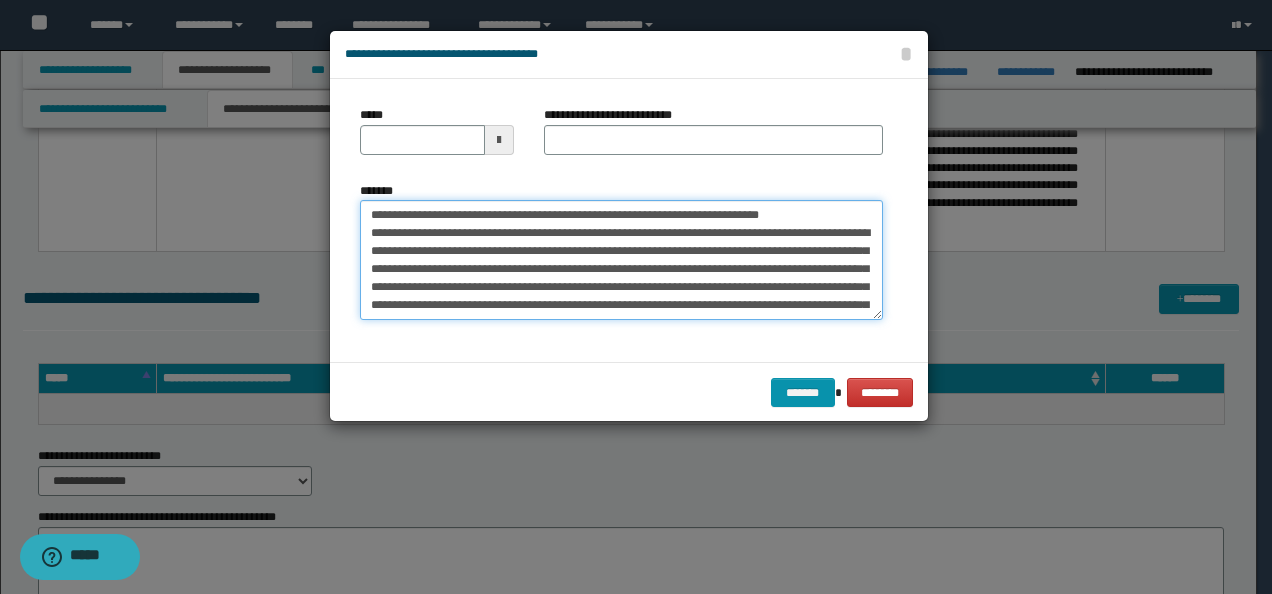 drag, startPoint x: 430, startPoint y: 213, endPoint x: 190, endPoint y: 200, distance: 240.35182 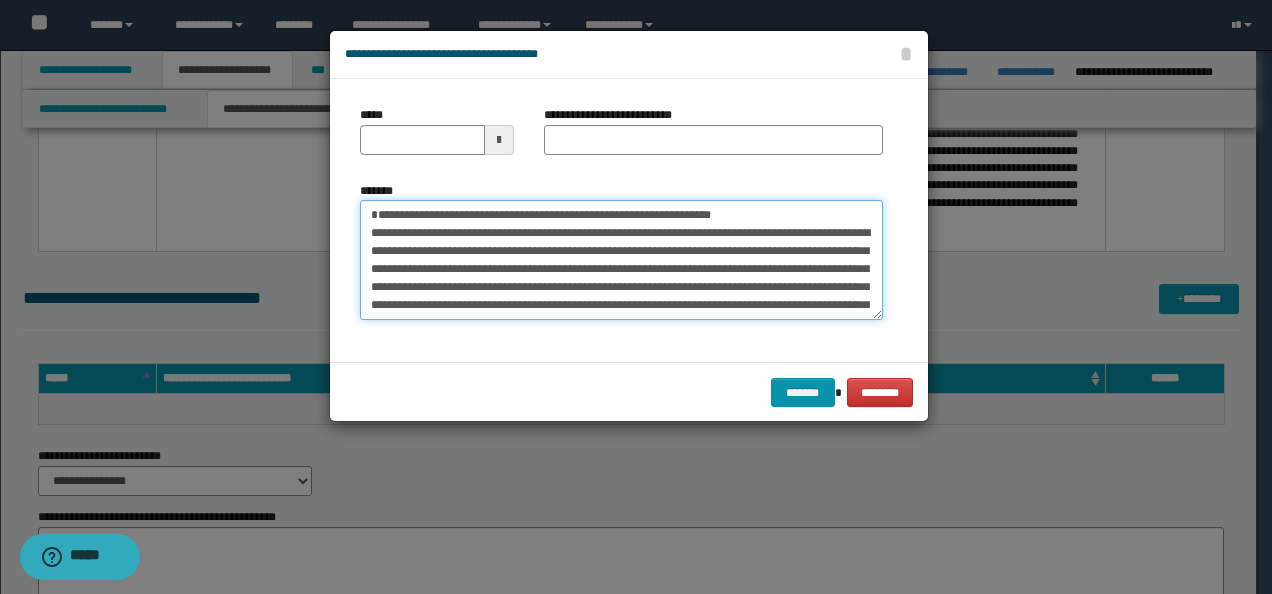 type 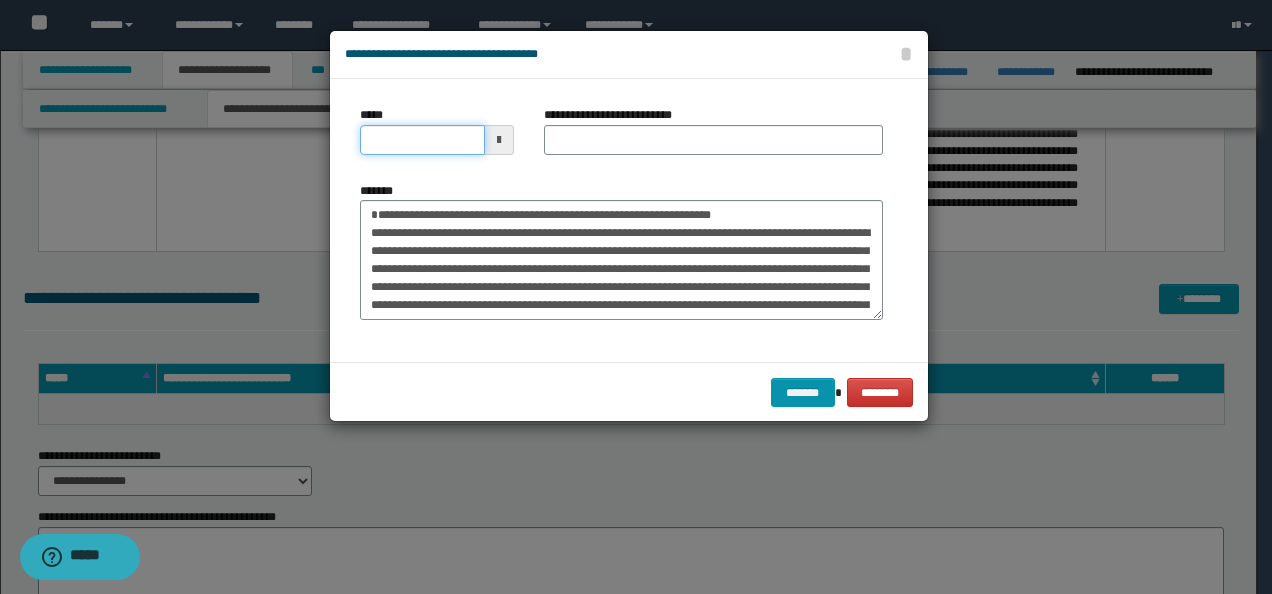 click on "*****" at bounding box center (422, 140) 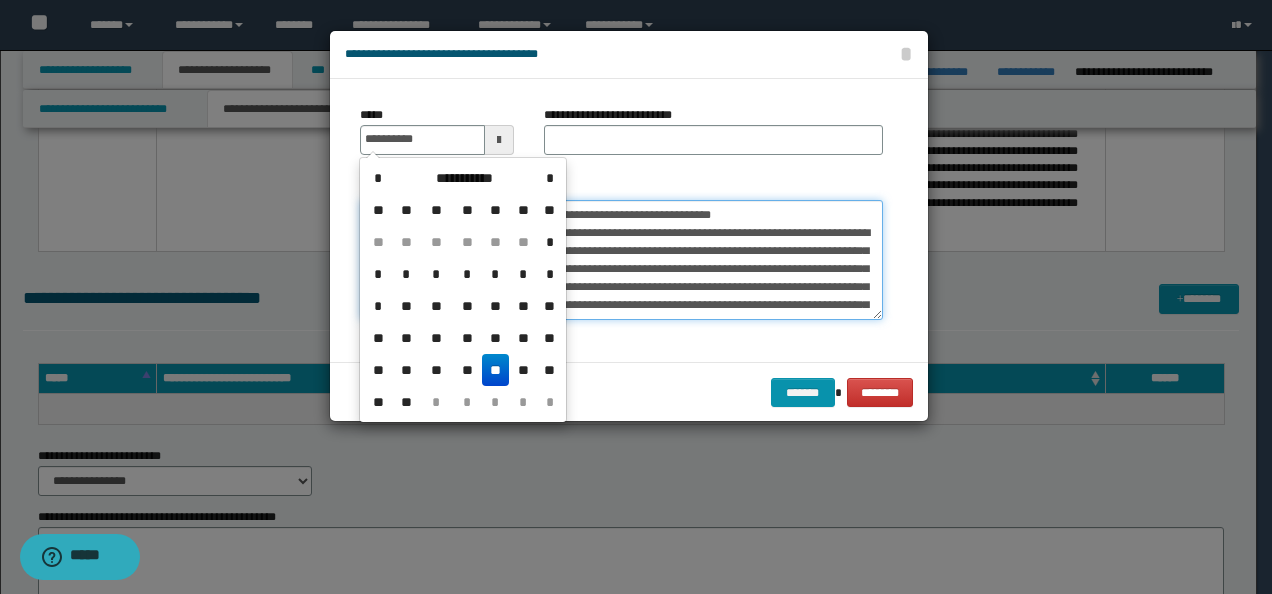type on "**********" 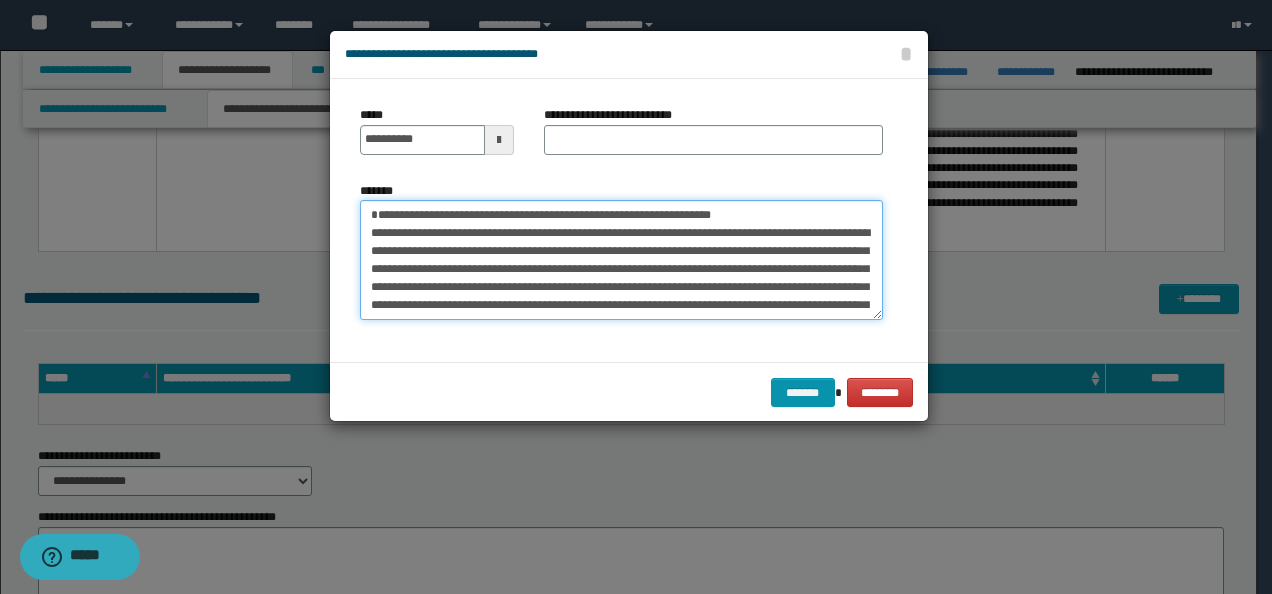 drag, startPoint x: 798, startPoint y: 209, endPoint x: 331, endPoint y: 195, distance: 467.2098 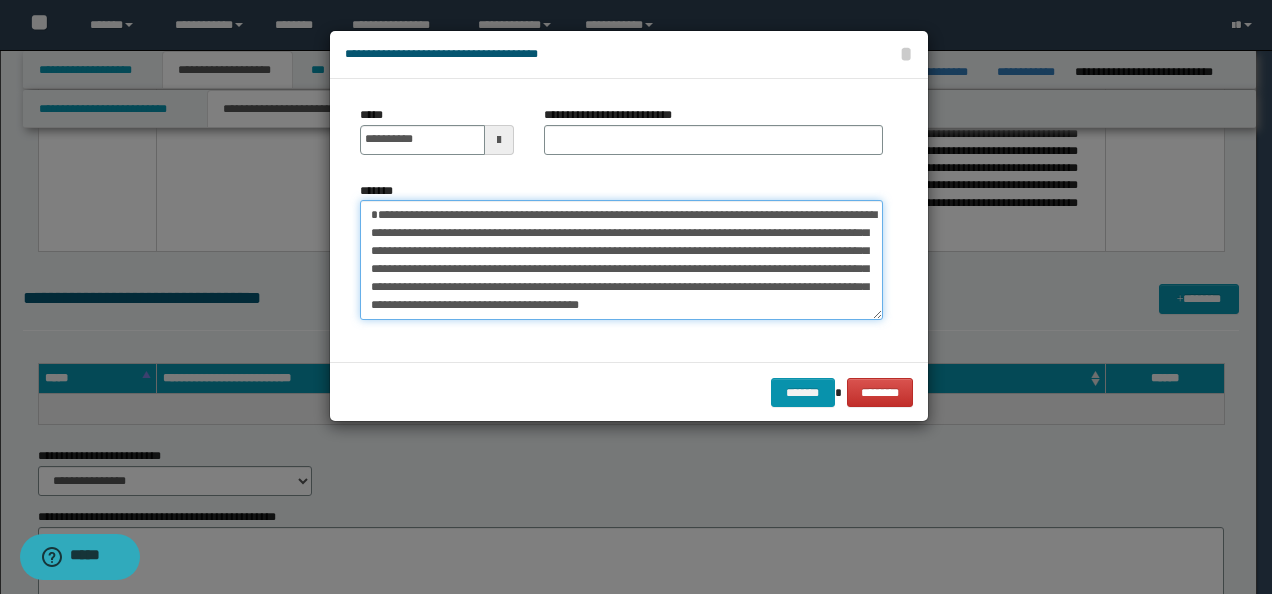 type on "**********" 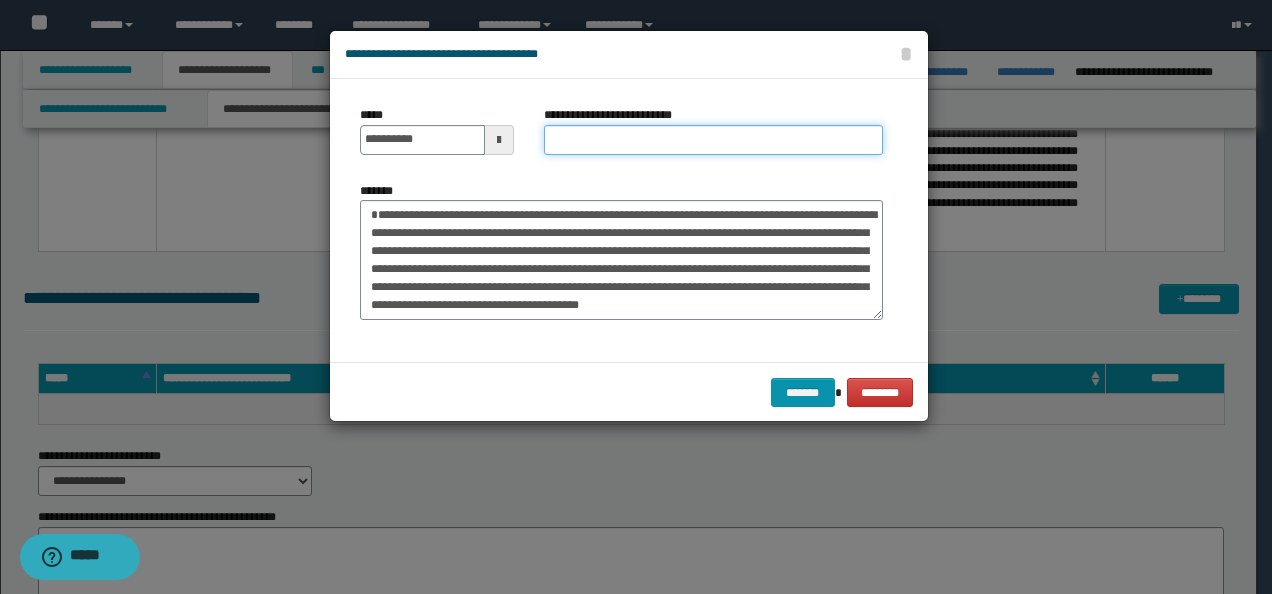 click on "**********" at bounding box center [713, 140] 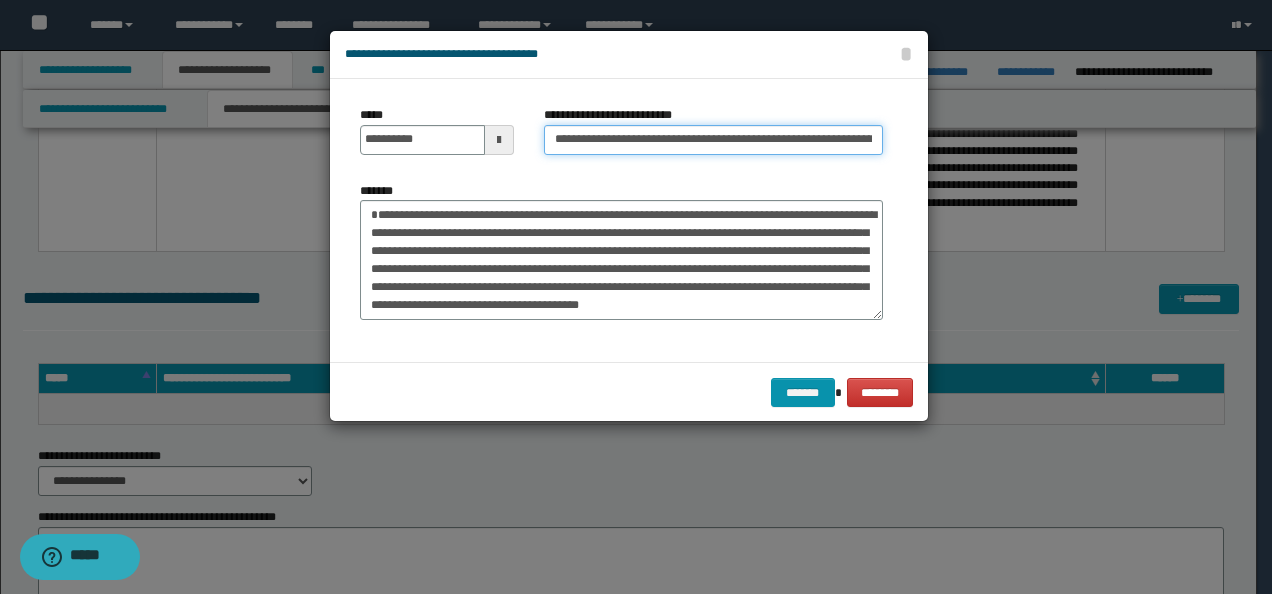 scroll, scrollTop: 0, scrollLeft: 121, axis: horizontal 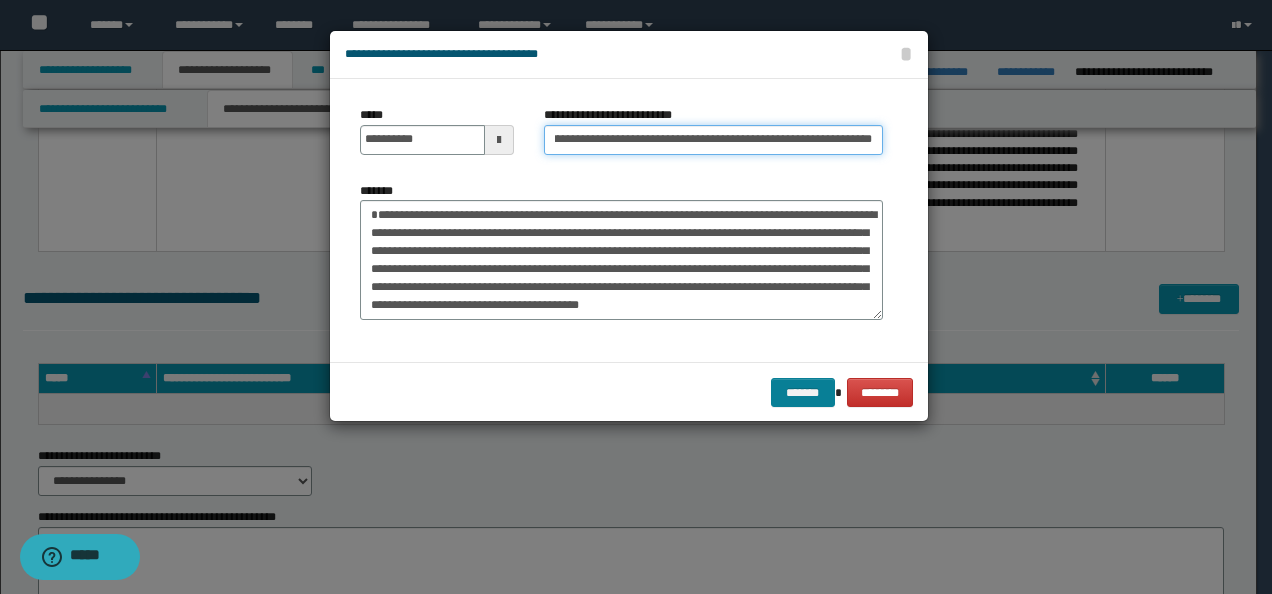 type on "**********" 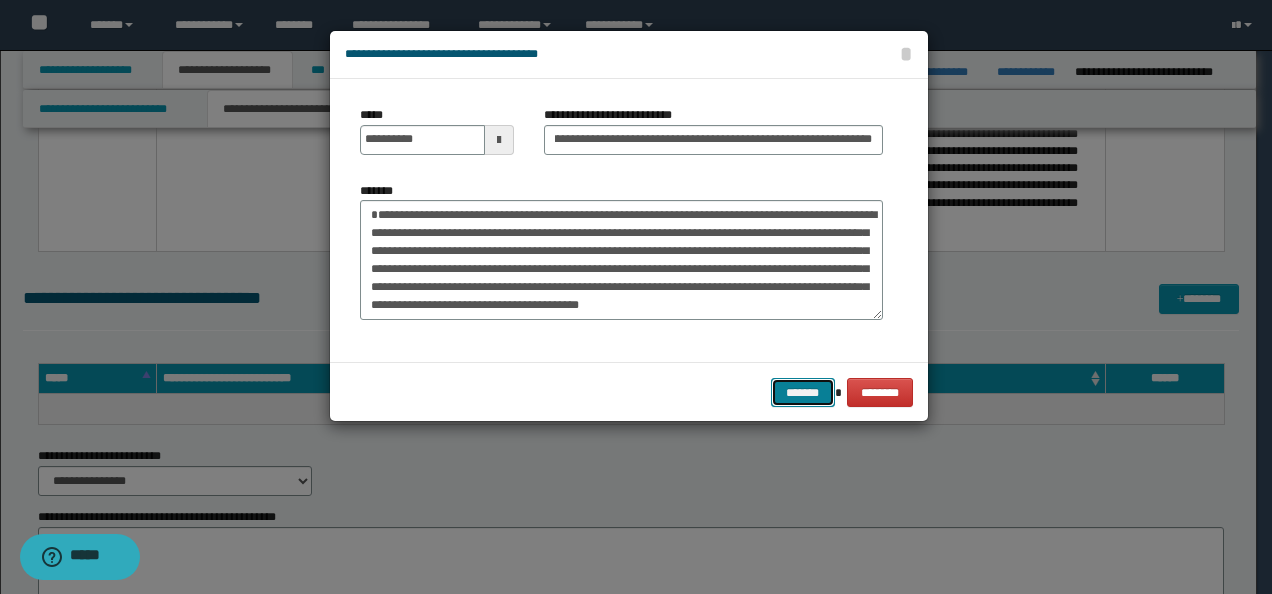 click on "*******" at bounding box center [803, 392] 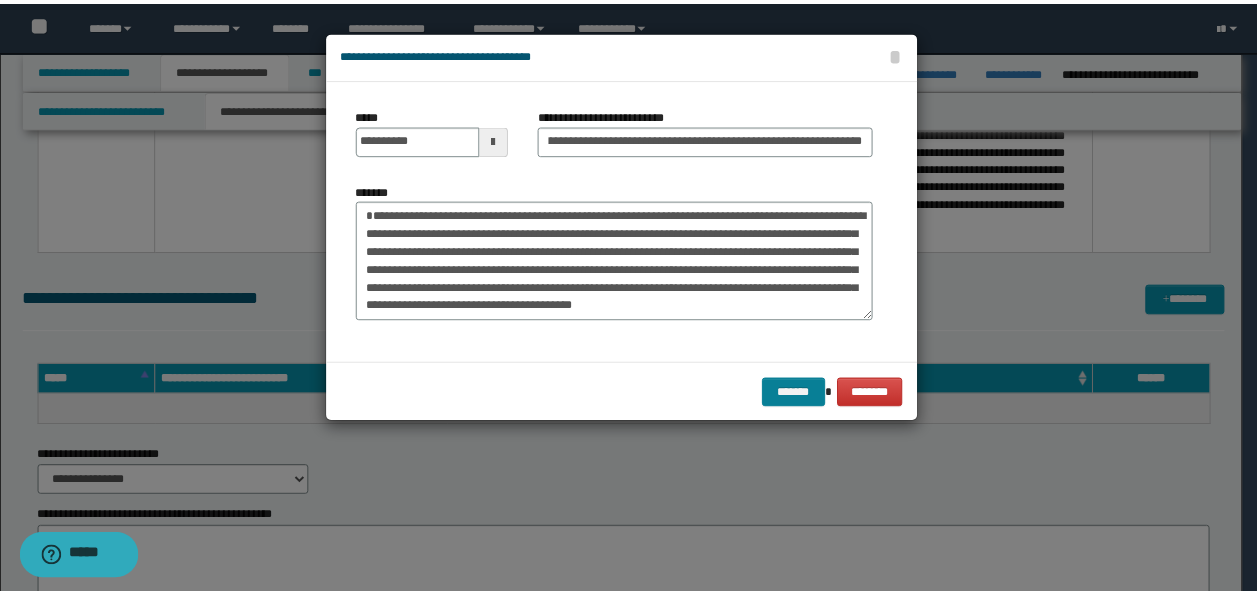 scroll, scrollTop: 0, scrollLeft: 0, axis: both 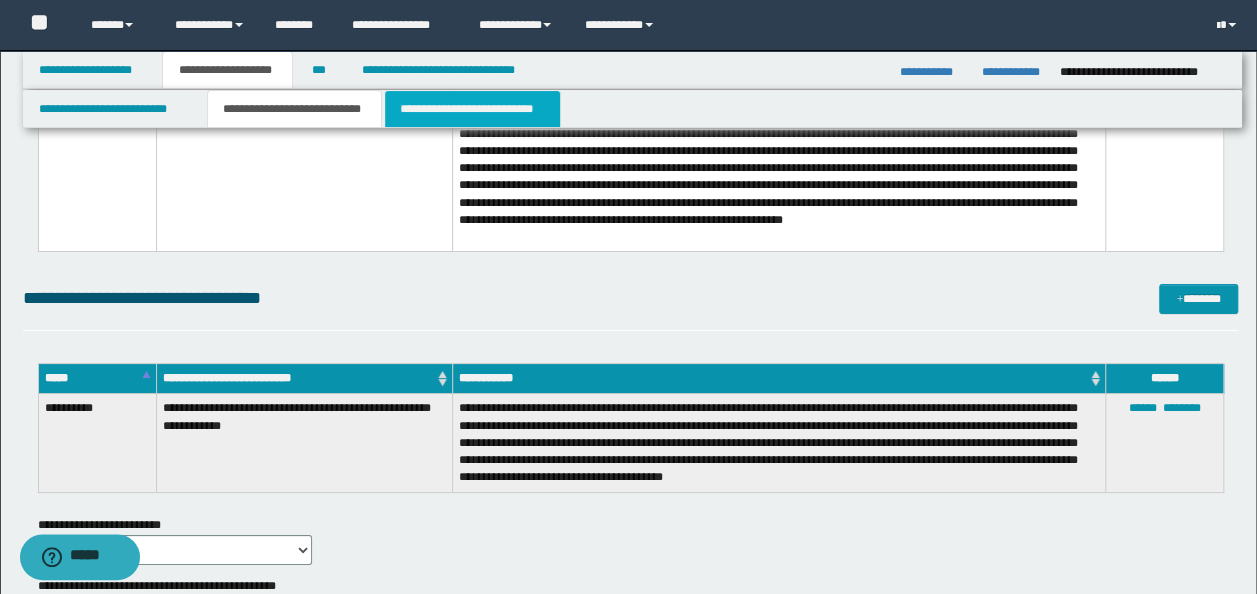 click on "**********" at bounding box center [472, 109] 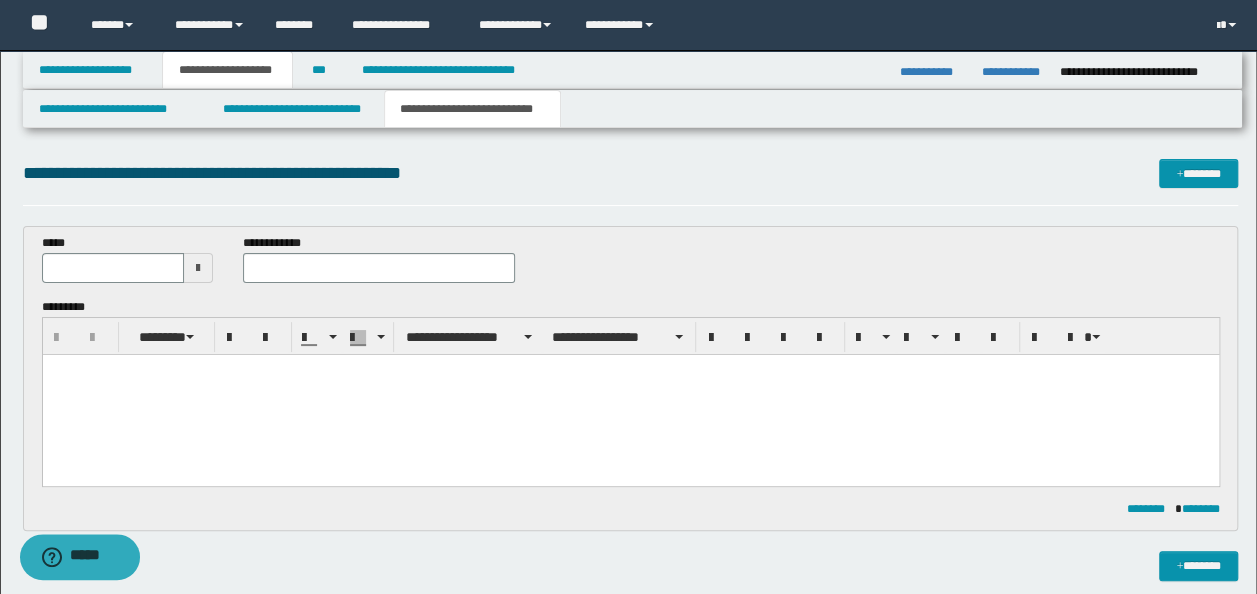 scroll, scrollTop: 0, scrollLeft: 0, axis: both 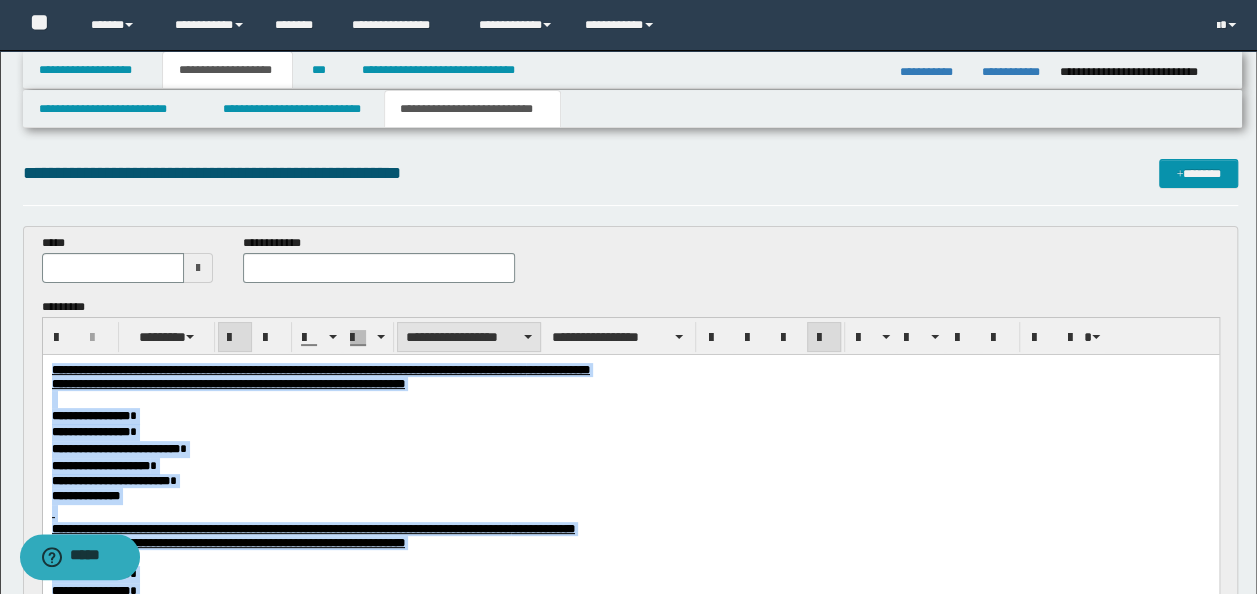click on "**********" at bounding box center (469, 337) 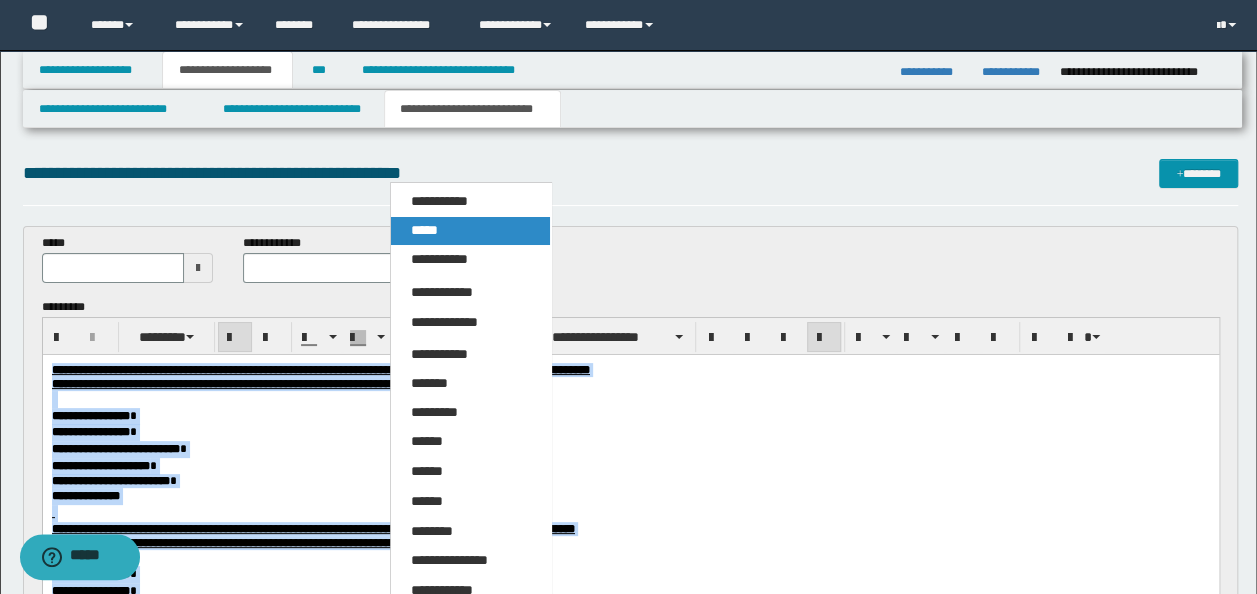 click on "*****" at bounding box center (470, 231) 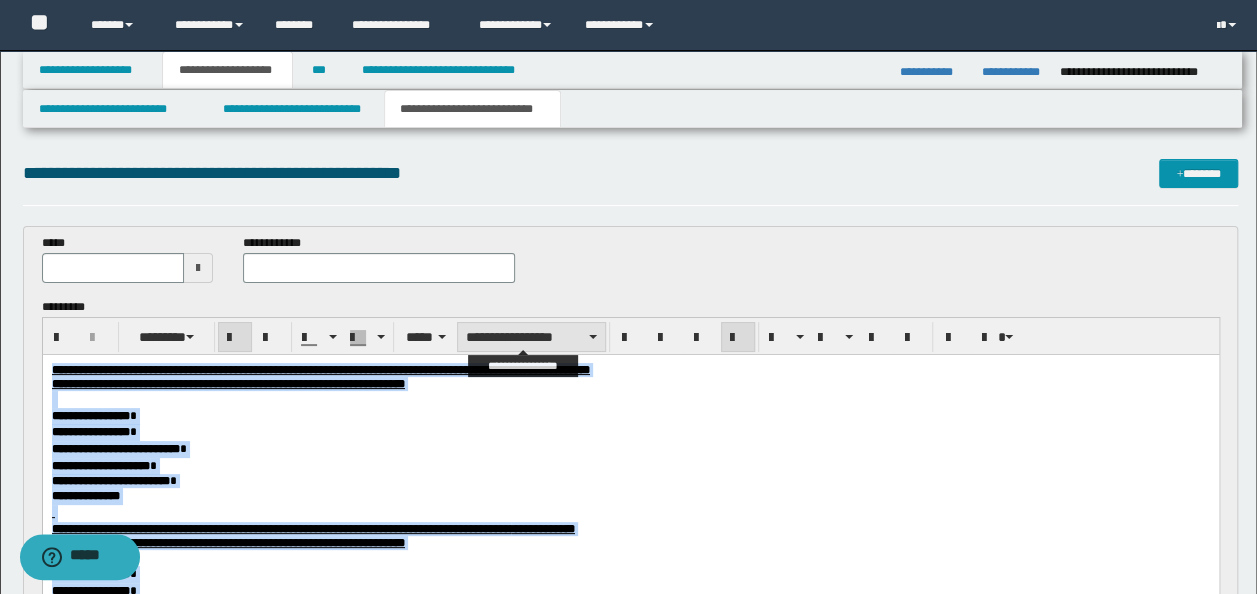 click on "**********" at bounding box center [531, 337] 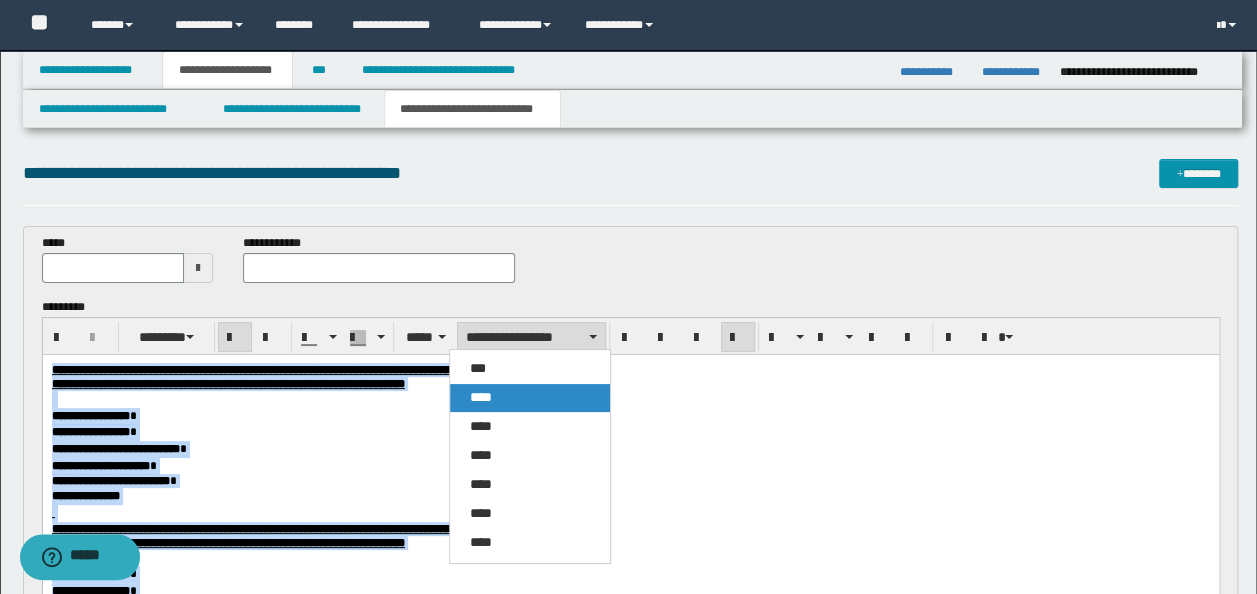 click on "****" at bounding box center [529, 398] 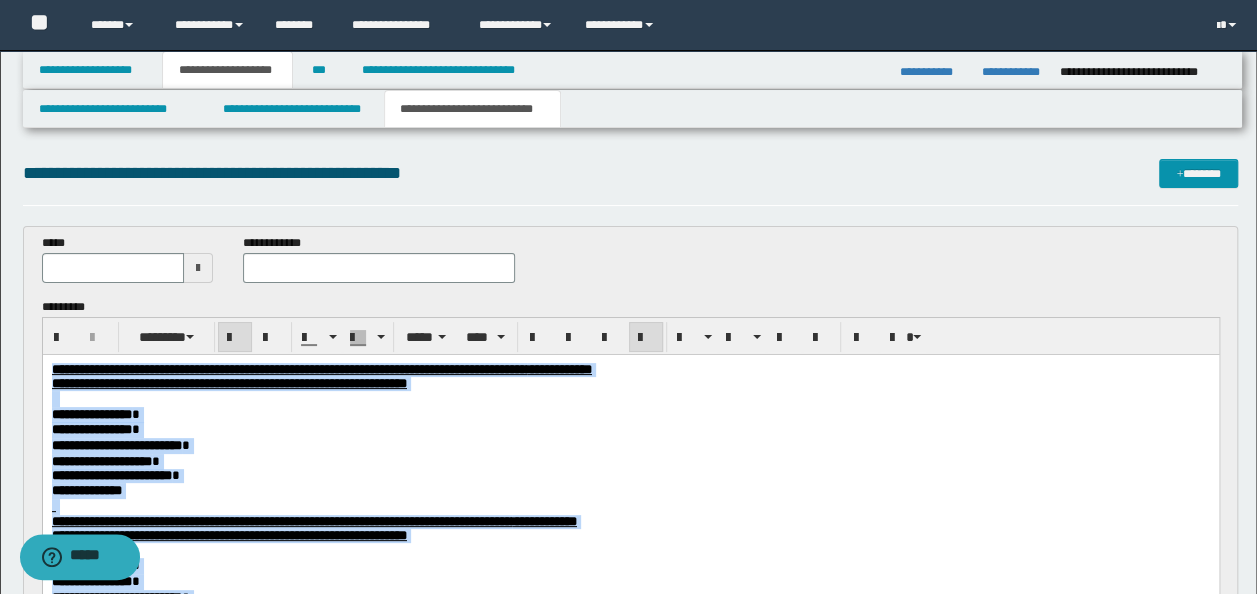 click on "**********" at bounding box center (630, 383) 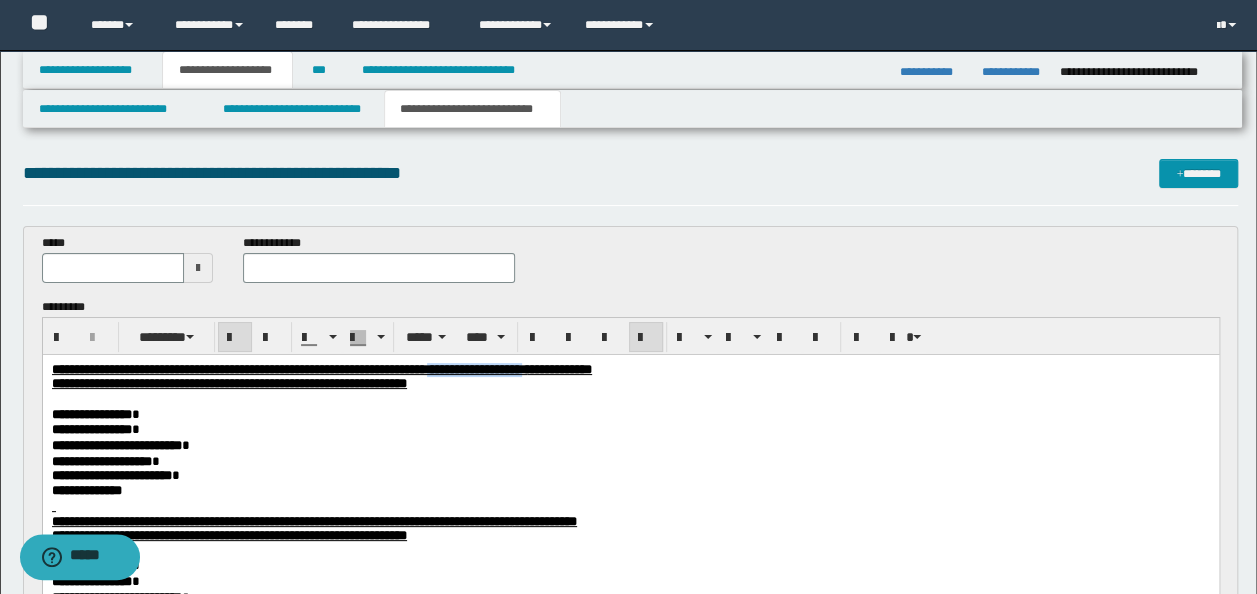 drag, startPoint x: 757, startPoint y: 366, endPoint x: 625, endPoint y: 363, distance: 132.03409 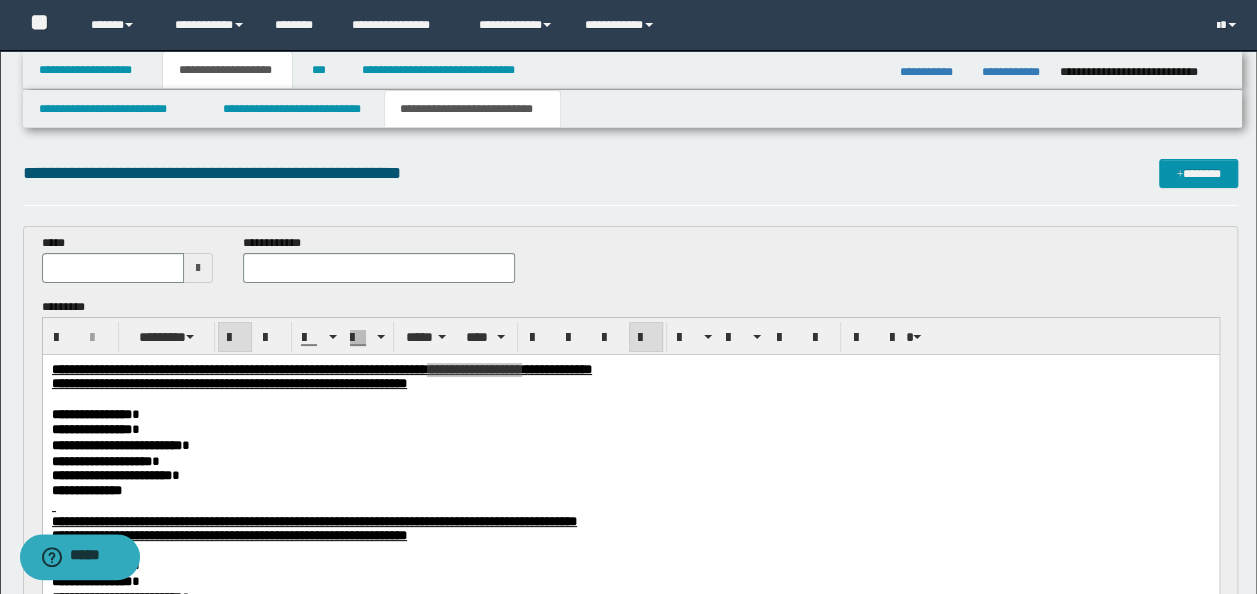 click at bounding box center [379, 268] 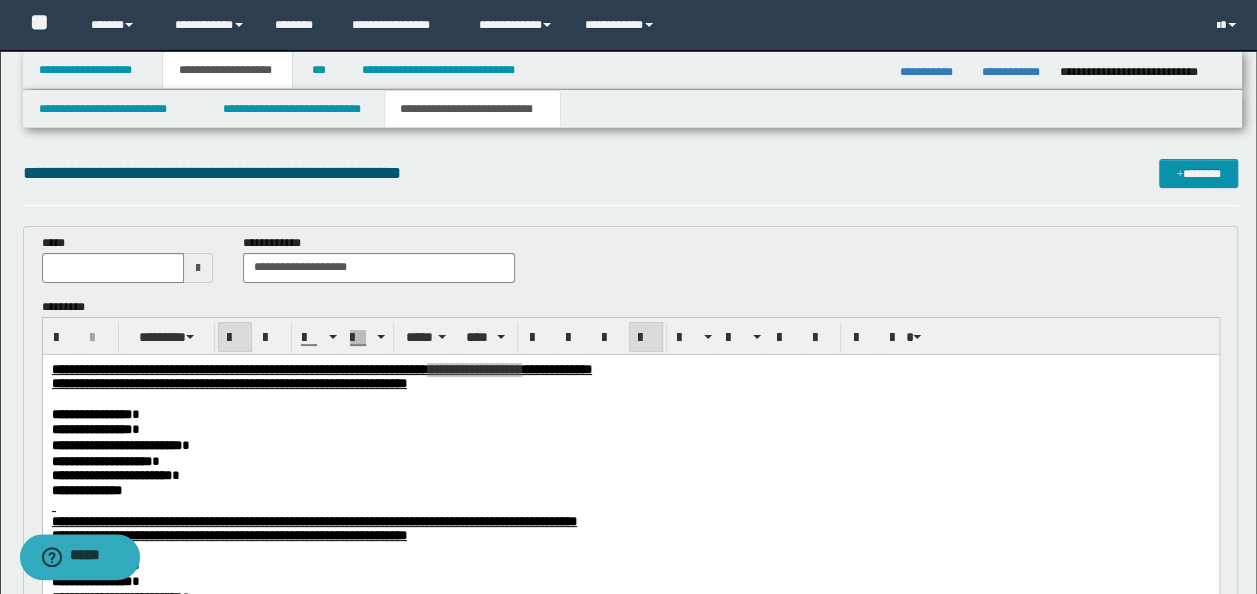 type on "**********" 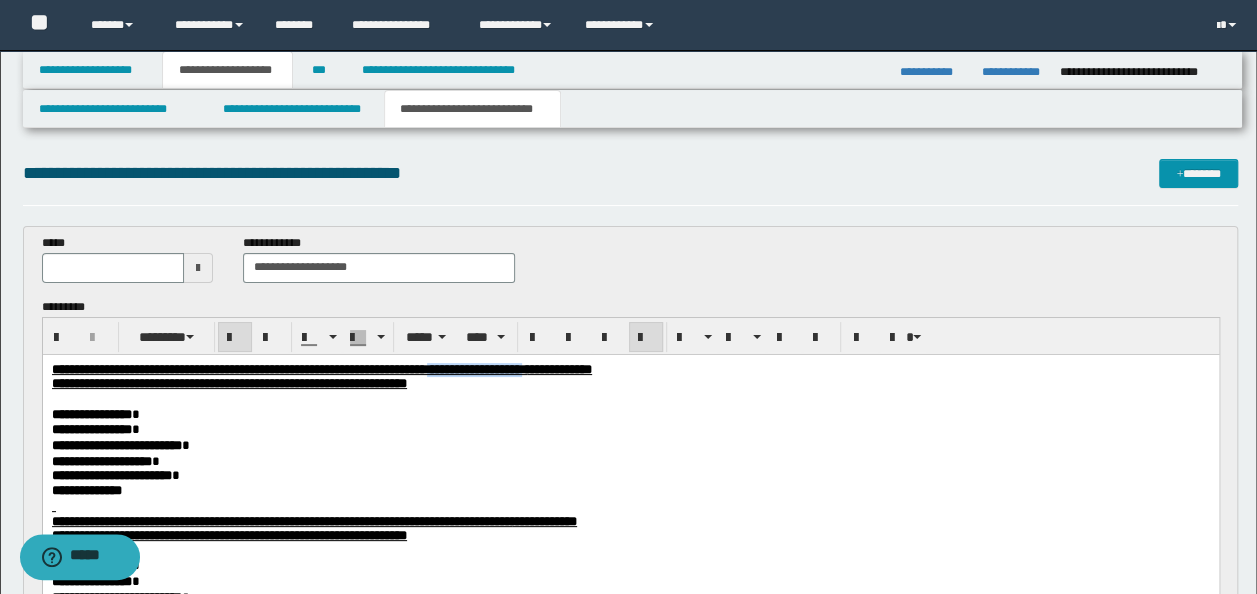 click on "**********" at bounding box center (630, 369) 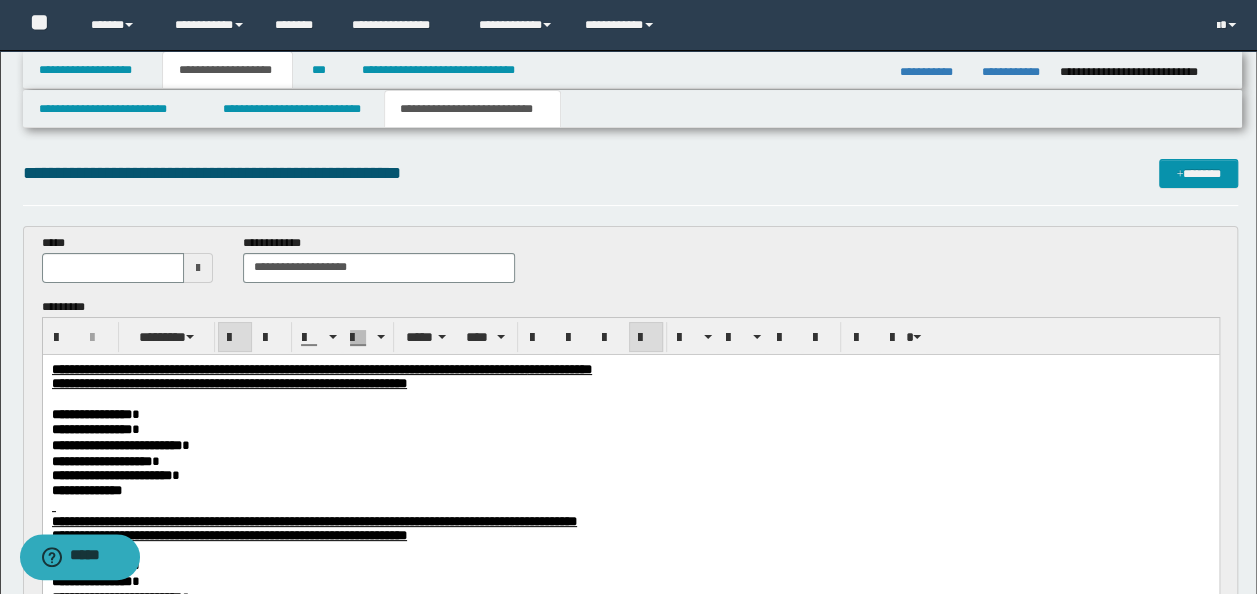 click on "**********" at bounding box center (630, 369) 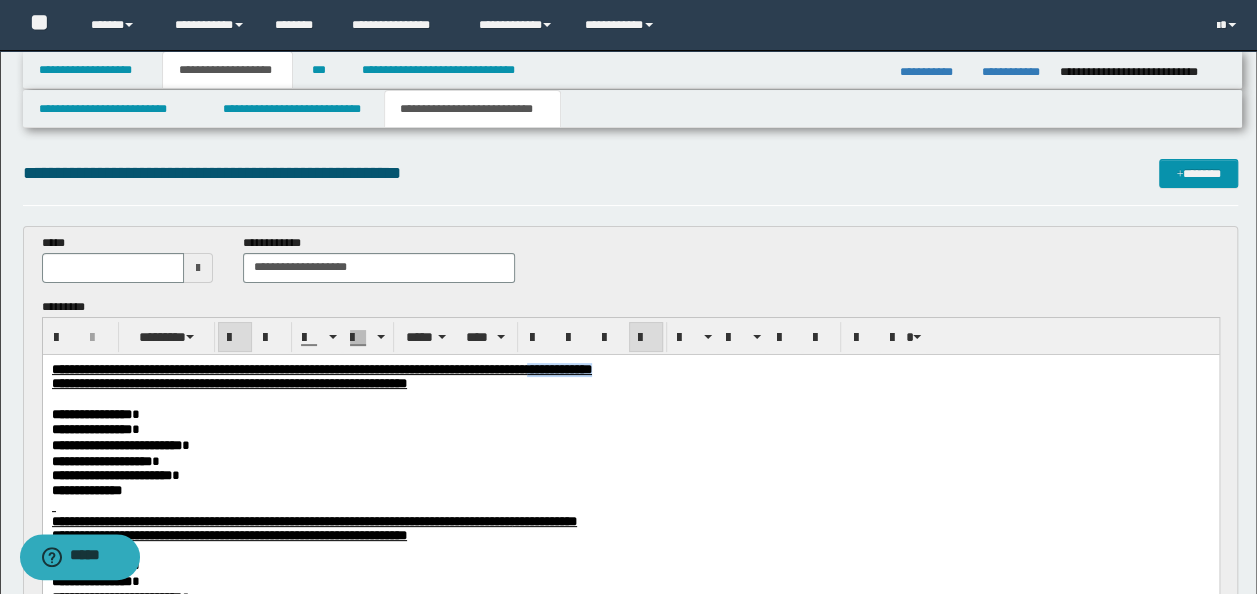 drag, startPoint x: 858, startPoint y: 366, endPoint x: 759, endPoint y: 369, distance: 99.04544 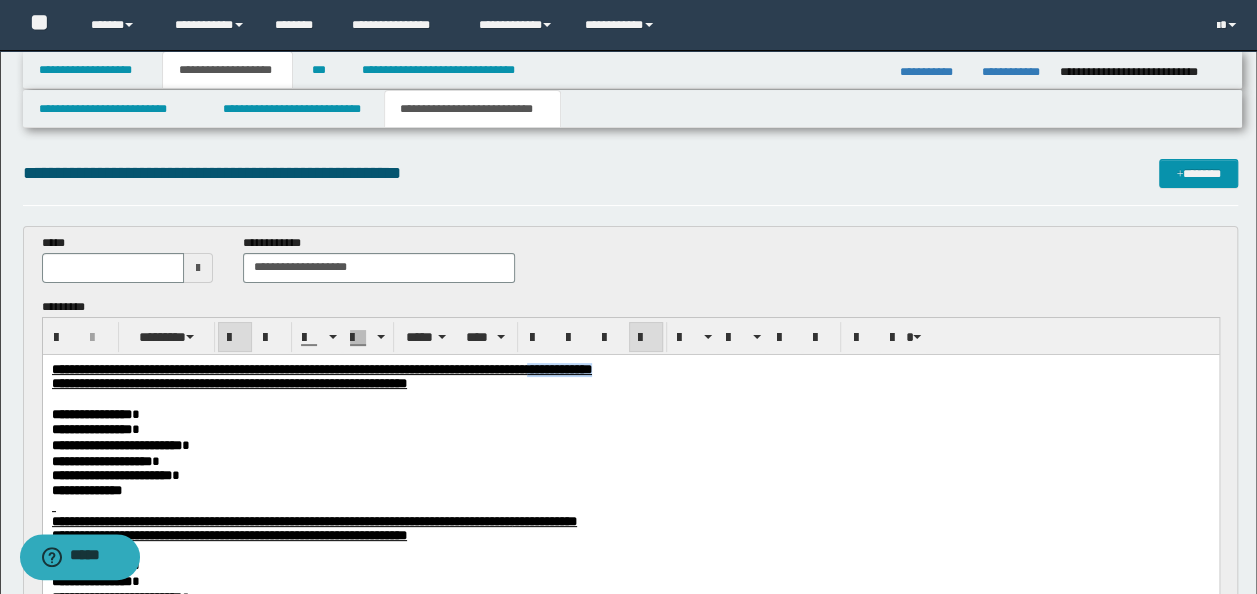 click on "**********" at bounding box center (630, 369) 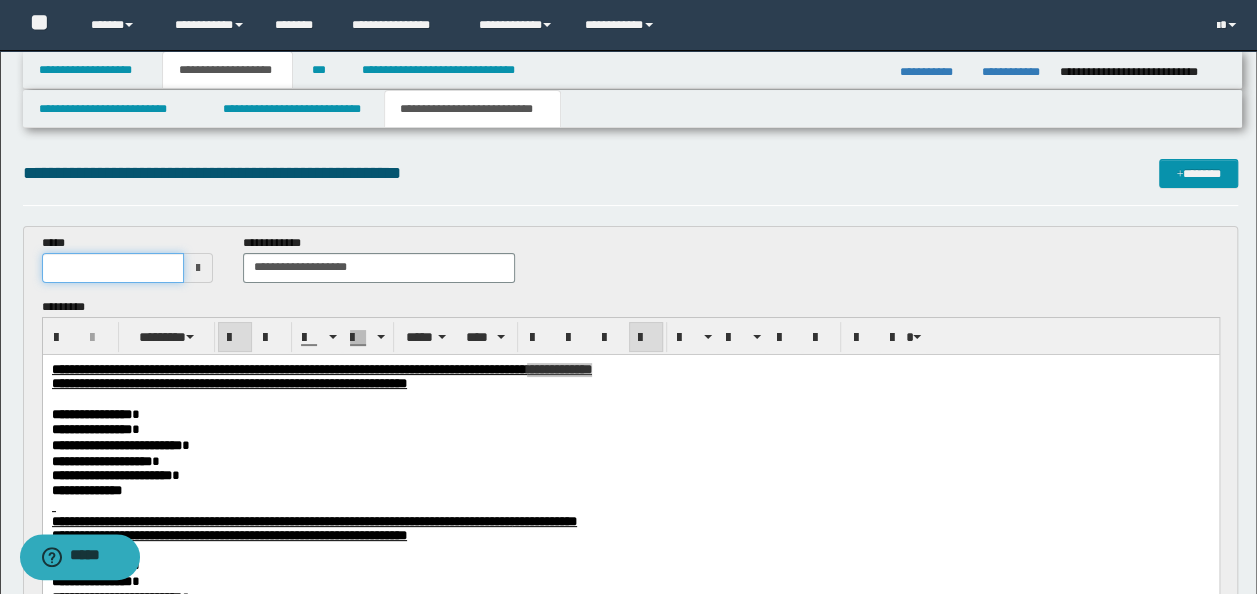 click at bounding box center (113, 268) 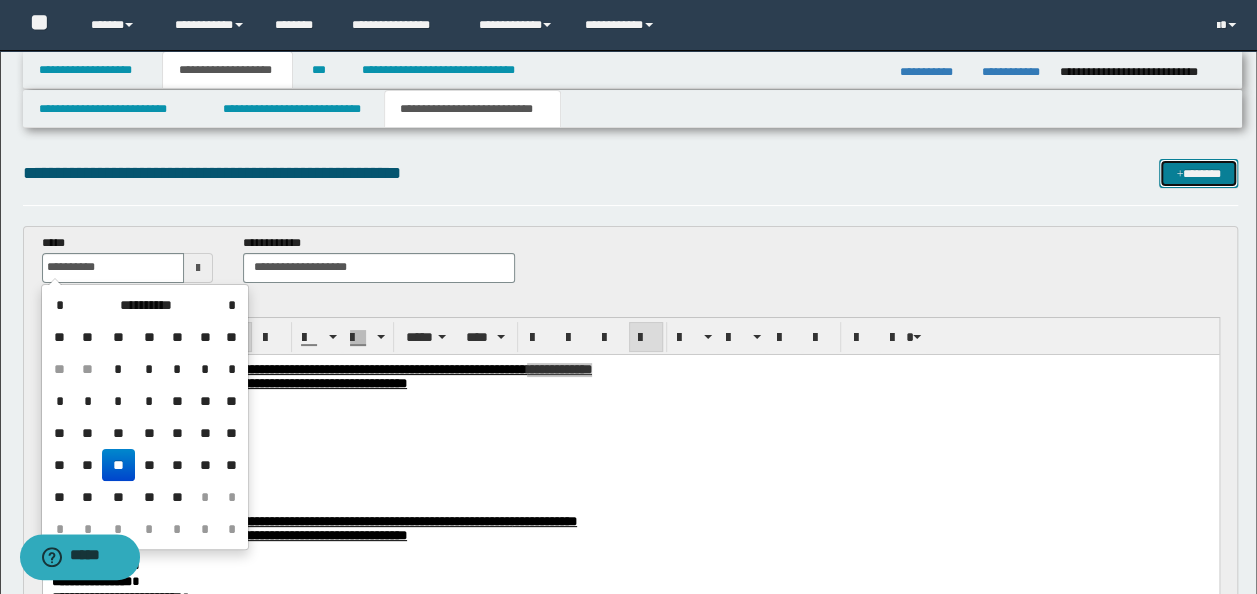 type on "**********" 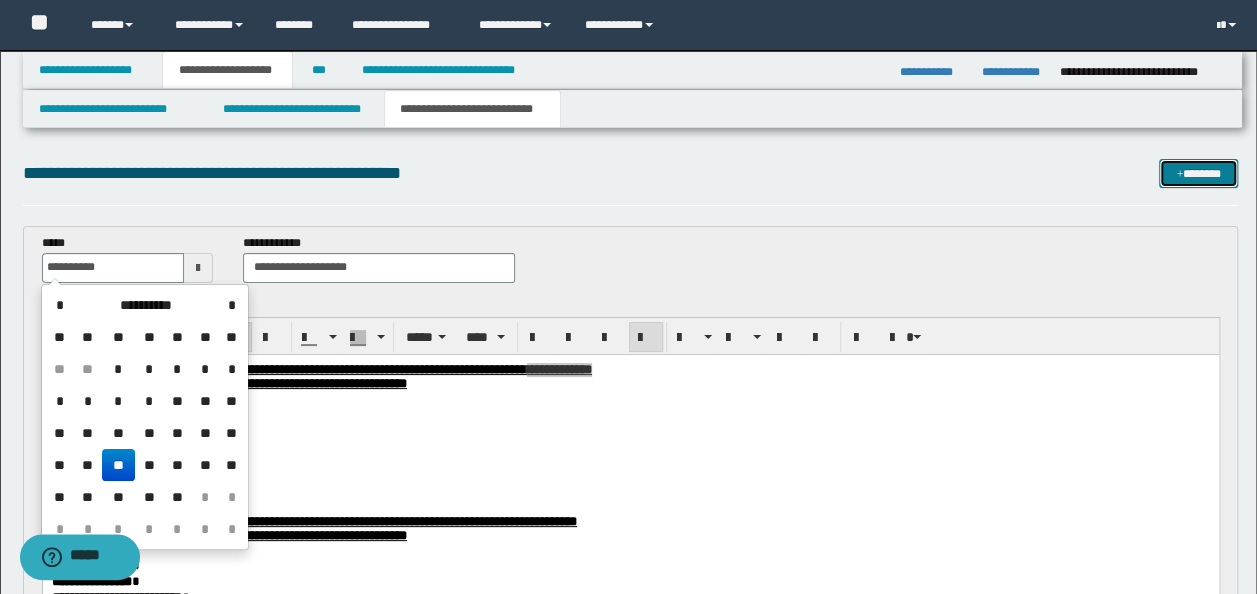 click on "*******" at bounding box center (1198, 173) 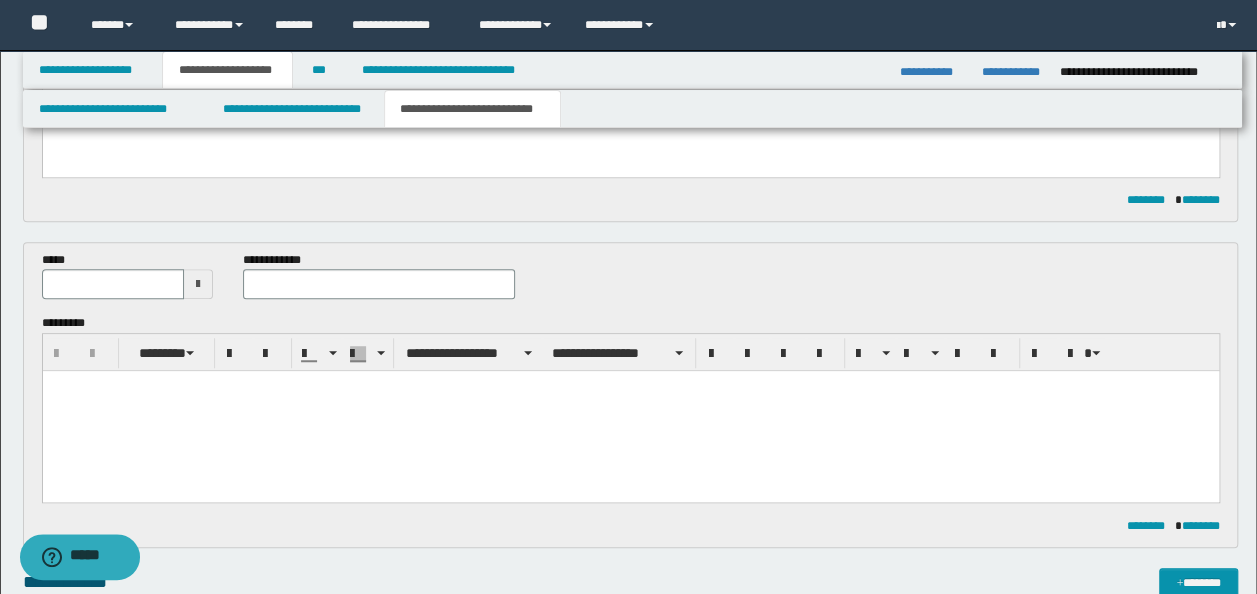 scroll, scrollTop: 358, scrollLeft: 0, axis: vertical 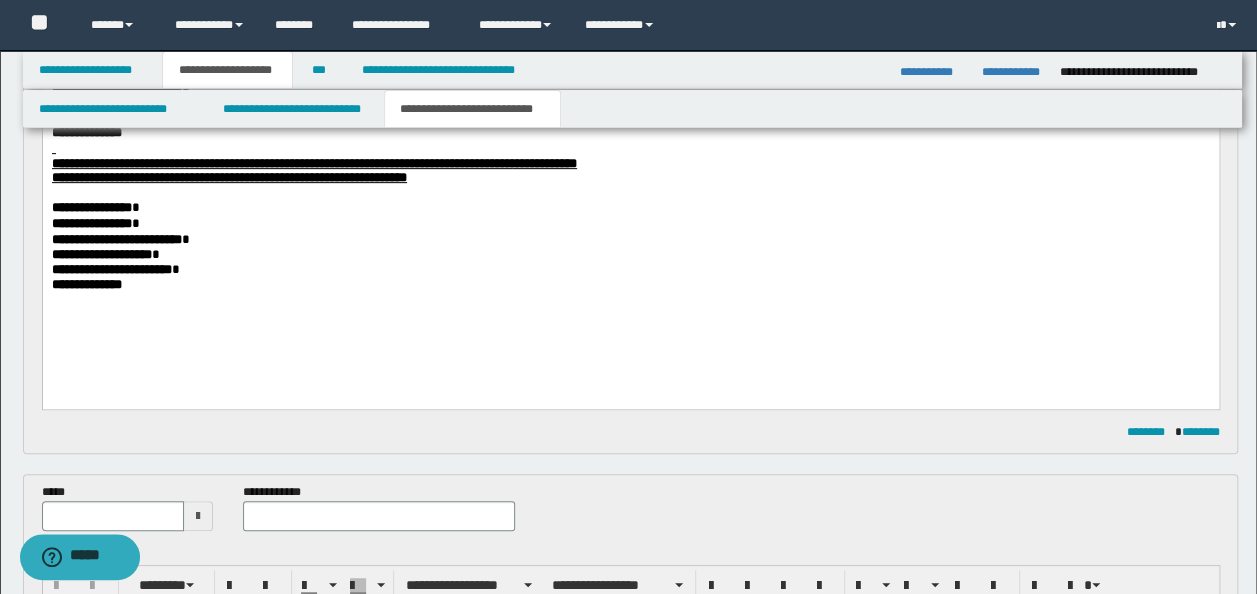 click on "**********" at bounding box center (86, 284) 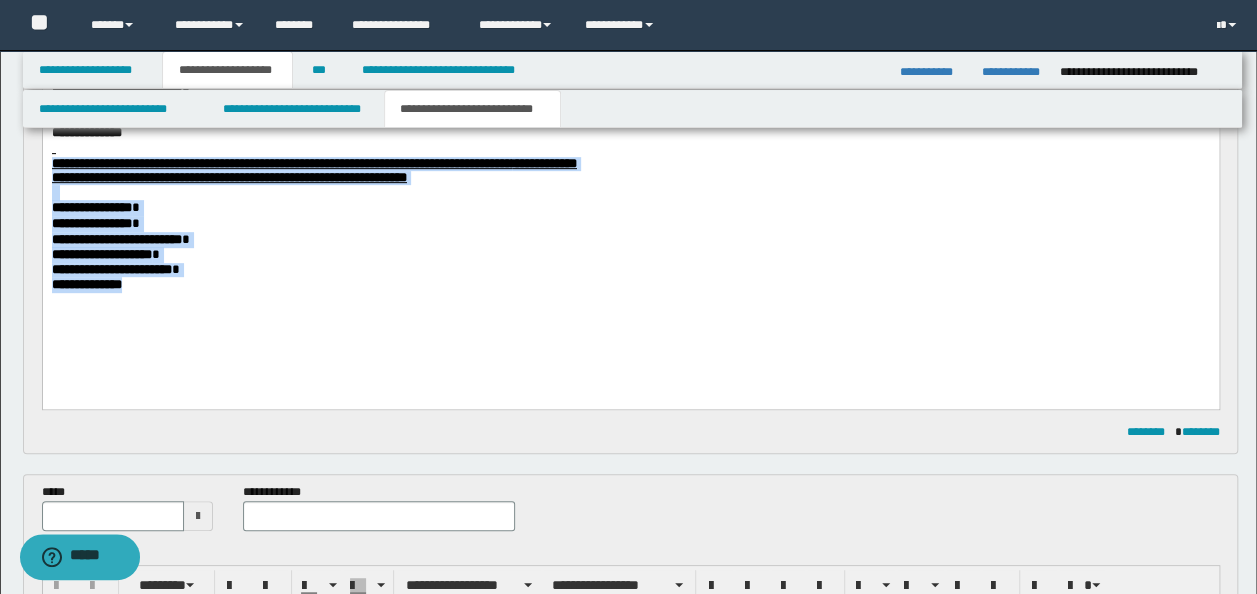 drag, startPoint x: 153, startPoint y: 297, endPoint x: 55, endPoint y: 157, distance: 170.89178 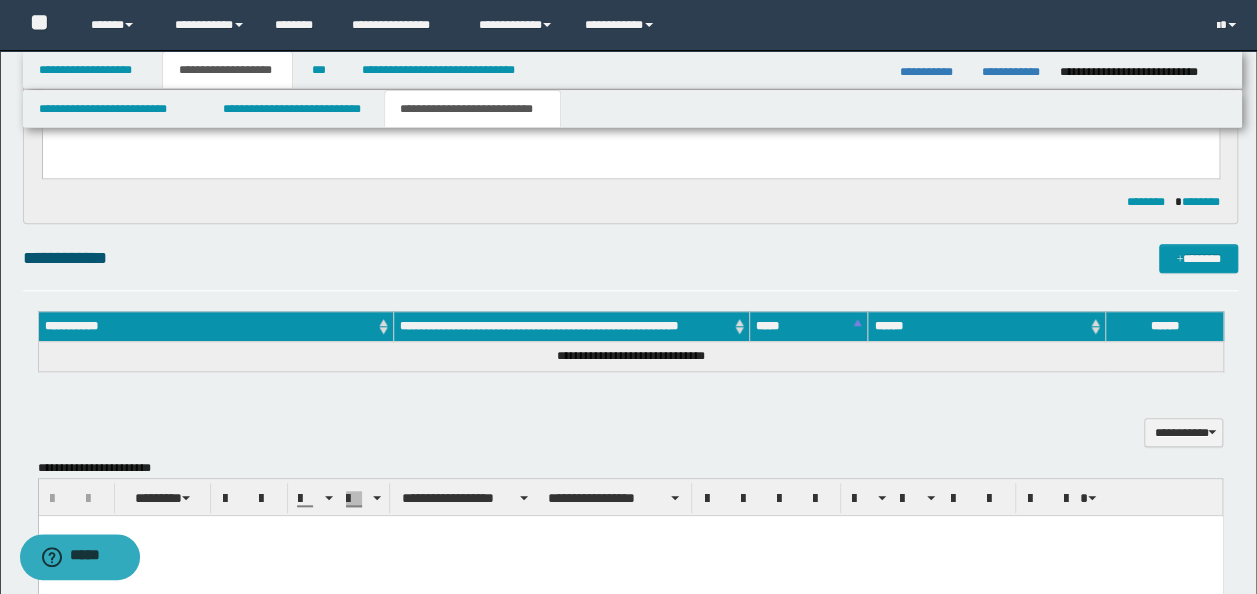 scroll, scrollTop: 558, scrollLeft: 0, axis: vertical 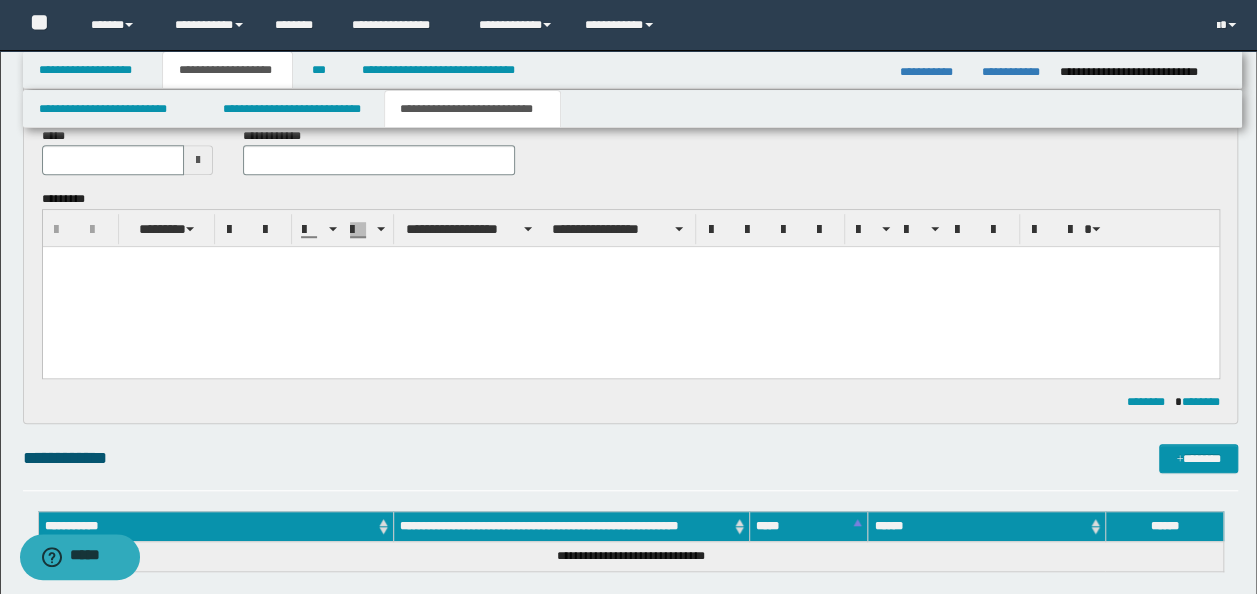 click at bounding box center (630, 287) 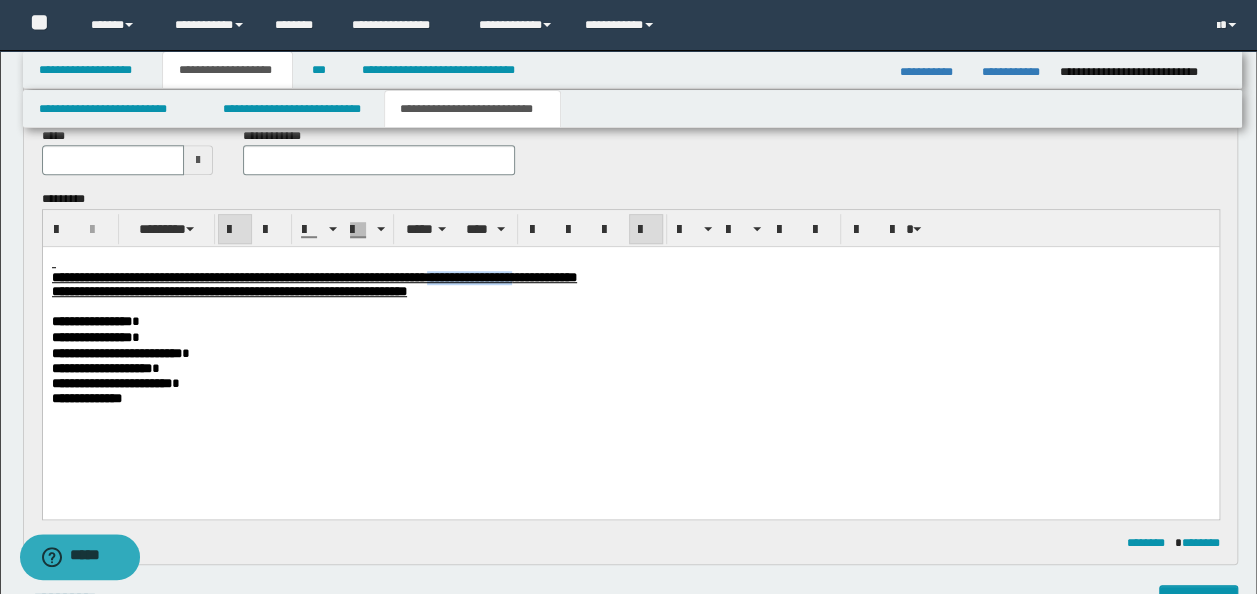drag, startPoint x: 661, startPoint y: 276, endPoint x: 629, endPoint y: 275, distance: 32.01562 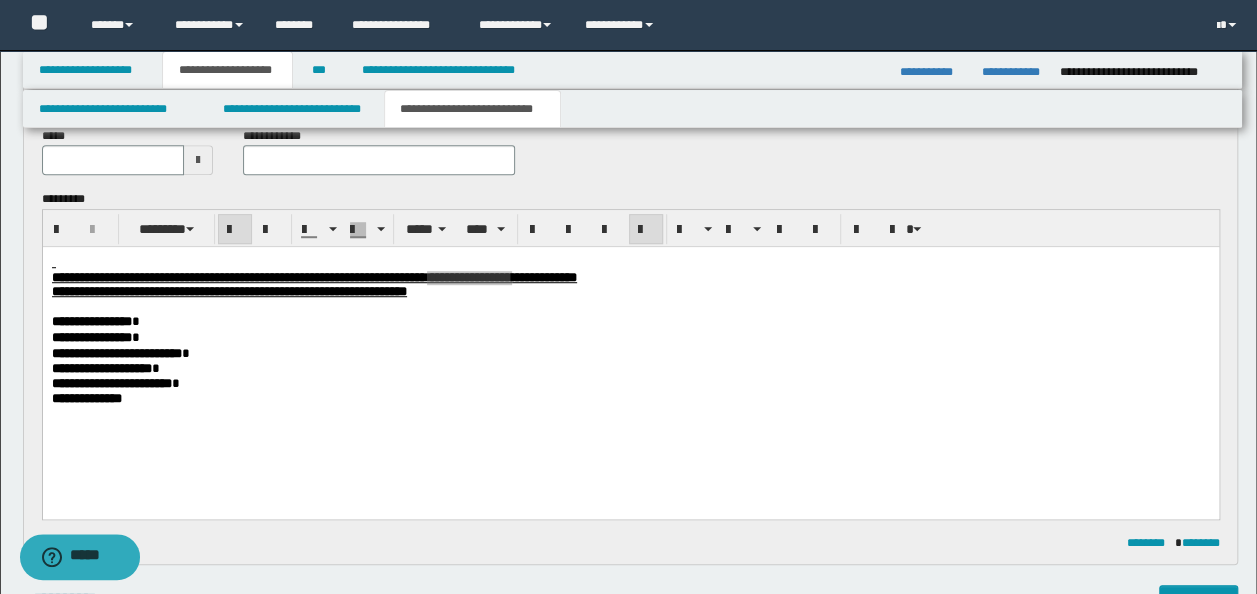 click at bounding box center [379, 160] 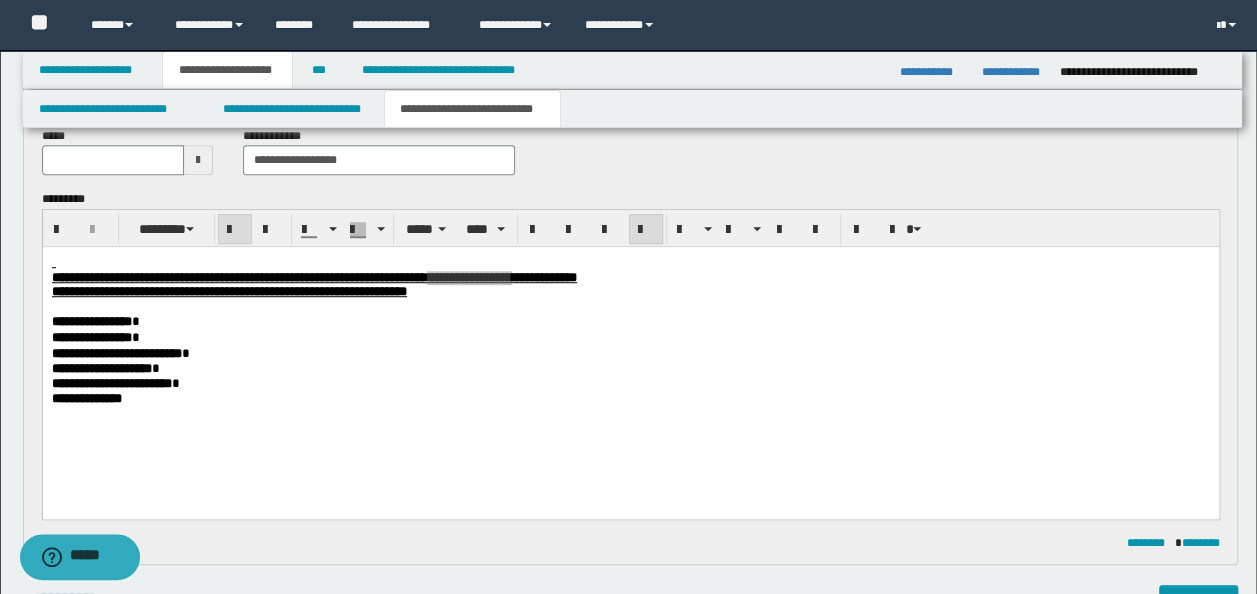 type on "**********" 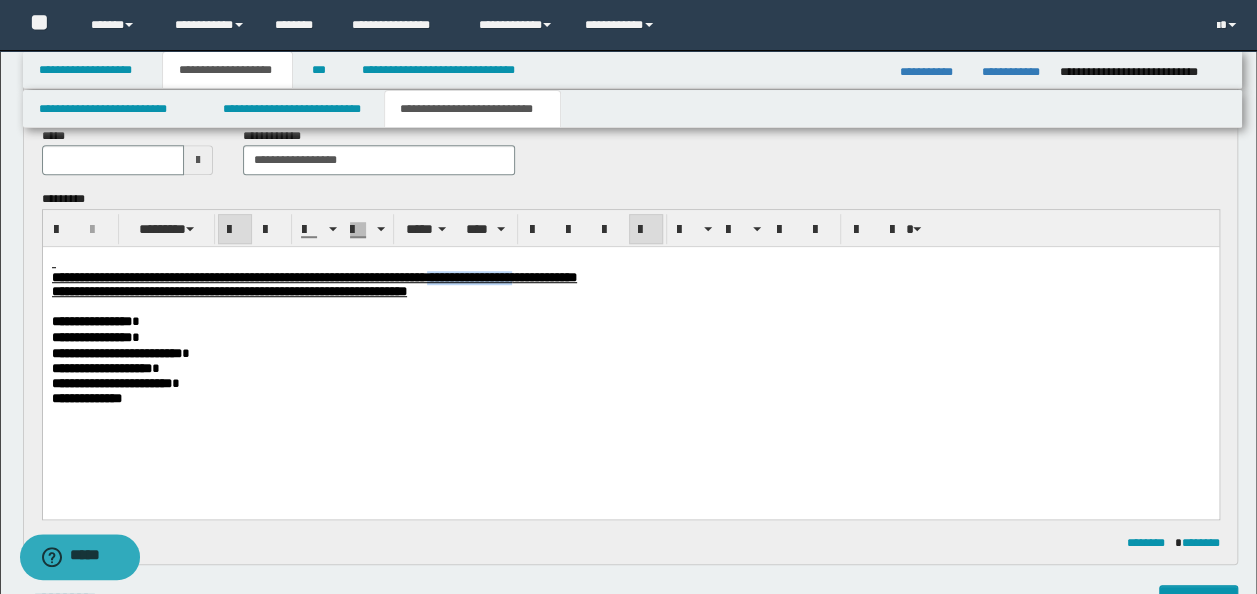 click on "**********" at bounding box center (630, 292) 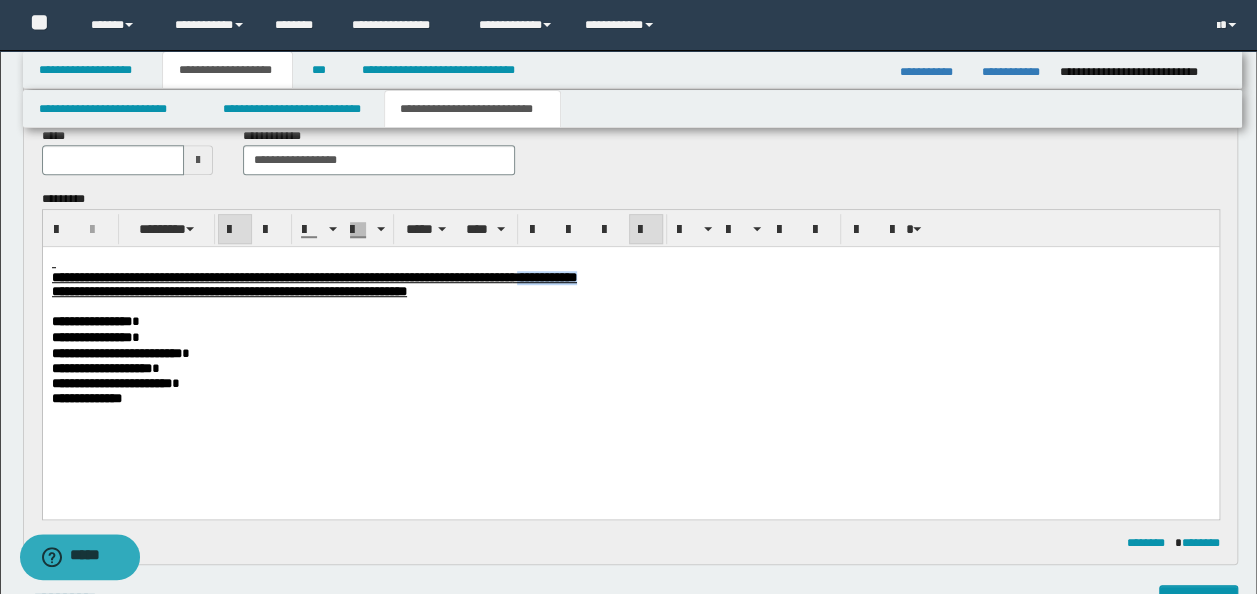 drag, startPoint x: 775, startPoint y: 277, endPoint x: 743, endPoint y: 275, distance: 32.06244 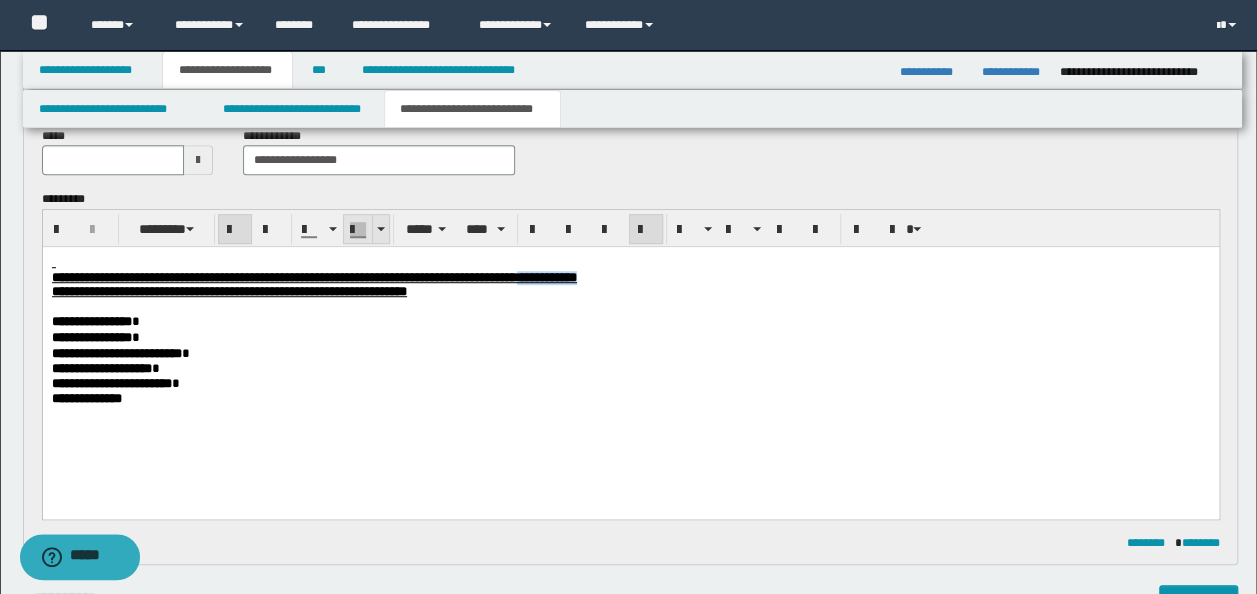 copy on "**********" 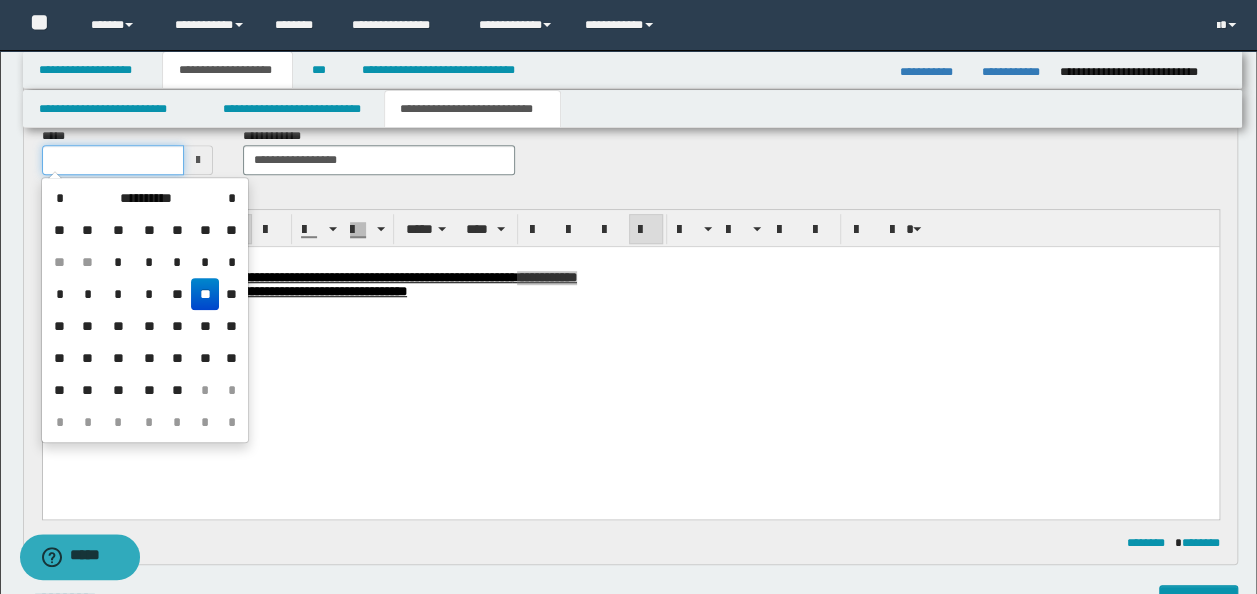 click at bounding box center [113, 160] 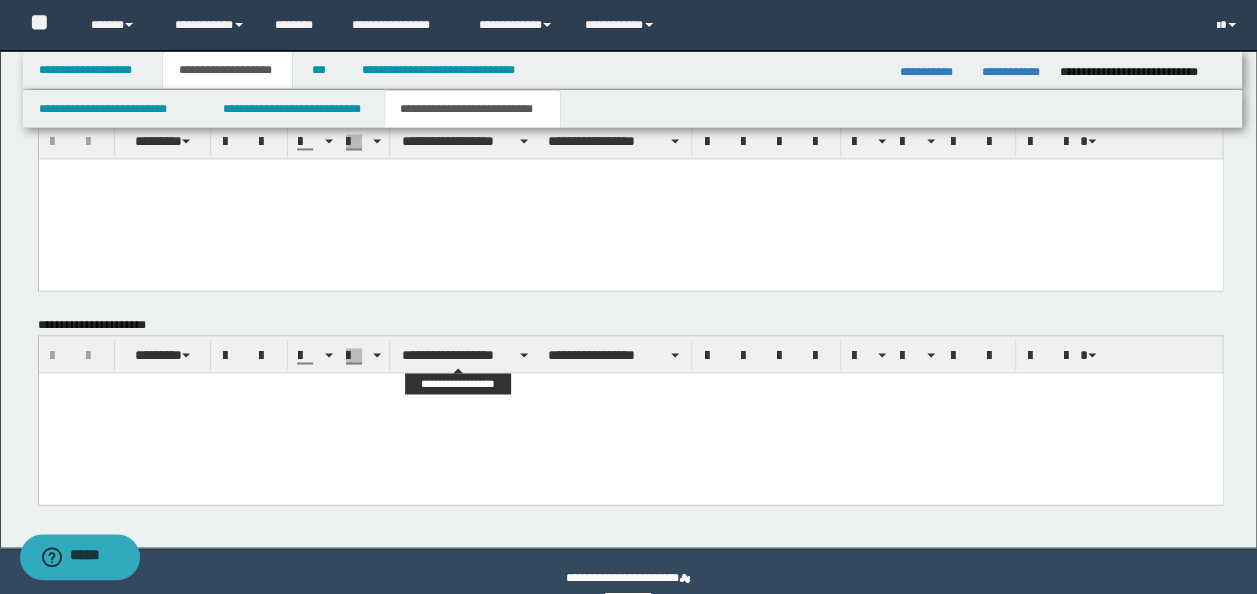 scroll, scrollTop: 1501, scrollLeft: 0, axis: vertical 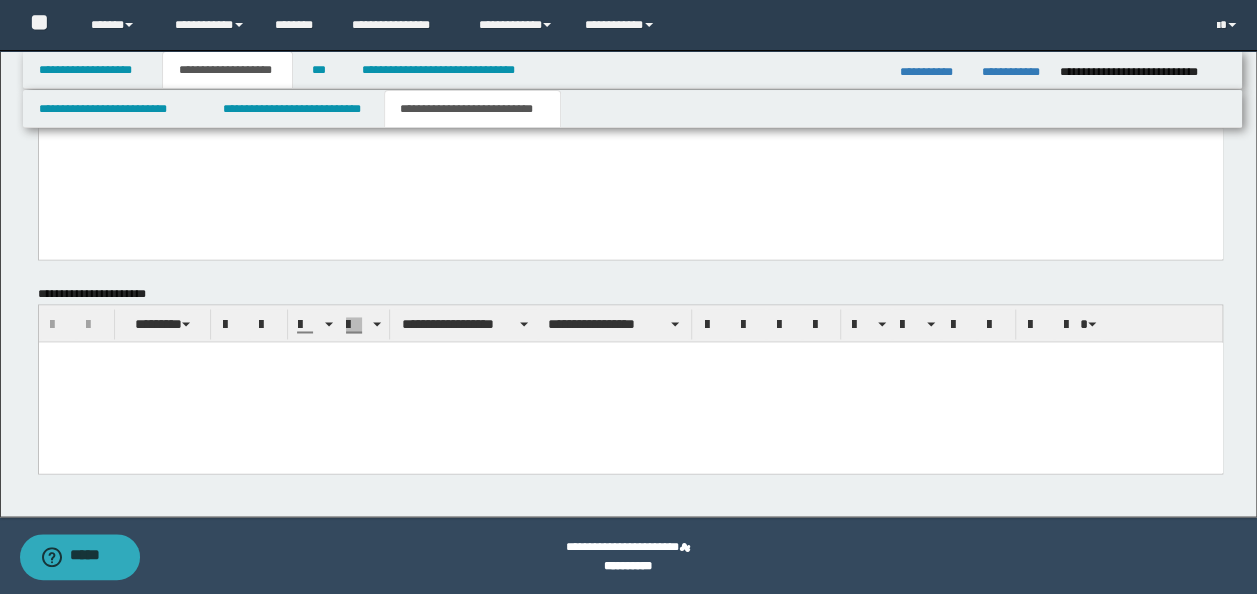 click at bounding box center (630, 382) 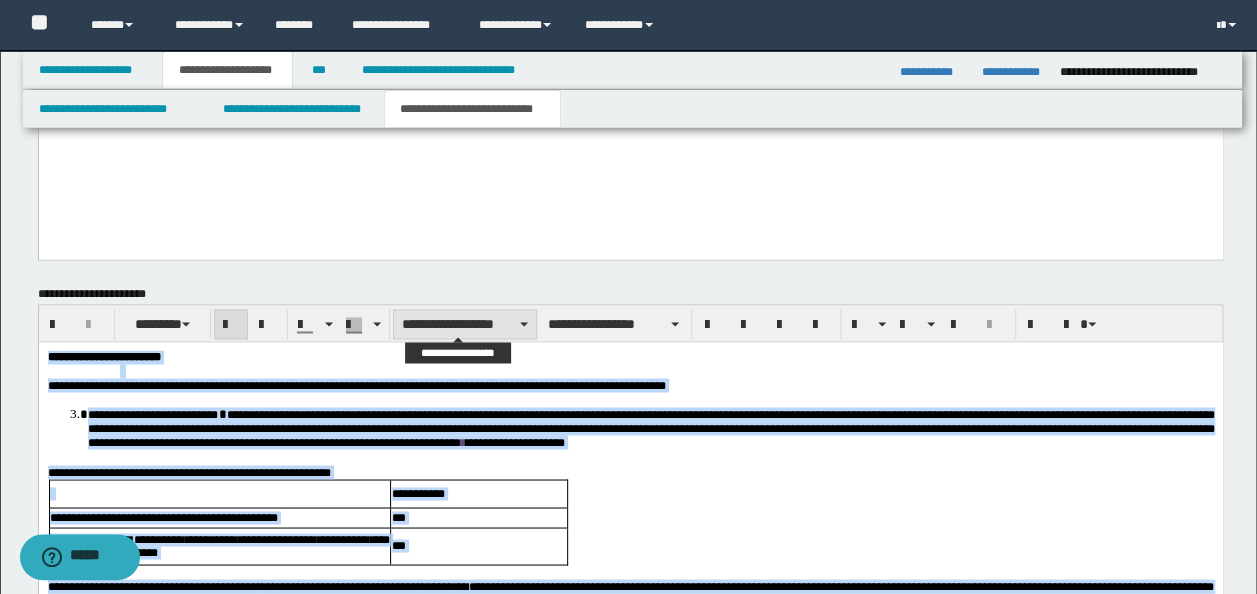 type on "**********" 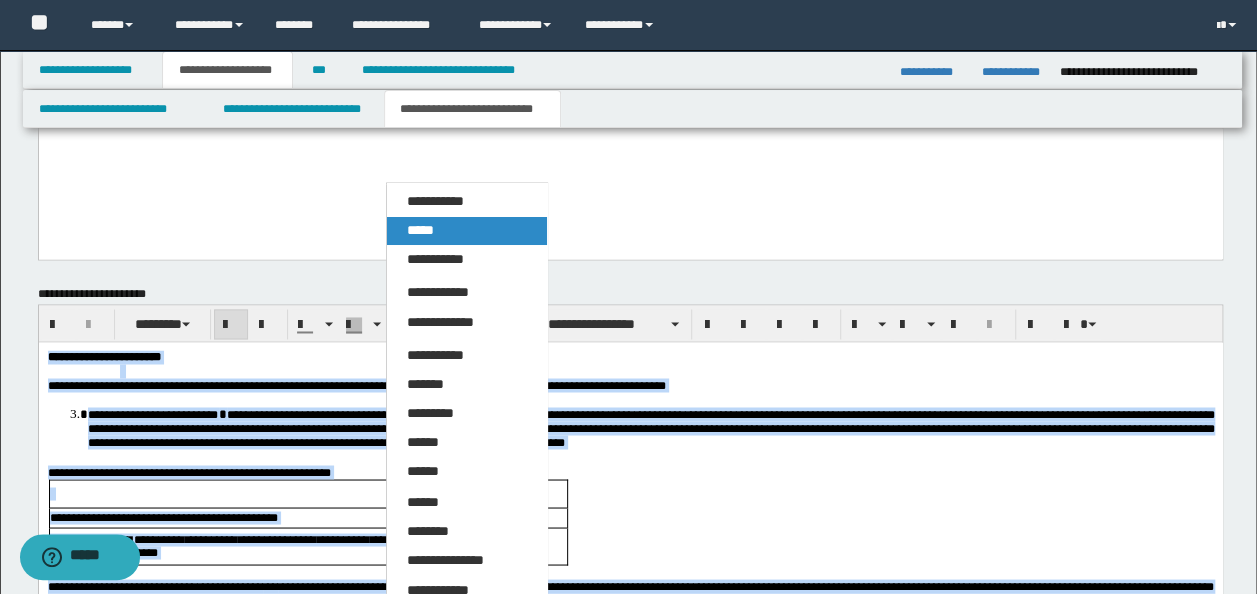 click on "*****" at bounding box center (466, 231) 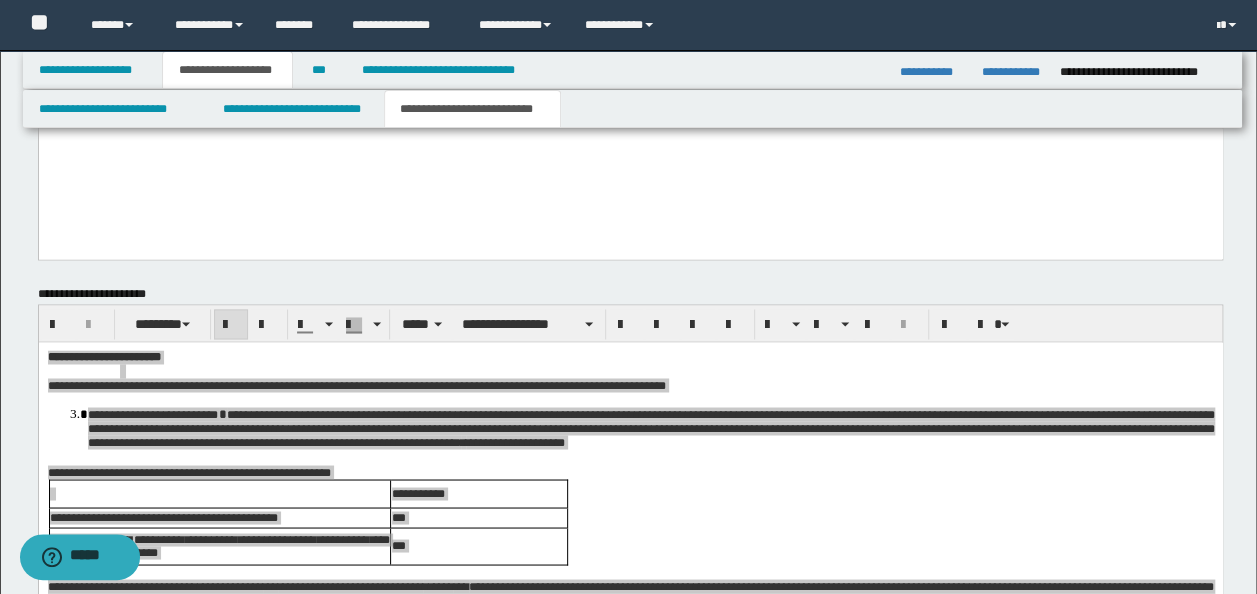 click on "**********" at bounding box center [631, 323] 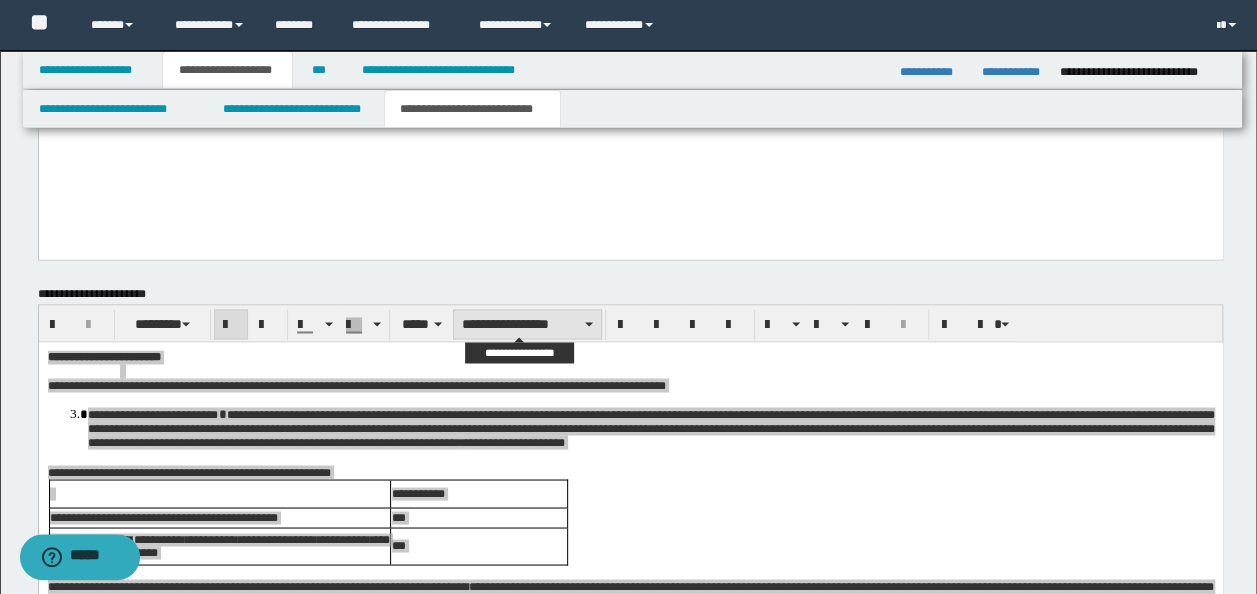 click on "**********" at bounding box center (527, 324) 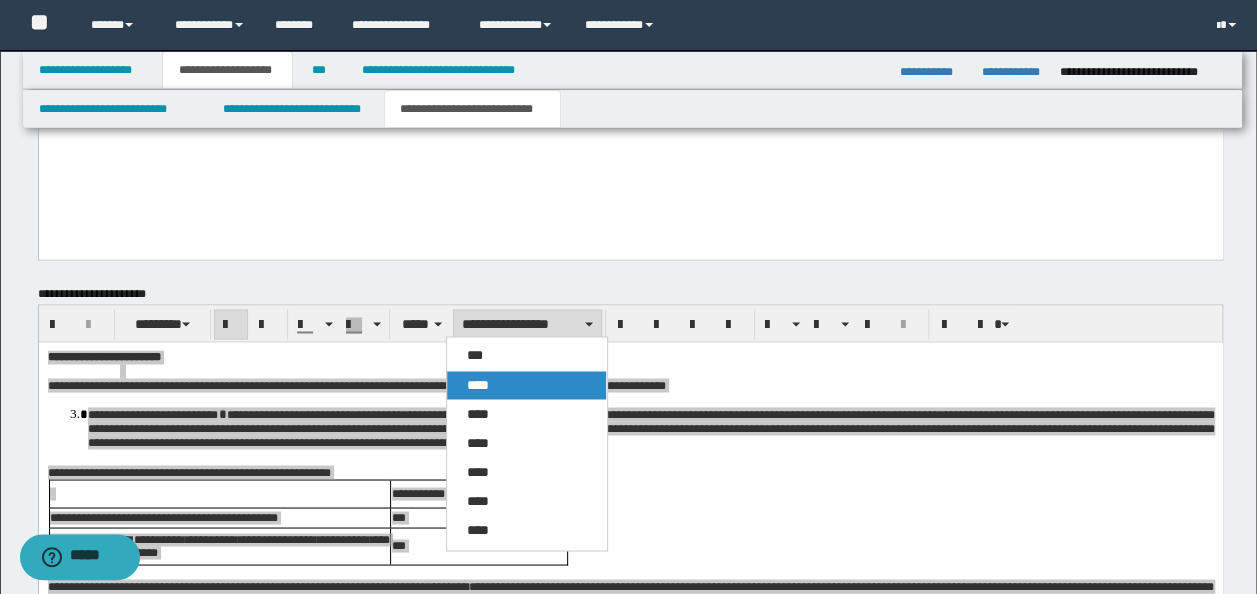 click on "****" at bounding box center (526, 385) 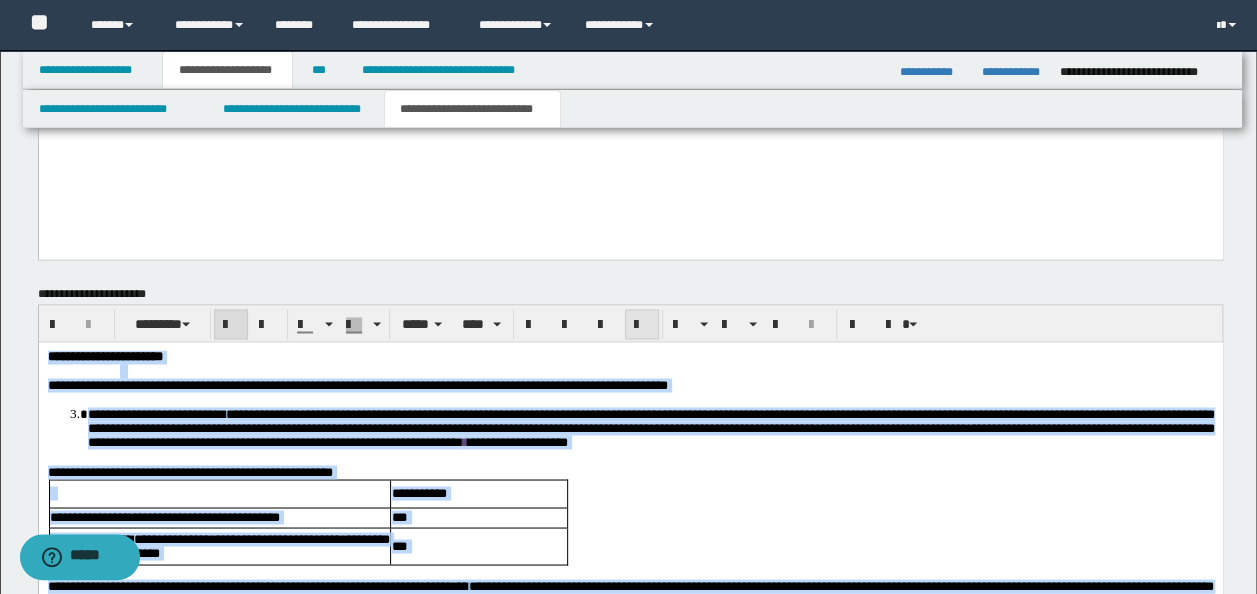 click at bounding box center (642, 325) 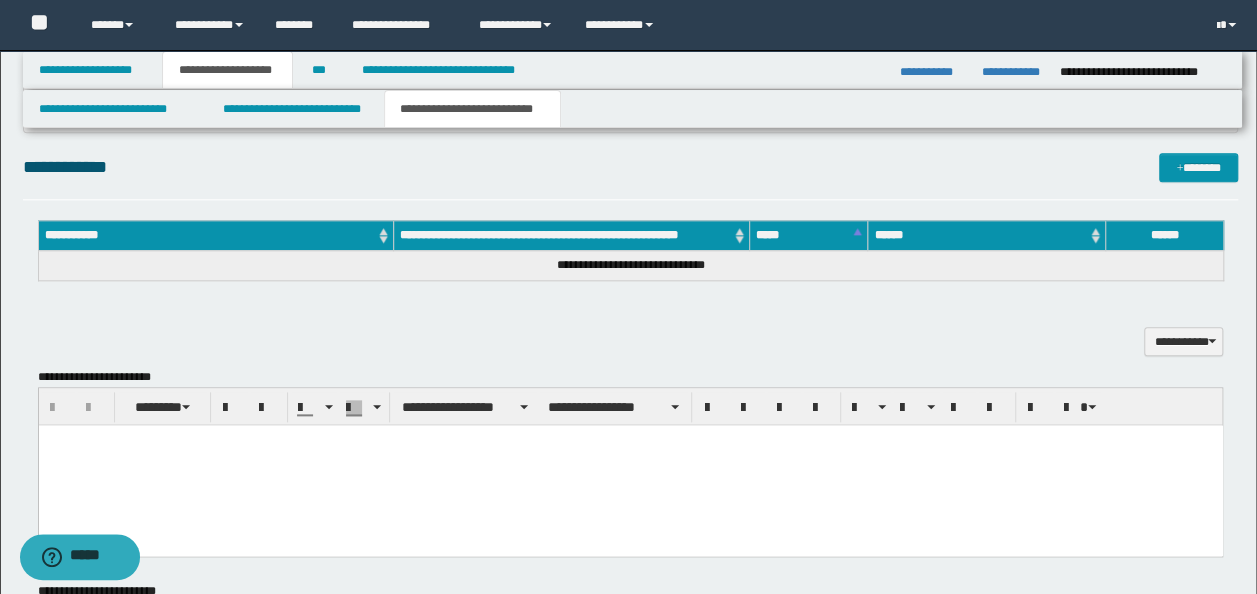 scroll, scrollTop: 901, scrollLeft: 0, axis: vertical 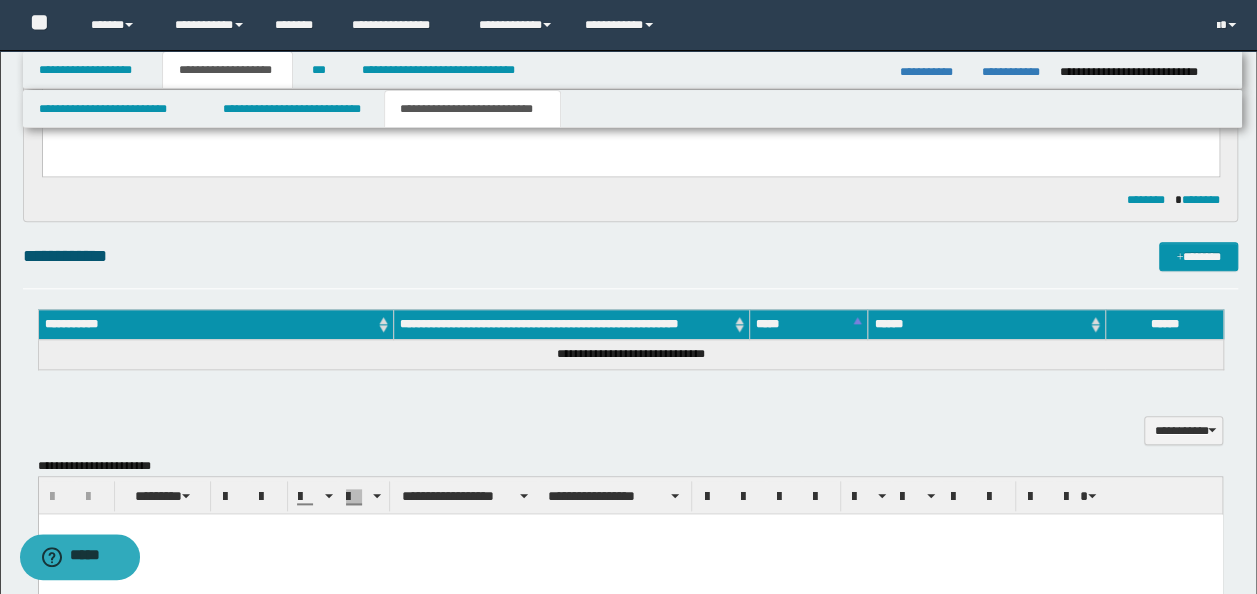 click on "*****" at bounding box center (808, 324) 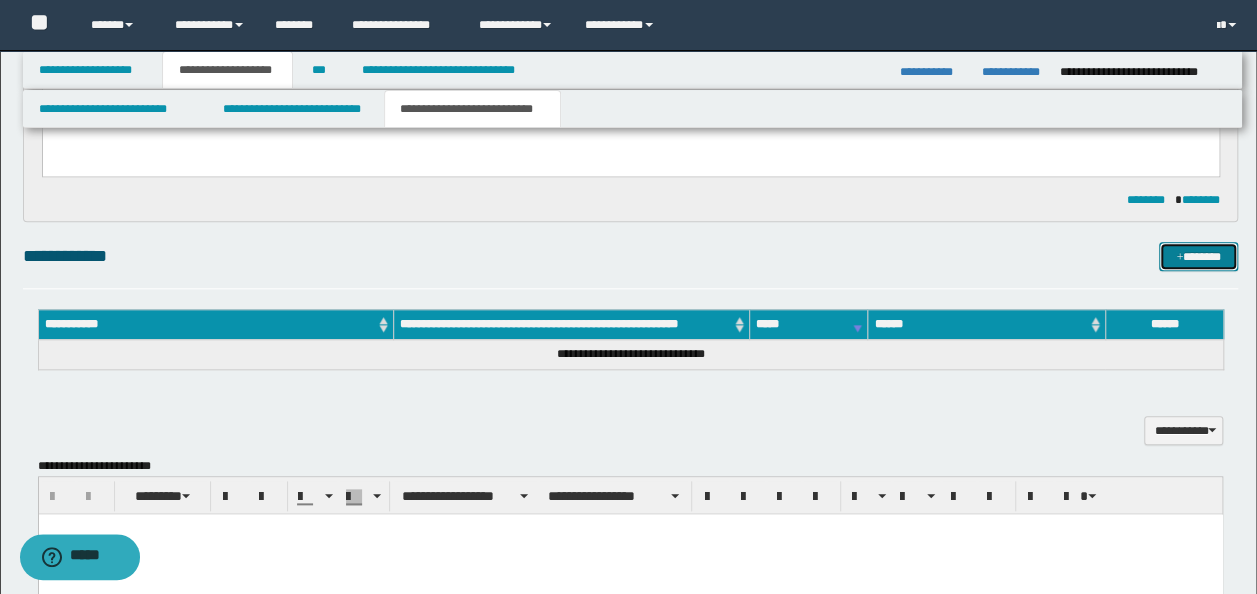 click on "*******" at bounding box center [1198, 256] 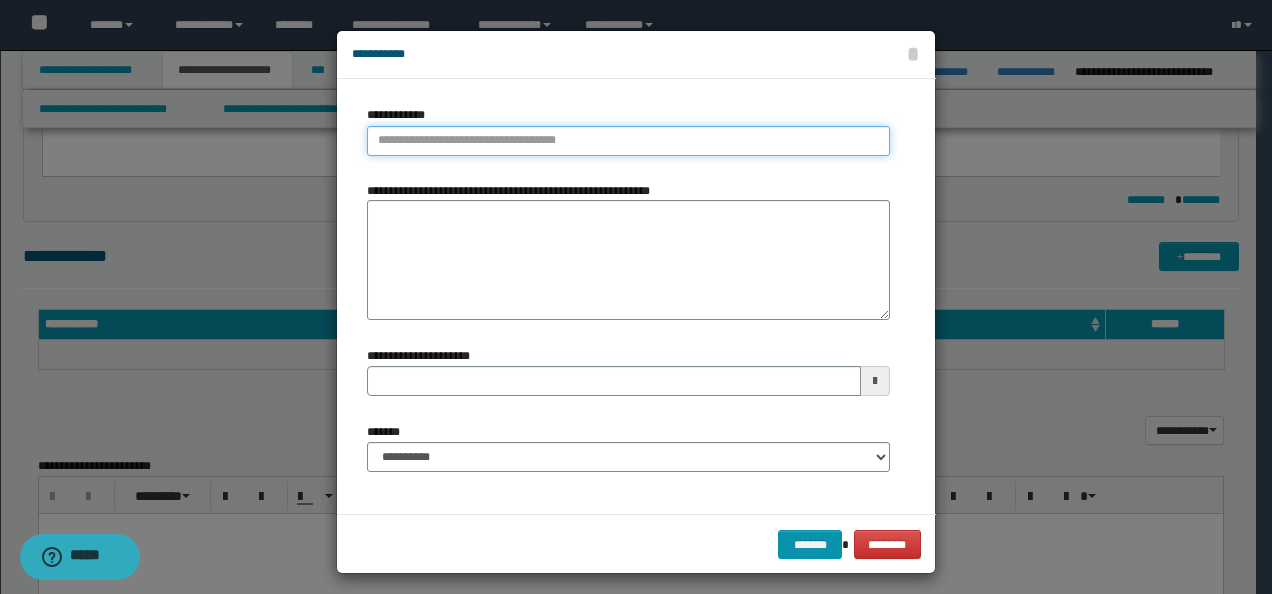 click on "**********" at bounding box center (628, 141) 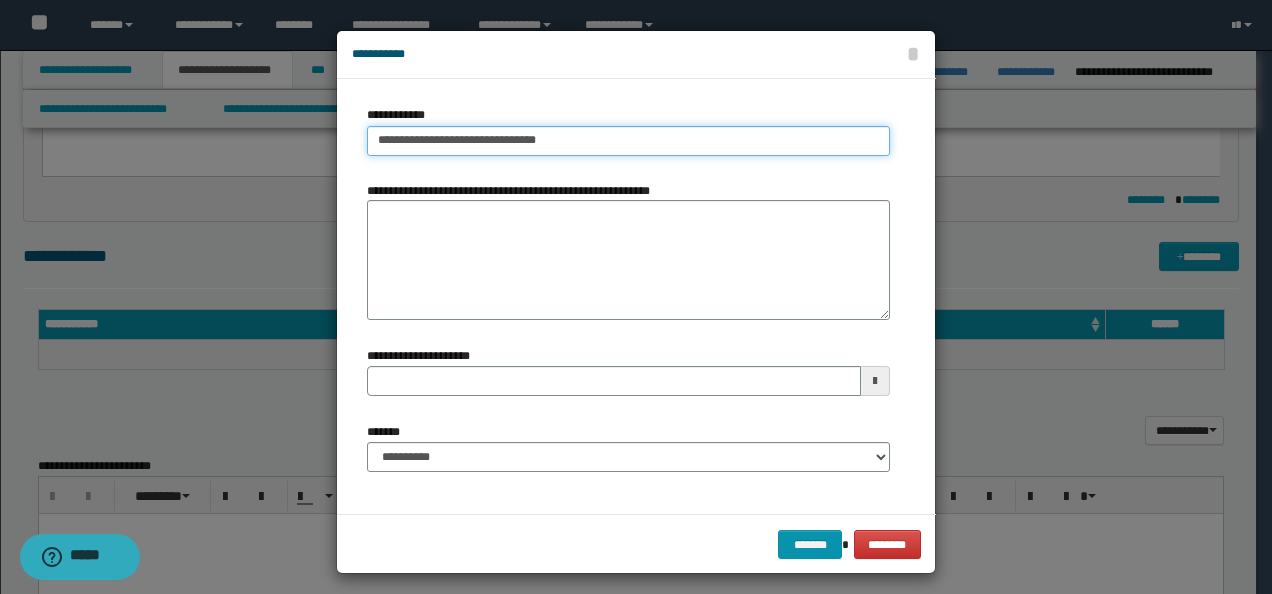 drag, startPoint x: 578, startPoint y: 138, endPoint x: 485, endPoint y: 142, distance: 93.08598 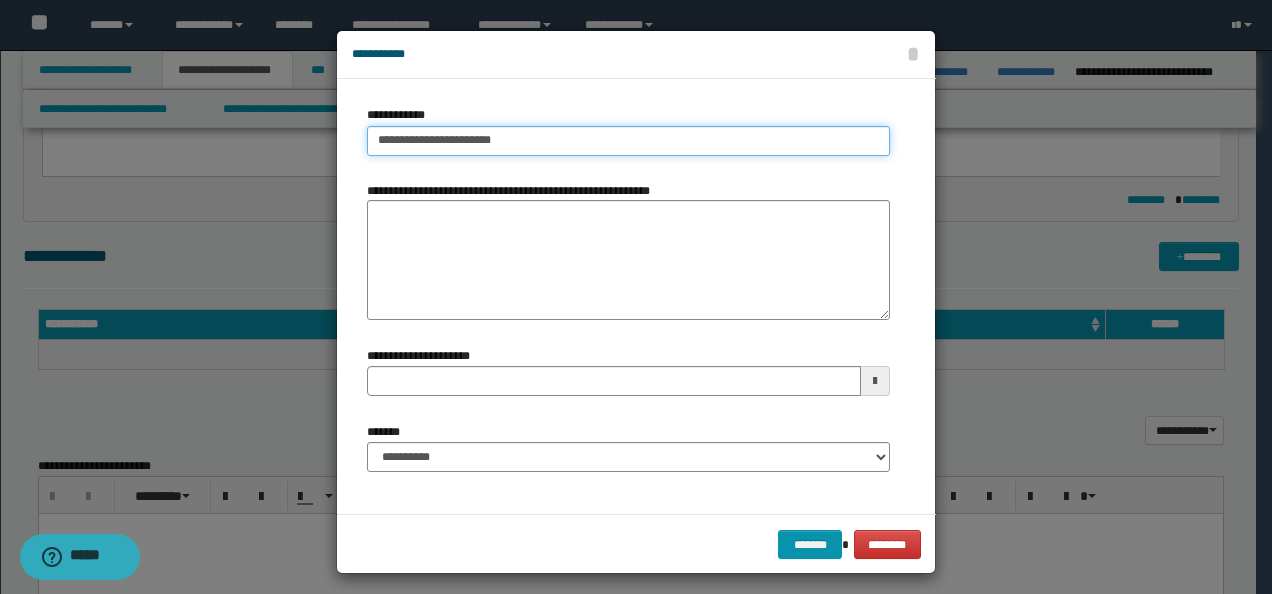 type on "**********" 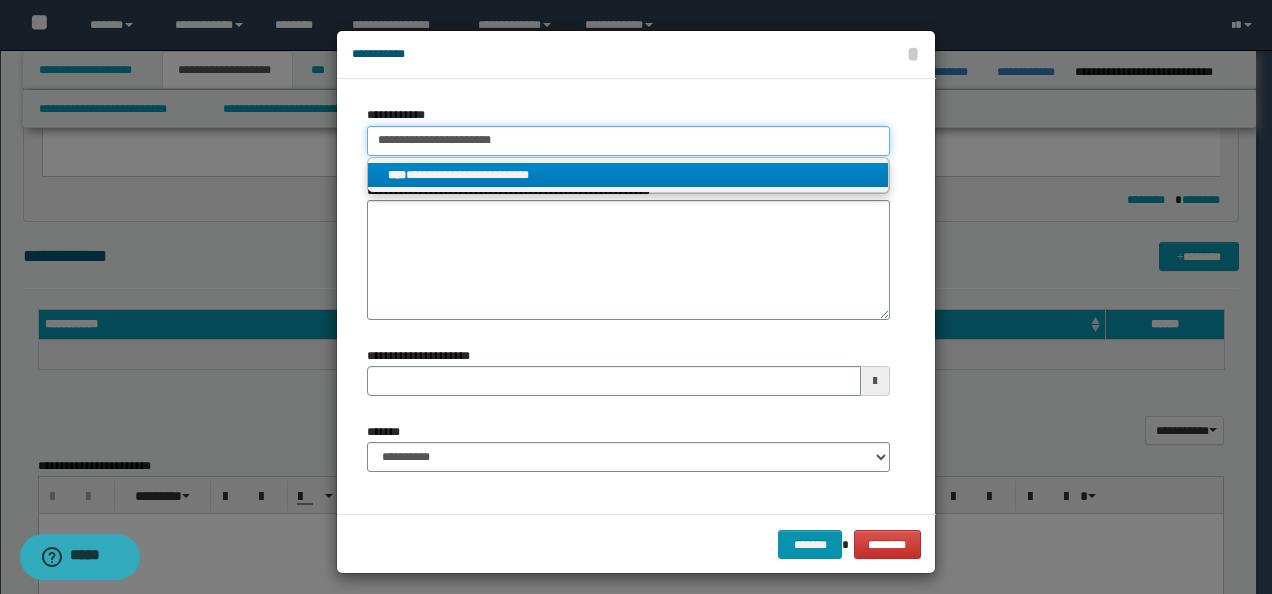 type on "**********" 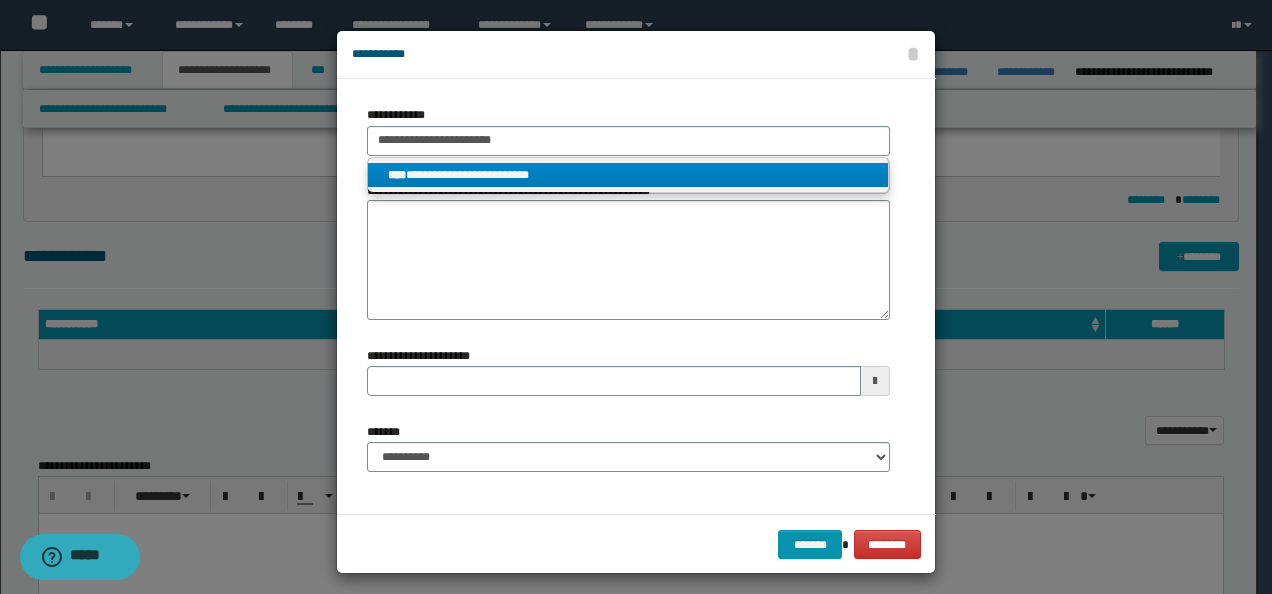click on "**********" at bounding box center (628, 175) 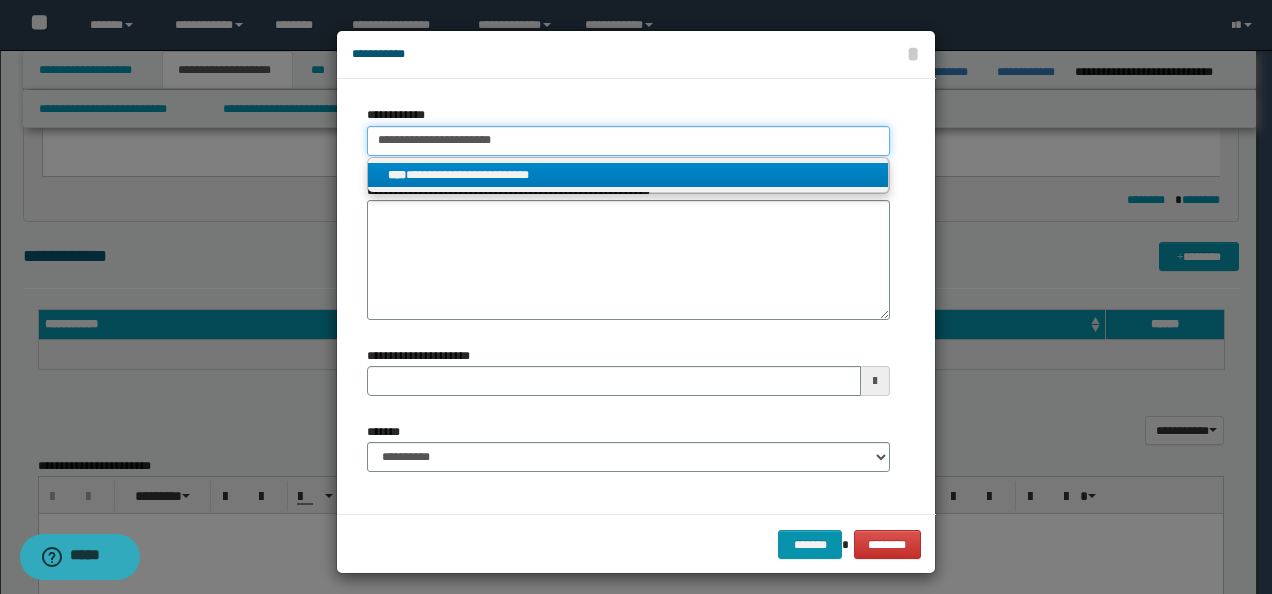 type 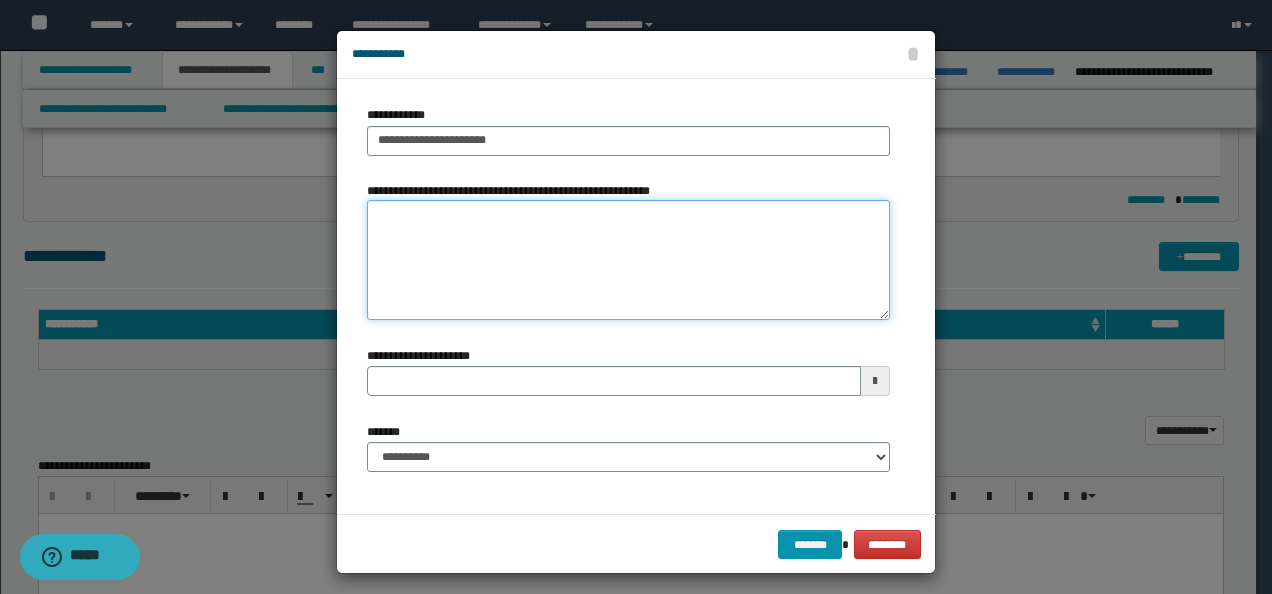 click on "**********" at bounding box center (628, 260) 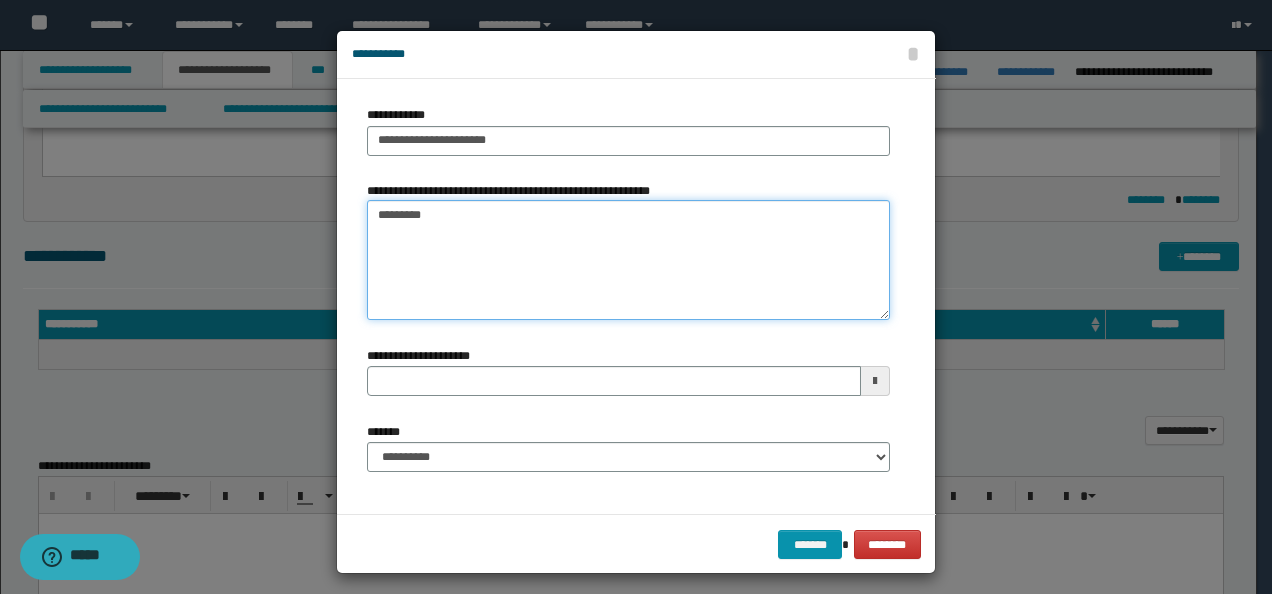 type on "*********" 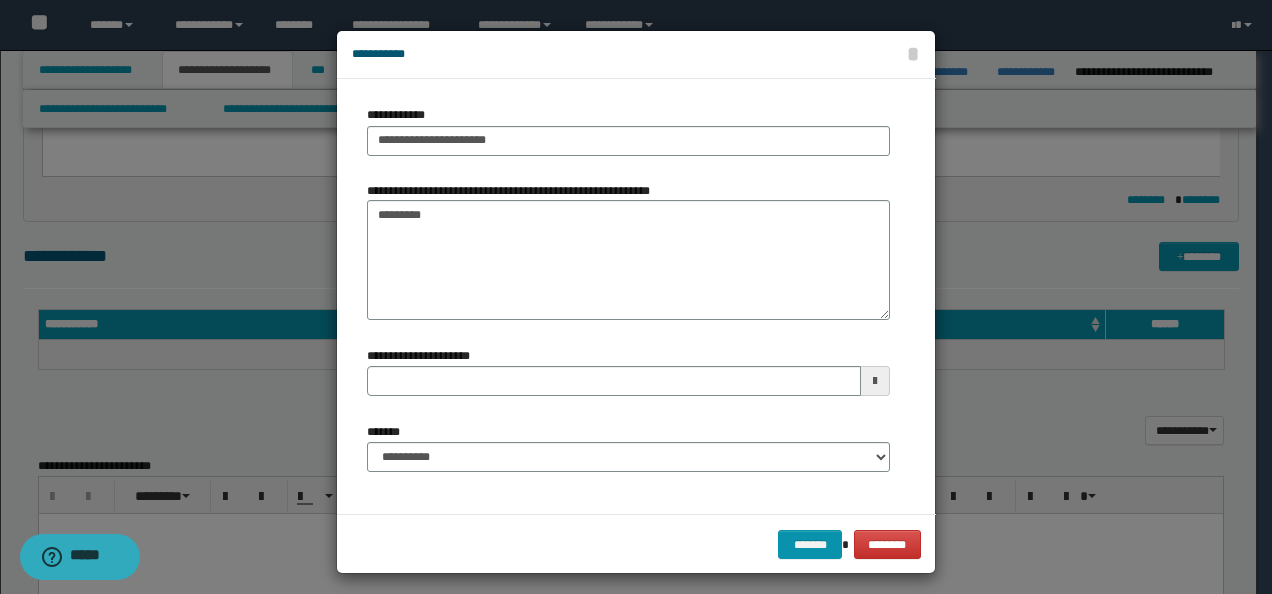 click on "**********" at bounding box center [628, 455] 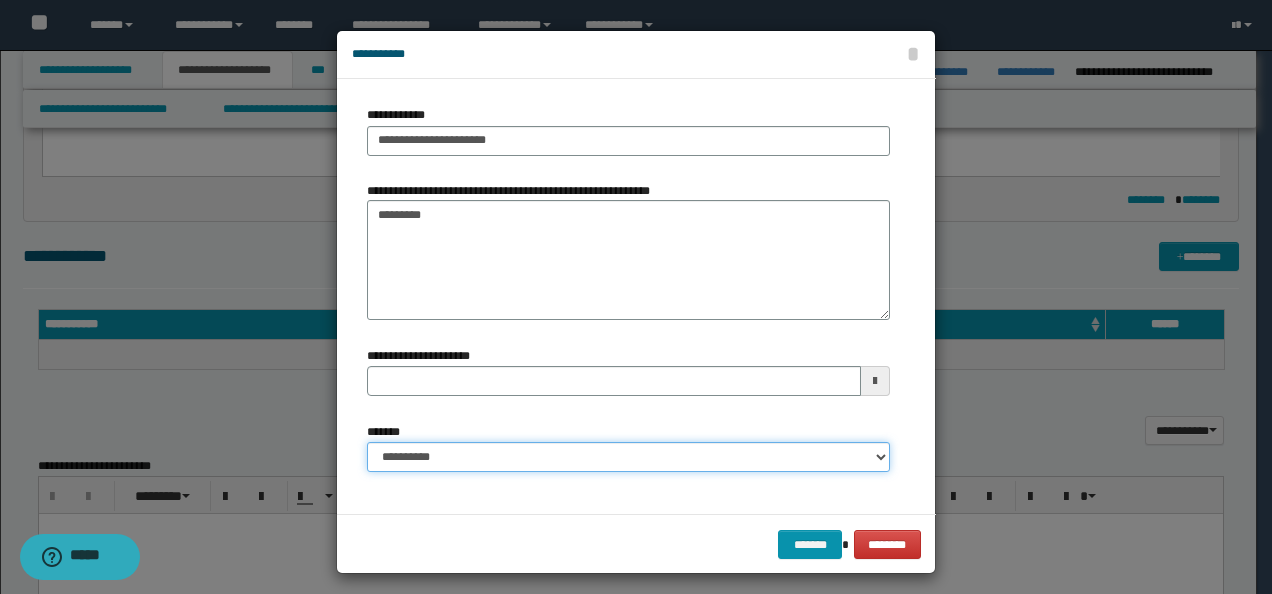 click on "**********" at bounding box center (628, 457) 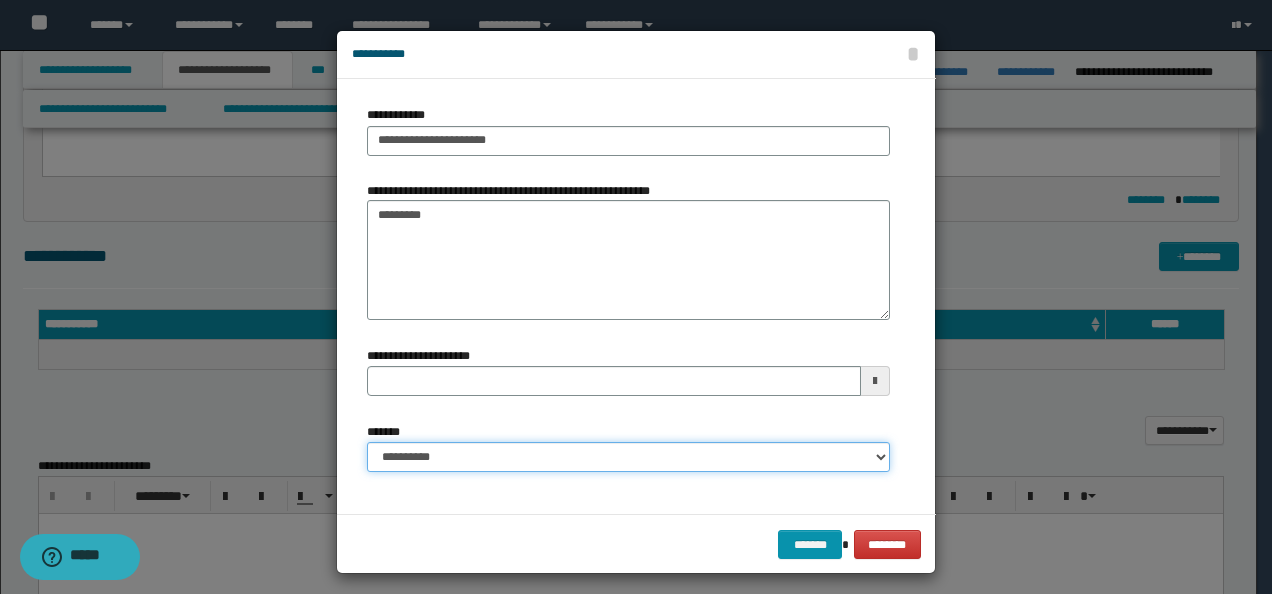 select on "*" 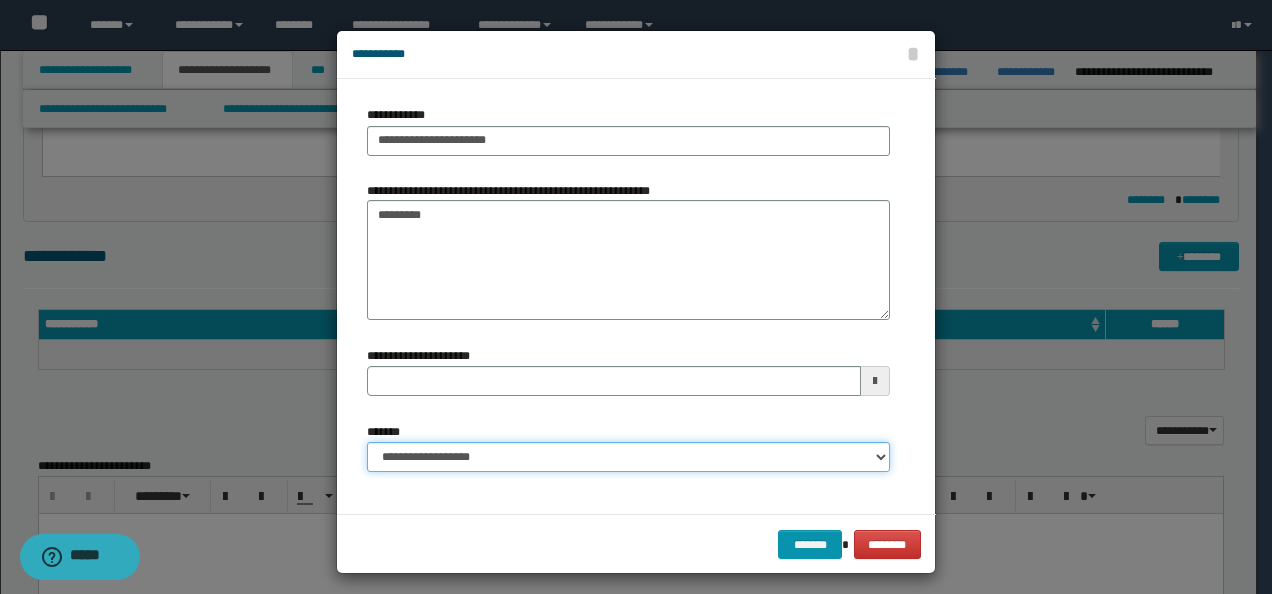 type 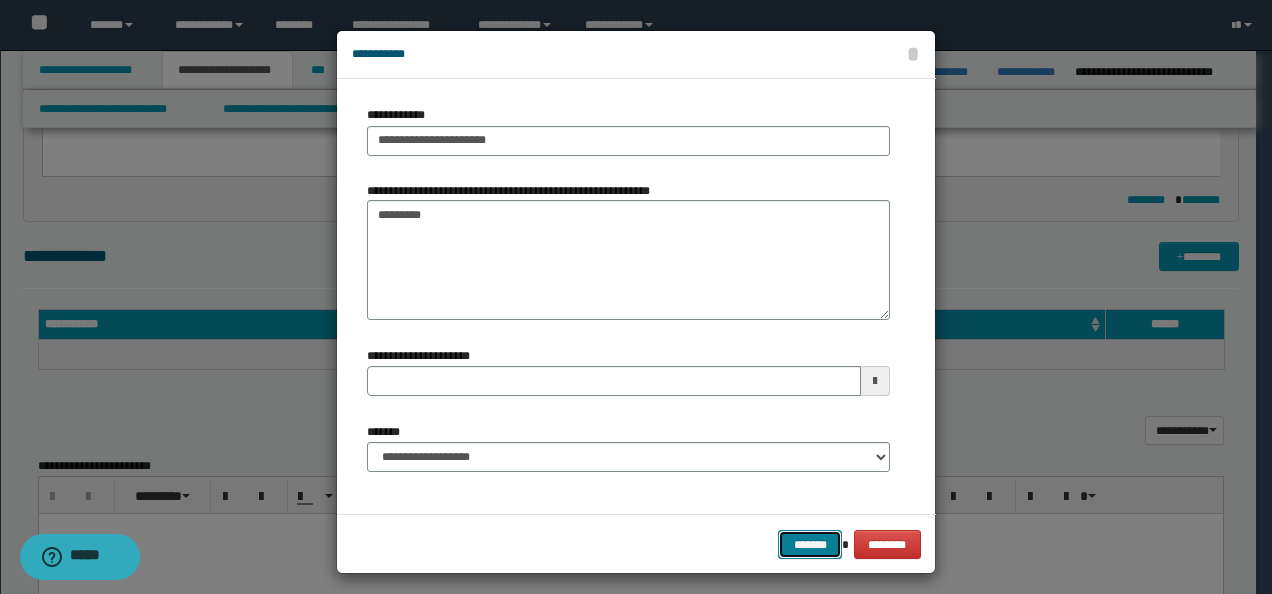 click on "*******" at bounding box center (810, 544) 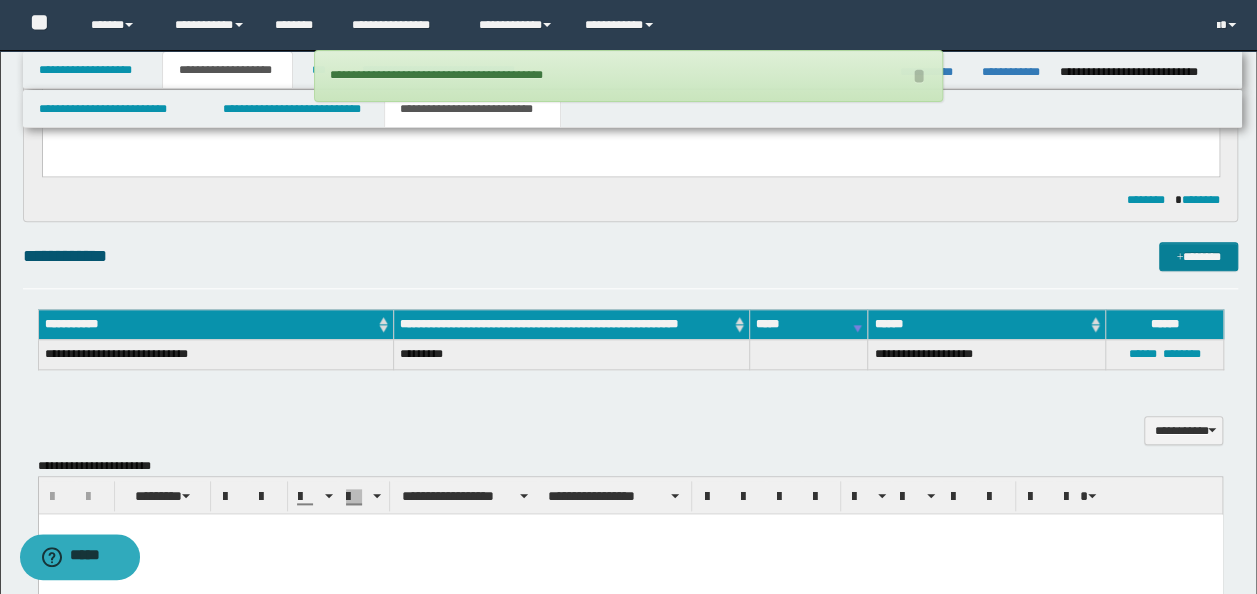 click on "**********" at bounding box center (631, 476) 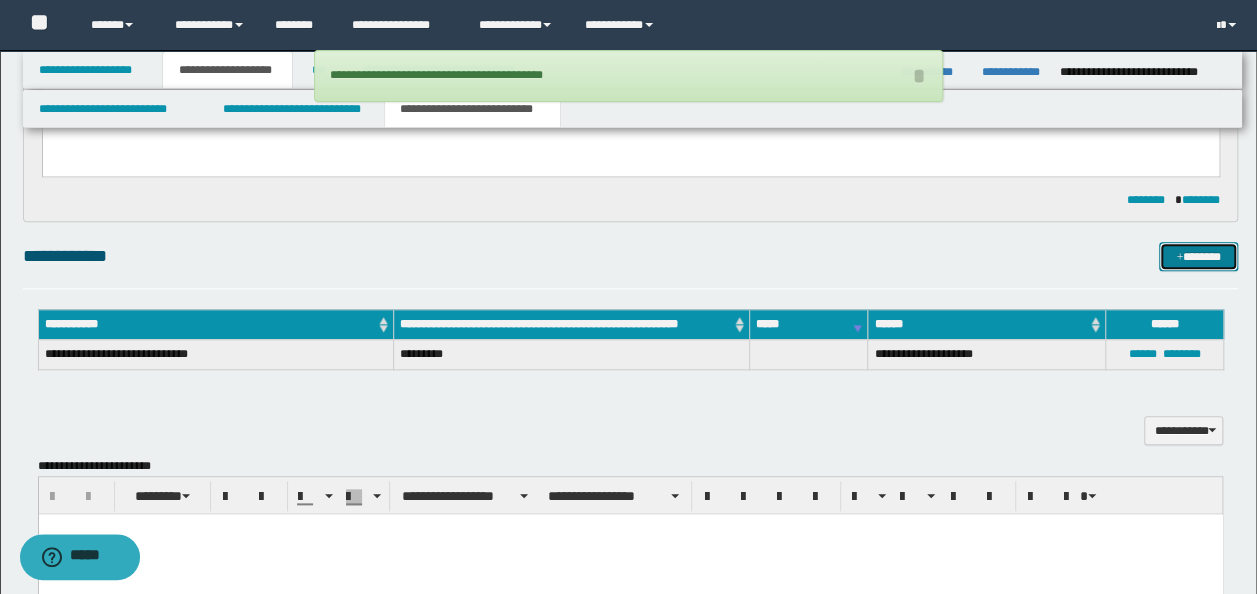 click on "*******" at bounding box center (1198, 256) 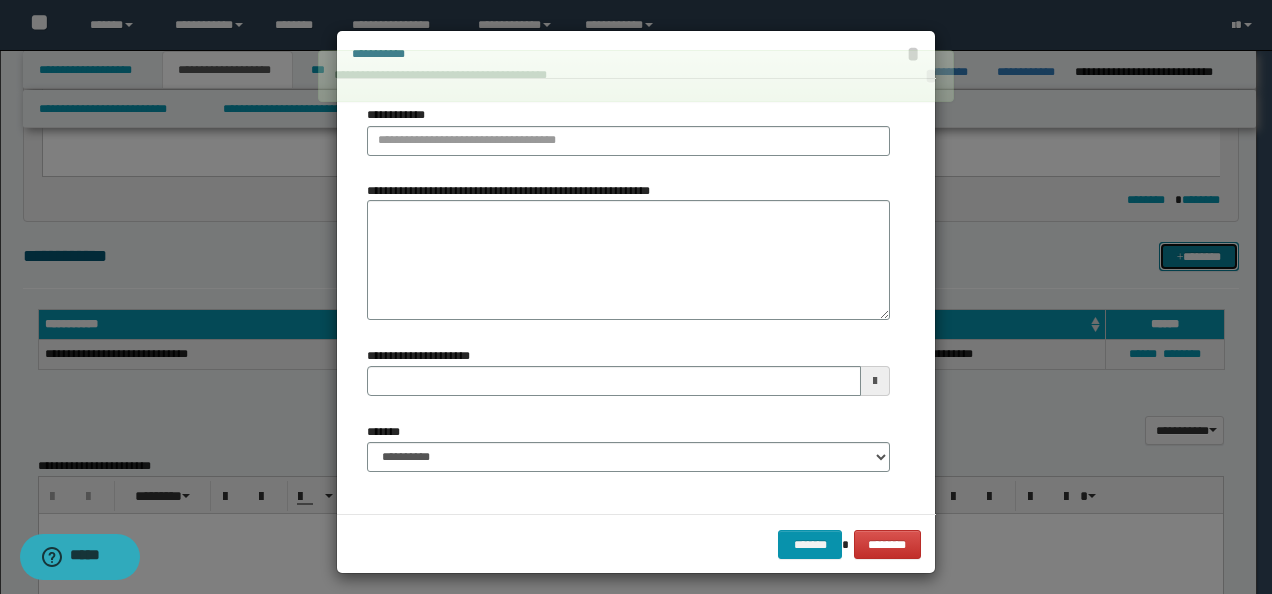 type 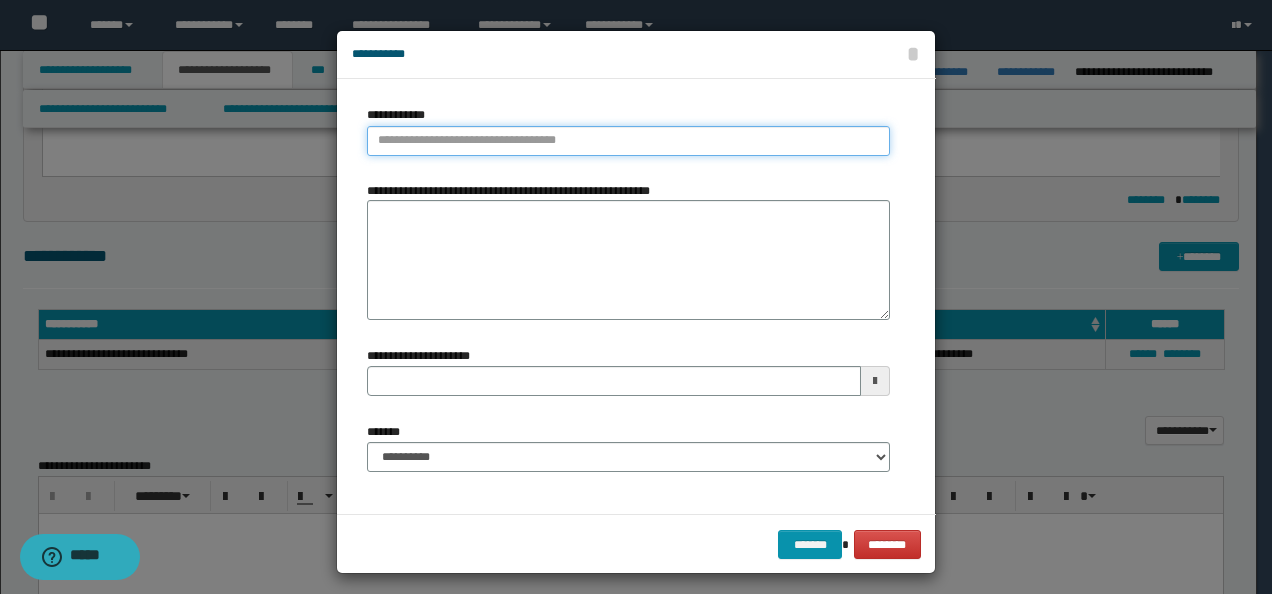 type on "**********" 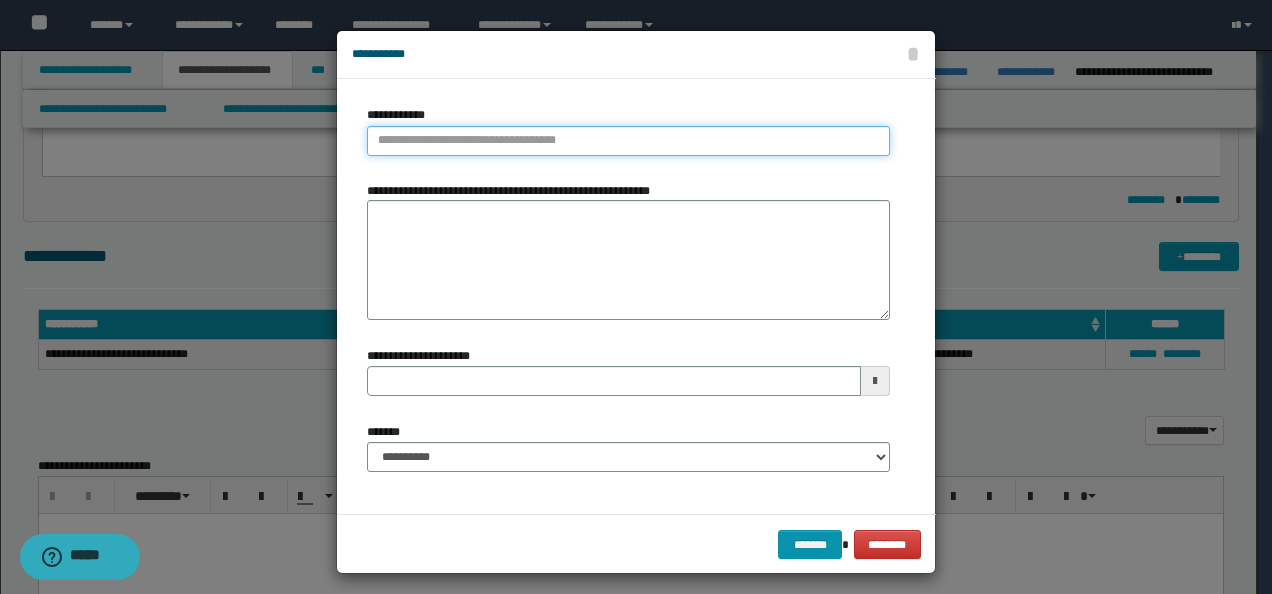 click on "**********" at bounding box center [628, 141] 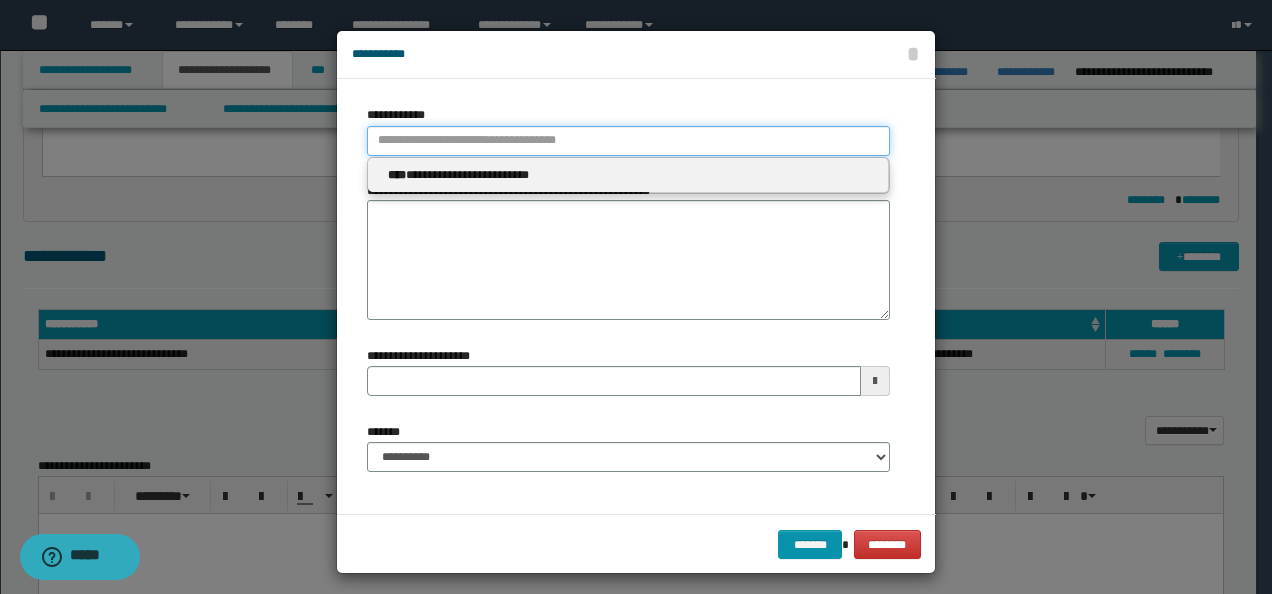paste on "**********" 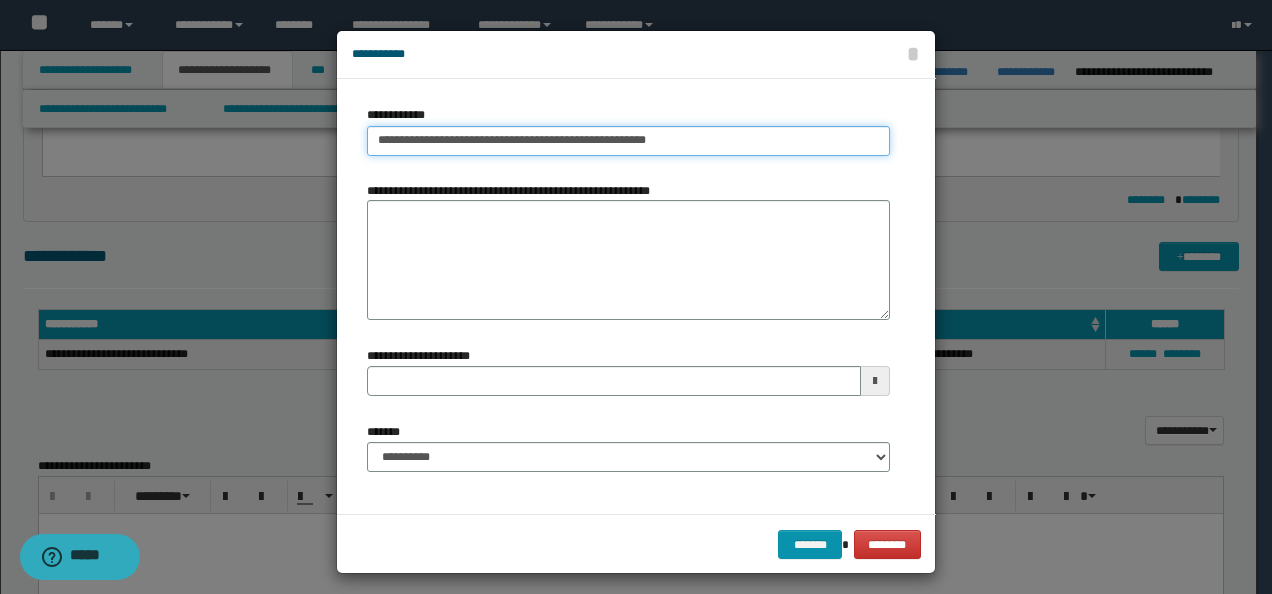 type on "**********" 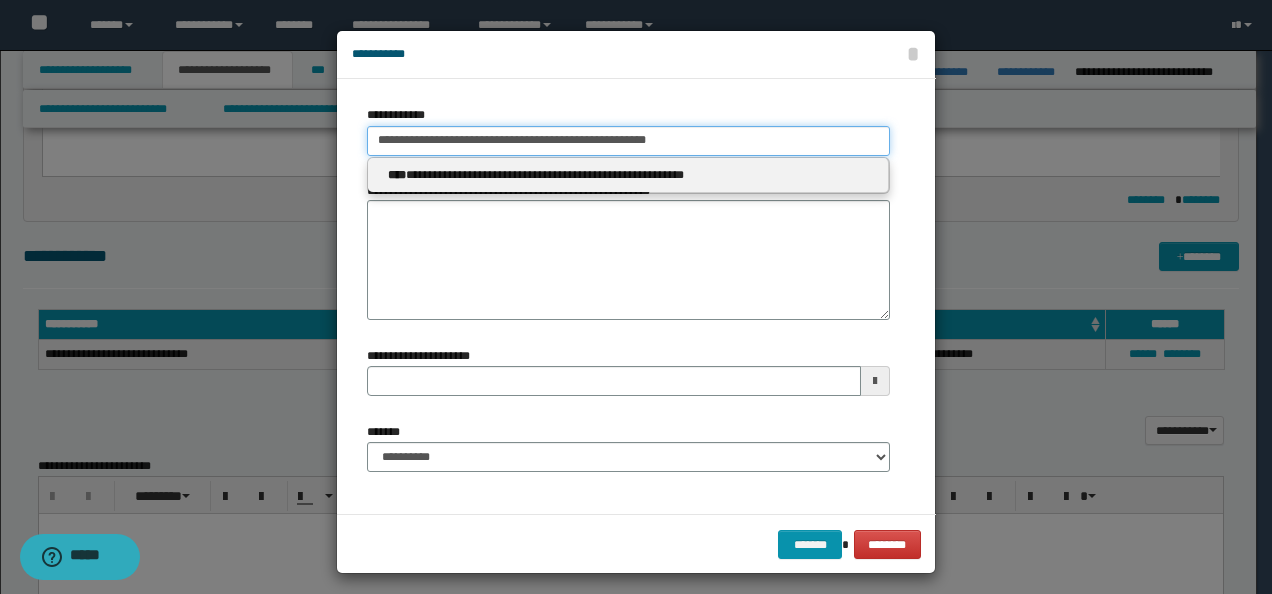 type on "**********" 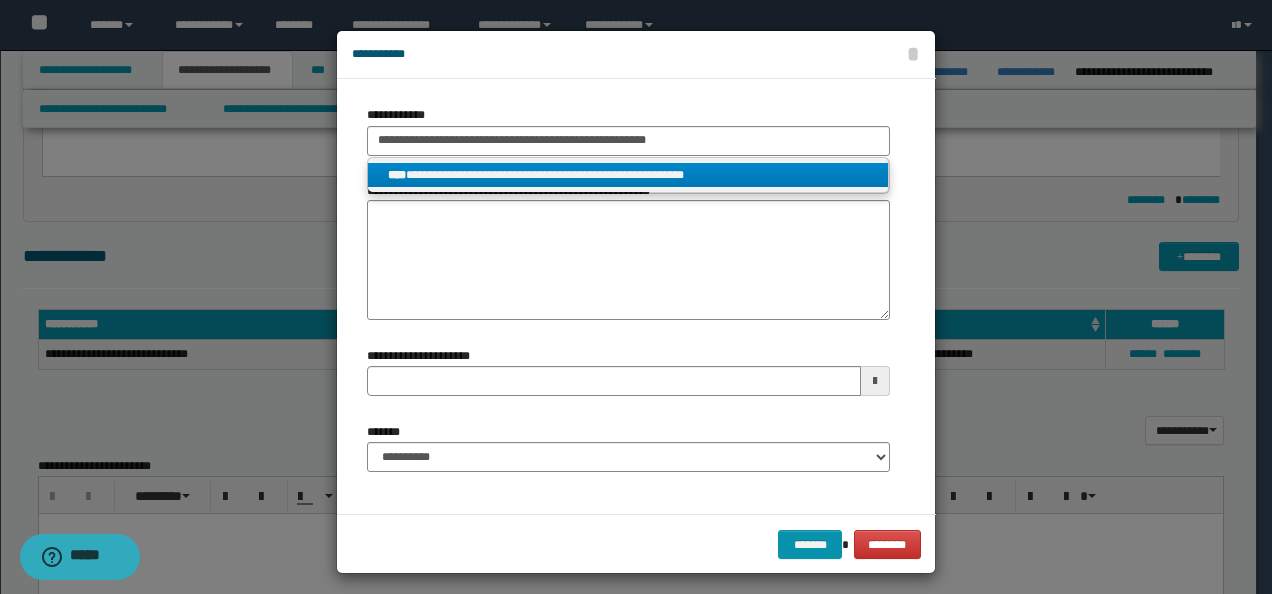 click on "**********" at bounding box center (628, 175) 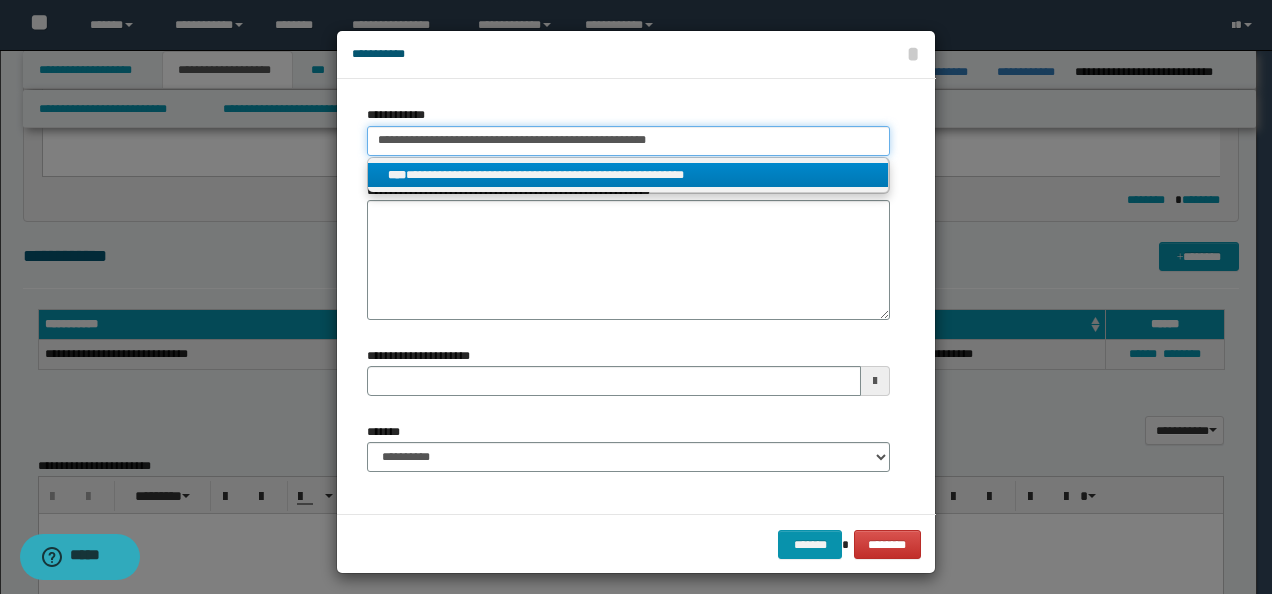 type 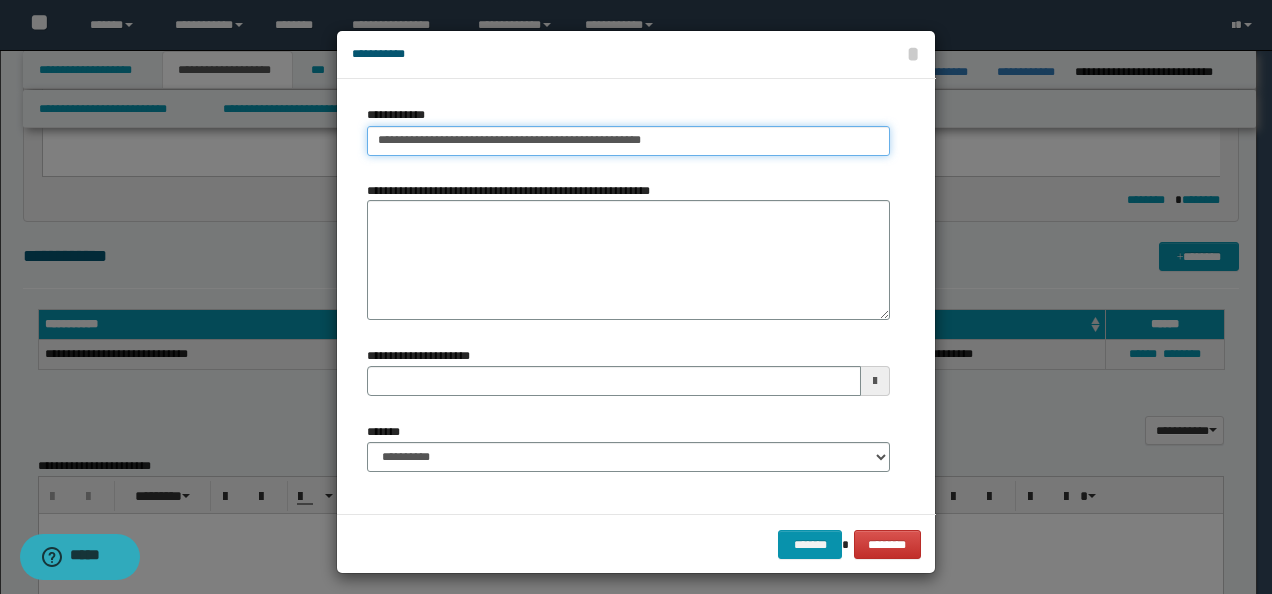type 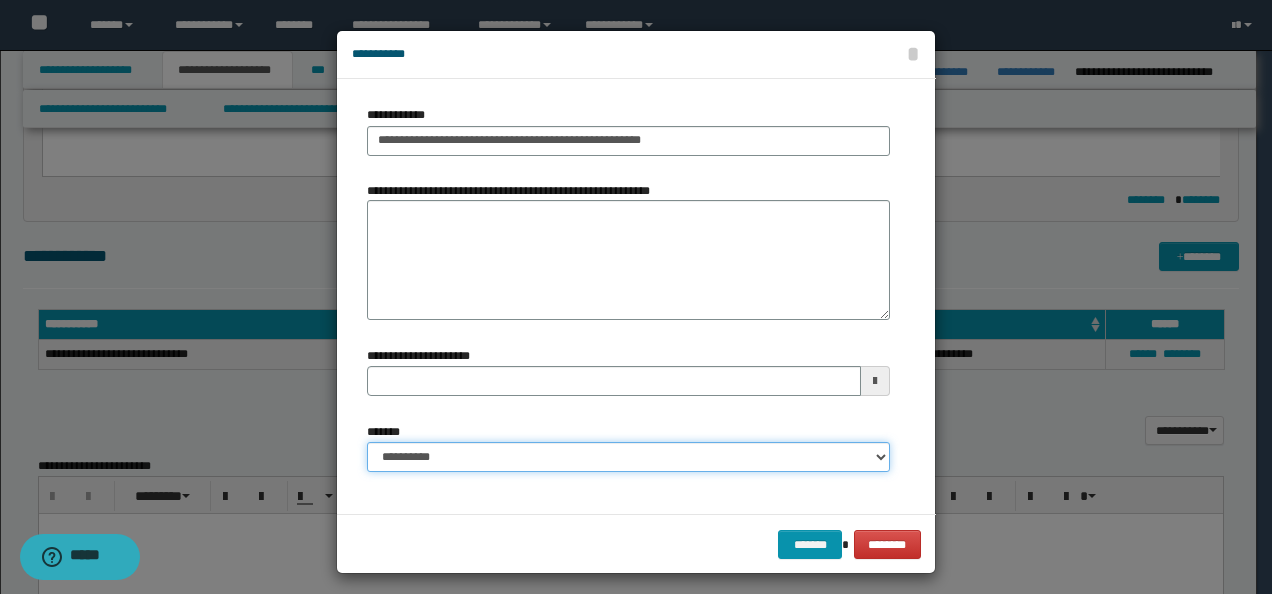 click on "**********" at bounding box center (628, 457) 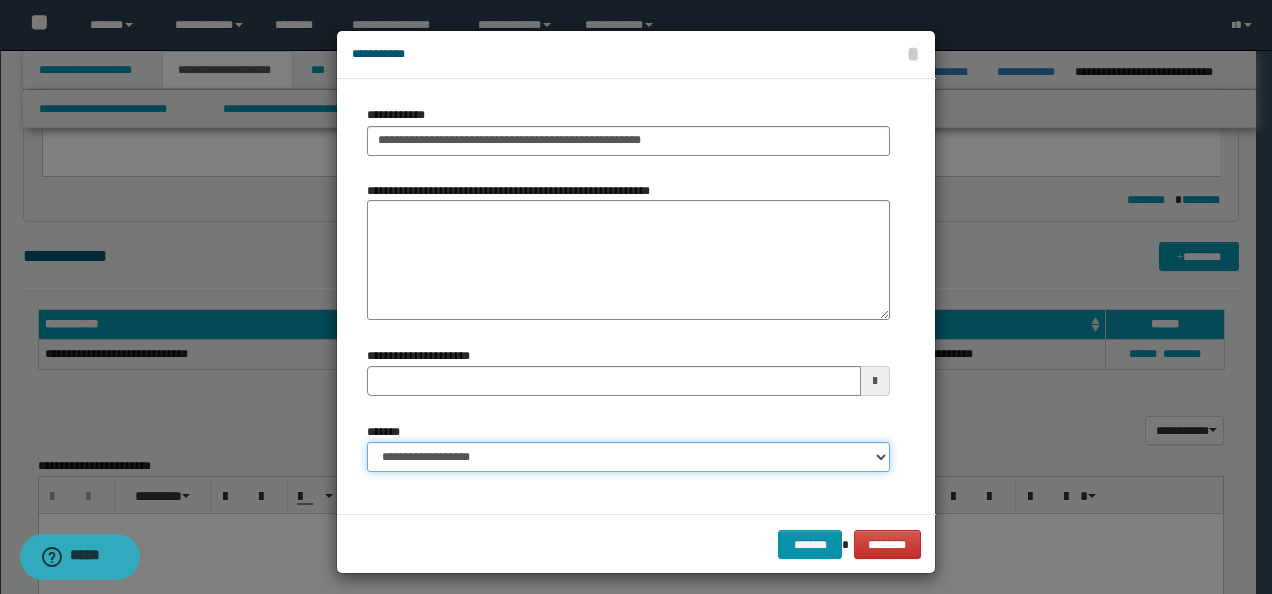type 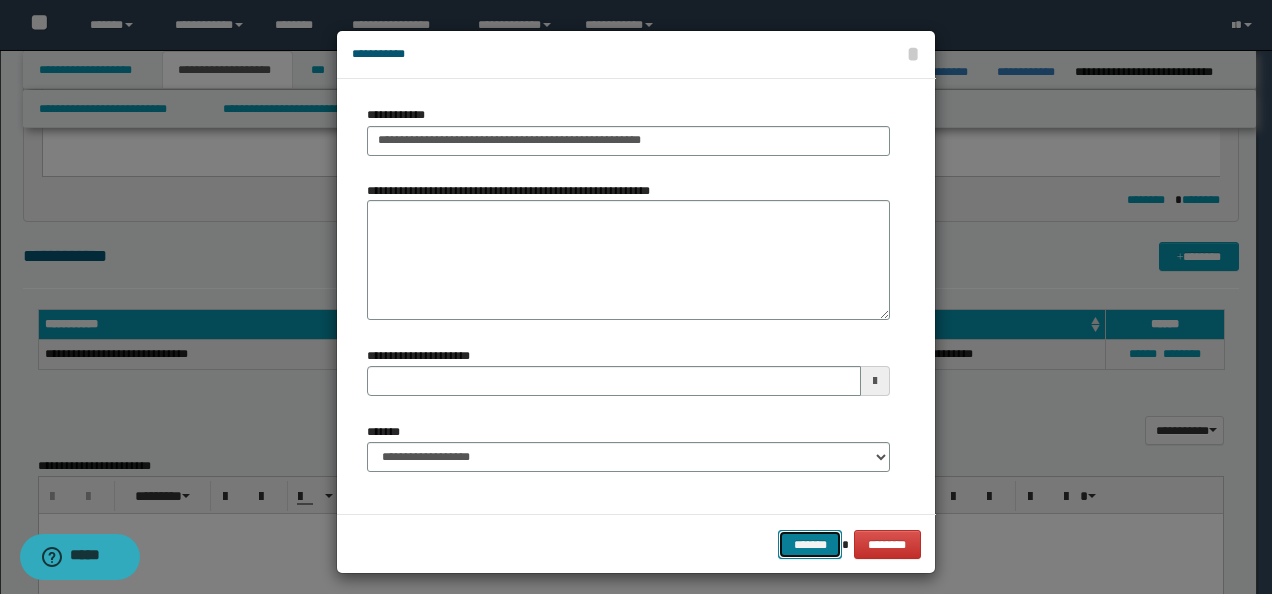 click on "*******" at bounding box center [810, 544] 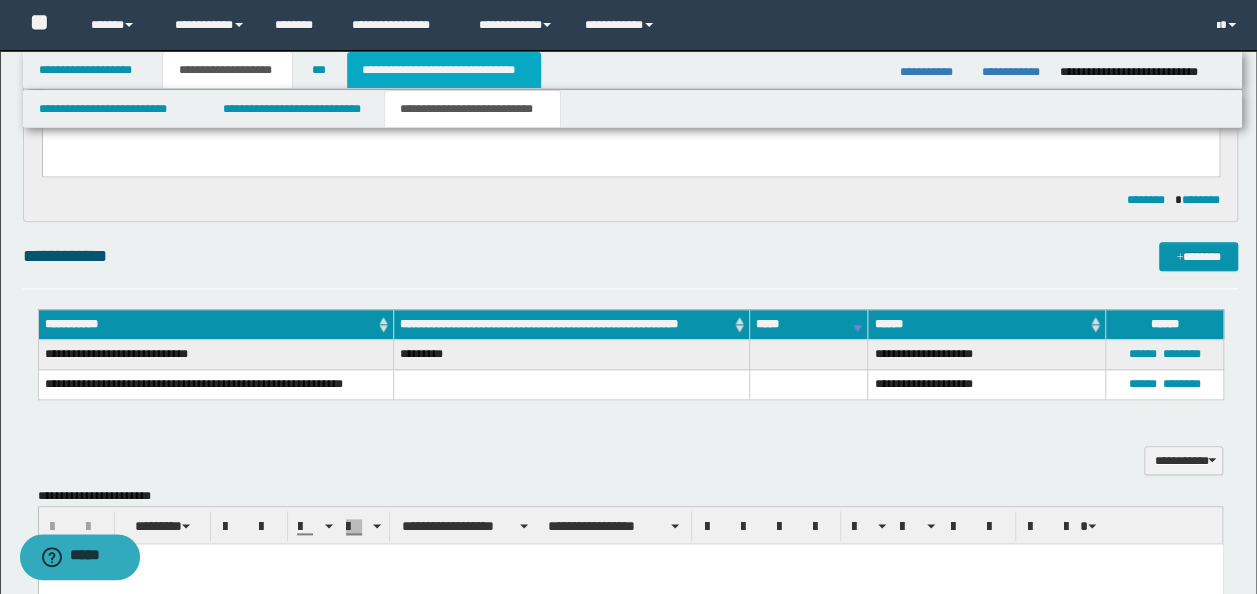 click on "**********" at bounding box center [444, 70] 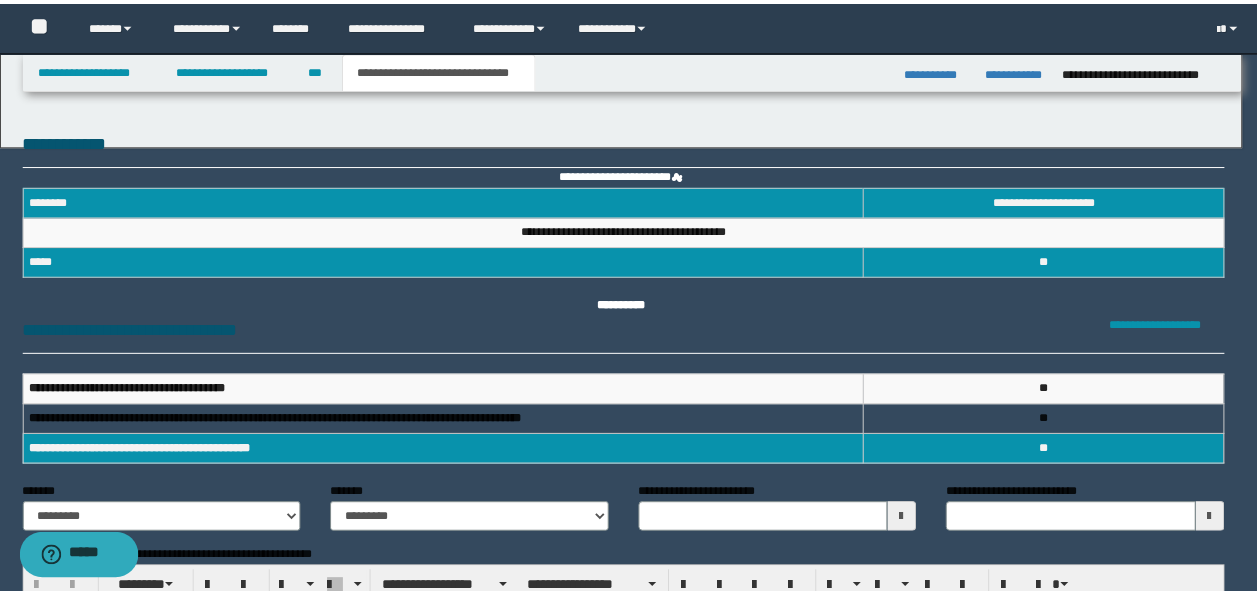 scroll, scrollTop: 0, scrollLeft: 0, axis: both 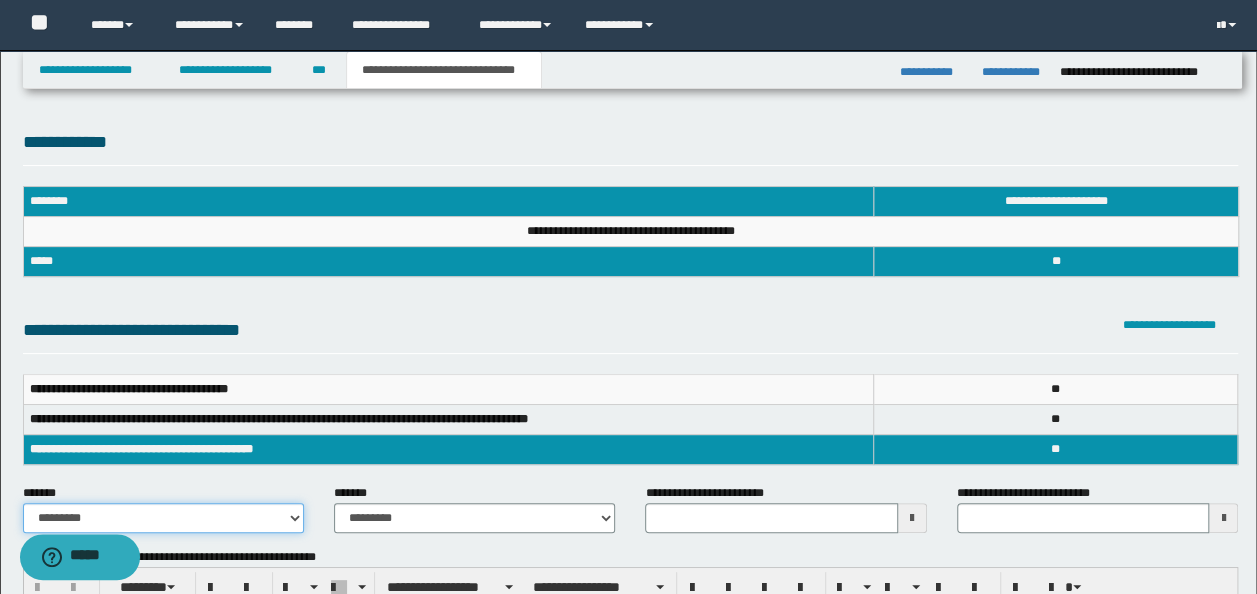 click on "**********" at bounding box center [163, 518] 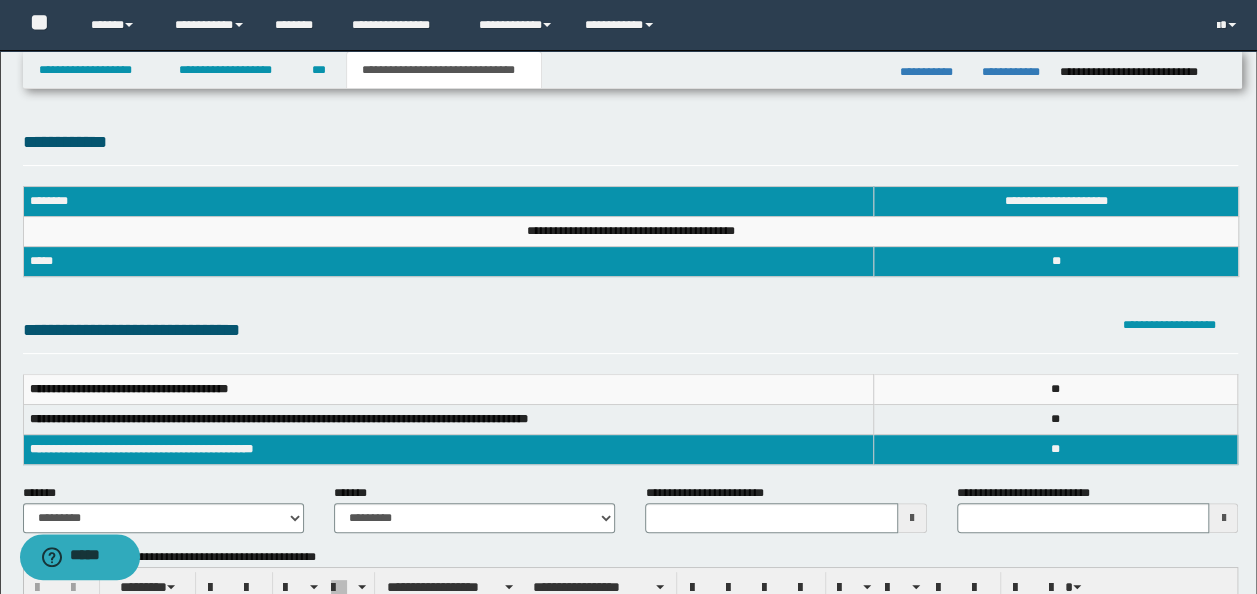 click on "**********" at bounding box center [163, 508] 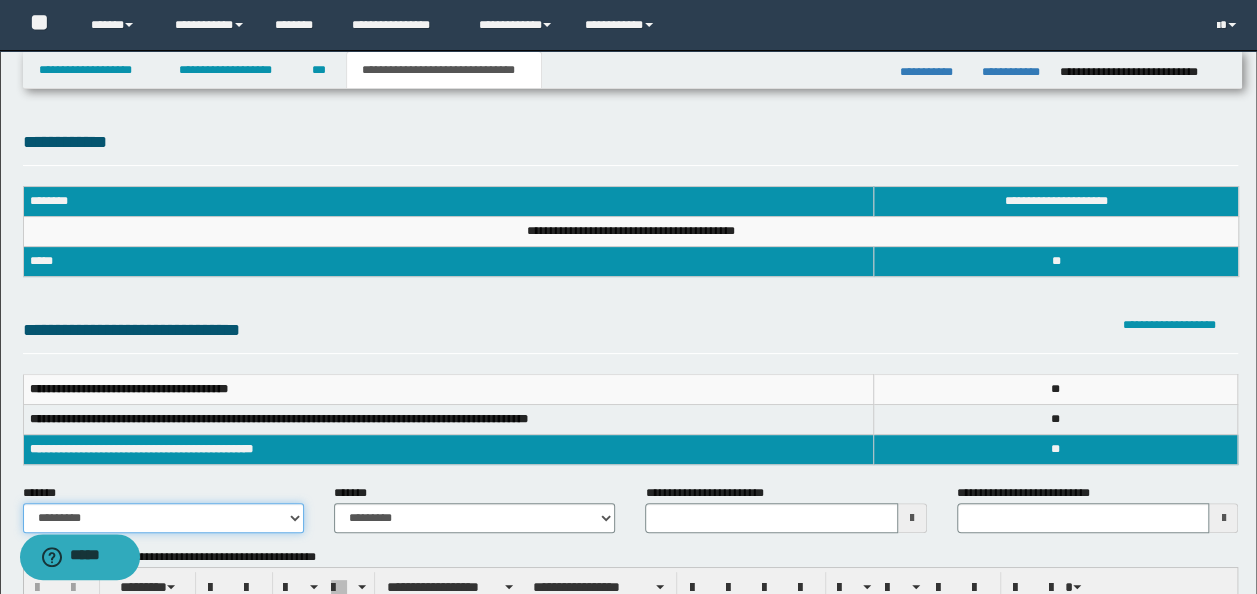 click on "**********" at bounding box center (163, 518) 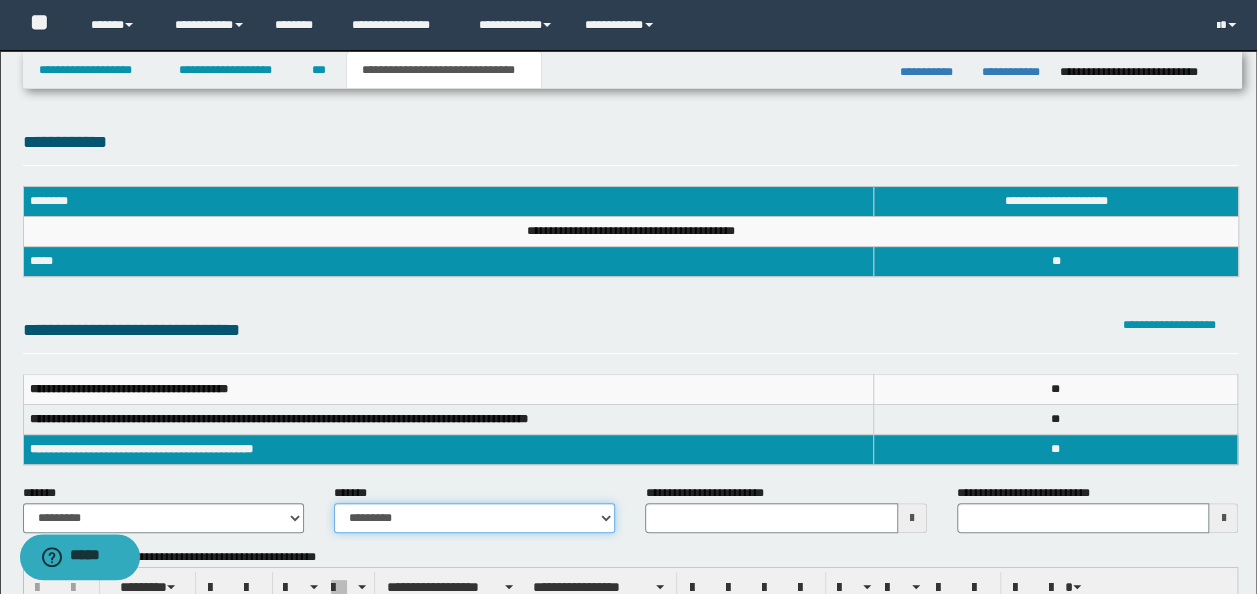 click on "**********" at bounding box center (474, 518) 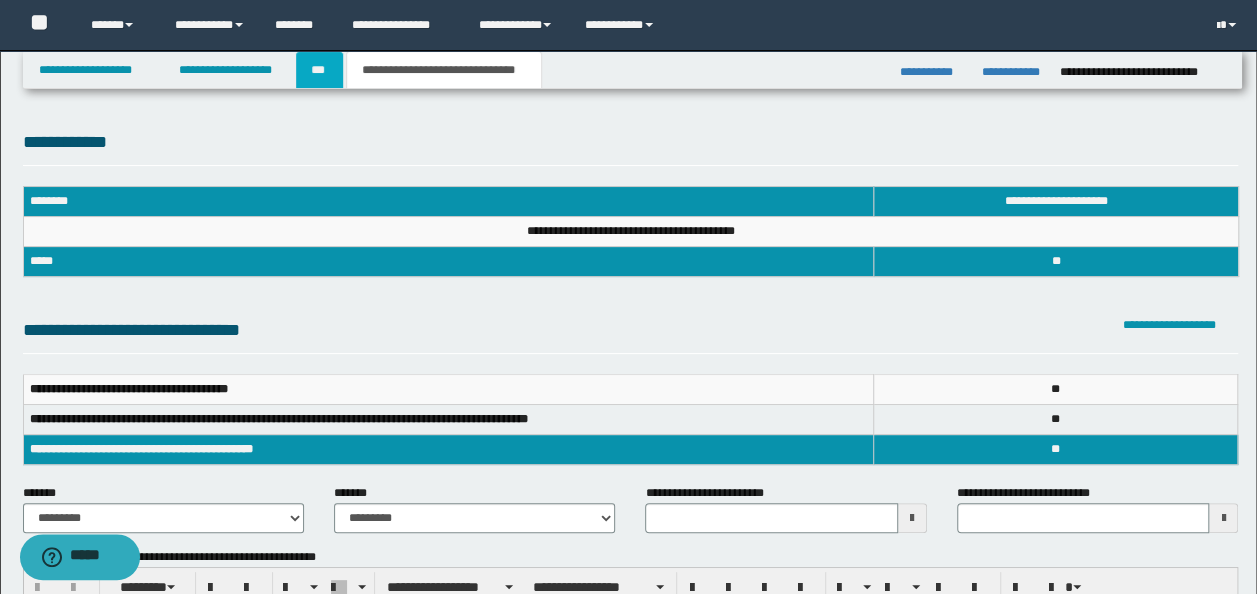click on "***" at bounding box center (319, 70) 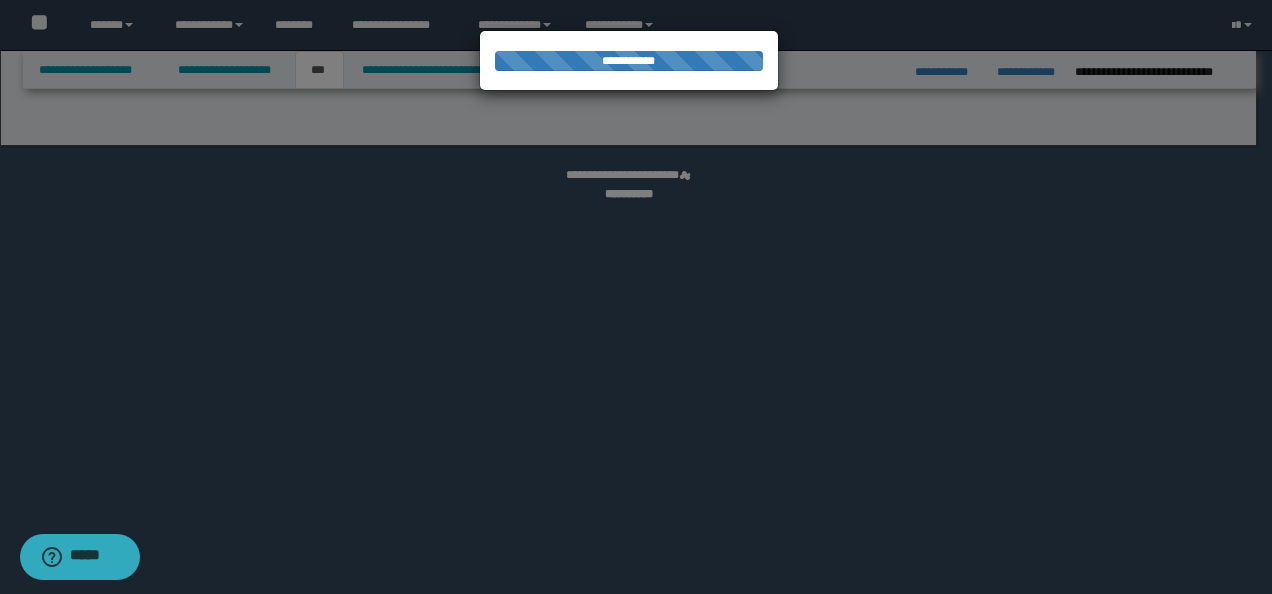 select on "*" 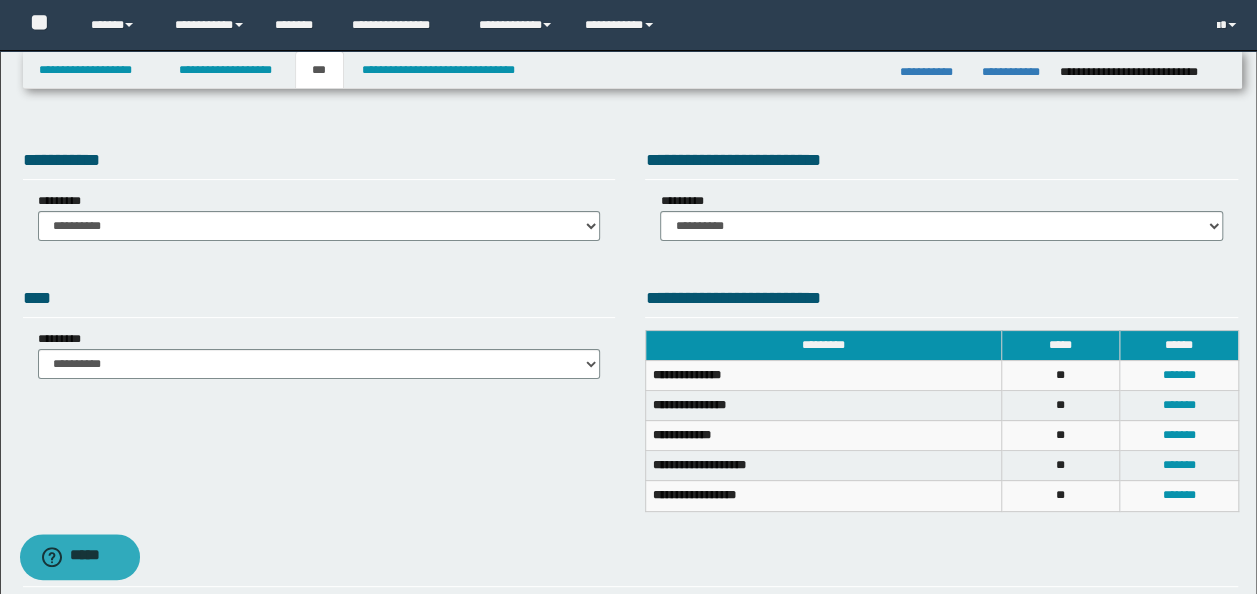 click on "**********" at bounding box center (319, 197) 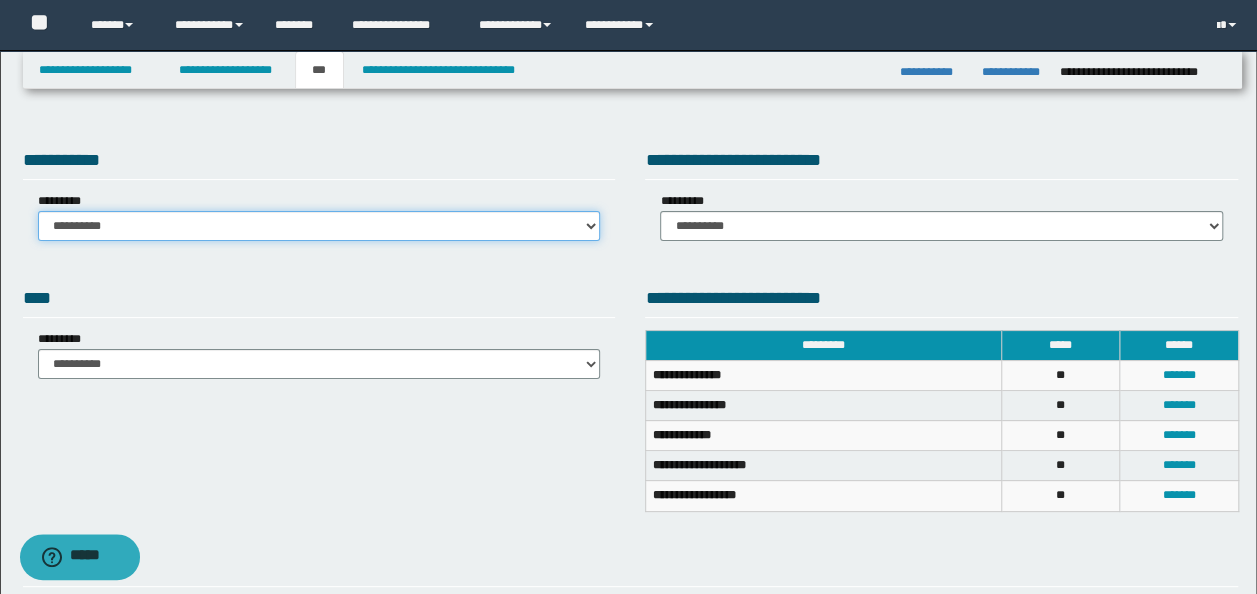 click on "**********" at bounding box center [319, 226] 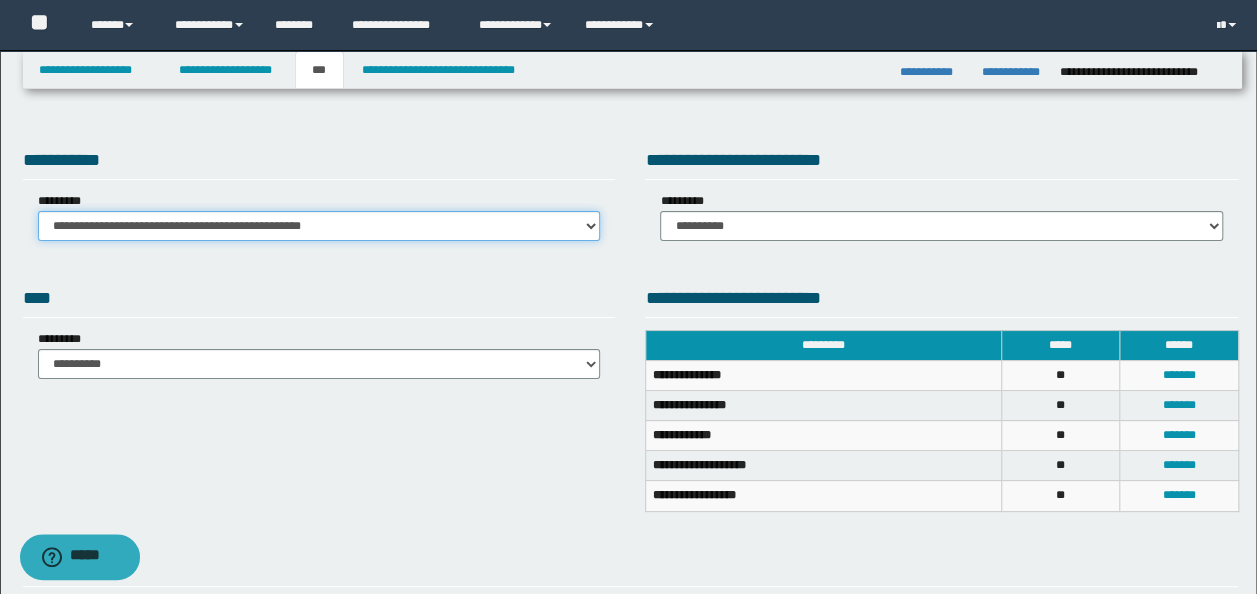 click on "**********" at bounding box center (319, 226) 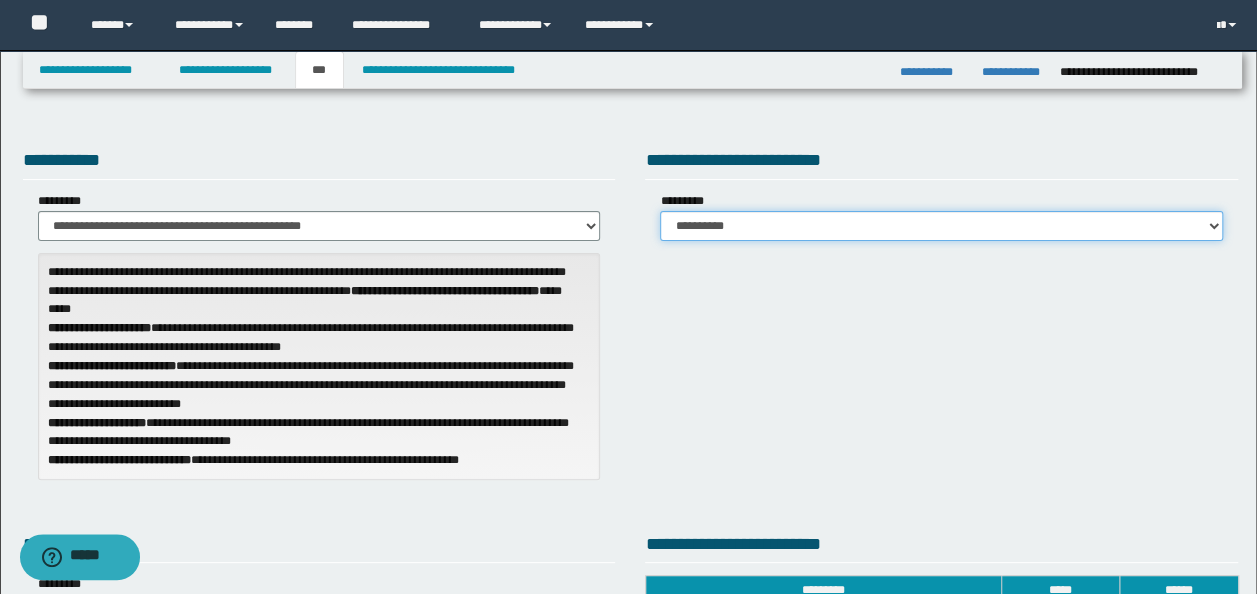 click on "**********" at bounding box center [941, 226] 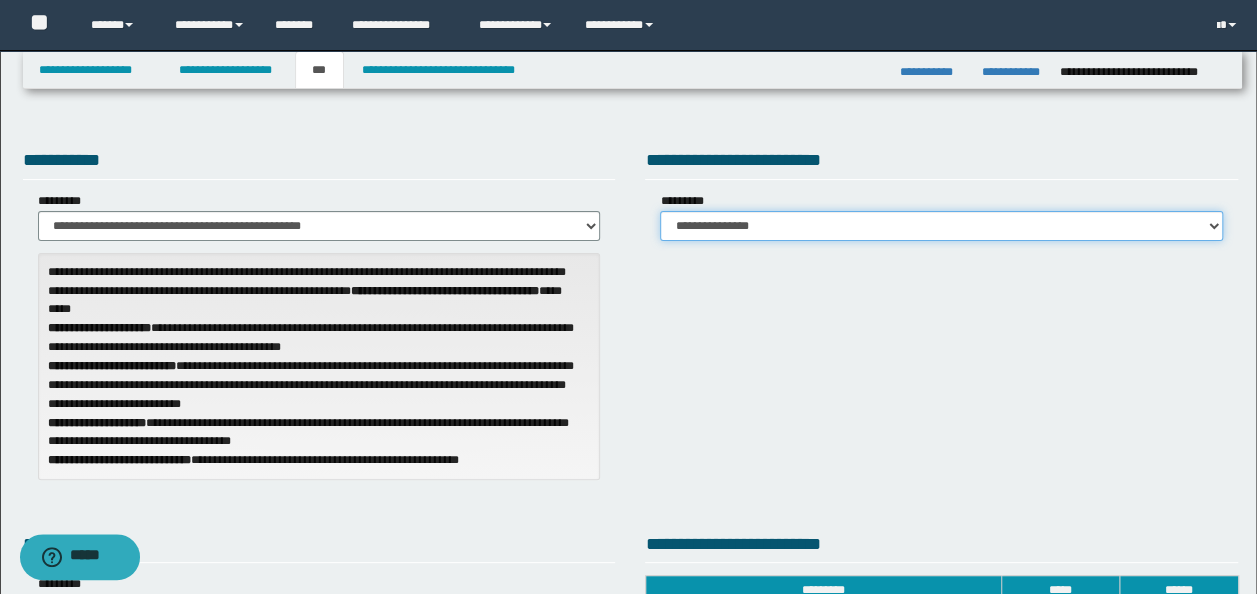 click on "**********" at bounding box center [941, 226] 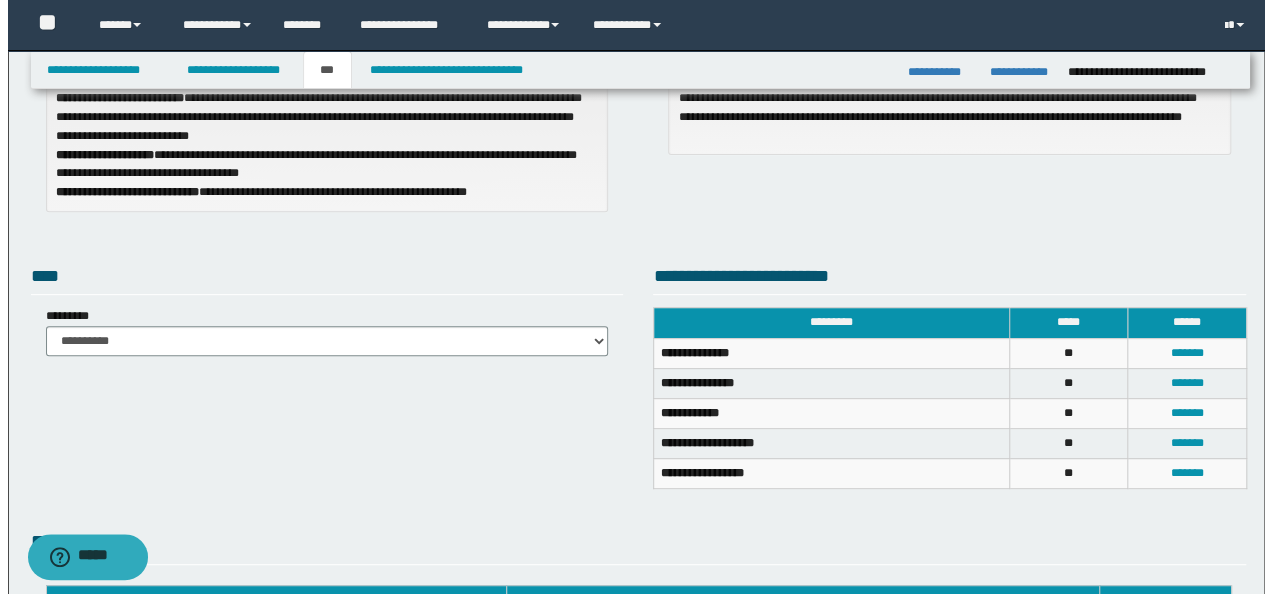 scroll, scrollTop: 300, scrollLeft: 0, axis: vertical 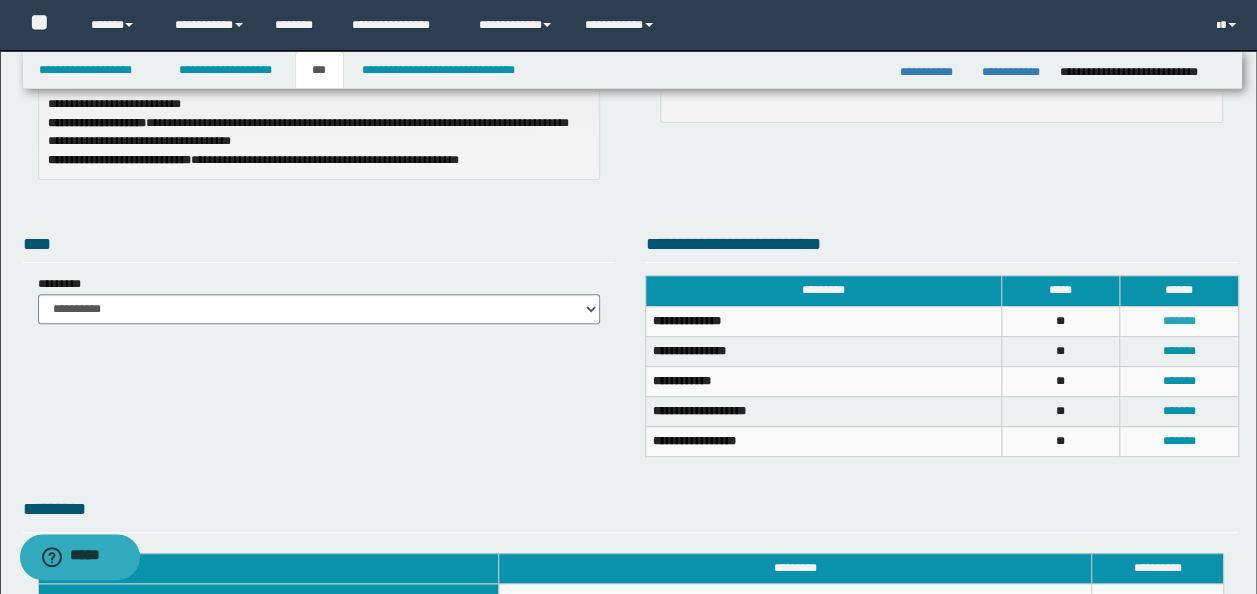 click on "*******" at bounding box center (1178, 321) 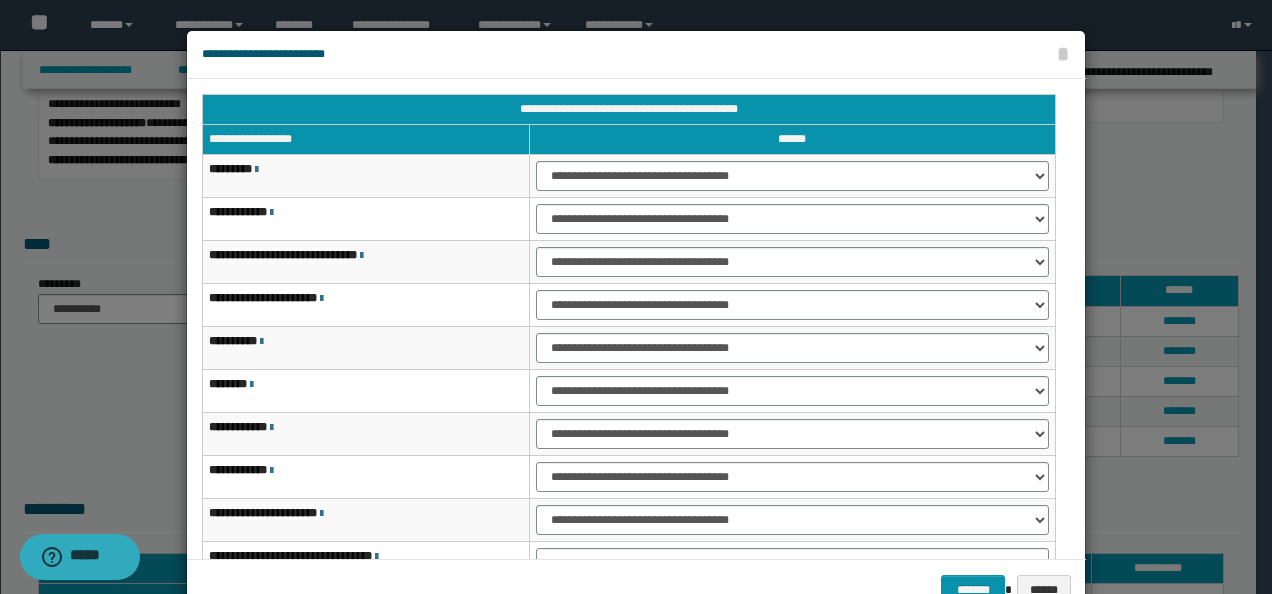 scroll, scrollTop: 116, scrollLeft: 0, axis: vertical 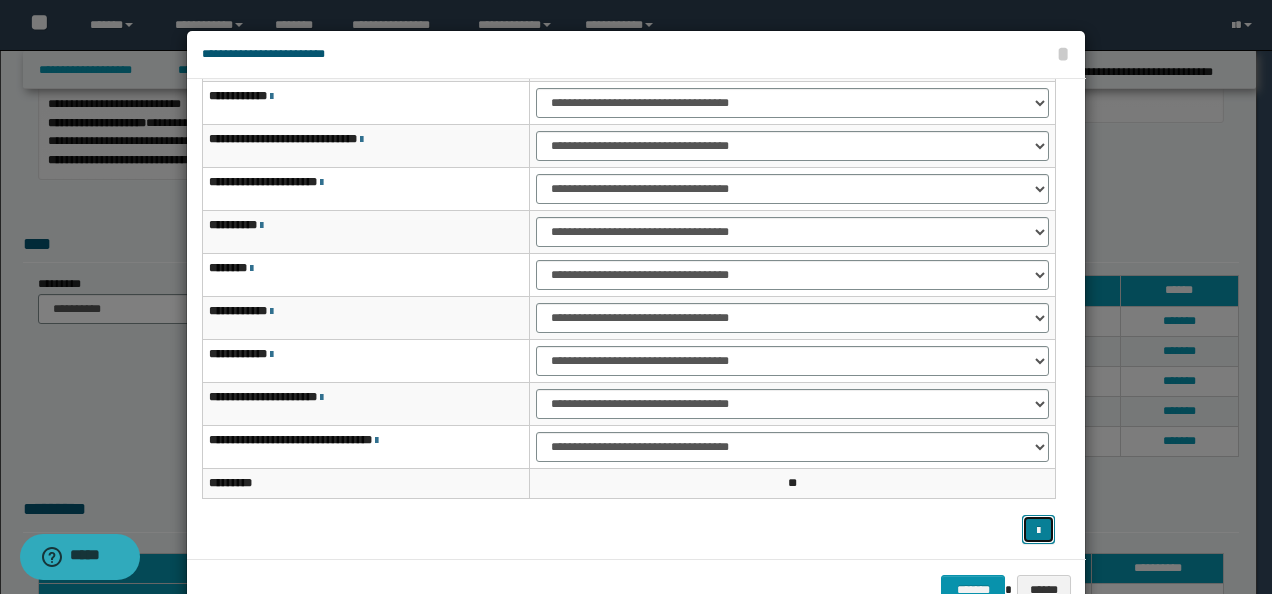 click at bounding box center [1038, 529] 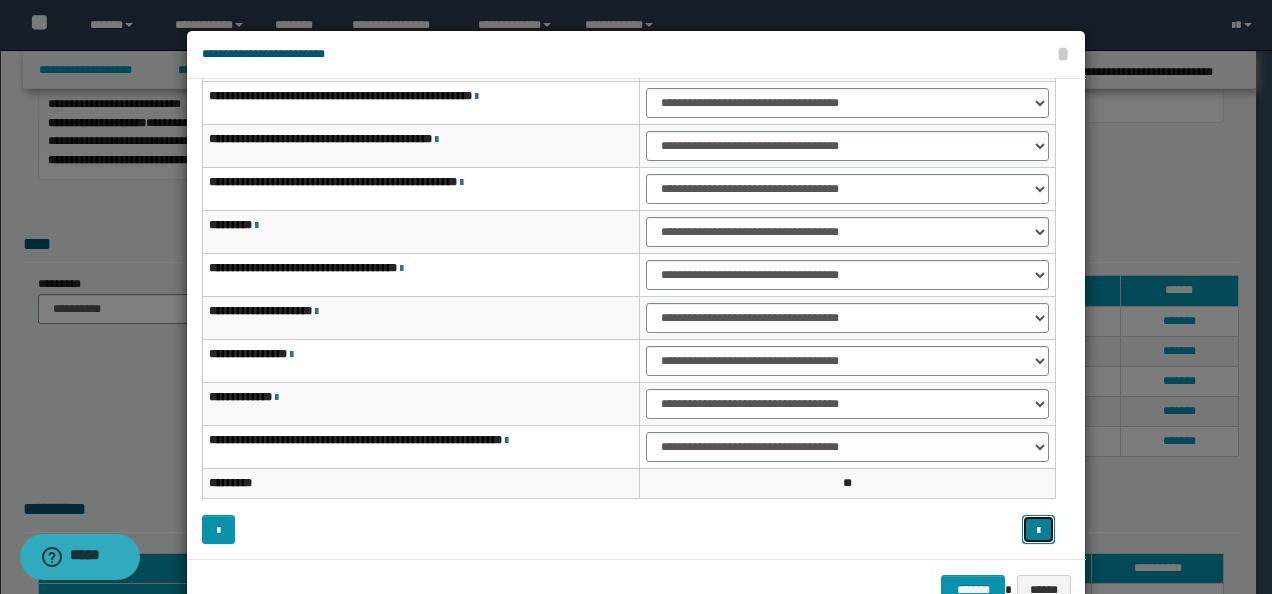 click at bounding box center [1038, 531] 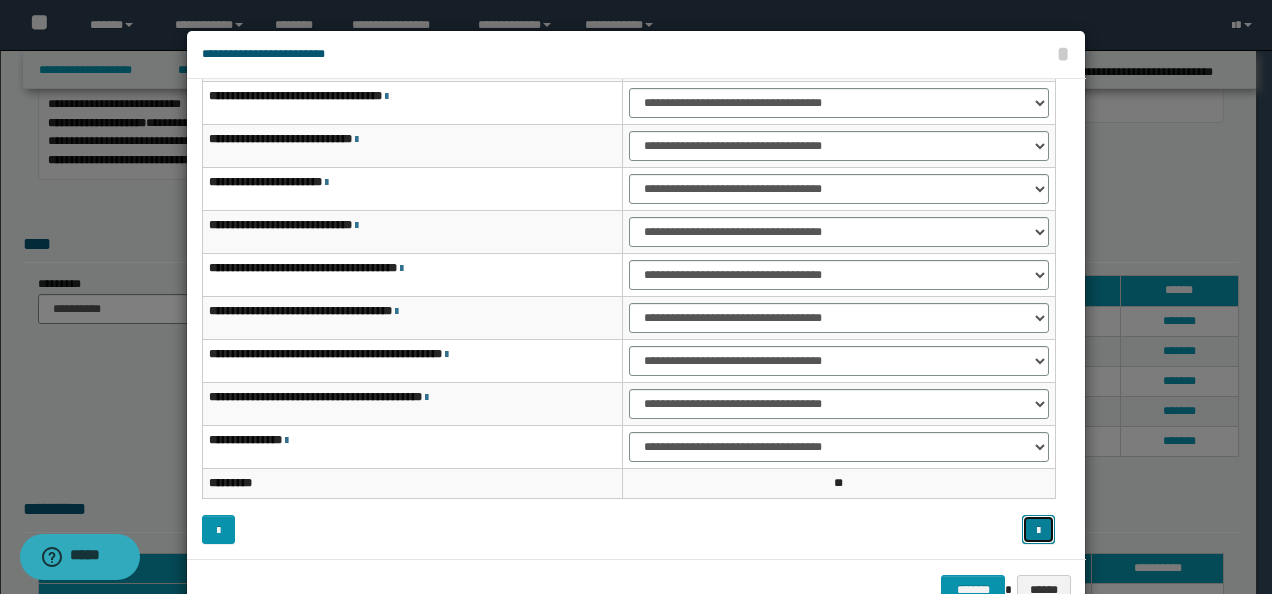 type 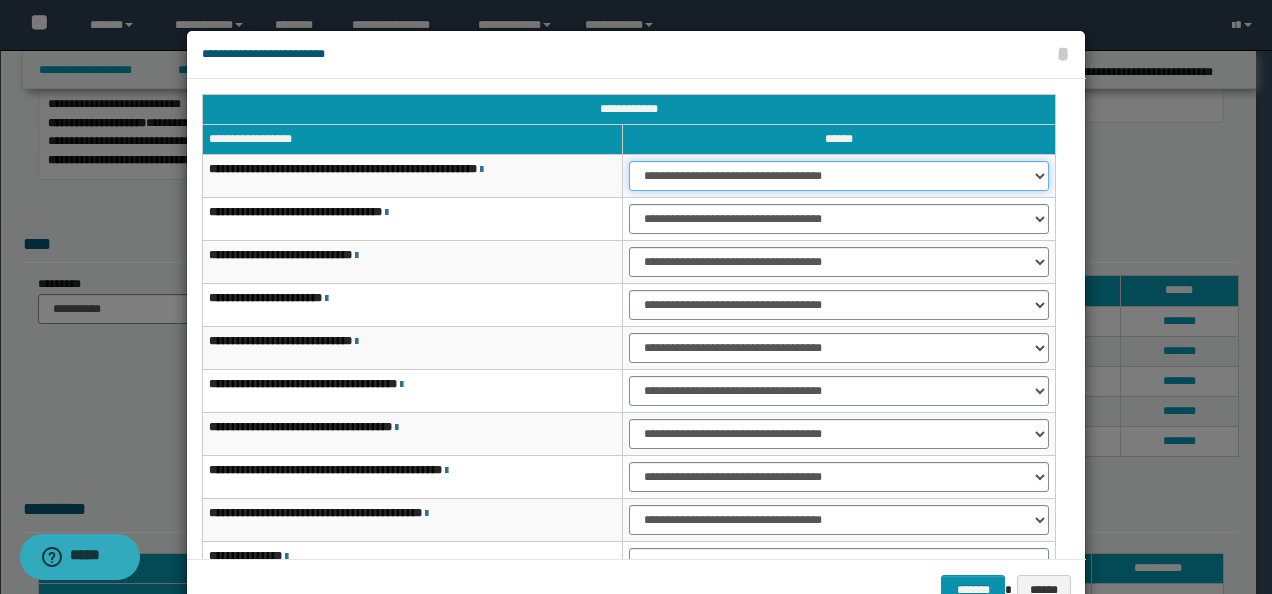 click on "**********" at bounding box center [839, 176] 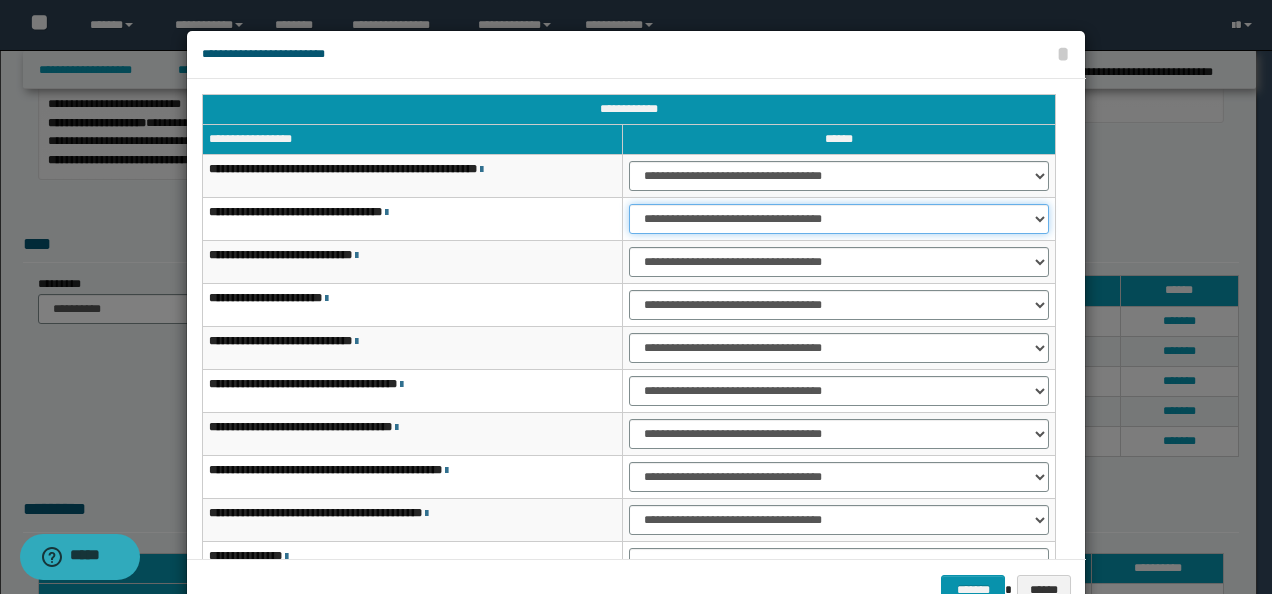 drag, startPoint x: 691, startPoint y: 214, endPoint x: 692, endPoint y: 225, distance: 11.045361 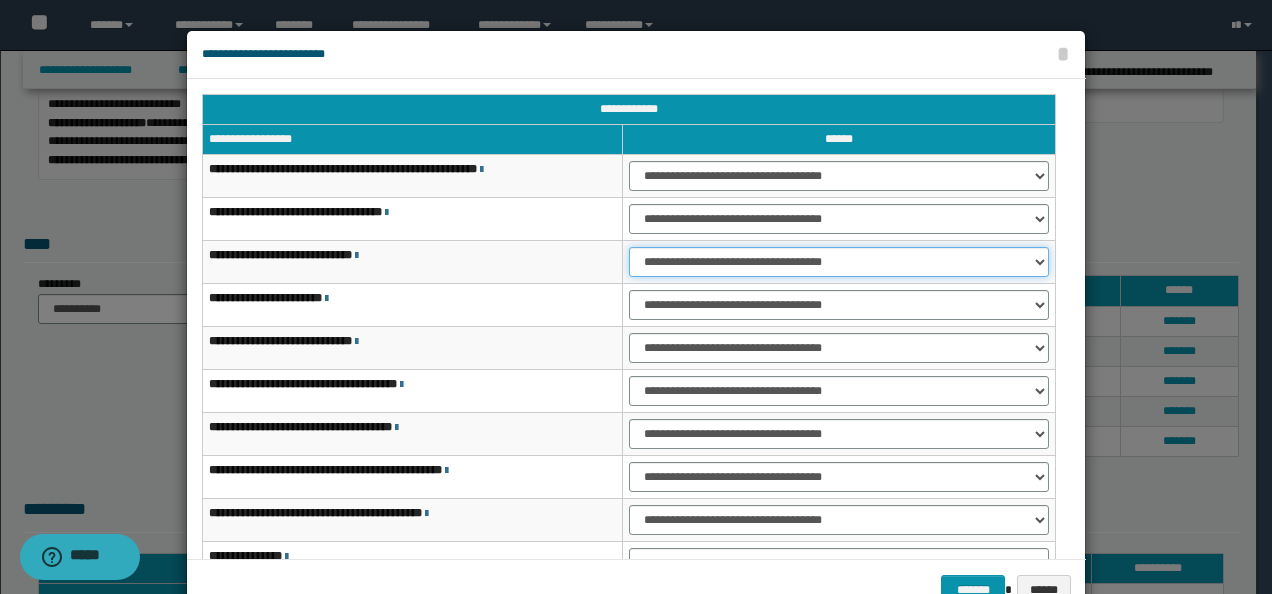 drag, startPoint x: 690, startPoint y: 261, endPoint x: 690, endPoint y: 277, distance: 16 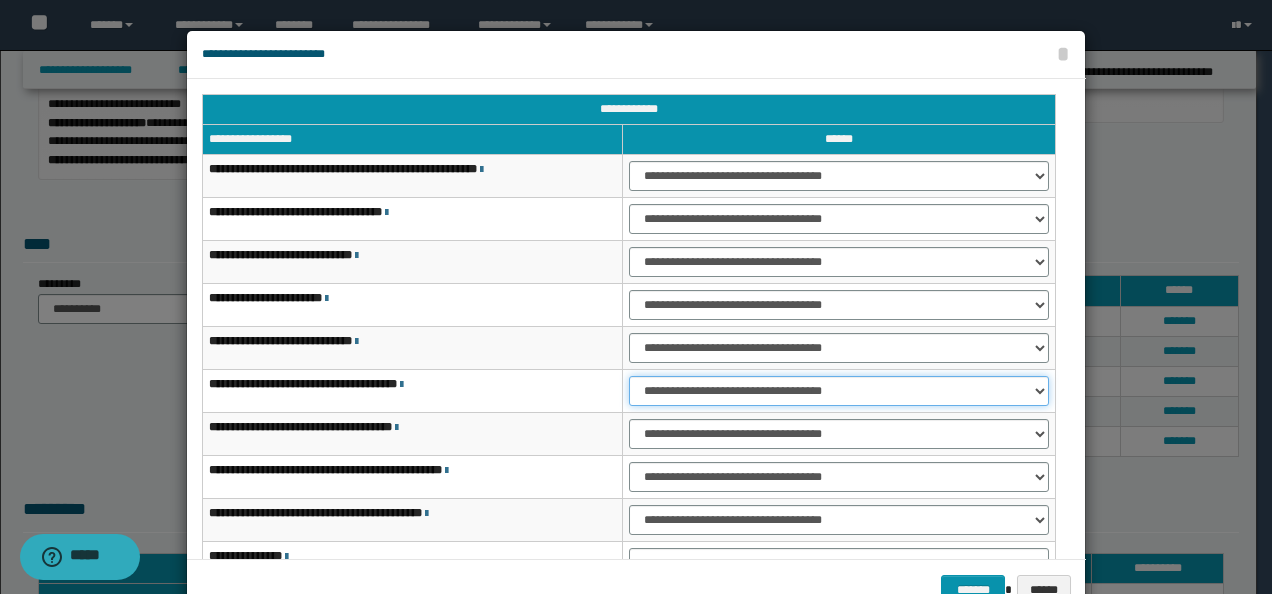 click on "**********" at bounding box center [839, 391] 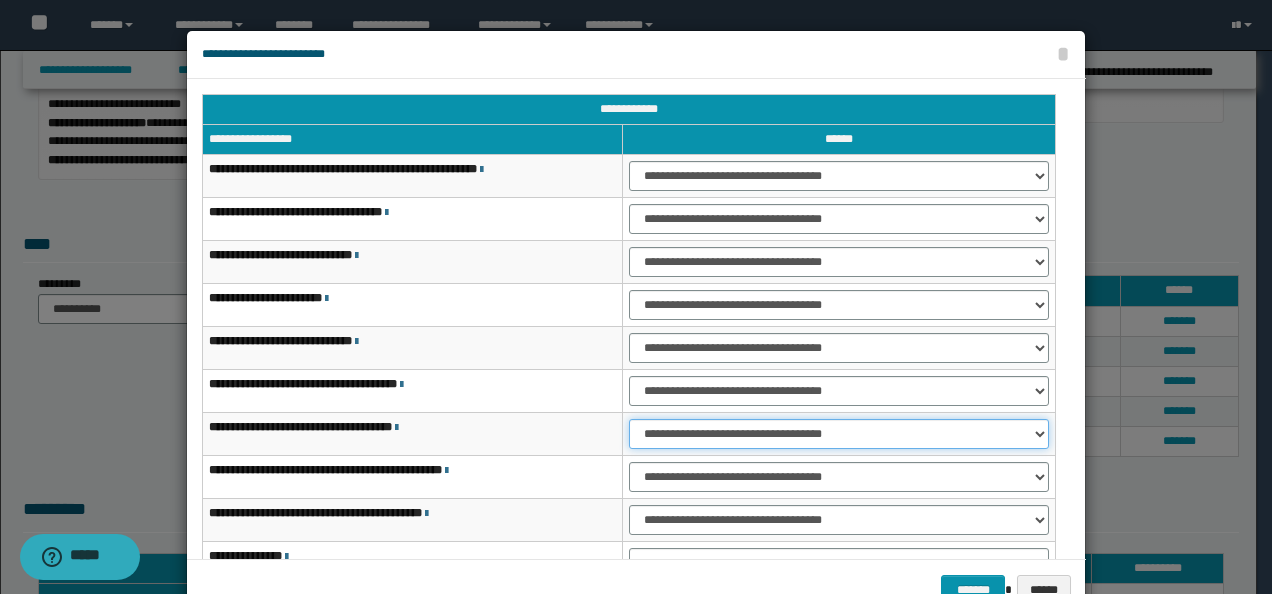 click on "**********" at bounding box center [839, 434] 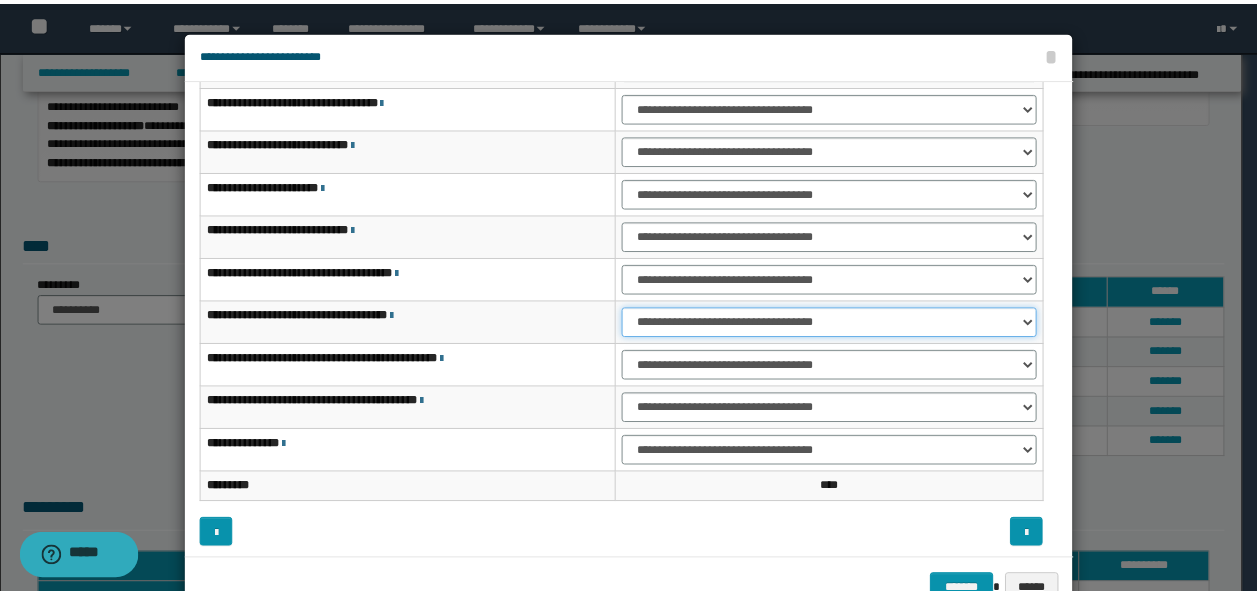 scroll, scrollTop: 116, scrollLeft: 0, axis: vertical 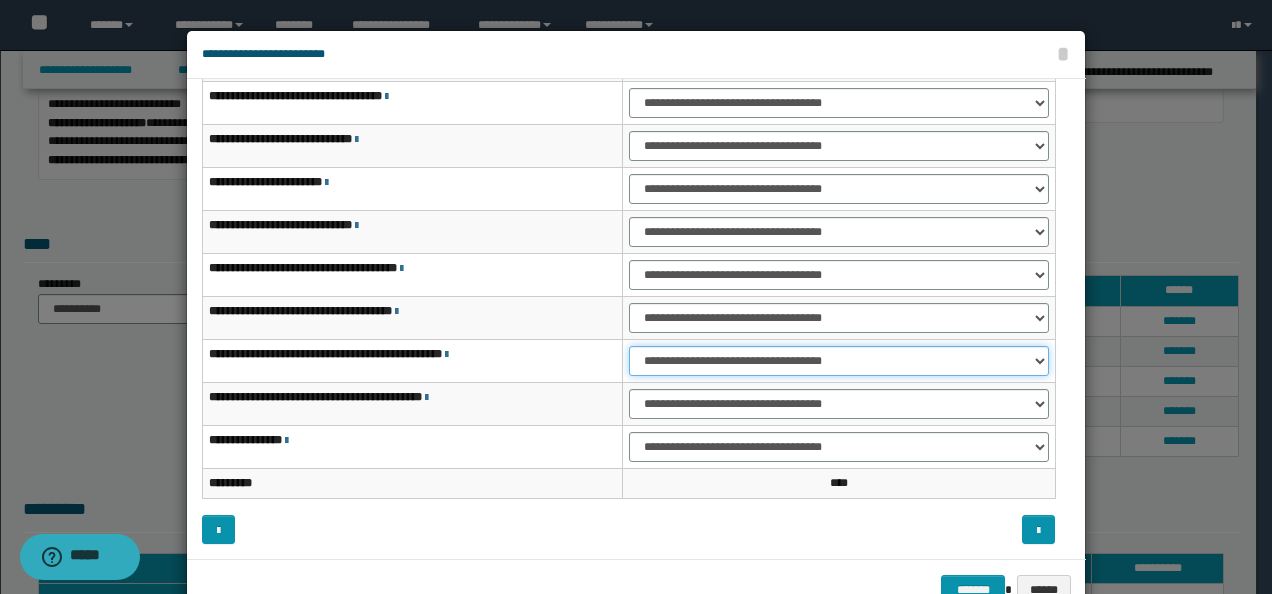 click on "**********" at bounding box center (839, 361) 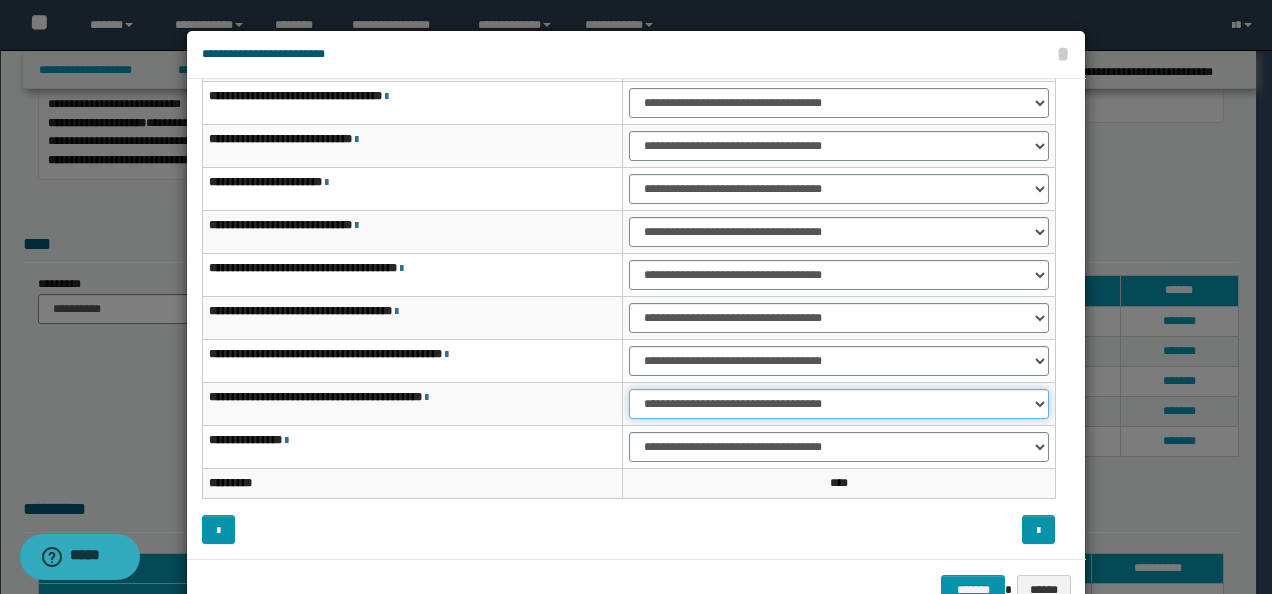 click on "**********" at bounding box center [839, 404] 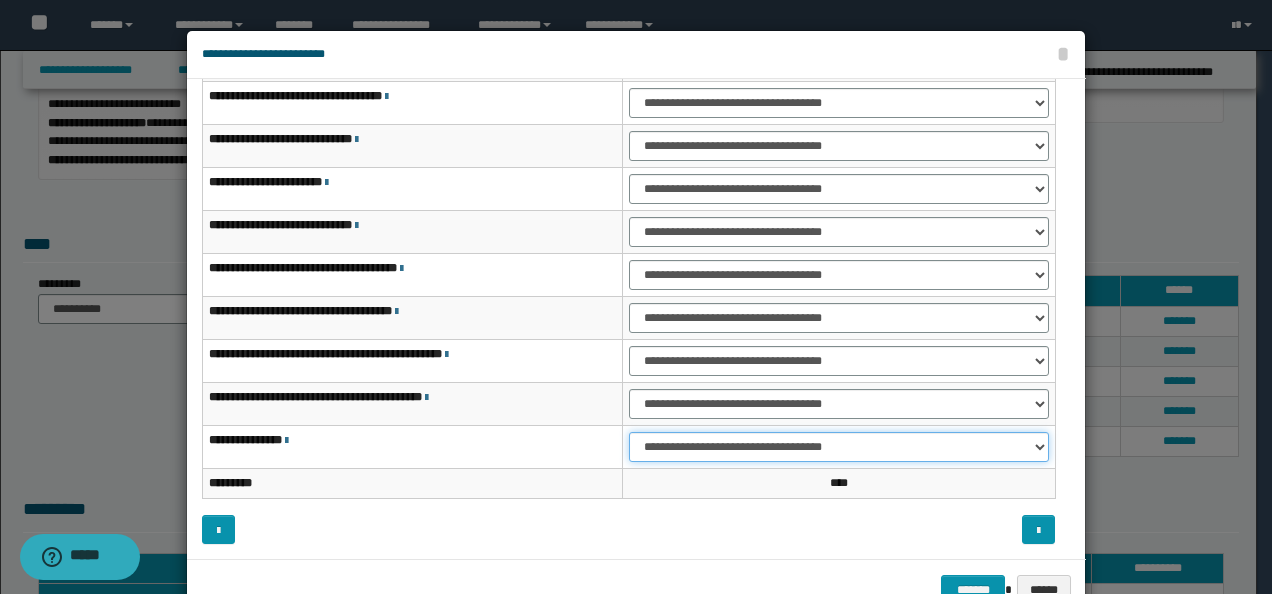 click on "**********" at bounding box center [839, 447] 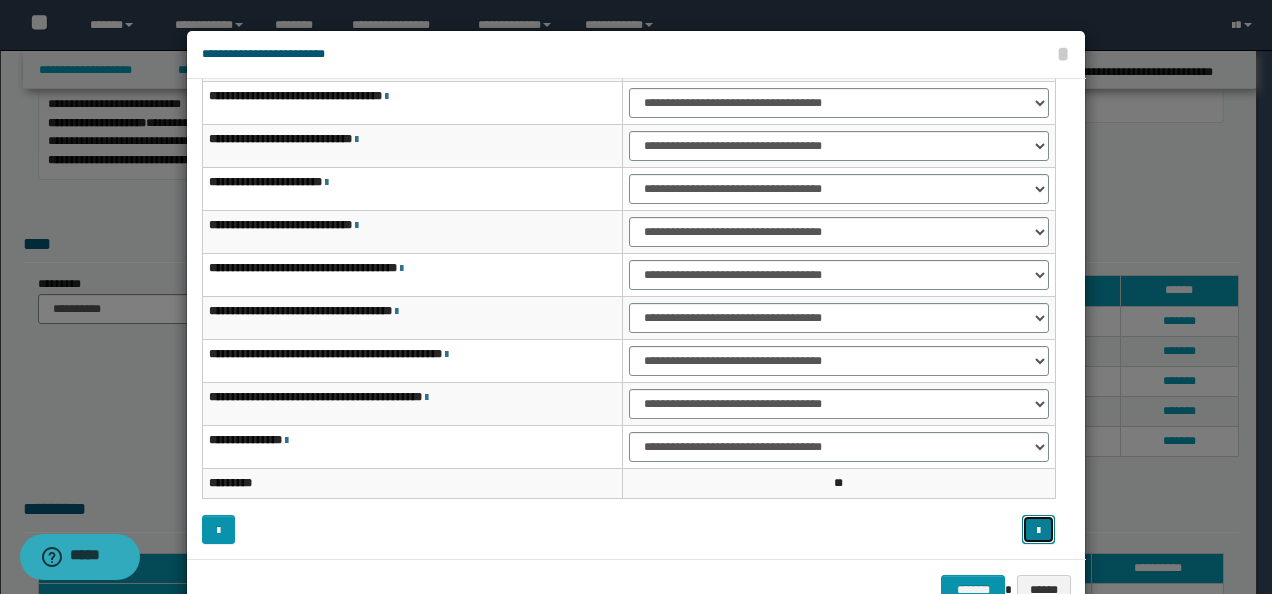 click at bounding box center (1038, 529) 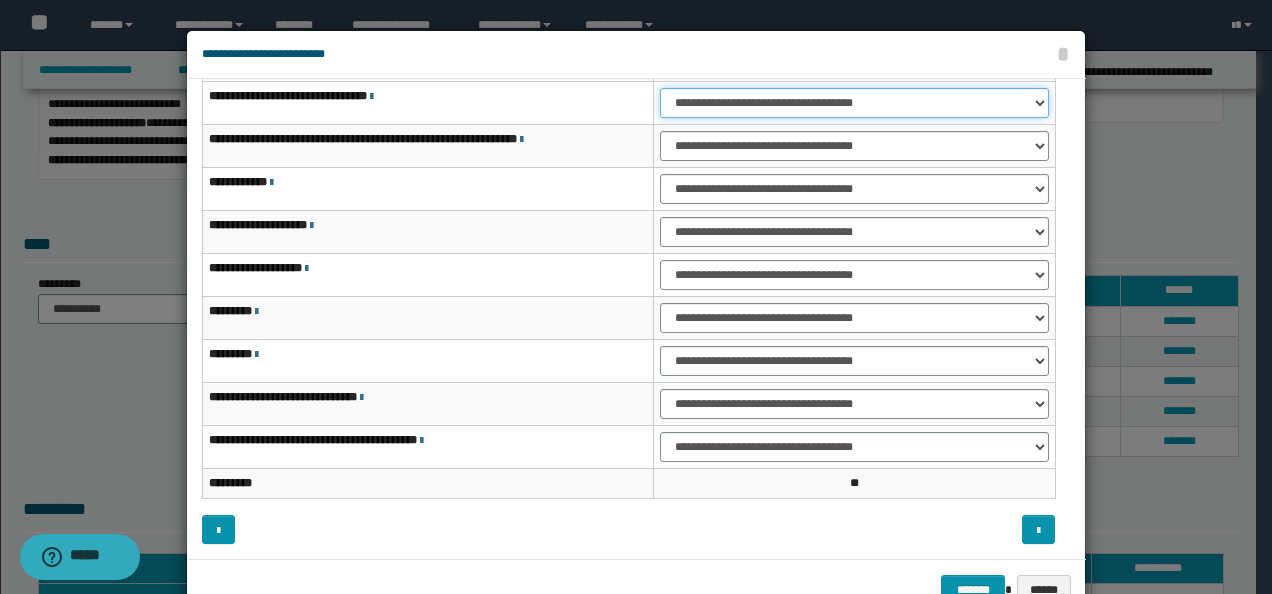 drag, startPoint x: 684, startPoint y: 102, endPoint x: 688, endPoint y: 116, distance: 14.56022 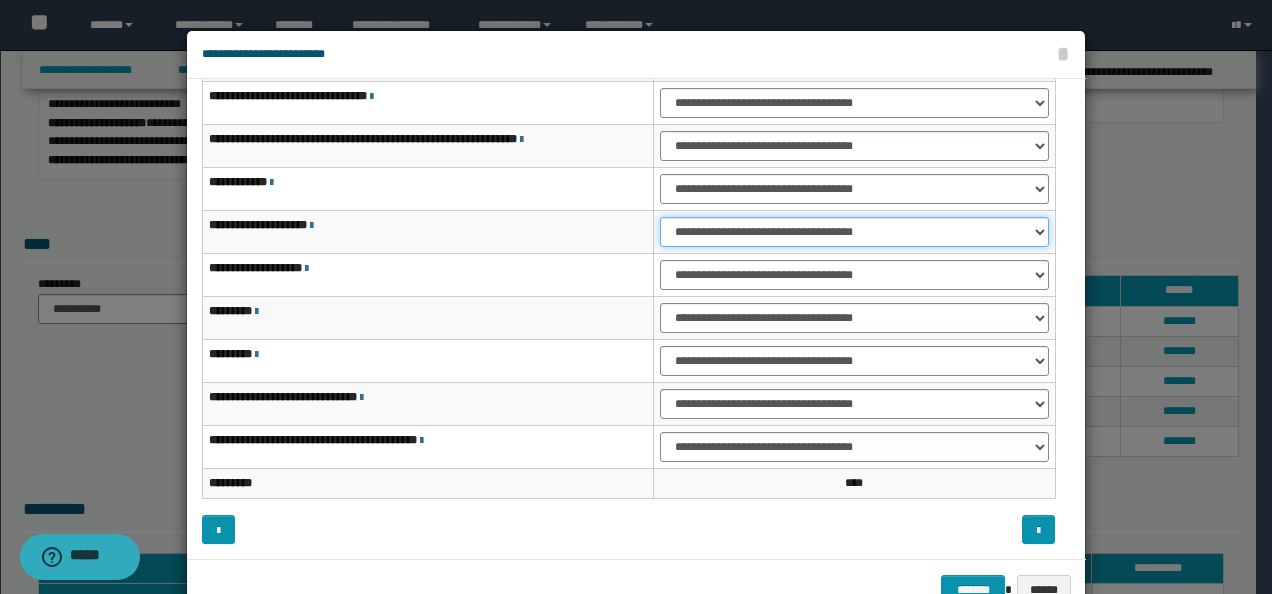 drag, startPoint x: 659, startPoint y: 231, endPoint x: 667, endPoint y: 246, distance: 17 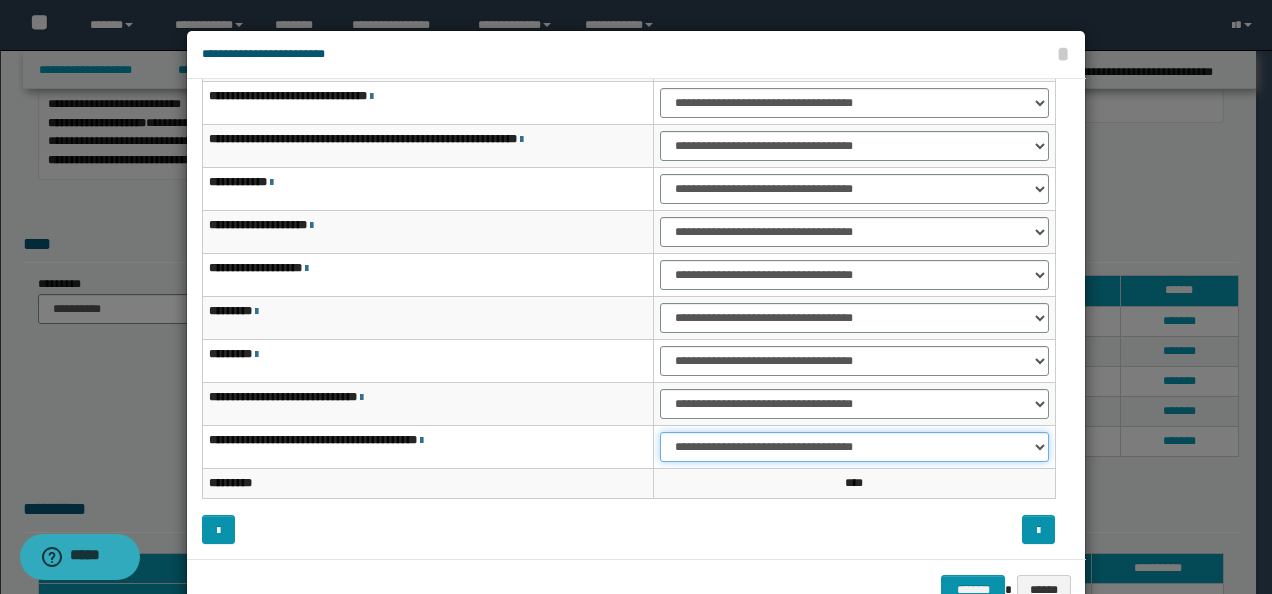 click on "**********" at bounding box center (854, 447) 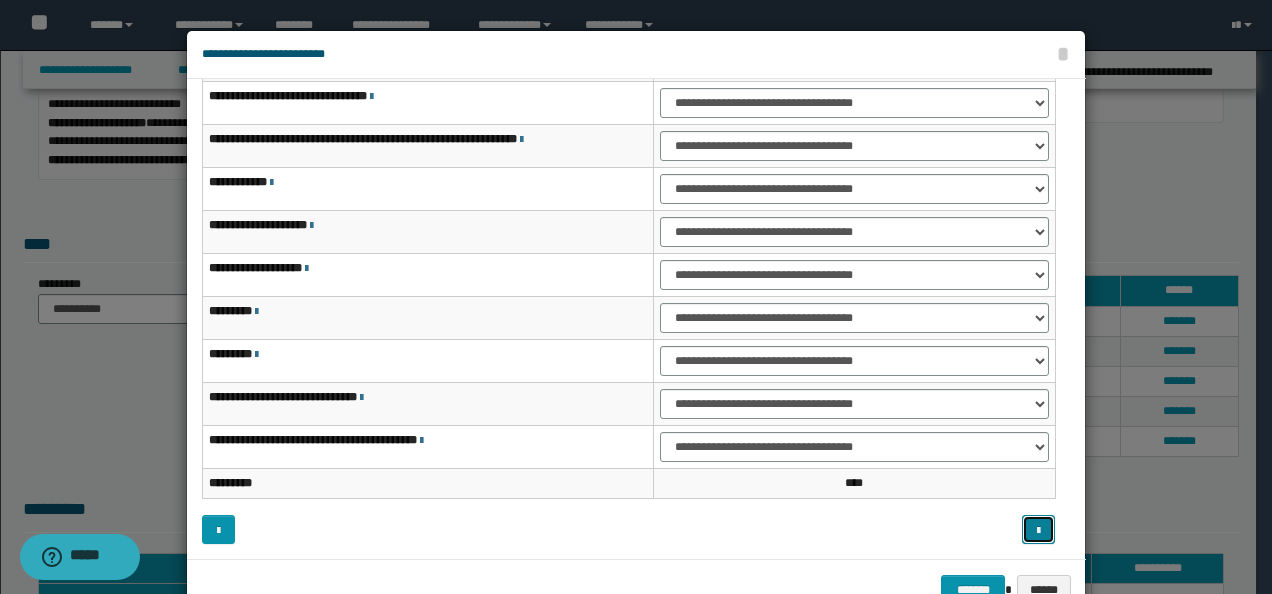 click at bounding box center [1038, 529] 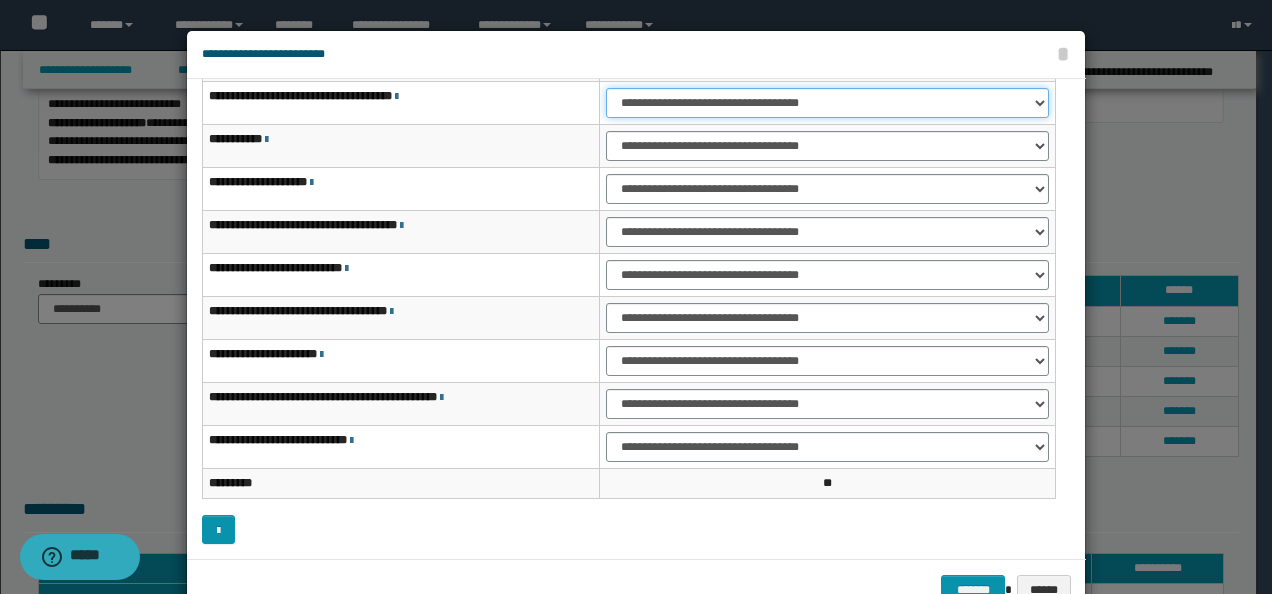 click on "**********" at bounding box center (827, 103) 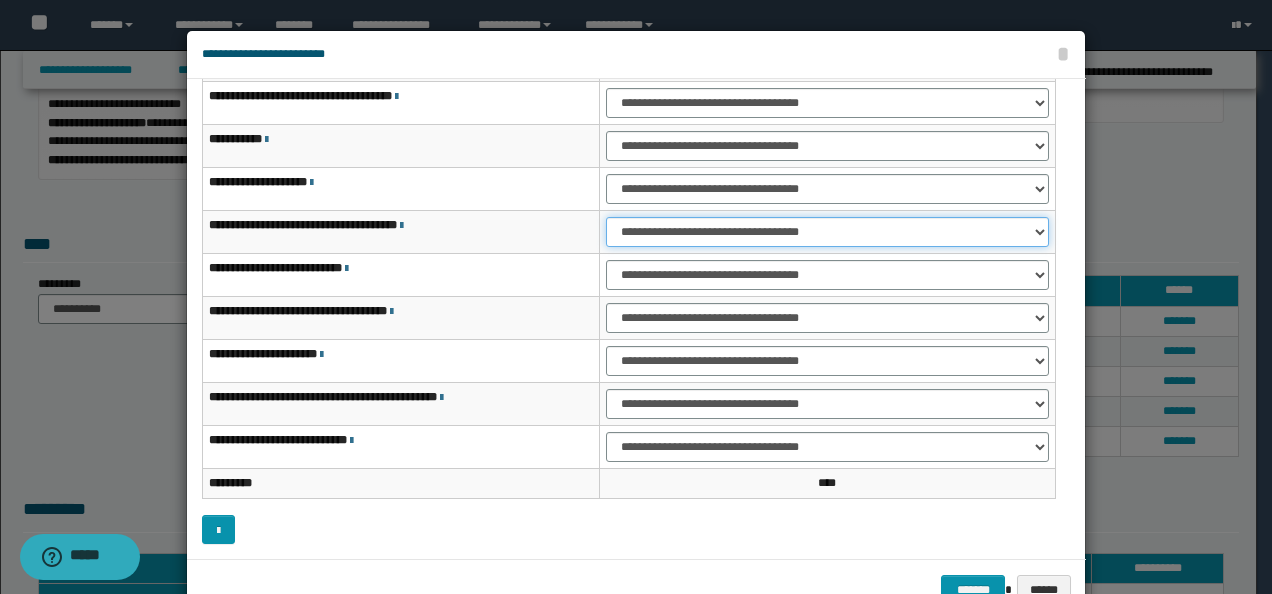 drag, startPoint x: 629, startPoint y: 228, endPoint x: 635, endPoint y: 244, distance: 17.088007 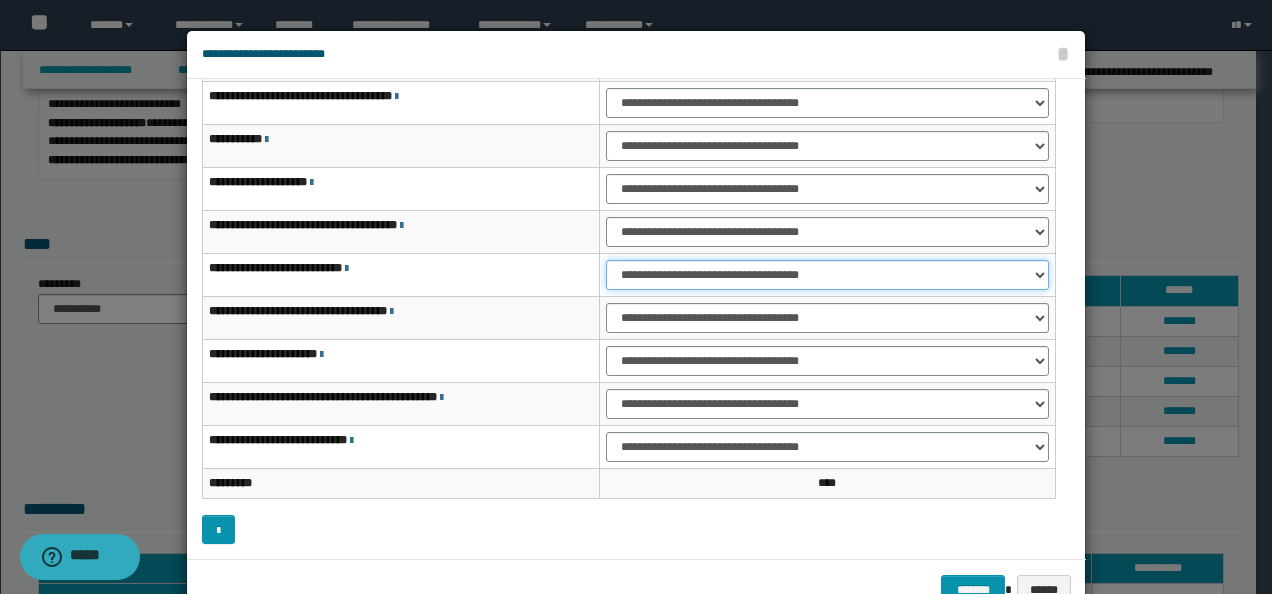 drag, startPoint x: 636, startPoint y: 273, endPoint x: 638, endPoint y: 284, distance: 11.18034 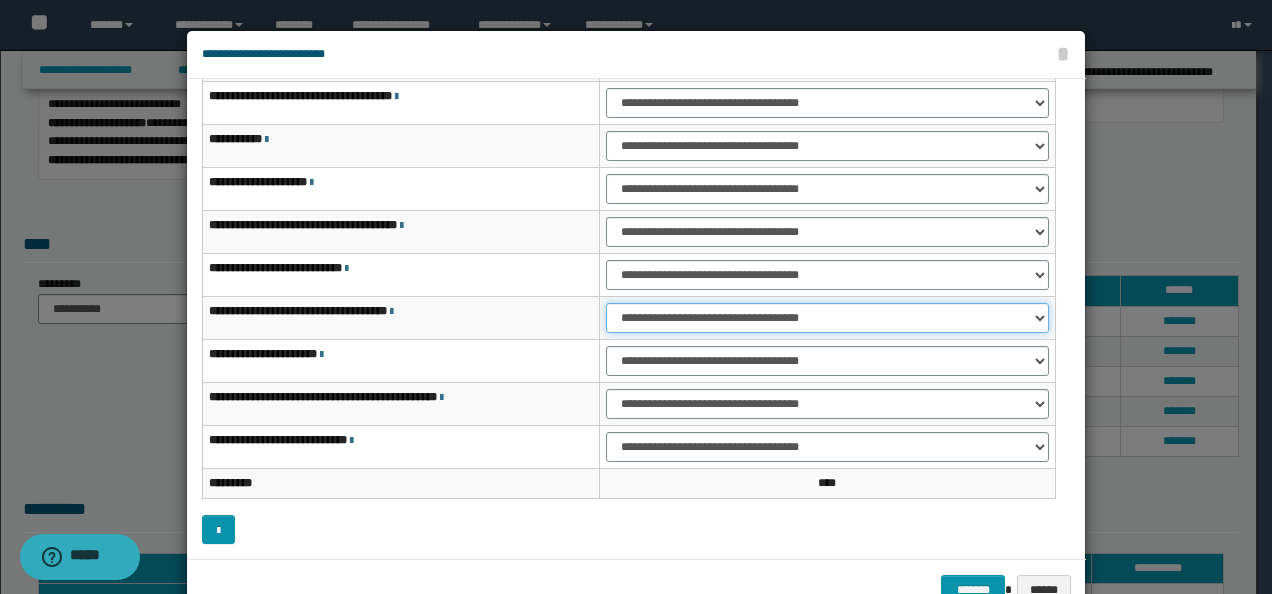 drag, startPoint x: 650, startPoint y: 317, endPoint x: 652, endPoint y: 327, distance: 10.198039 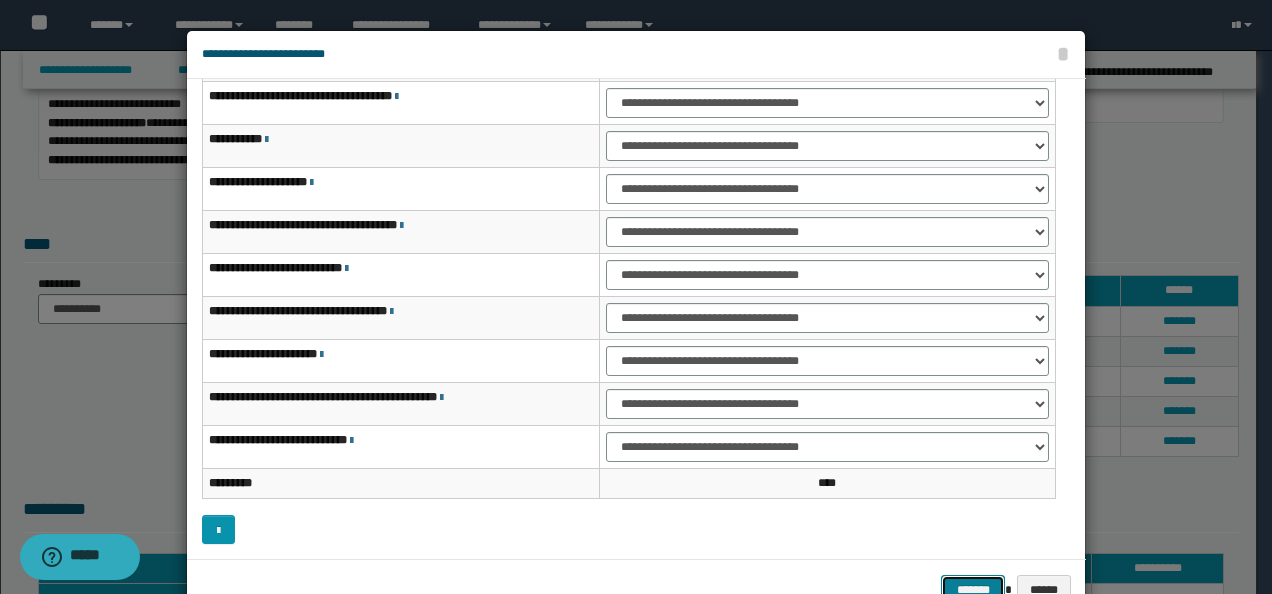 click on "*******" at bounding box center [973, 589] 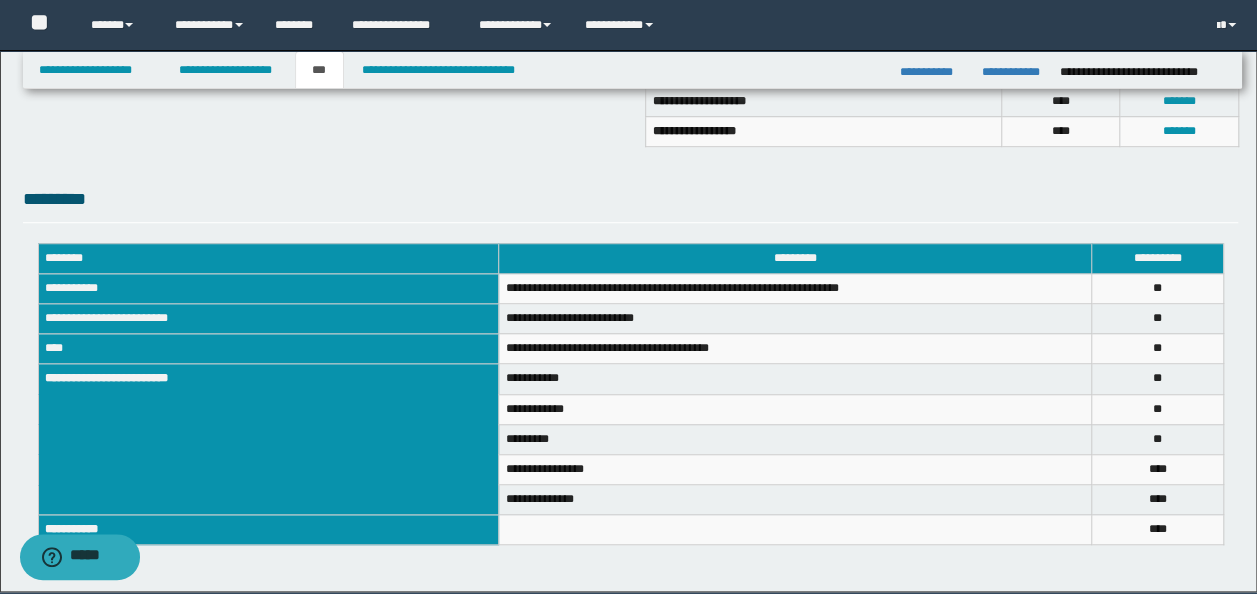 scroll, scrollTop: 685, scrollLeft: 0, axis: vertical 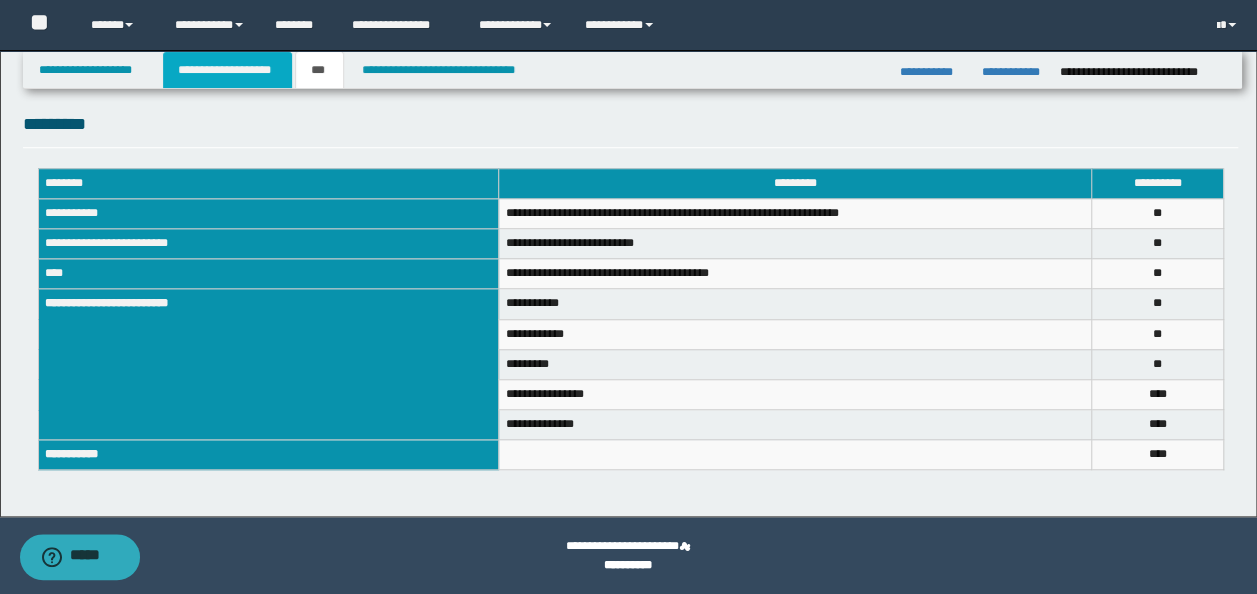 click on "**********" at bounding box center [227, 70] 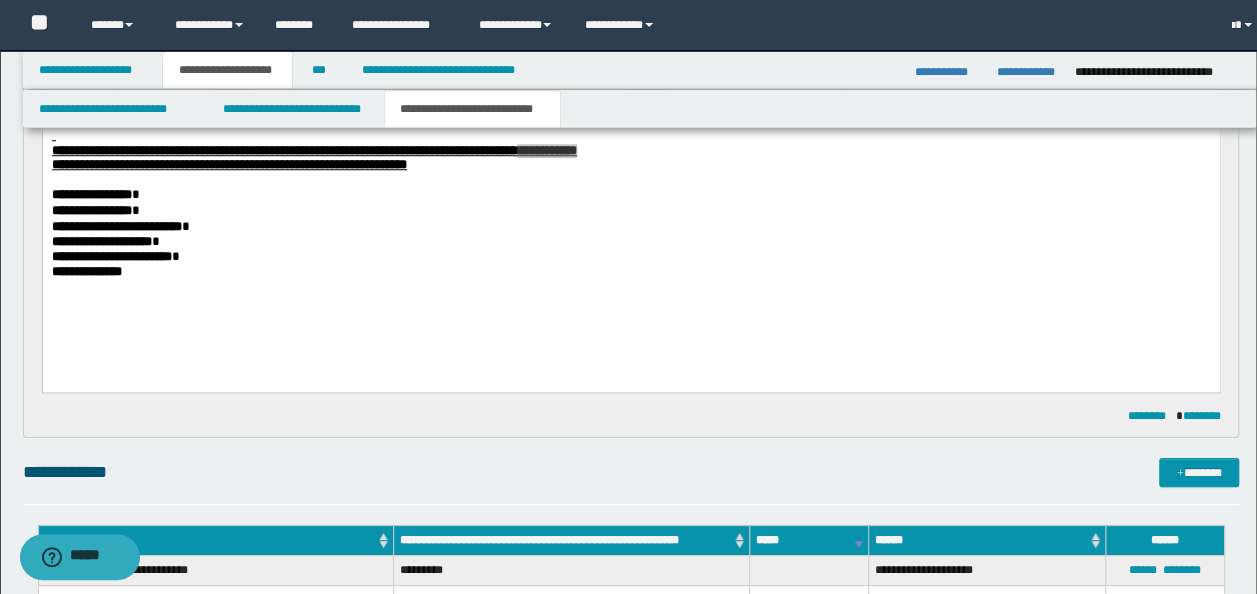 scroll, scrollTop: 716, scrollLeft: 0, axis: vertical 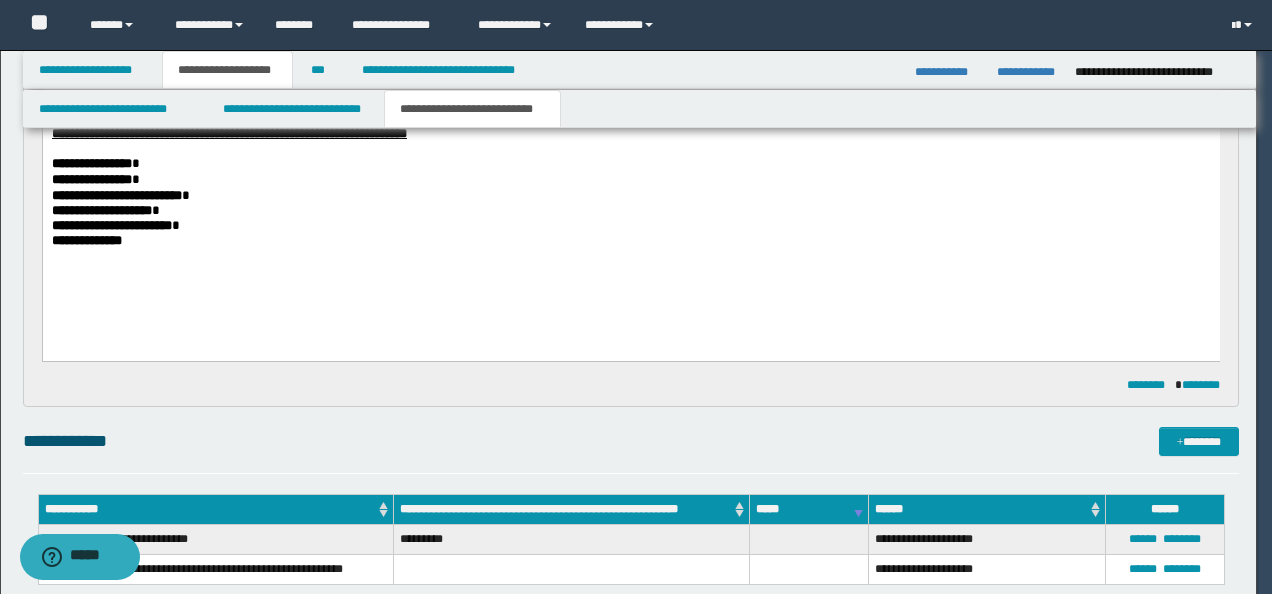 click on "**********" at bounding box center (636, -419) 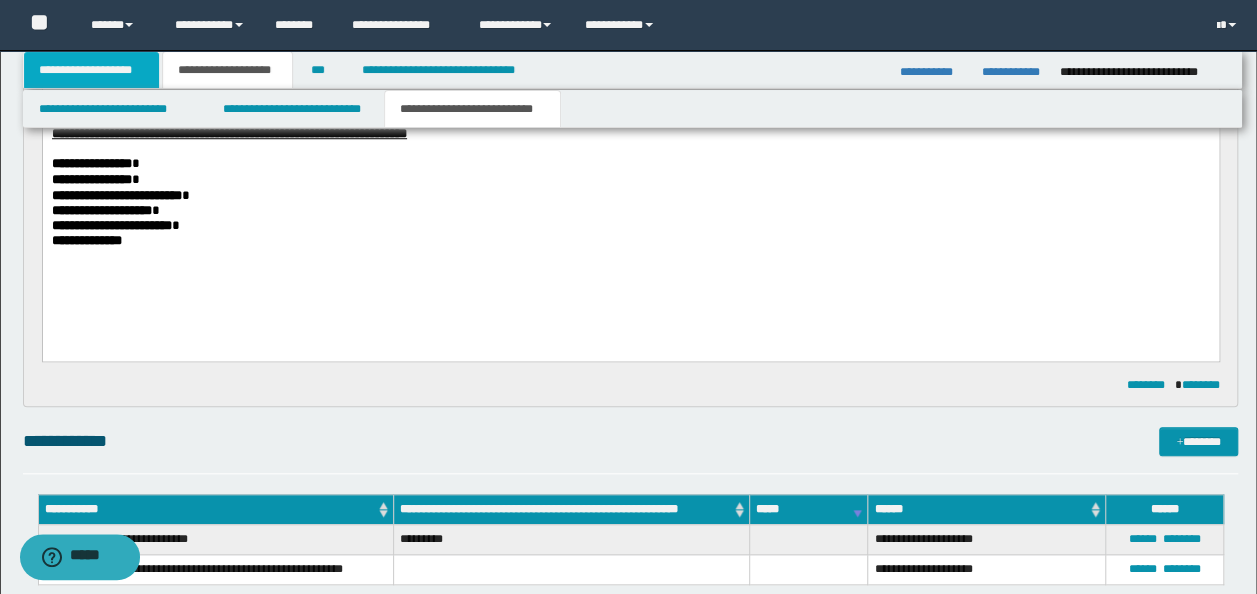 click on "**********" at bounding box center [92, 70] 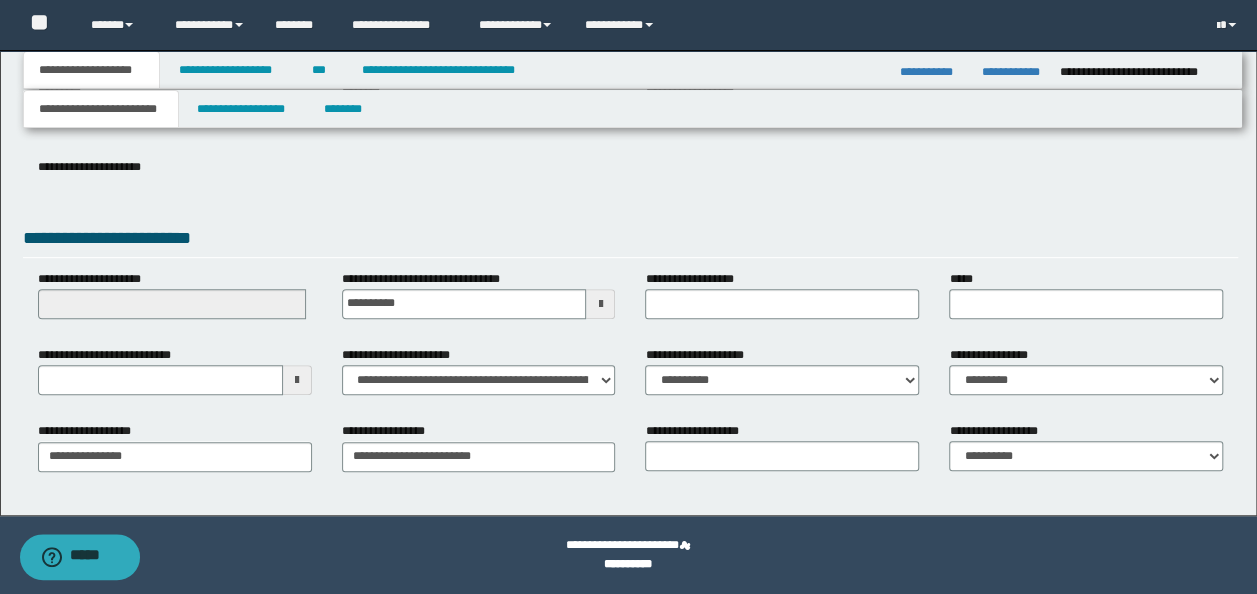 scroll, scrollTop: 288, scrollLeft: 0, axis: vertical 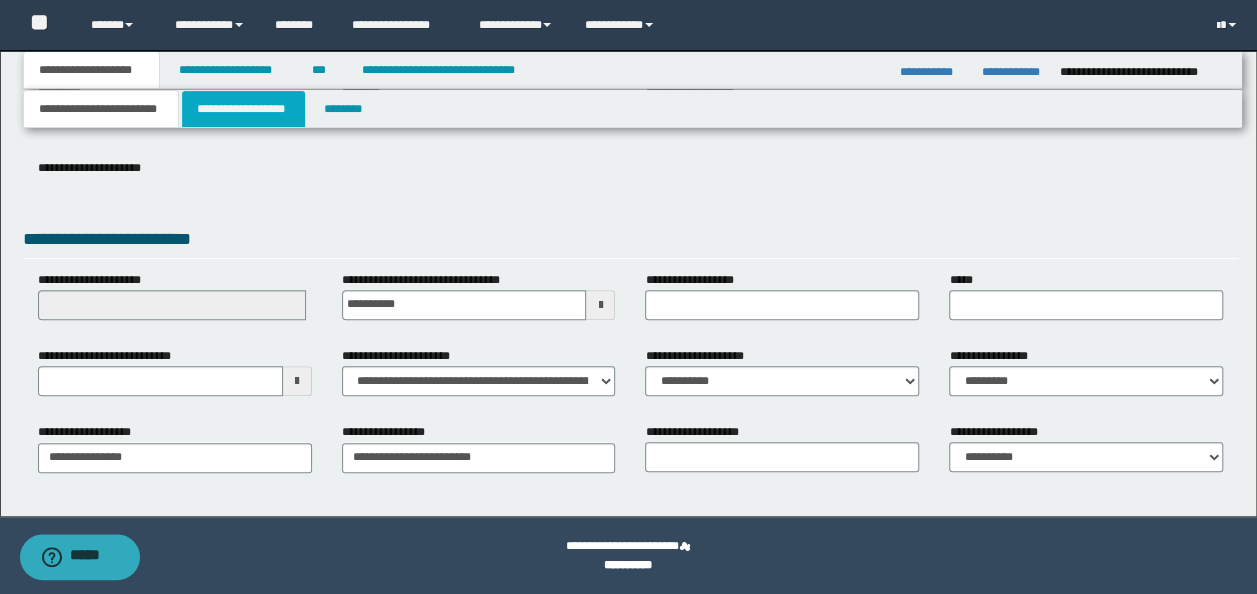 click on "**********" at bounding box center [243, 109] 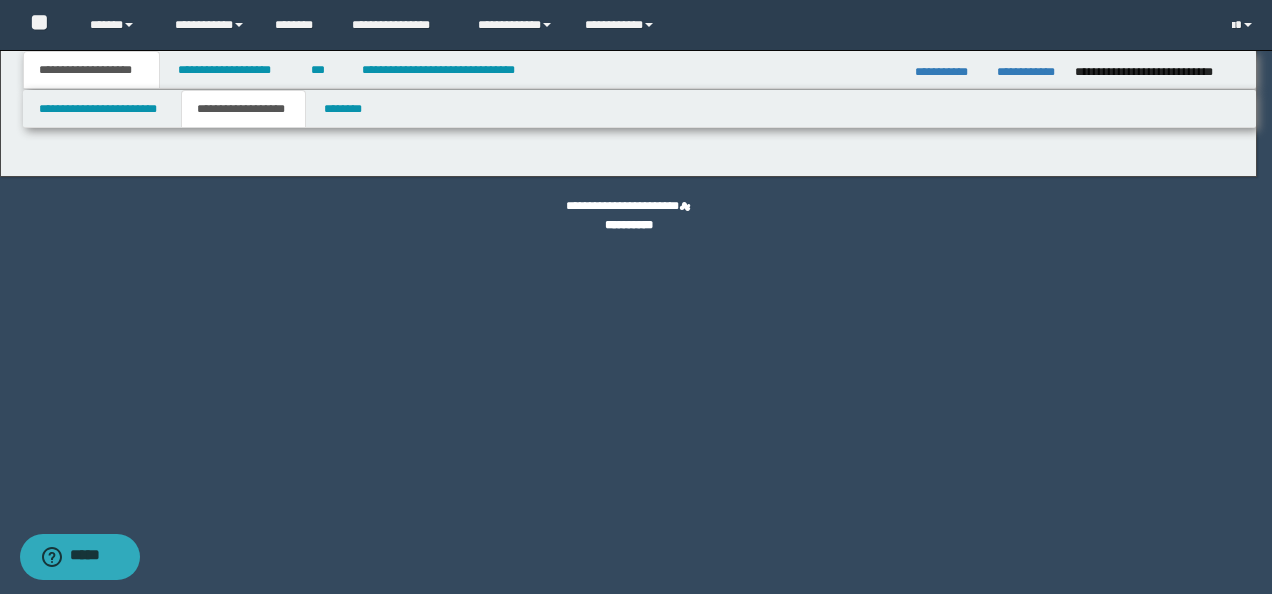 type on "**********" 